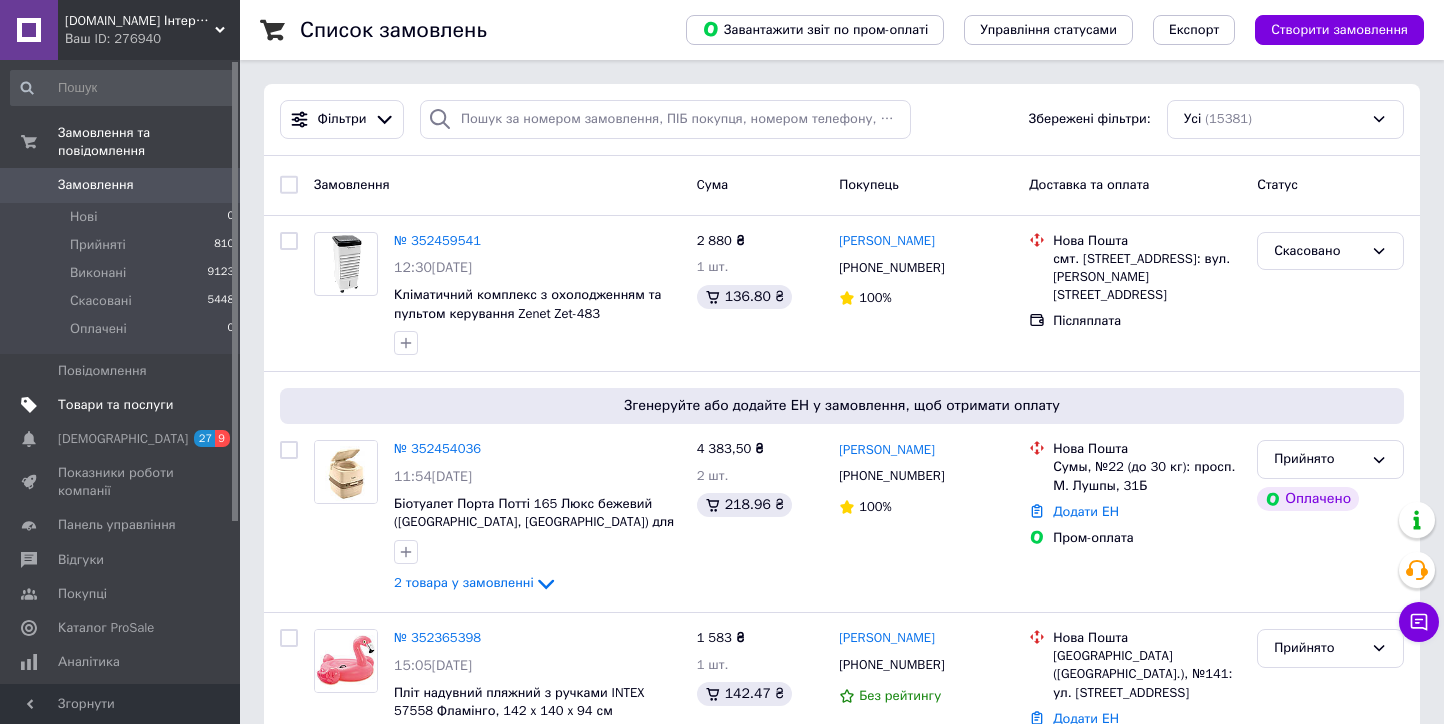 scroll, scrollTop: 0, scrollLeft: 0, axis: both 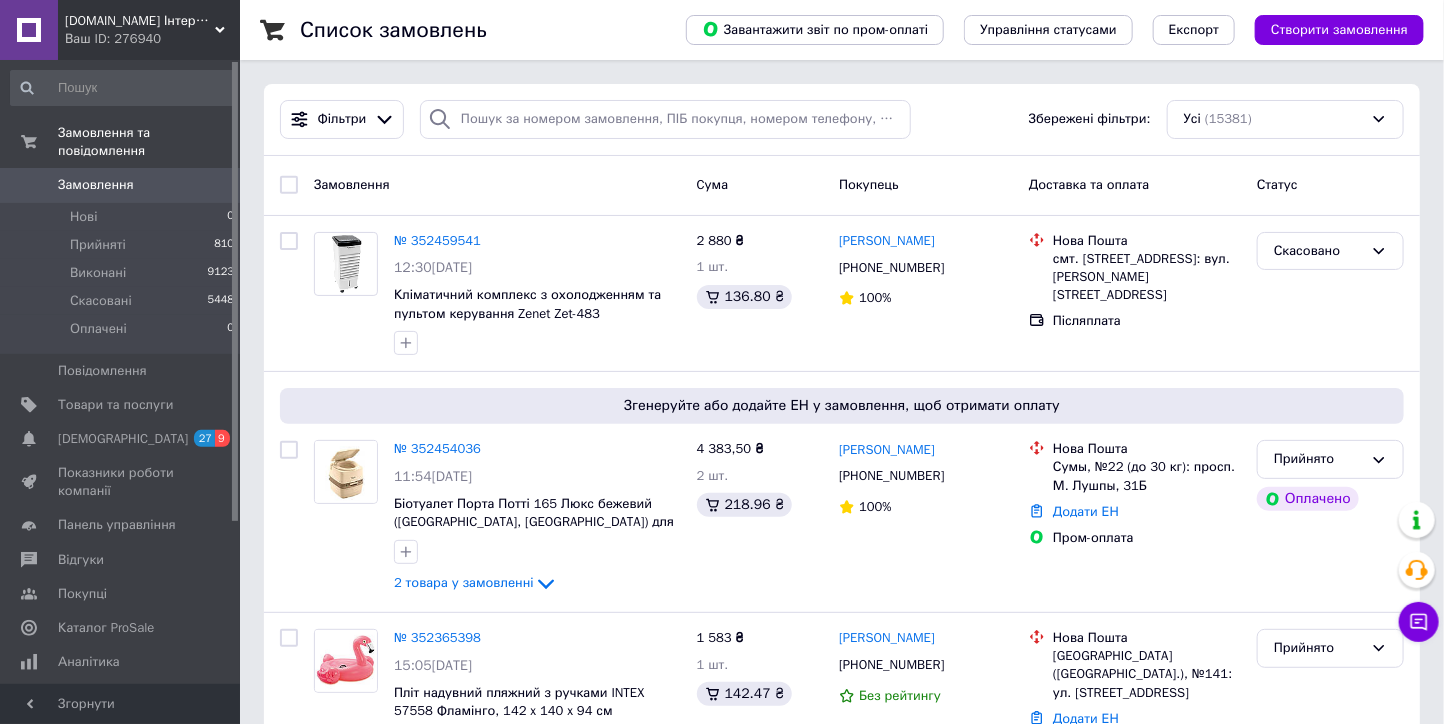click on "Товари та послуги" at bounding box center [115, 405] 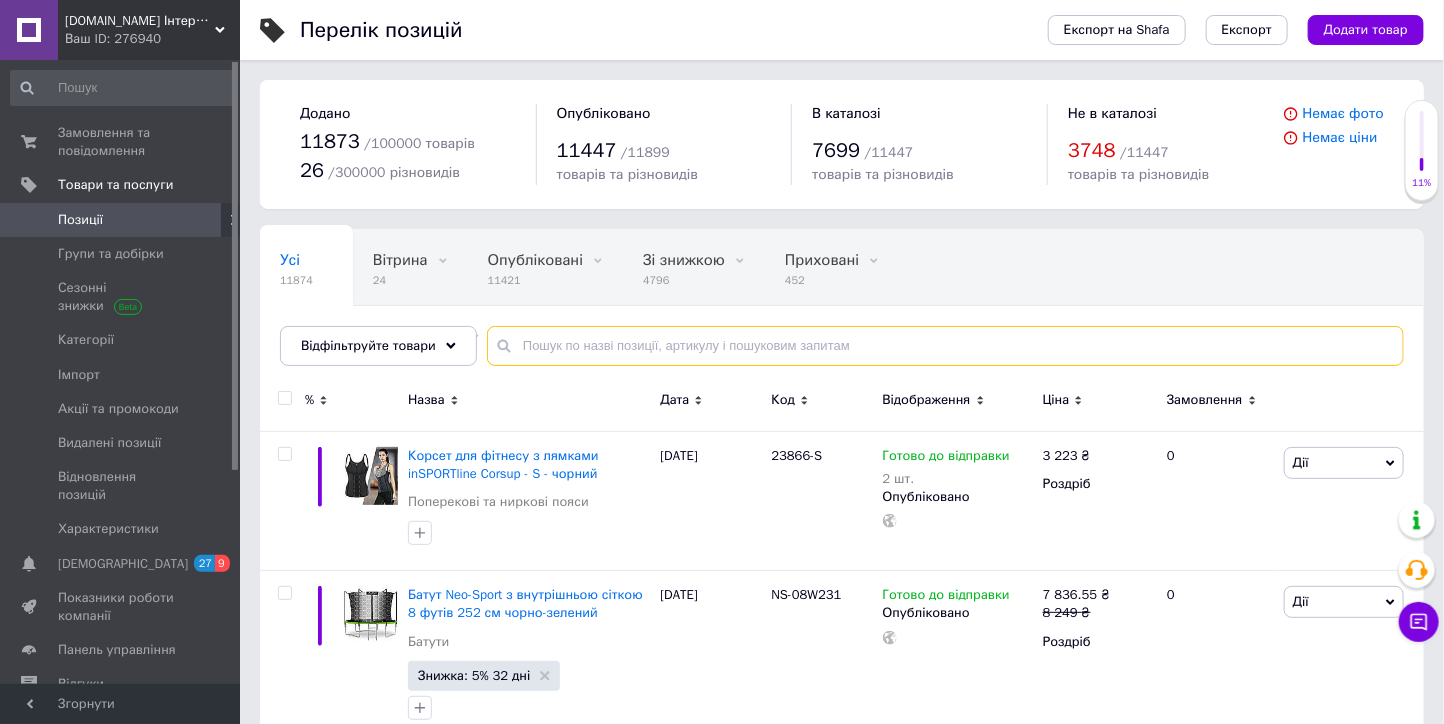 drag, startPoint x: 527, startPoint y: 342, endPoint x: 488, endPoint y: 320, distance: 44.777225 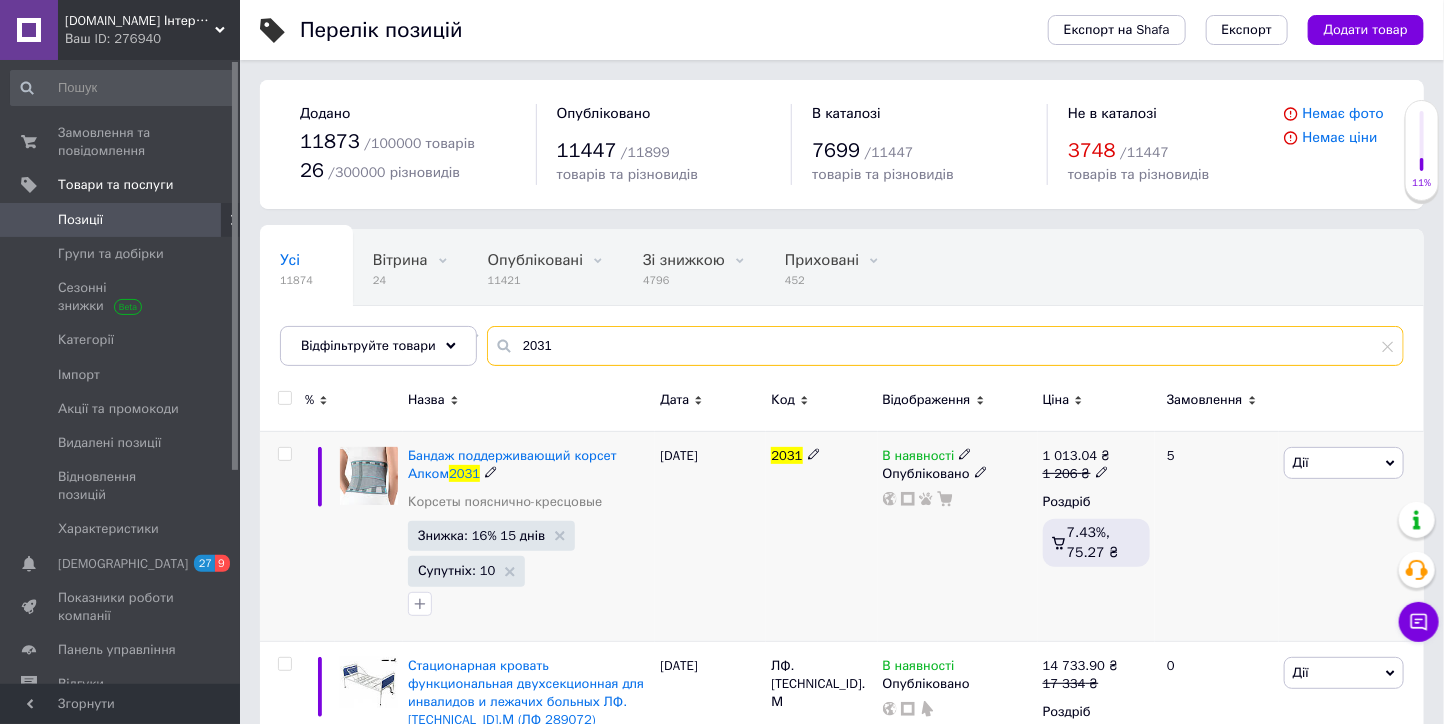 type on "2031" 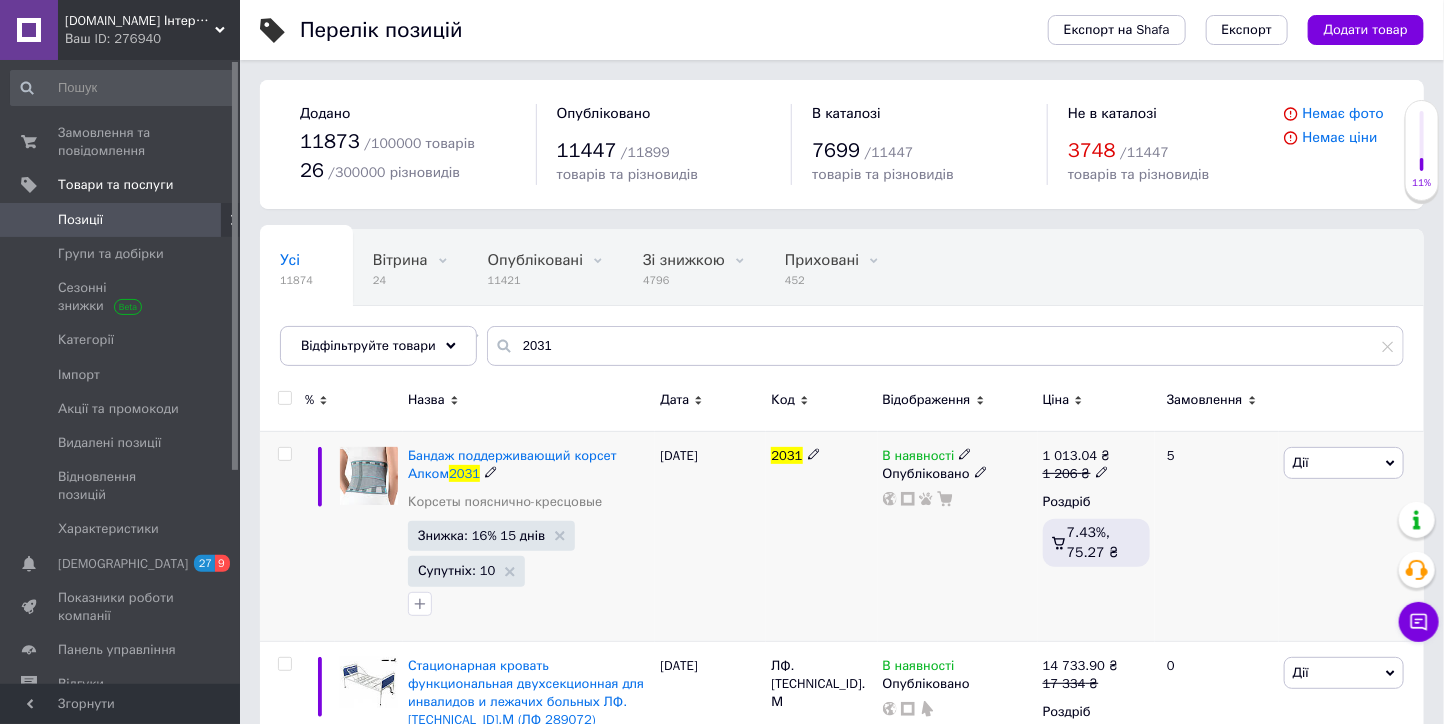 drag, startPoint x: 1093, startPoint y: 468, endPoint x: 1105, endPoint y: 469, distance: 12.0415945 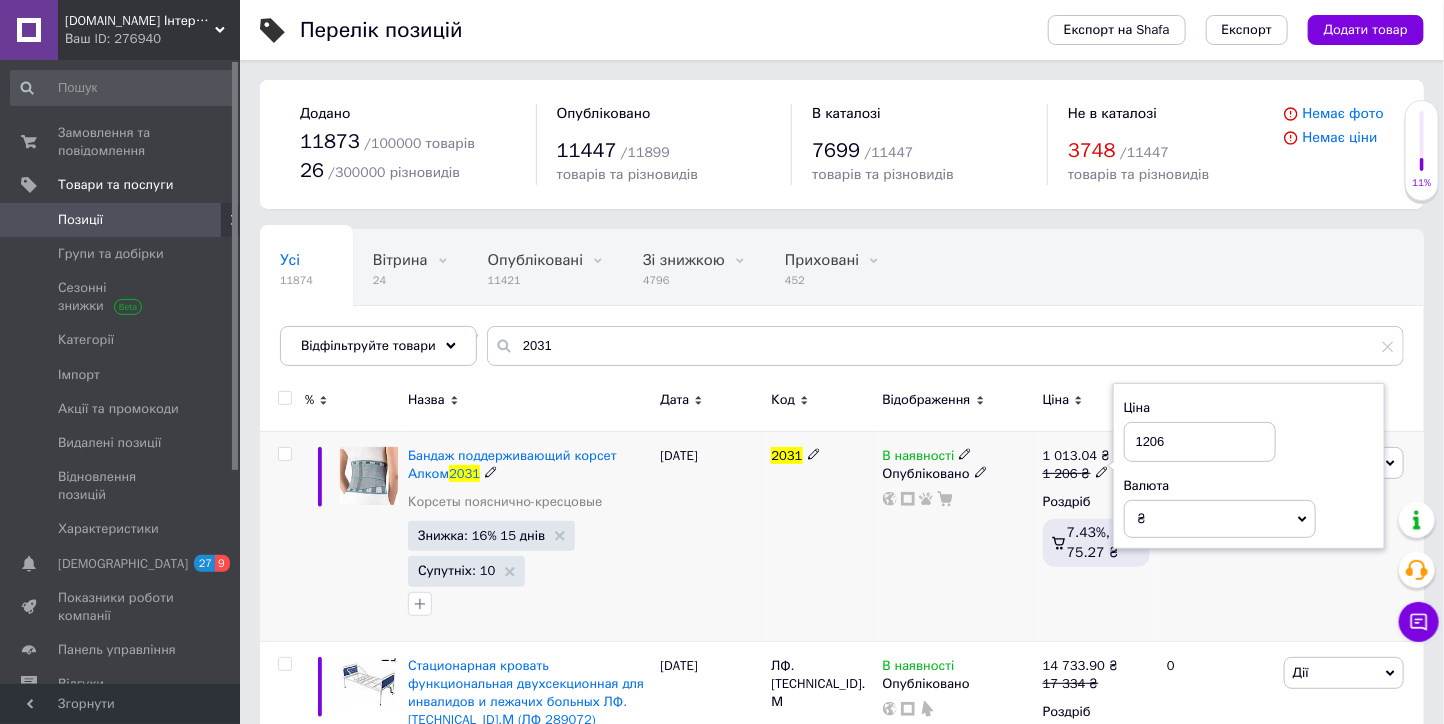 drag, startPoint x: 1224, startPoint y: 448, endPoint x: 1129, endPoint y: 455, distance: 95.257545 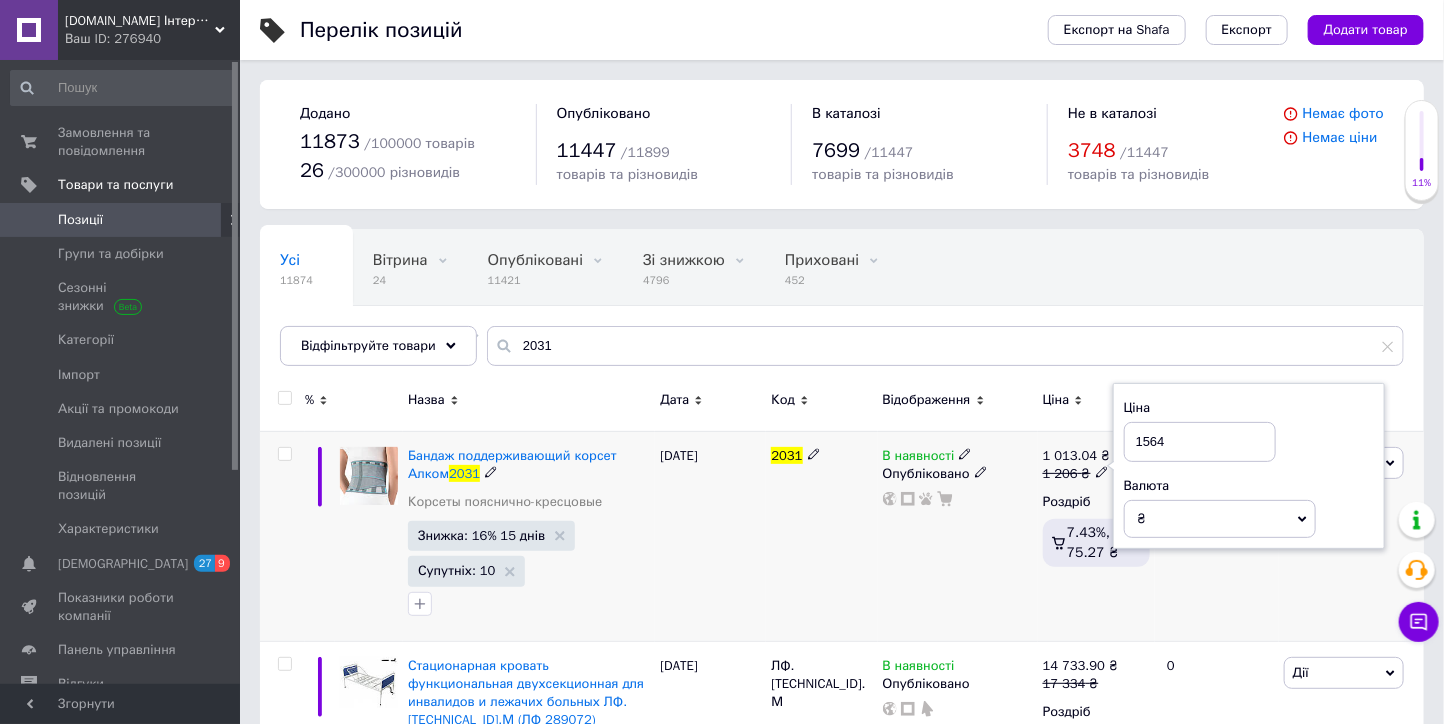 type on "1564" 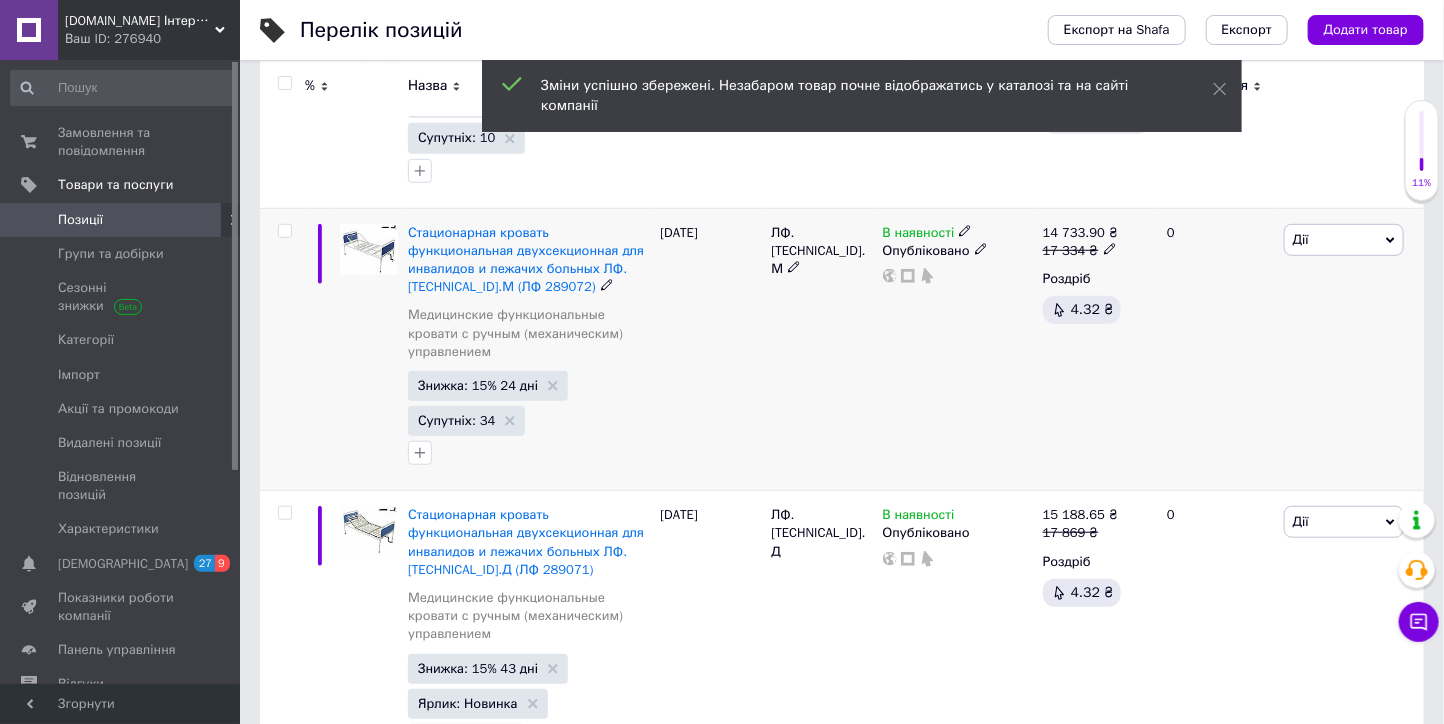 scroll, scrollTop: 444, scrollLeft: 0, axis: vertical 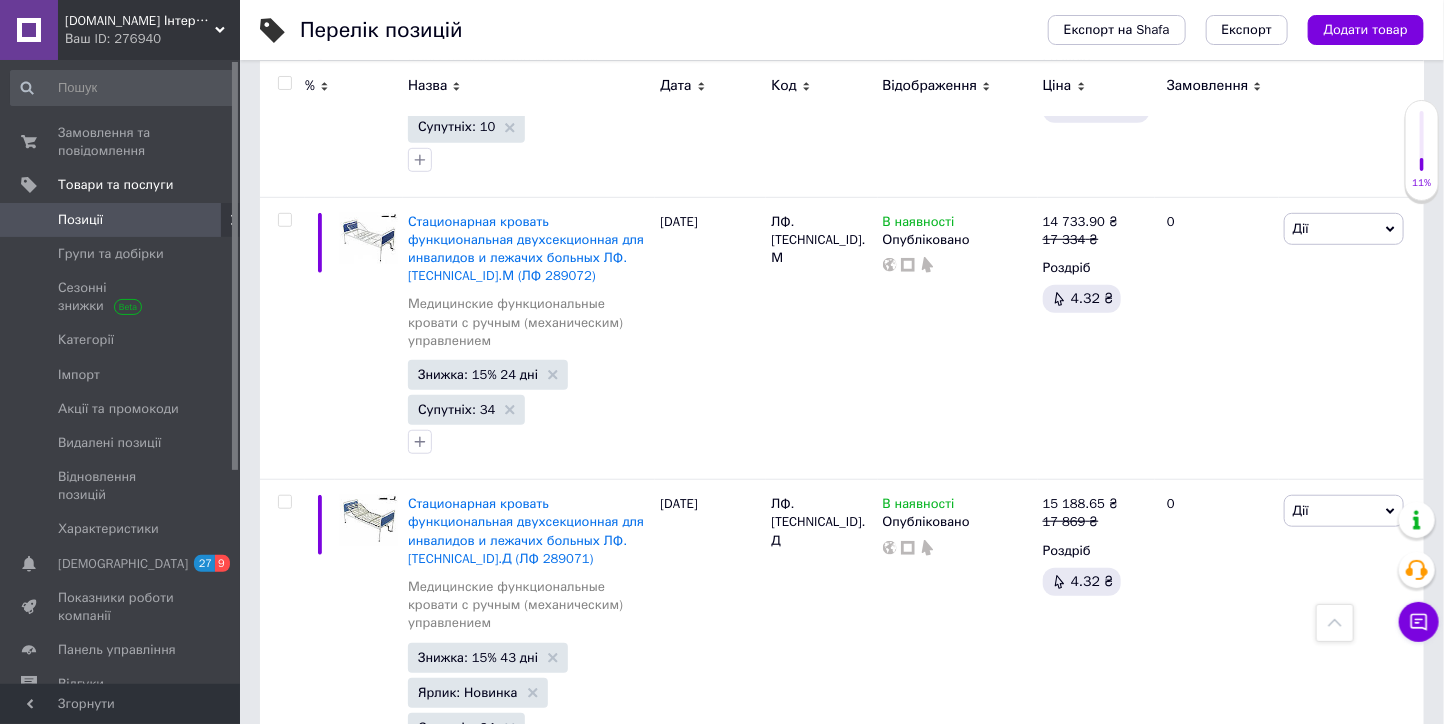 click on "[DOMAIN_NAME] Інтернет-магазин" at bounding box center (140, 21) 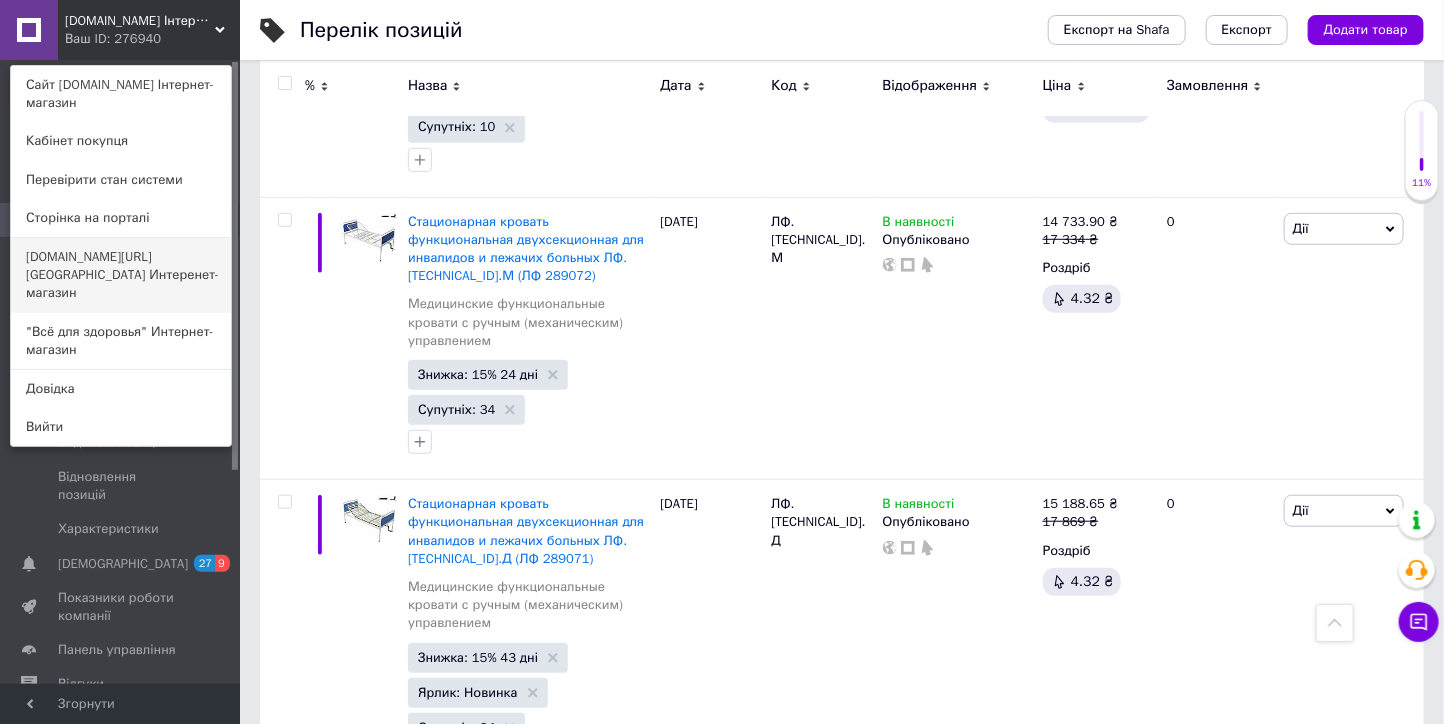 click on "[DOMAIN_NAME][URL][GEOGRAPHIC_DATA]  Интеренет-магазин" at bounding box center [121, 275] 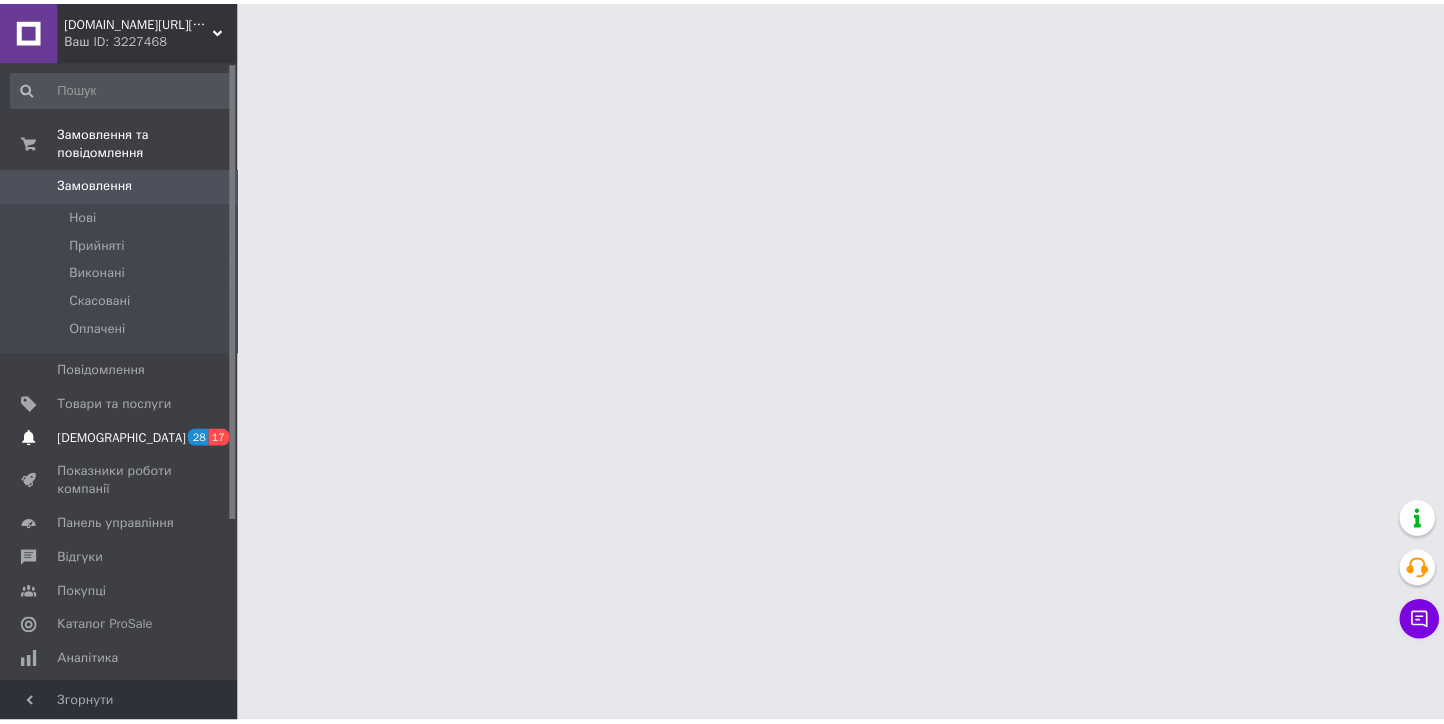 scroll, scrollTop: 0, scrollLeft: 0, axis: both 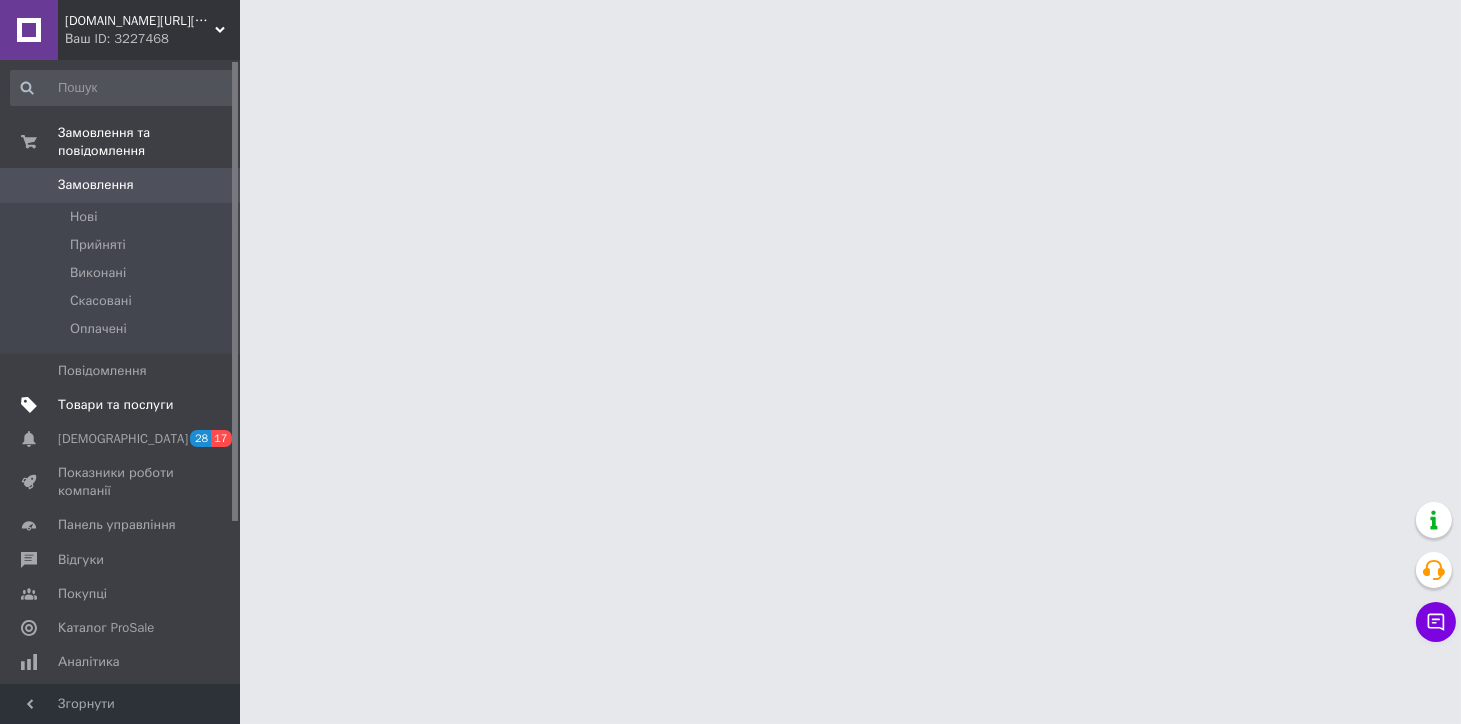 click on "Товари та послуги" at bounding box center [115, 405] 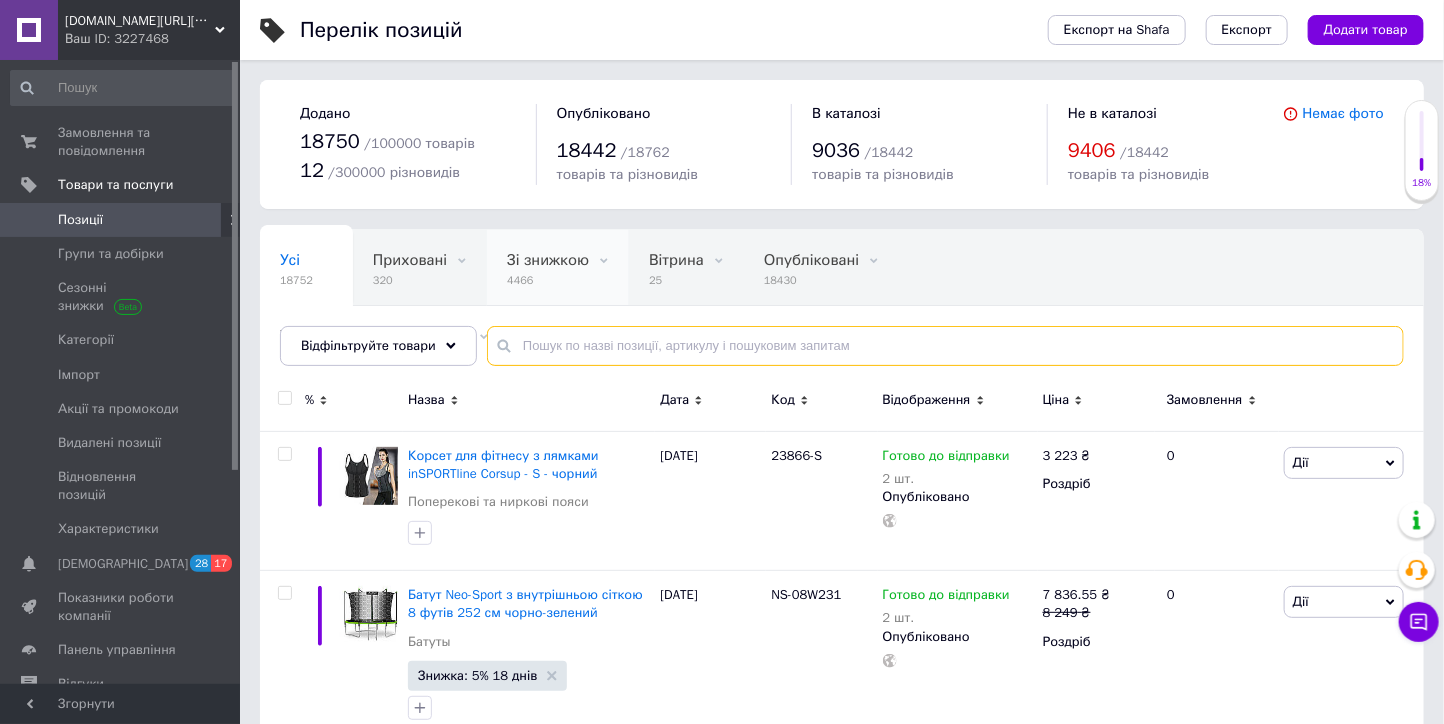 drag, startPoint x: 542, startPoint y: 338, endPoint x: 486, endPoint y: 296, distance: 70 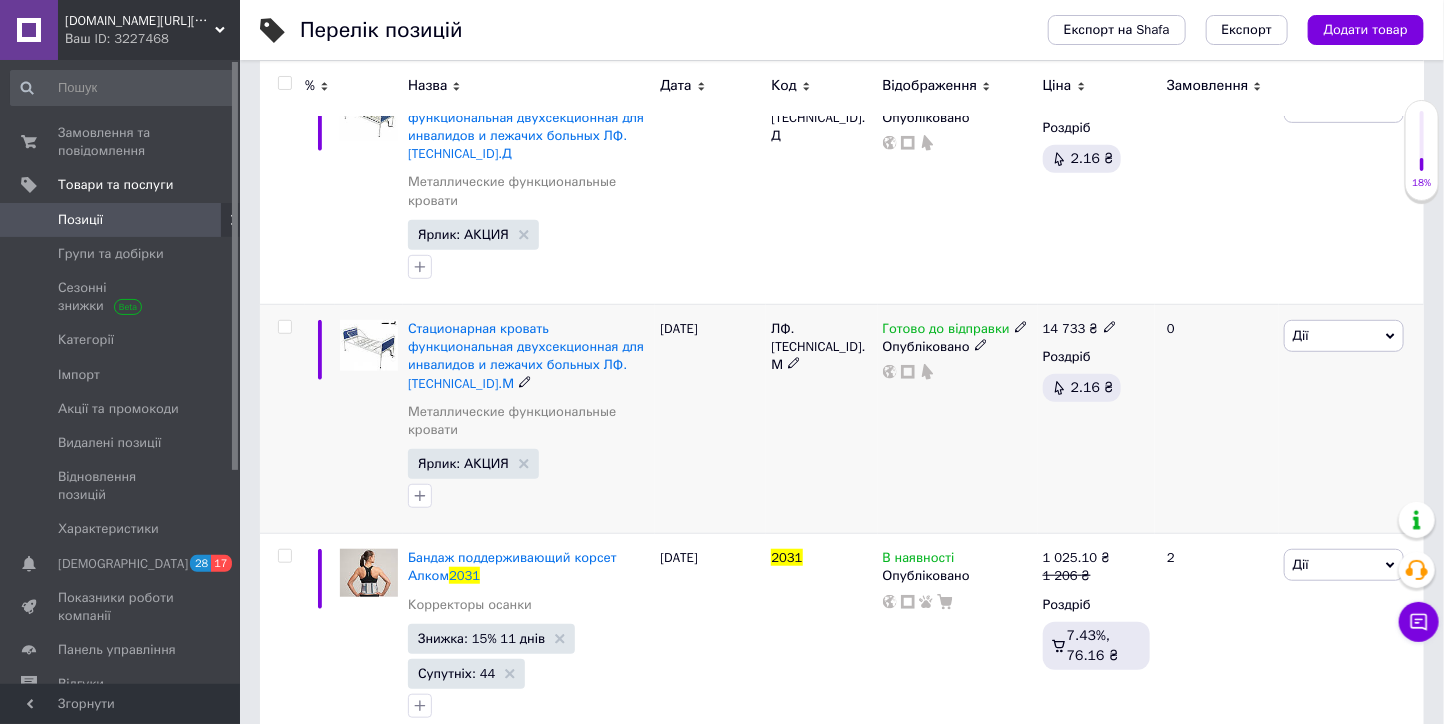 scroll, scrollTop: 357, scrollLeft: 0, axis: vertical 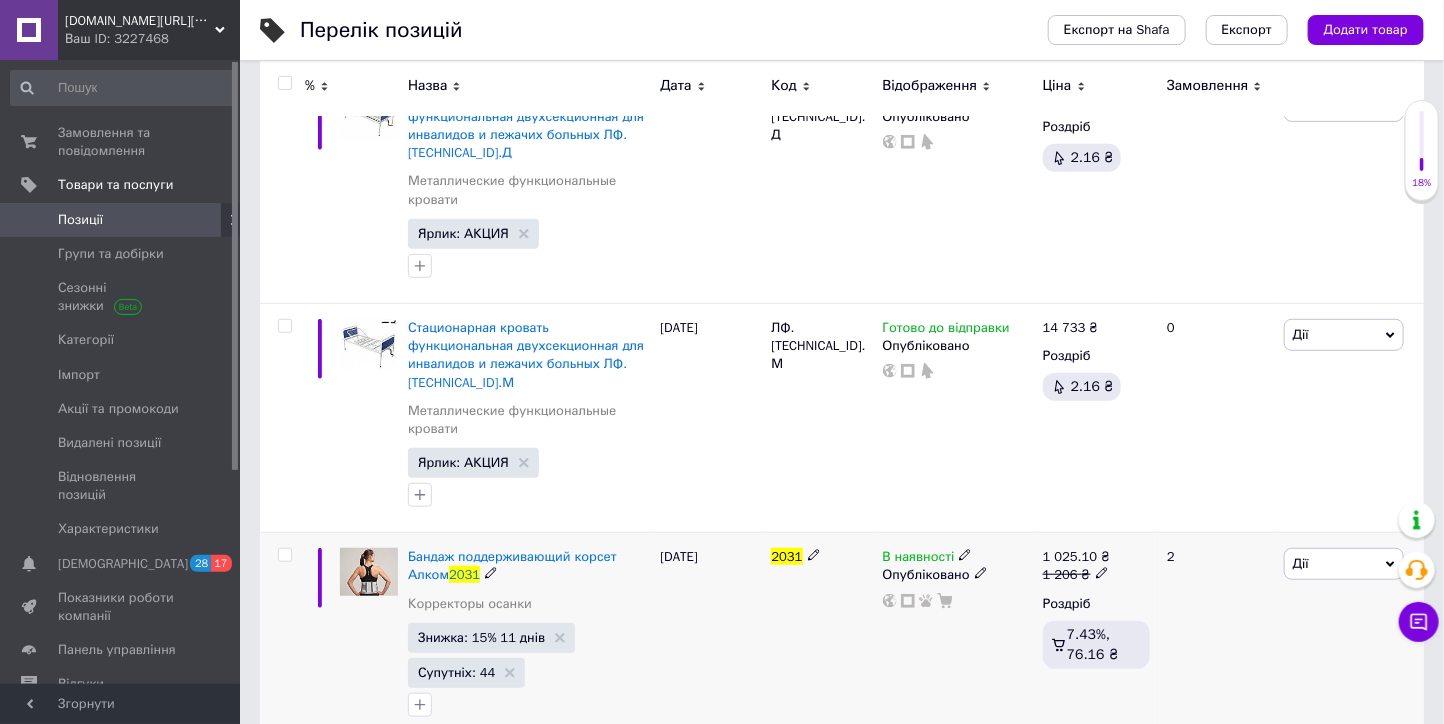 type on "2031" 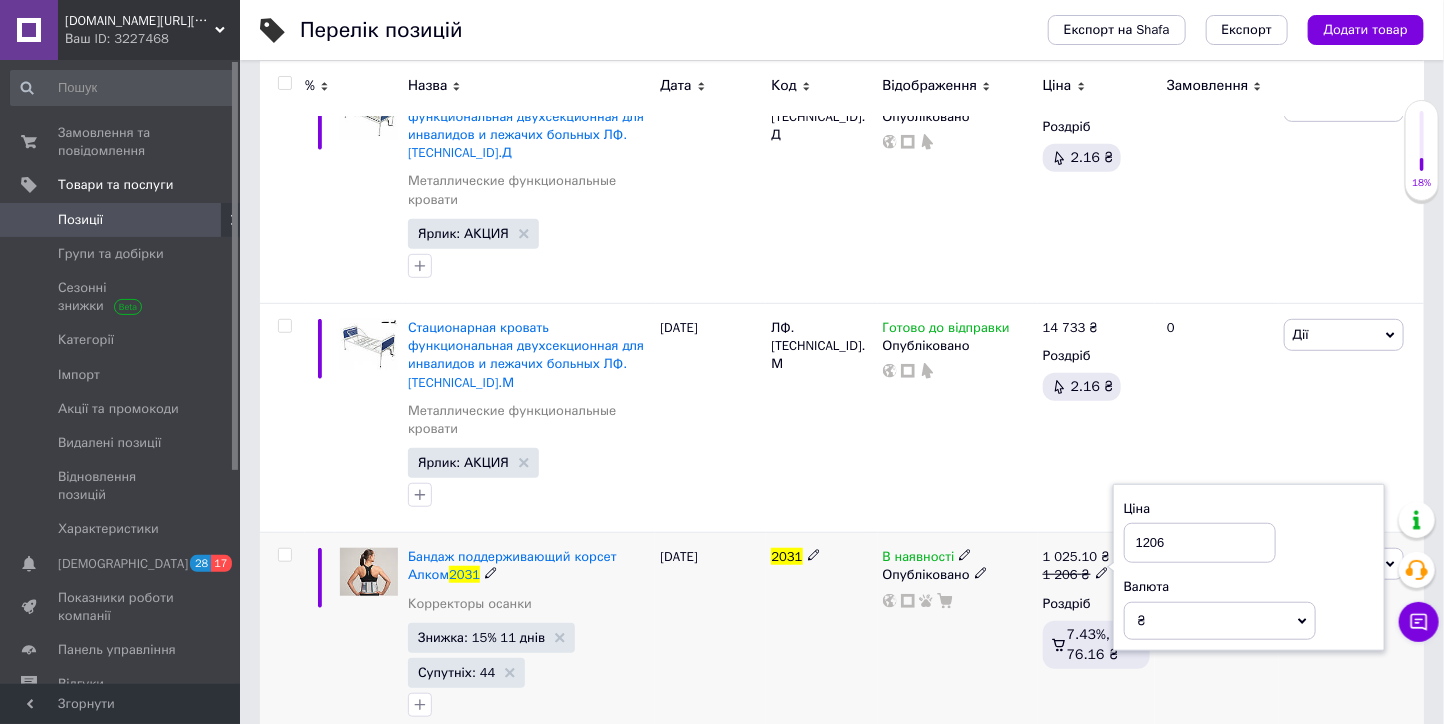 drag, startPoint x: 1203, startPoint y: 513, endPoint x: 1126, endPoint y: 521, distance: 77.41447 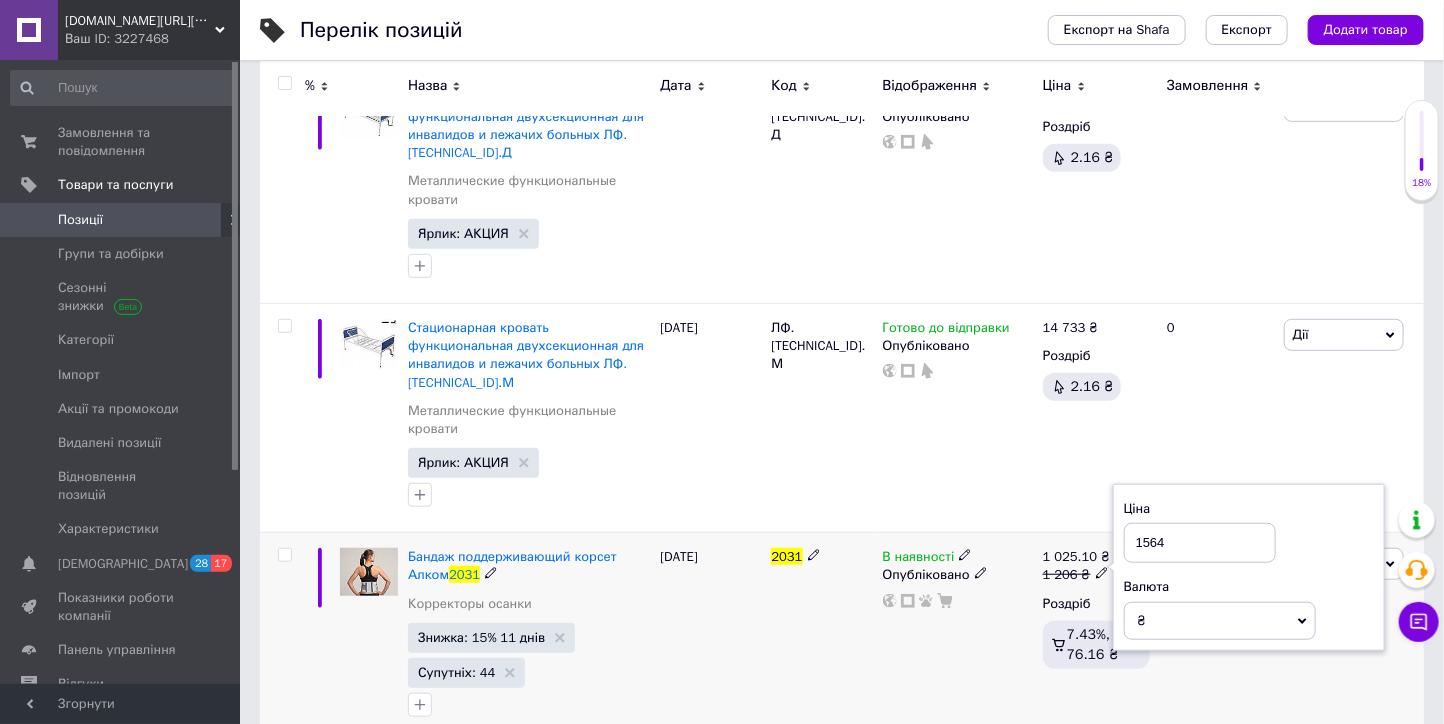 type on "1564" 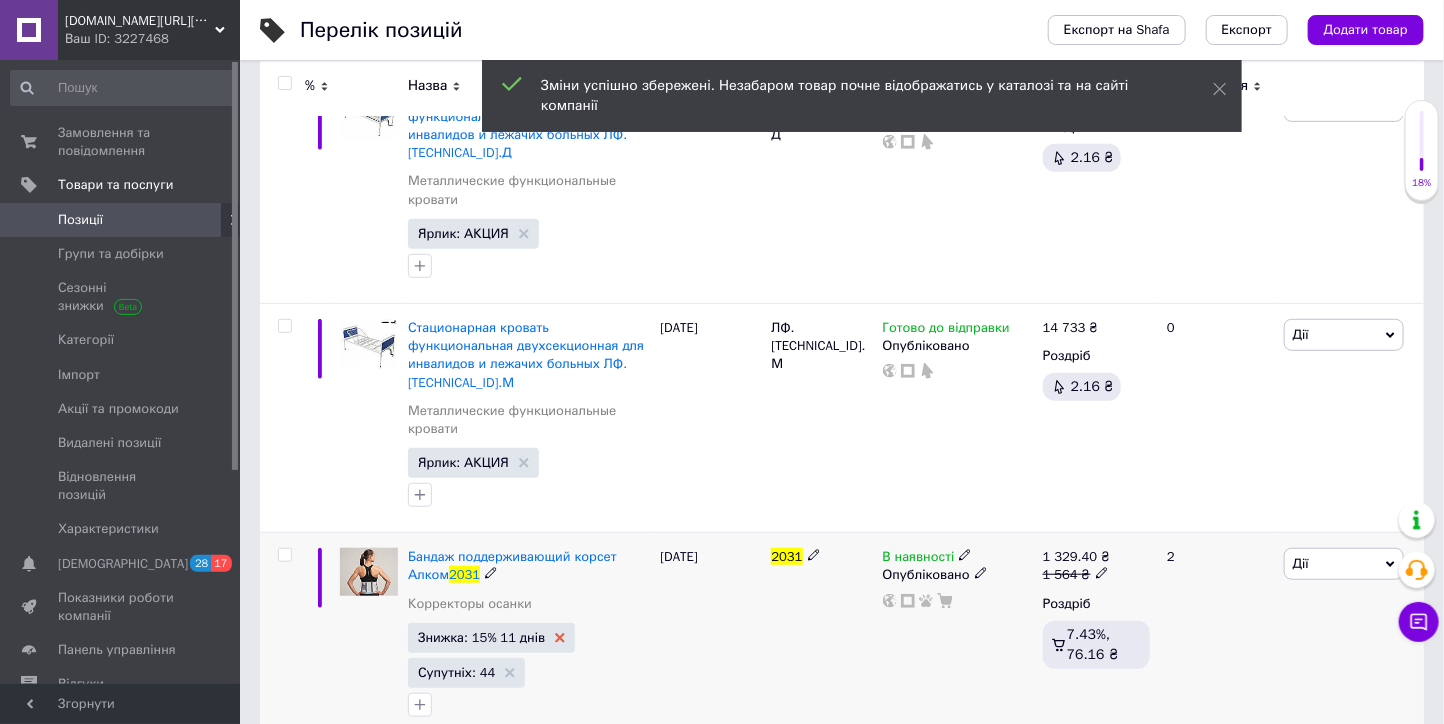 click 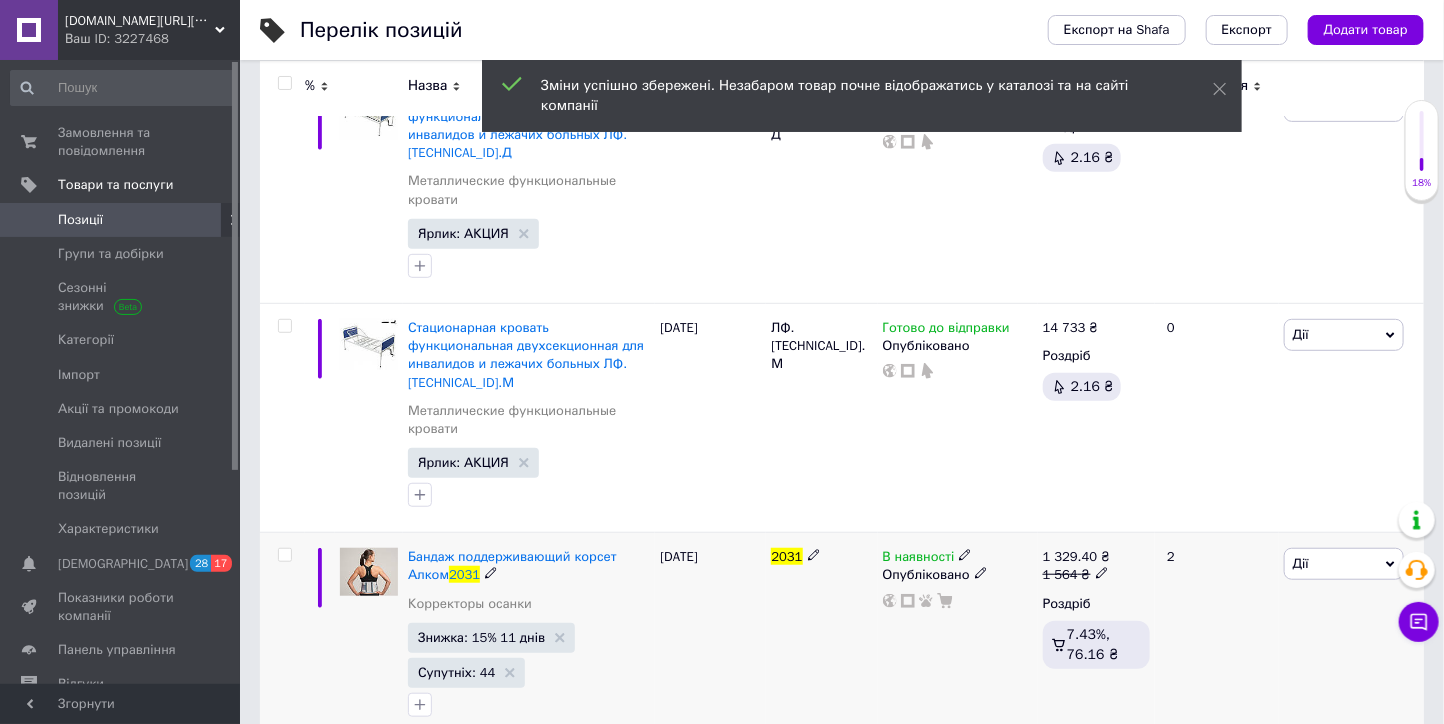 scroll, scrollTop: 322, scrollLeft: 0, axis: vertical 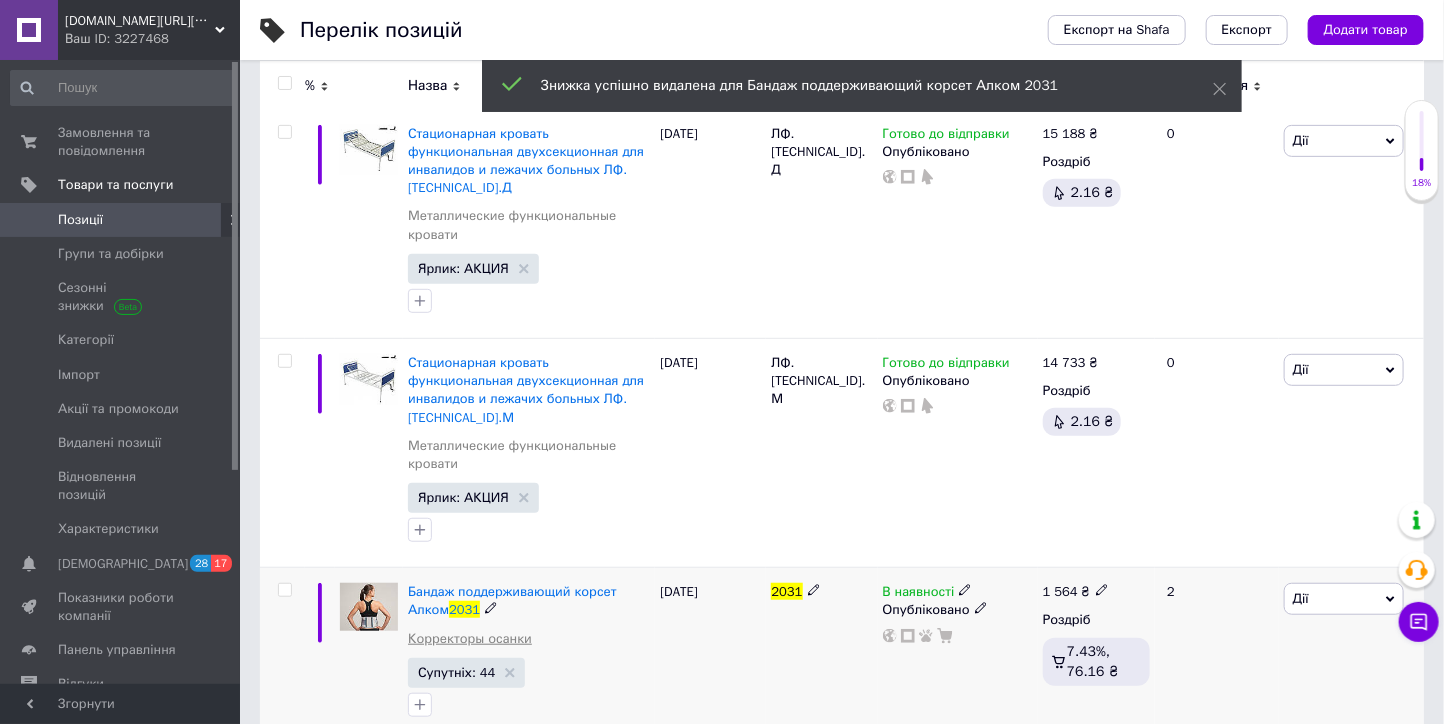 click on "Корректоры осанки" at bounding box center (470, 639) 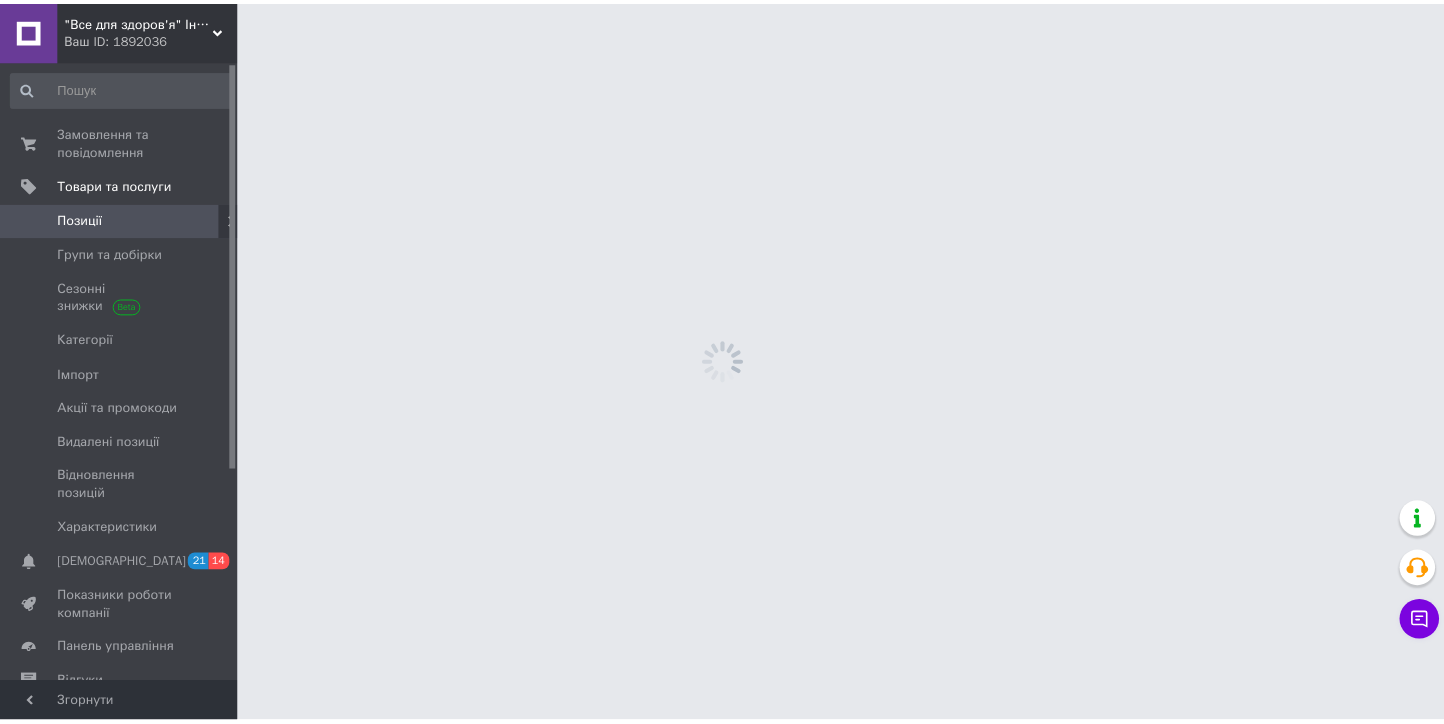 scroll, scrollTop: 0, scrollLeft: 0, axis: both 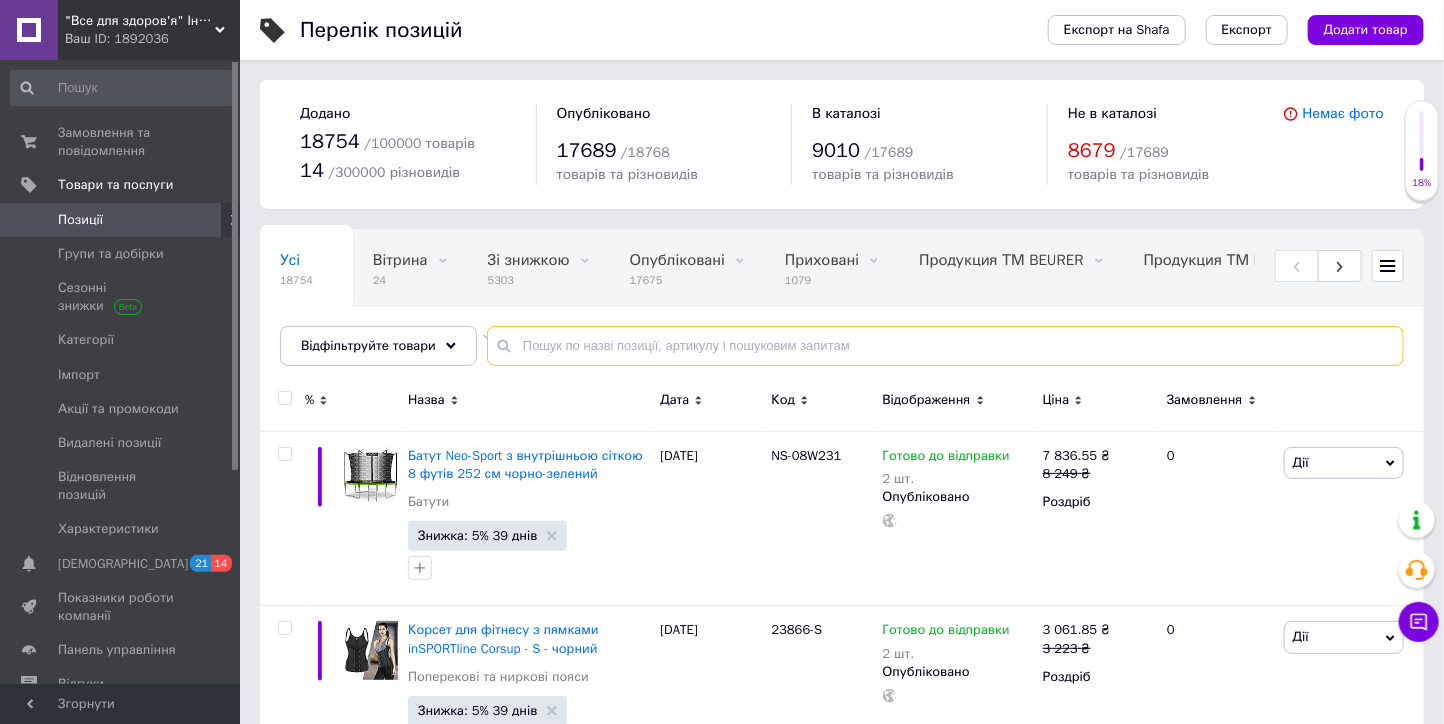 click at bounding box center (945, 346) 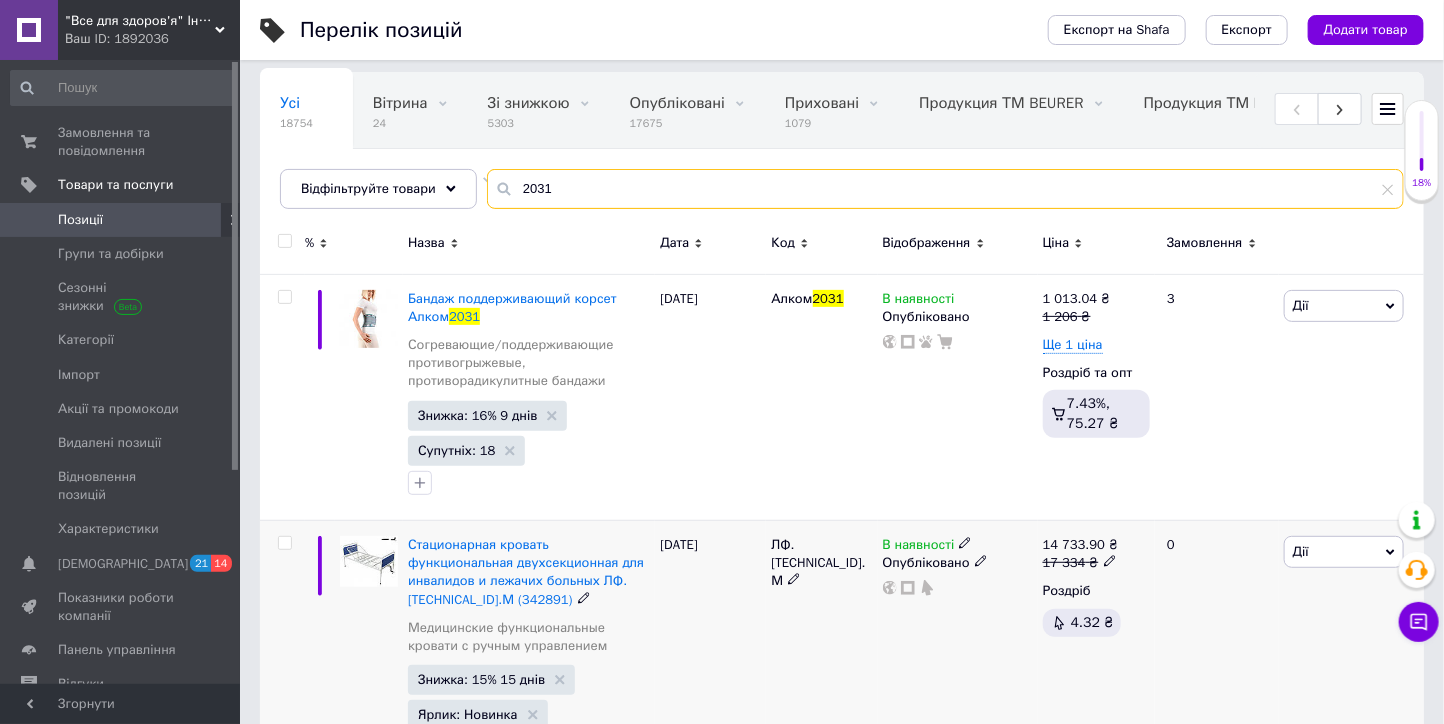 scroll, scrollTop: 222, scrollLeft: 0, axis: vertical 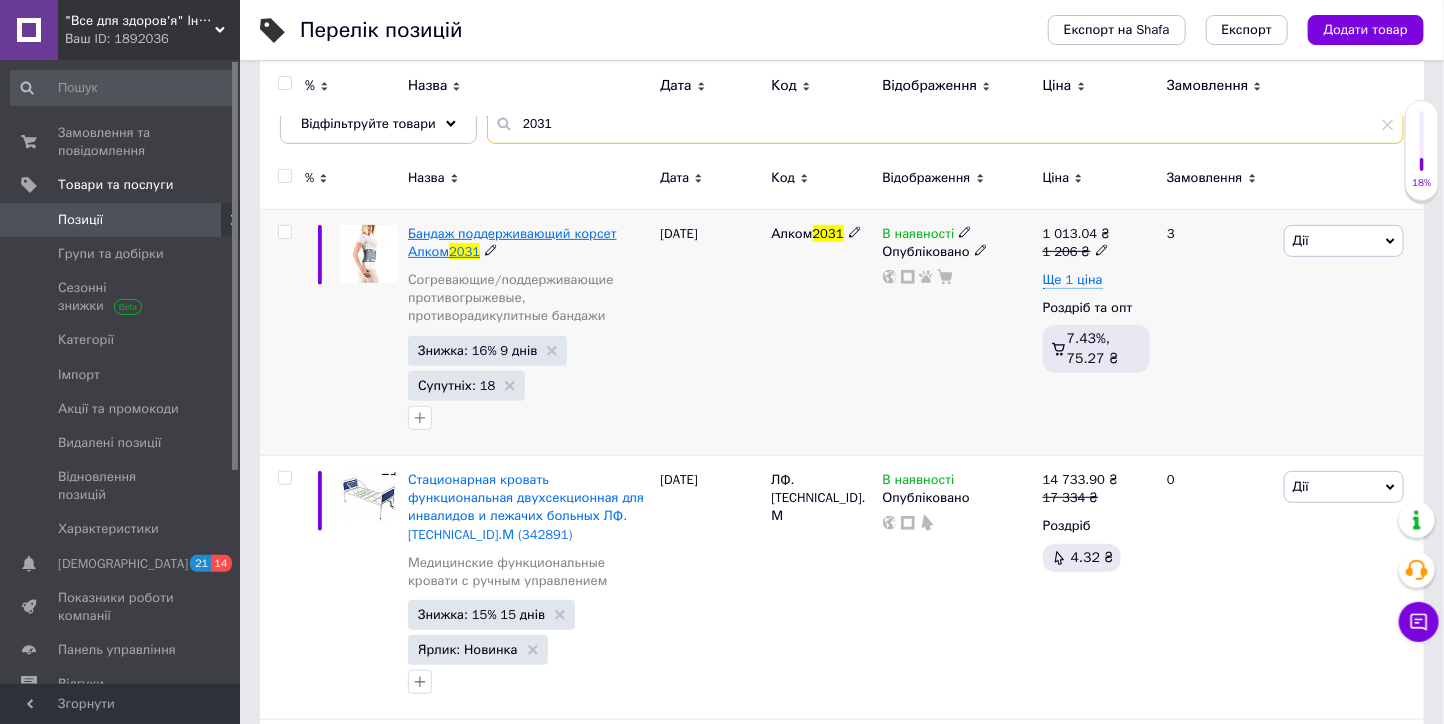 type on "2031" 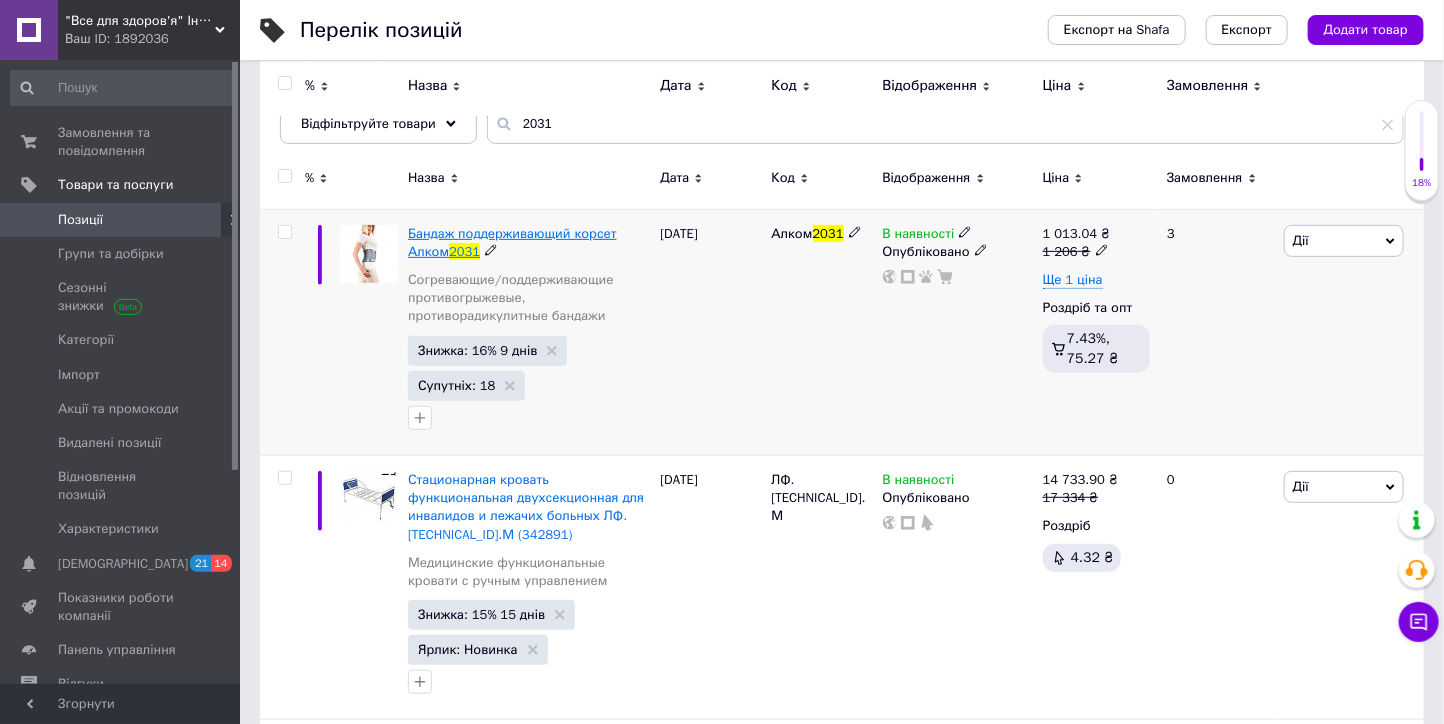 click on "Бандаж поддерживающий корсет Алком" at bounding box center (512, 242) 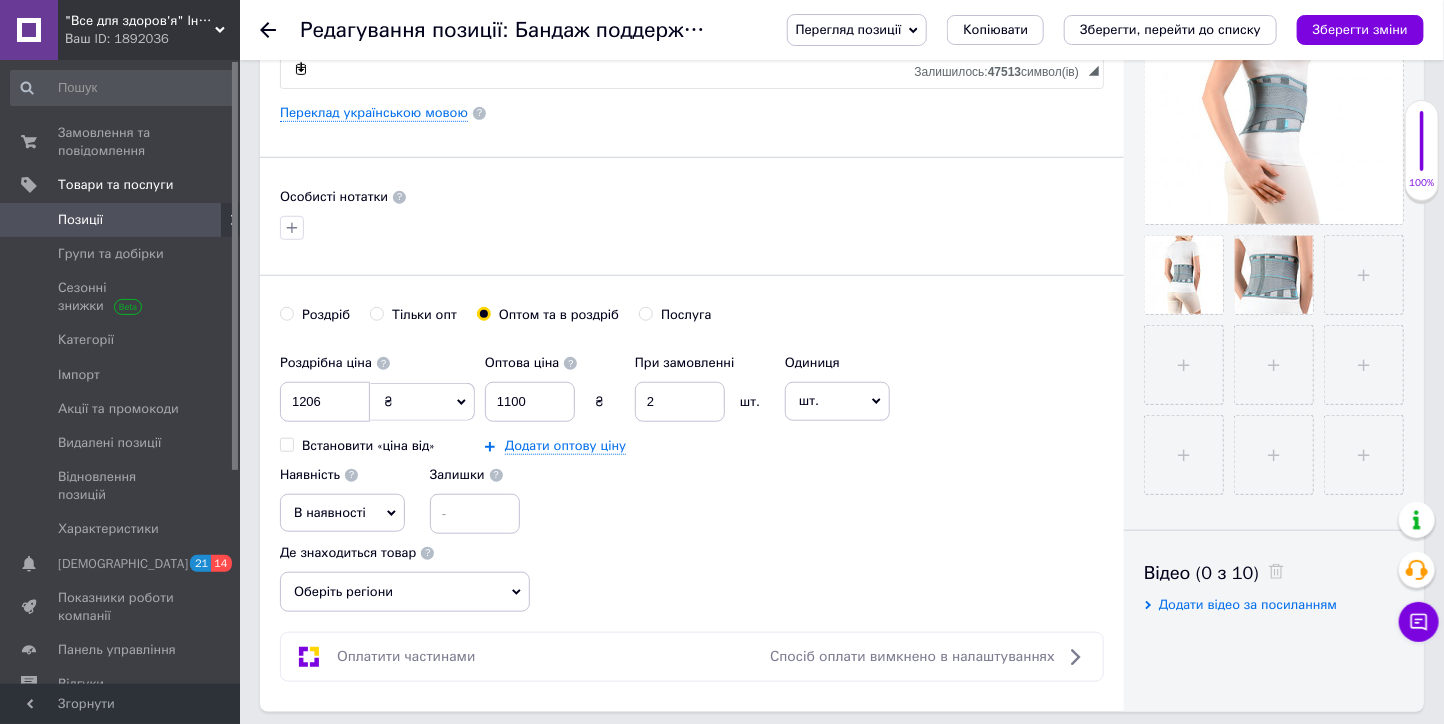 scroll, scrollTop: 555, scrollLeft: 0, axis: vertical 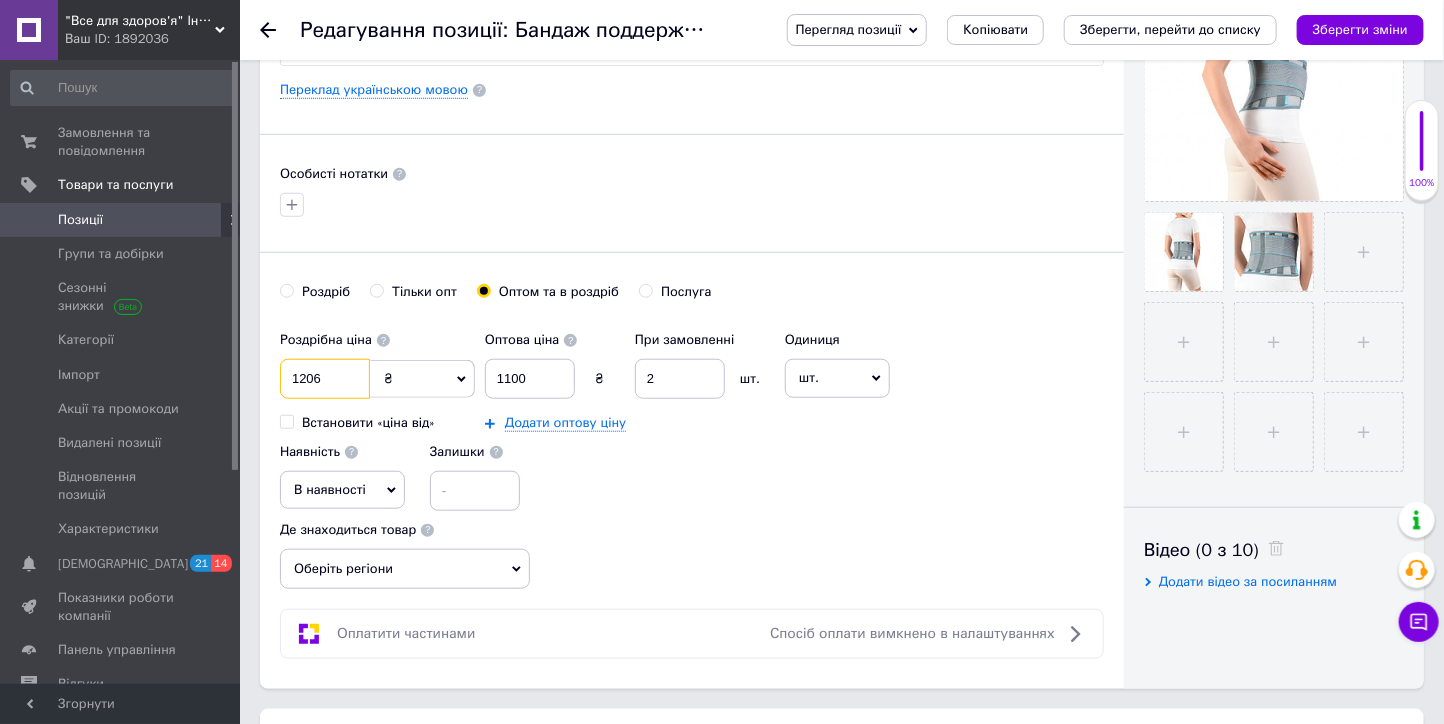 drag, startPoint x: 332, startPoint y: 375, endPoint x: 318, endPoint y: 376, distance: 14.035668 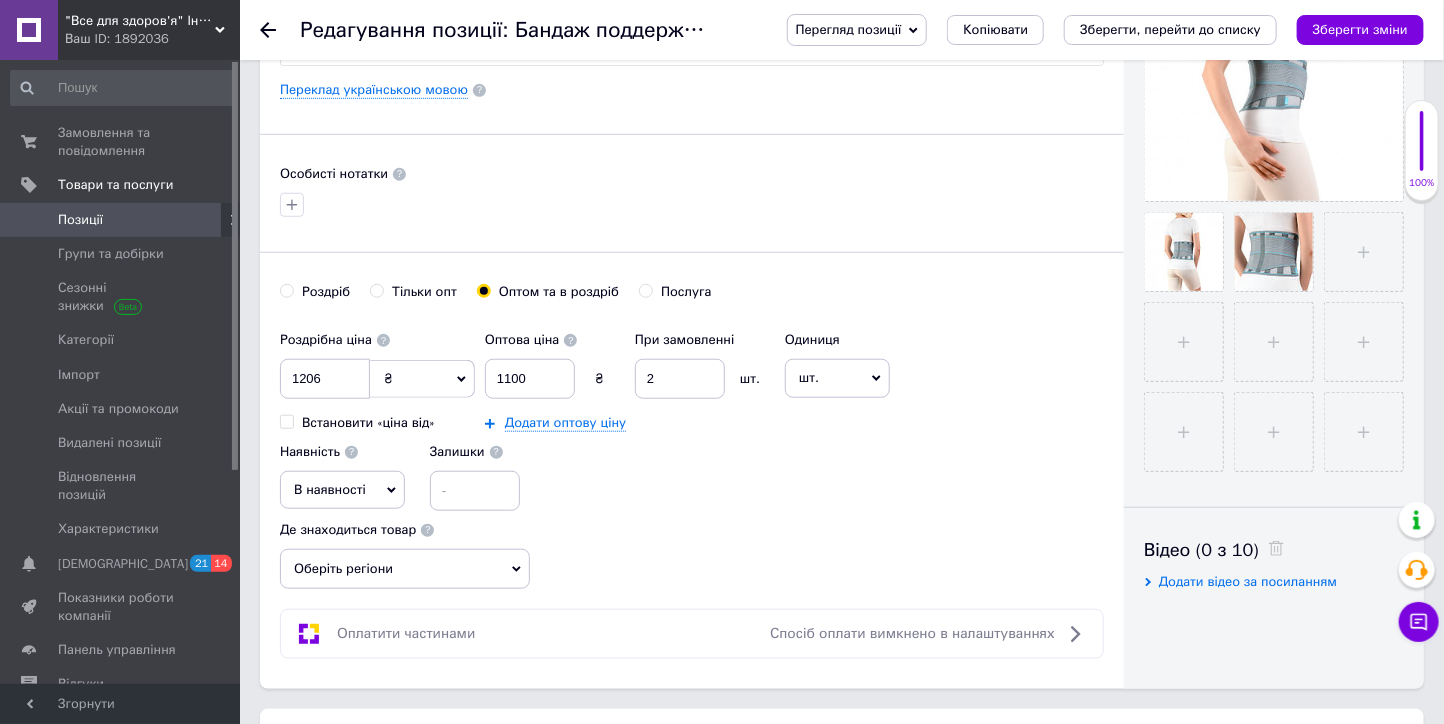 drag, startPoint x: 315, startPoint y: 286, endPoint x: 342, endPoint y: 310, distance: 36.124783 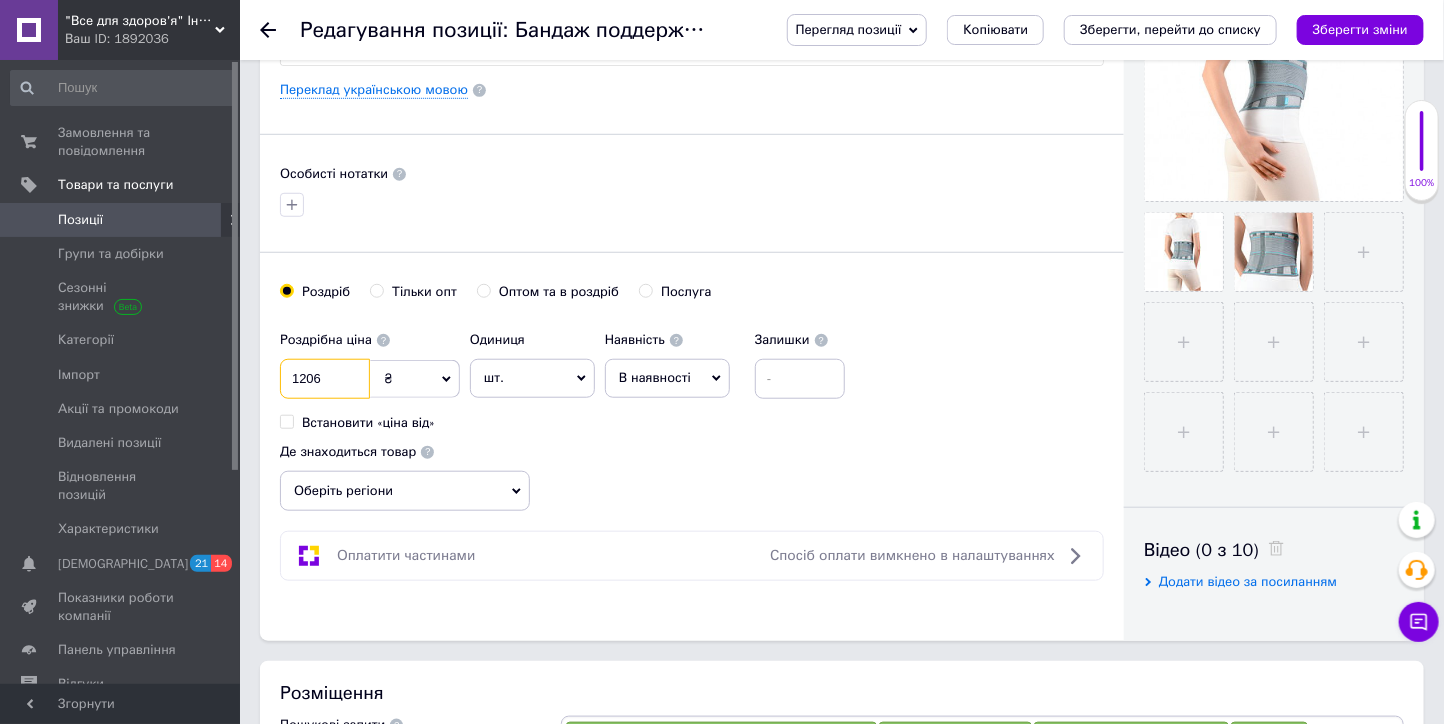 drag, startPoint x: 338, startPoint y: 375, endPoint x: 285, endPoint y: 373, distance: 53.037724 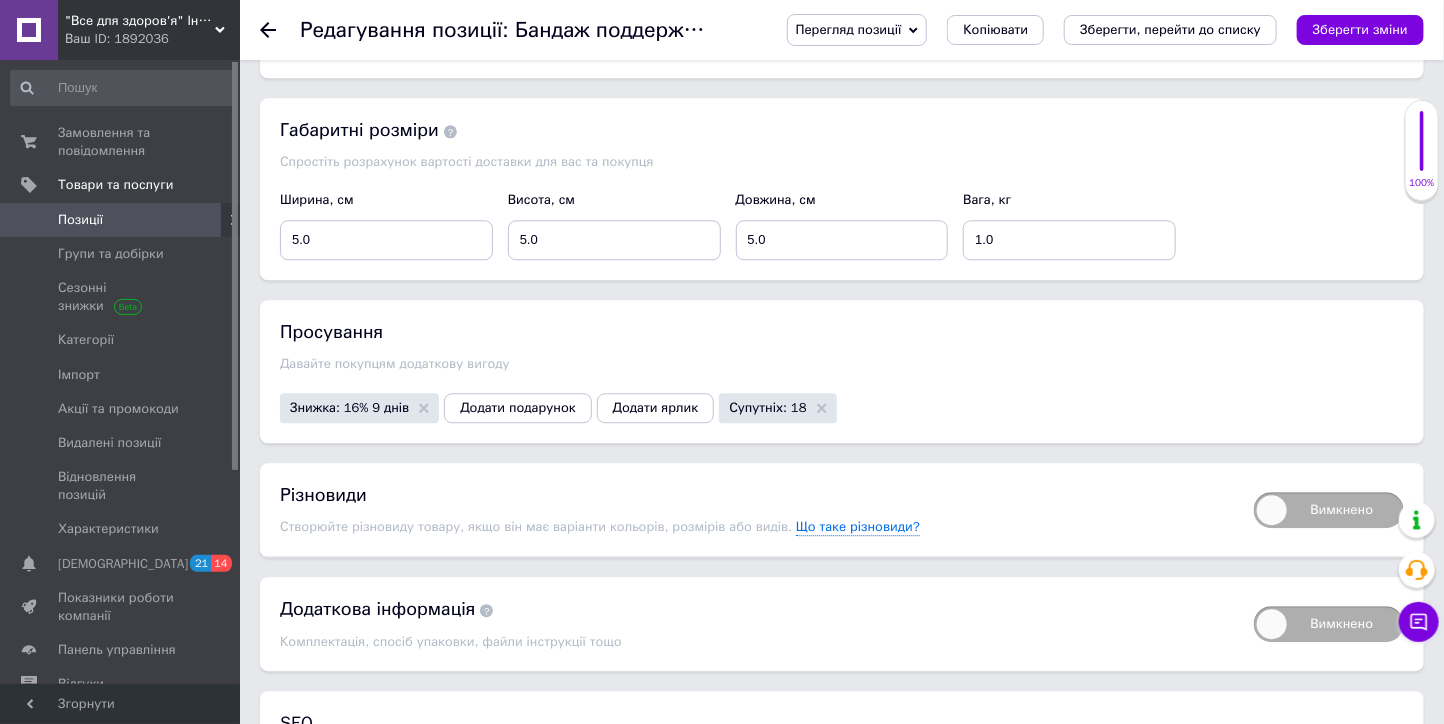 scroll, scrollTop: 2349, scrollLeft: 0, axis: vertical 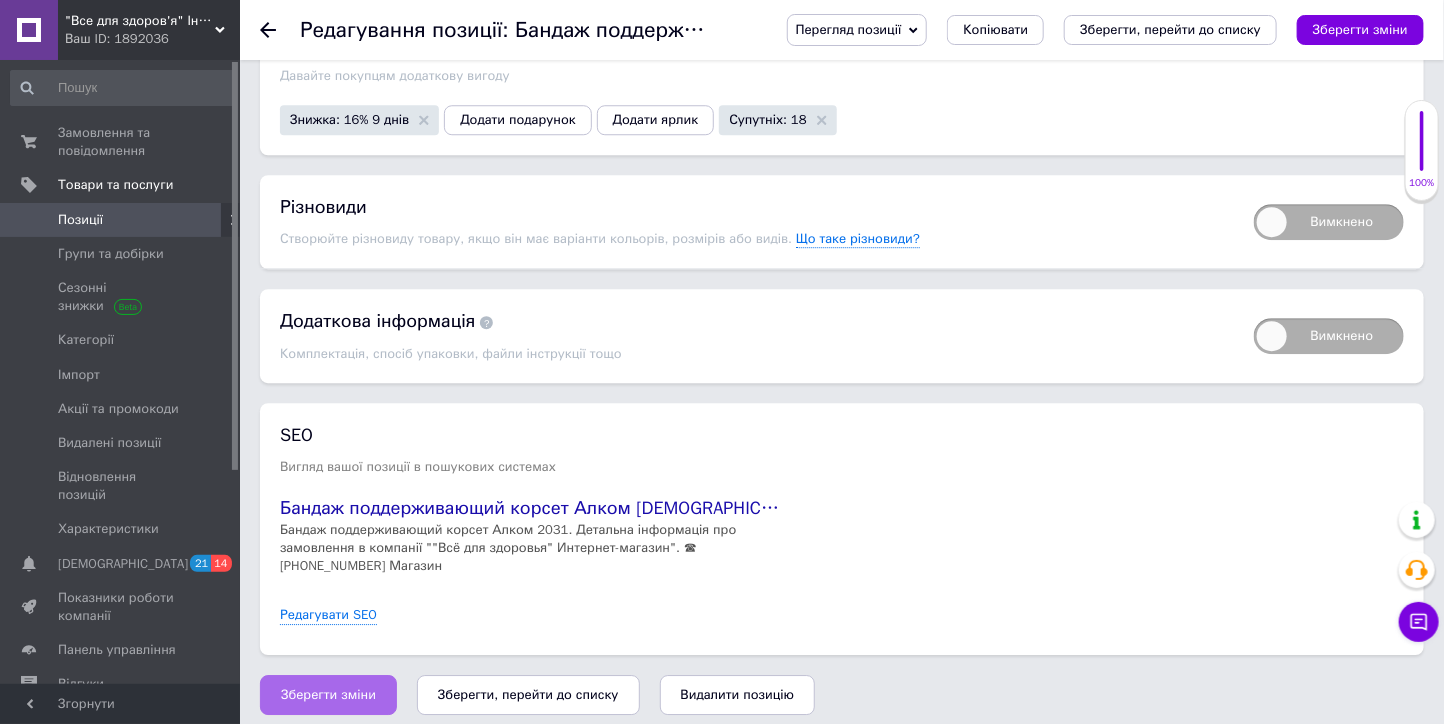 type on "1564" 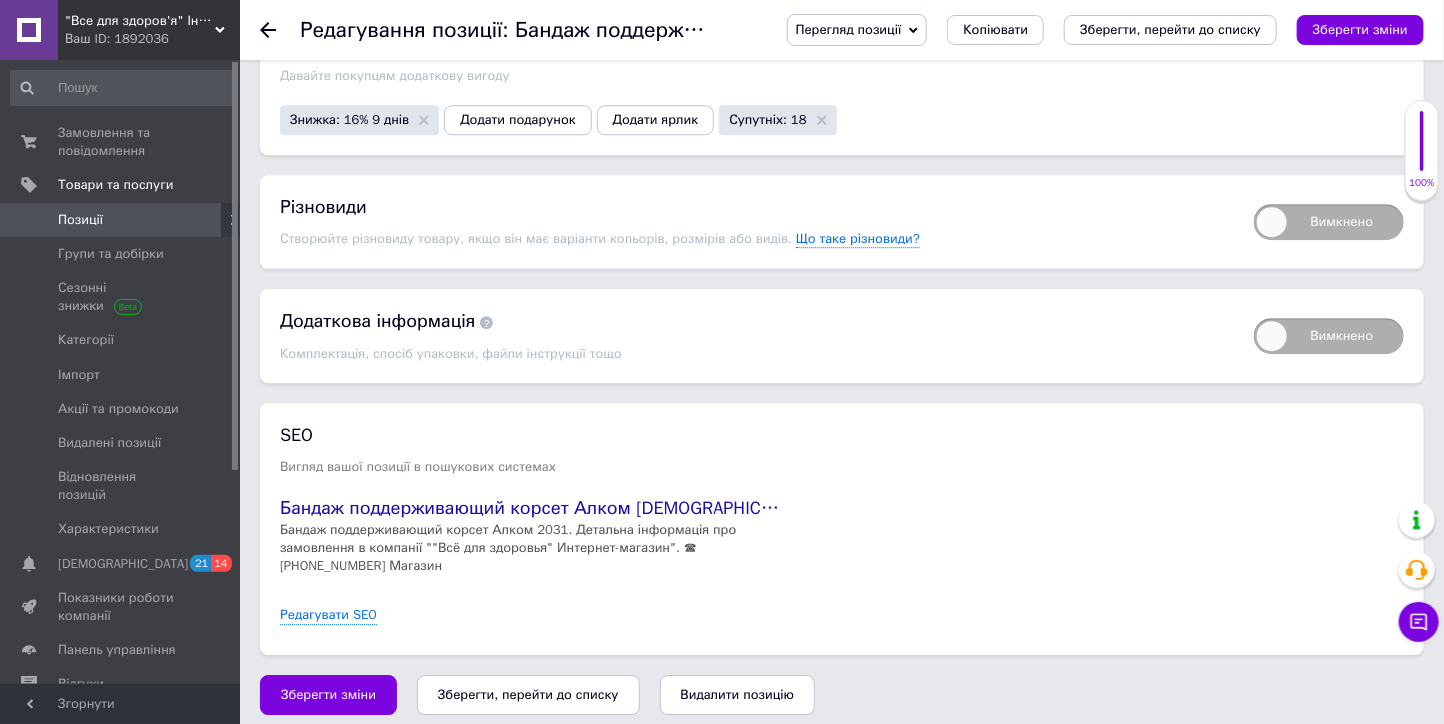 drag, startPoint x: 289, startPoint y: 691, endPoint x: 326, endPoint y: 660, distance: 48.270073 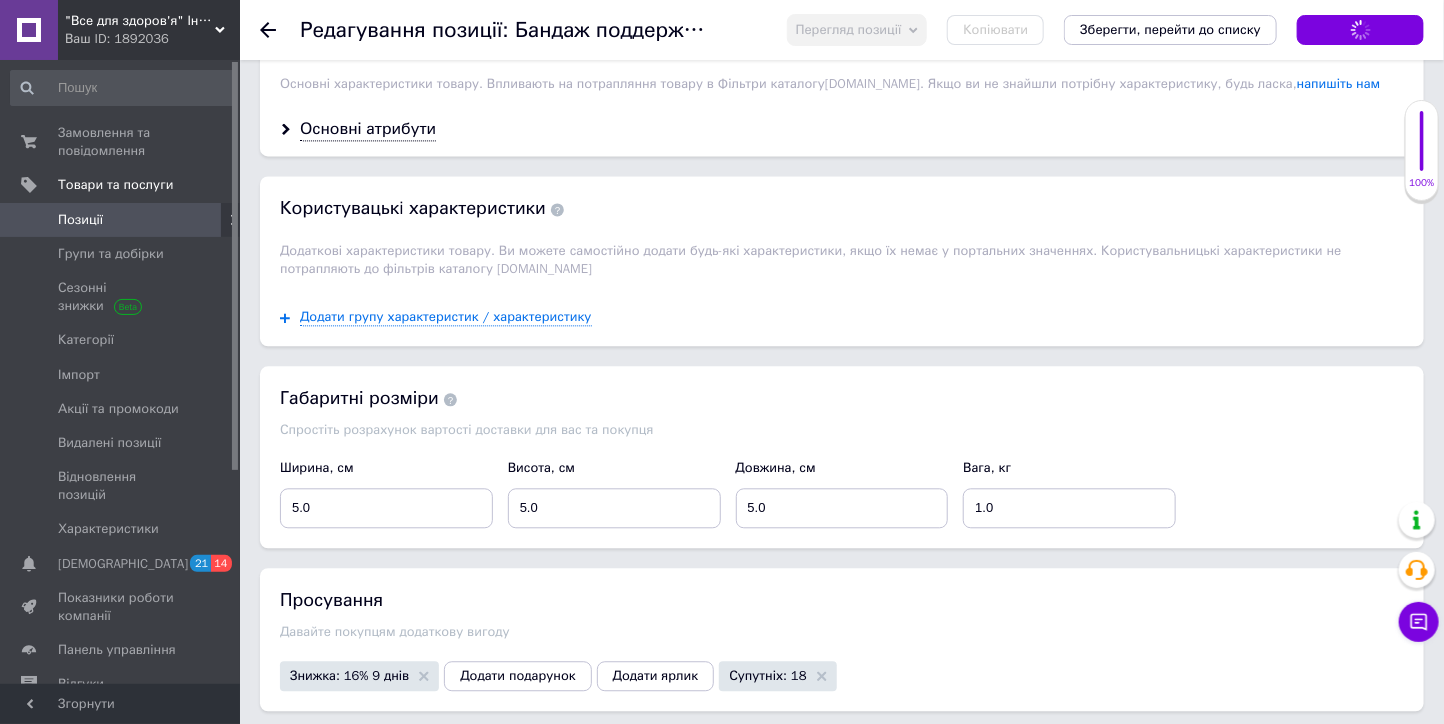 scroll, scrollTop: 2126, scrollLeft: 0, axis: vertical 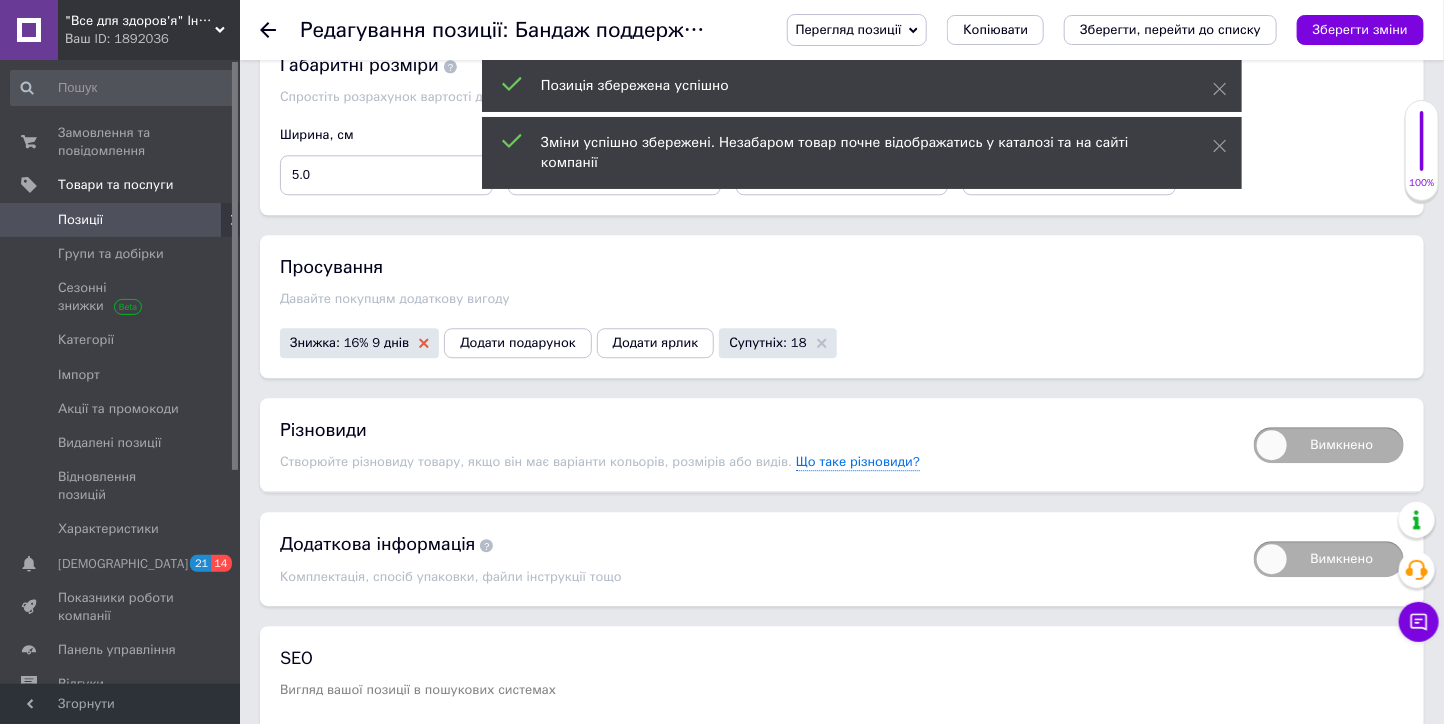 click 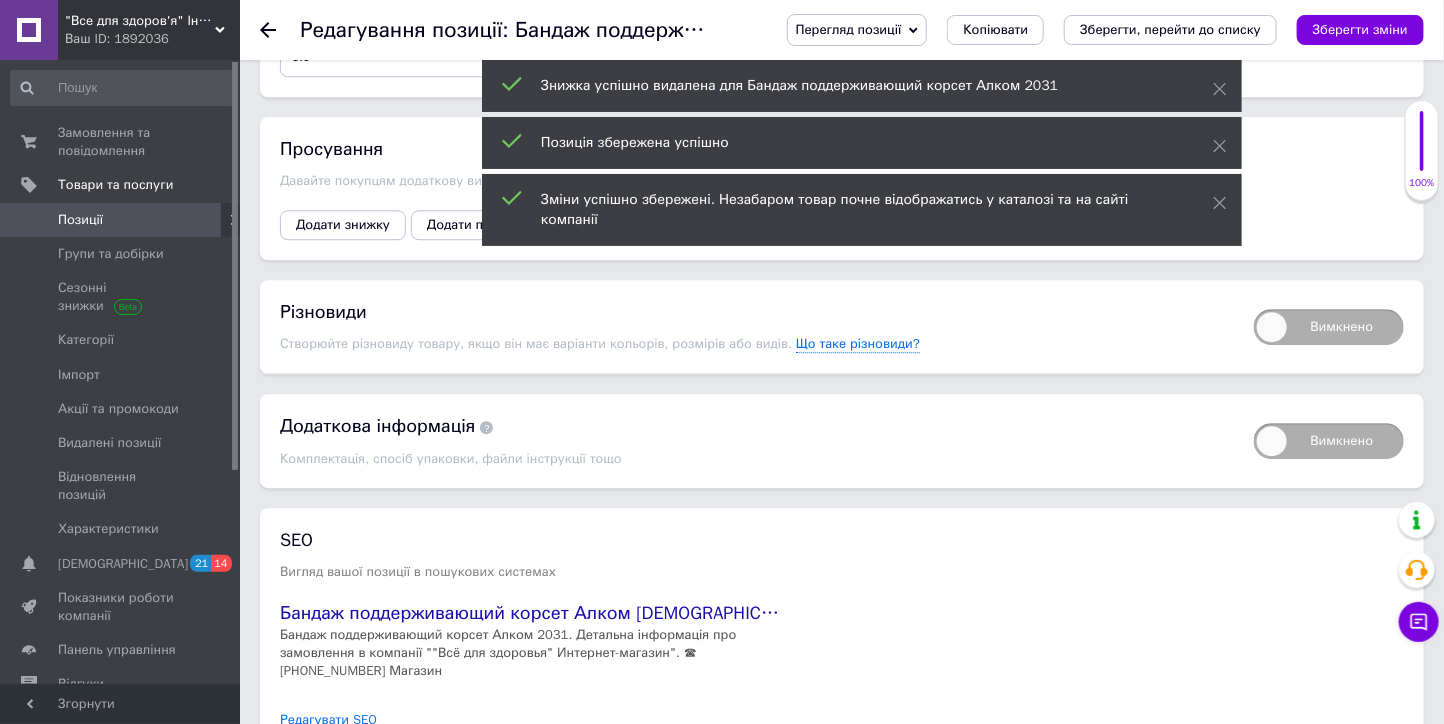 scroll, scrollTop: 2349, scrollLeft: 0, axis: vertical 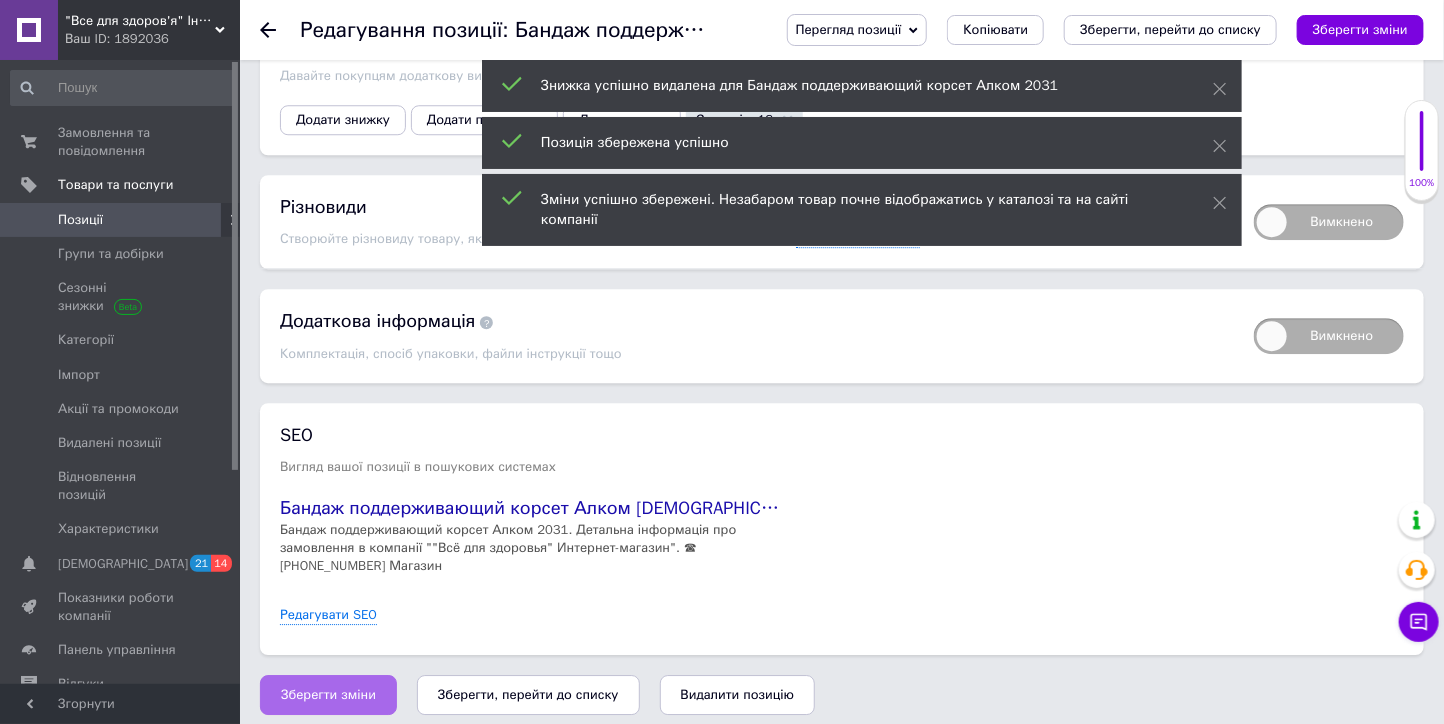 click on "Зберегти зміни" at bounding box center [328, 695] 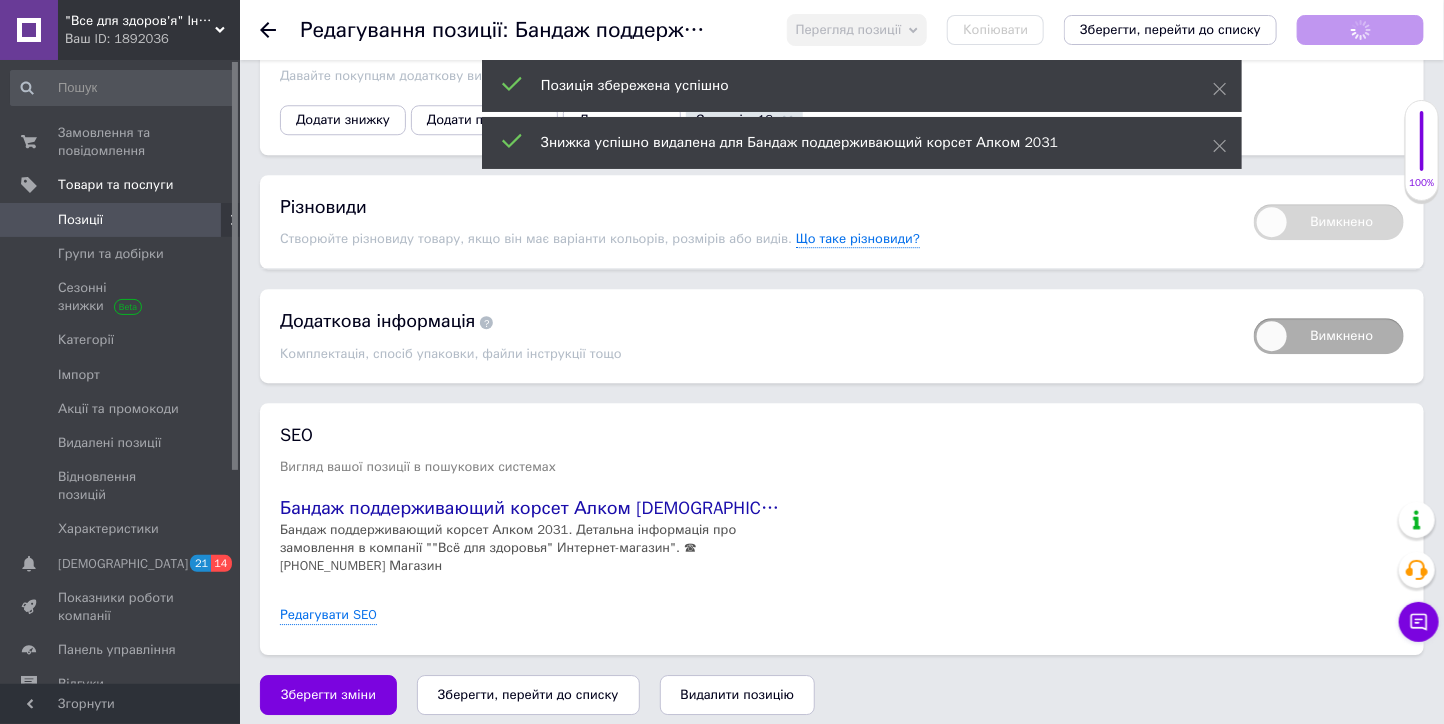click 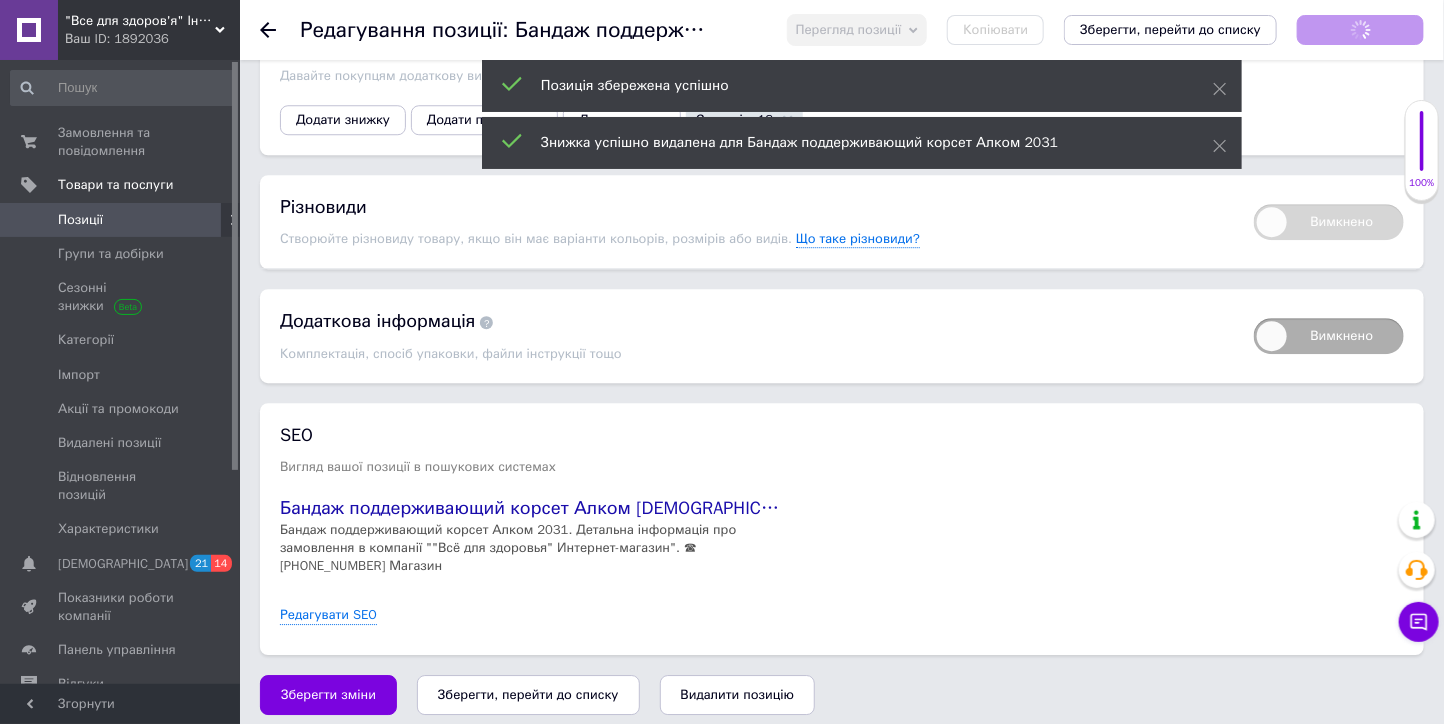 scroll, scrollTop: 0, scrollLeft: 0, axis: both 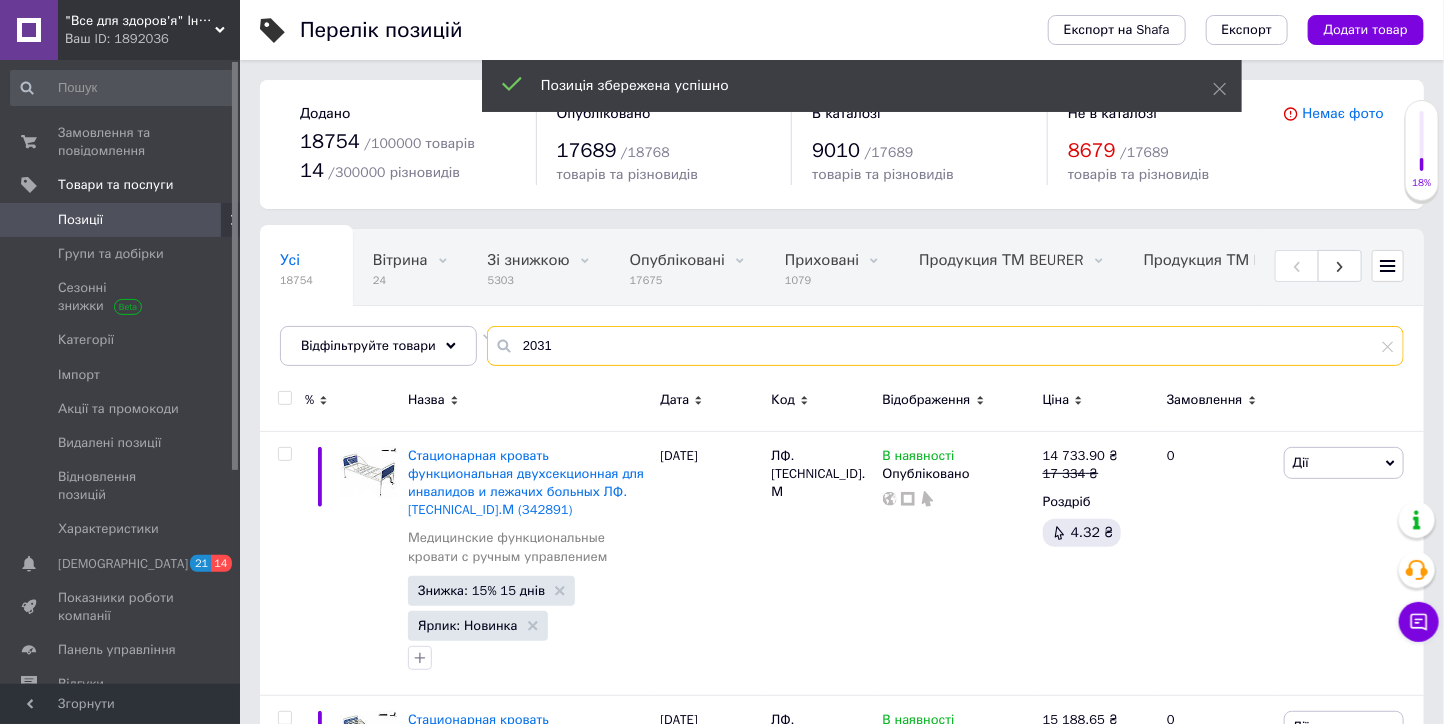 drag, startPoint x: 561, startPoint y: 340, endPoint x: 482, endPoint y: 342, distance: 79.025314 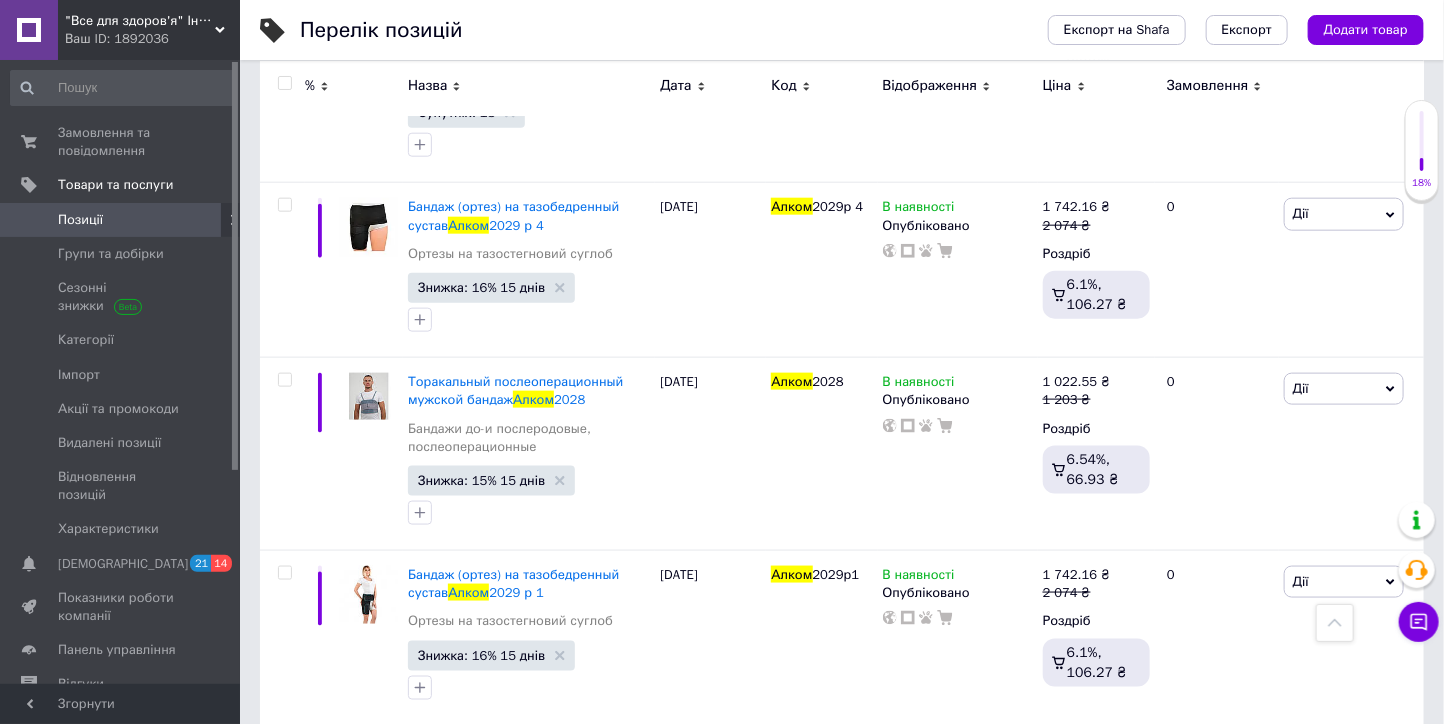 scroll, scrollTop: 888, scrollLeft: 0, axis: vertical 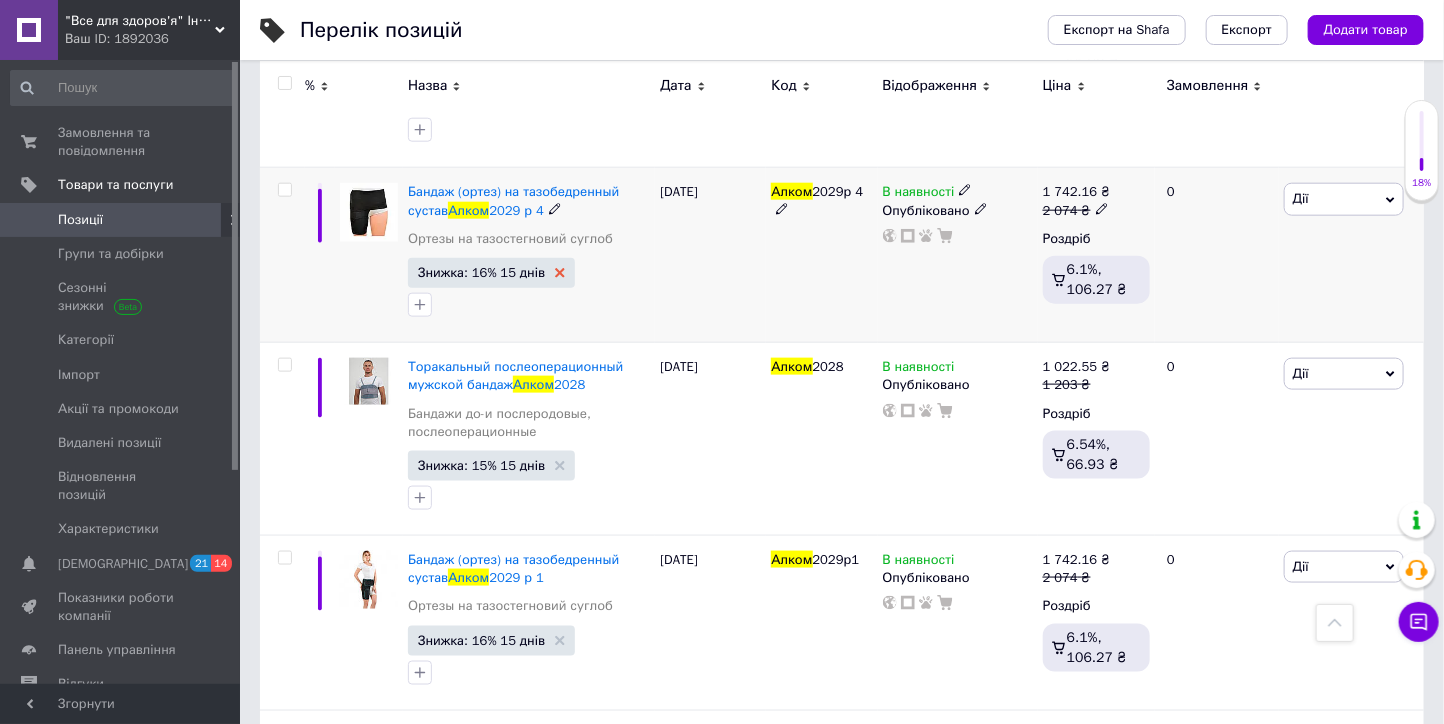 type on "алком" 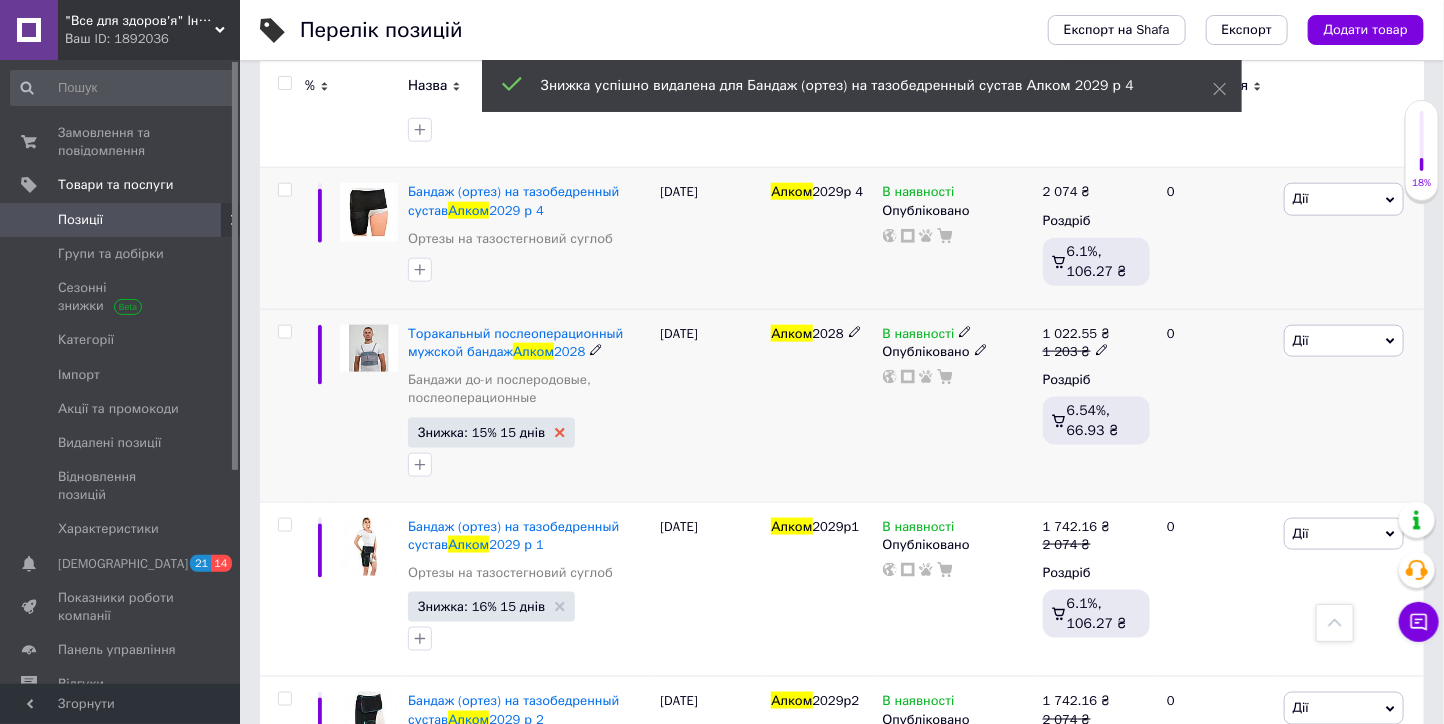 click 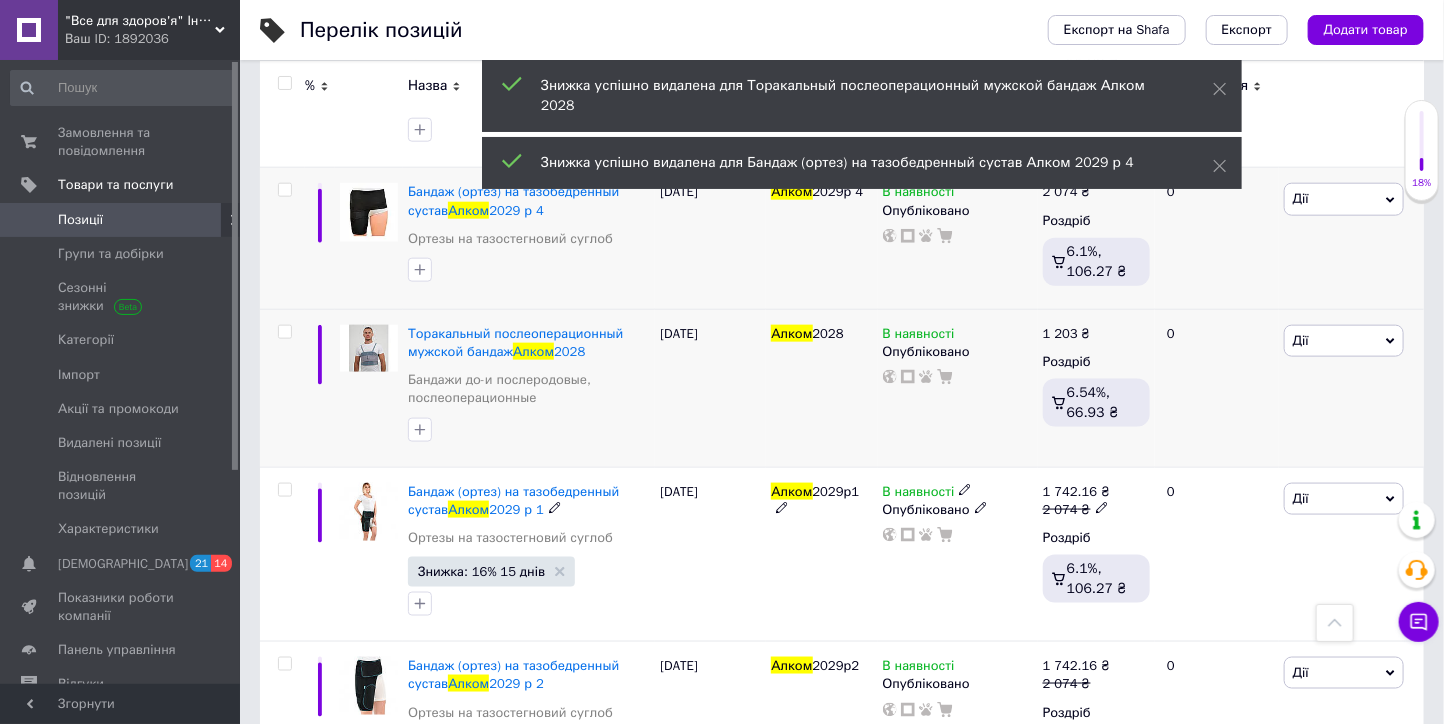scroll, scrollTop: 1111, scrollLeft: 0, axis: vertical 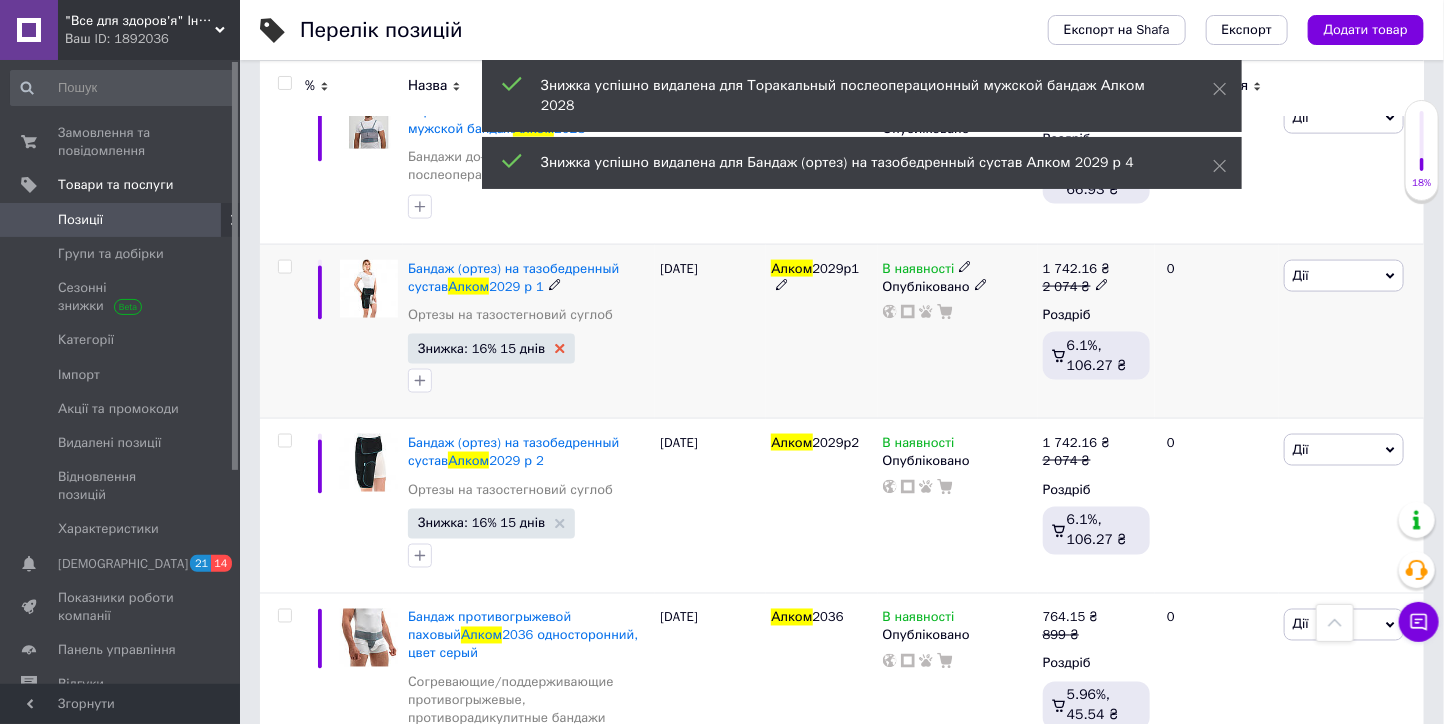 click 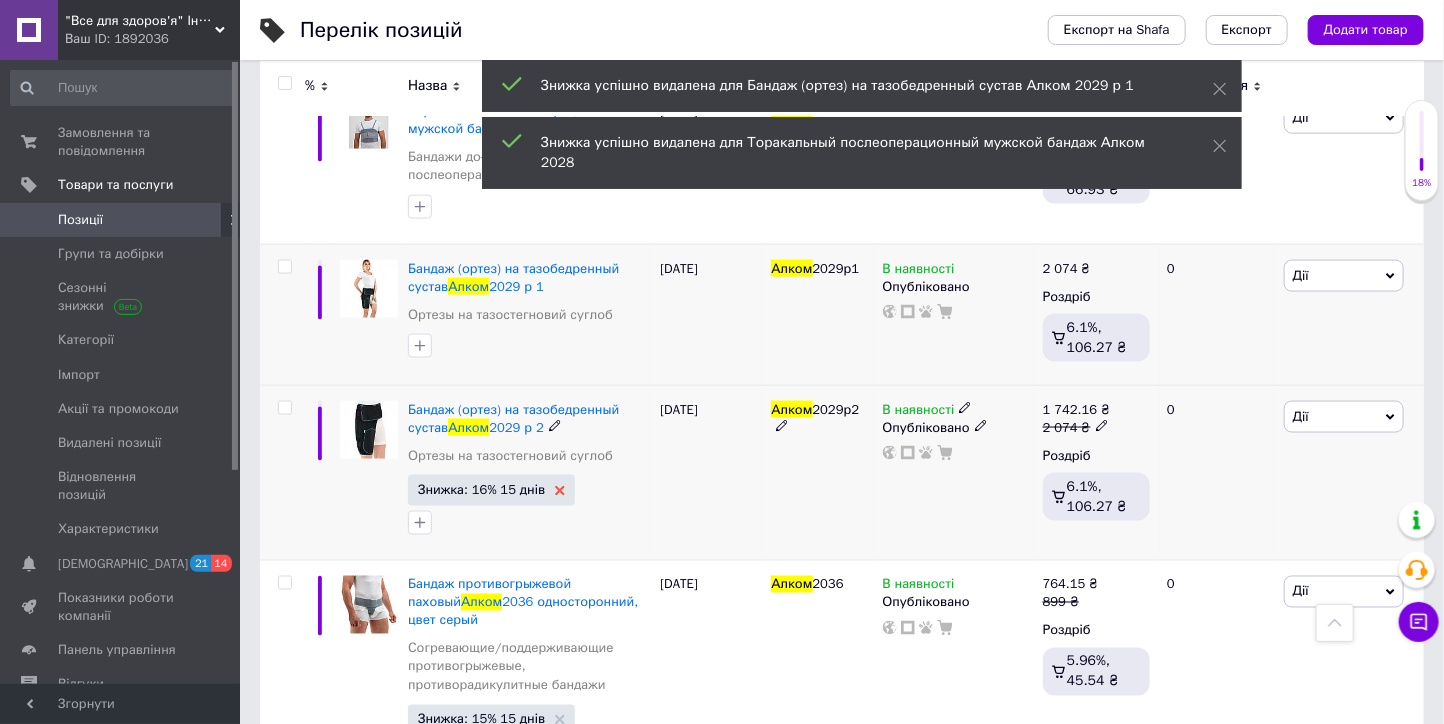 click 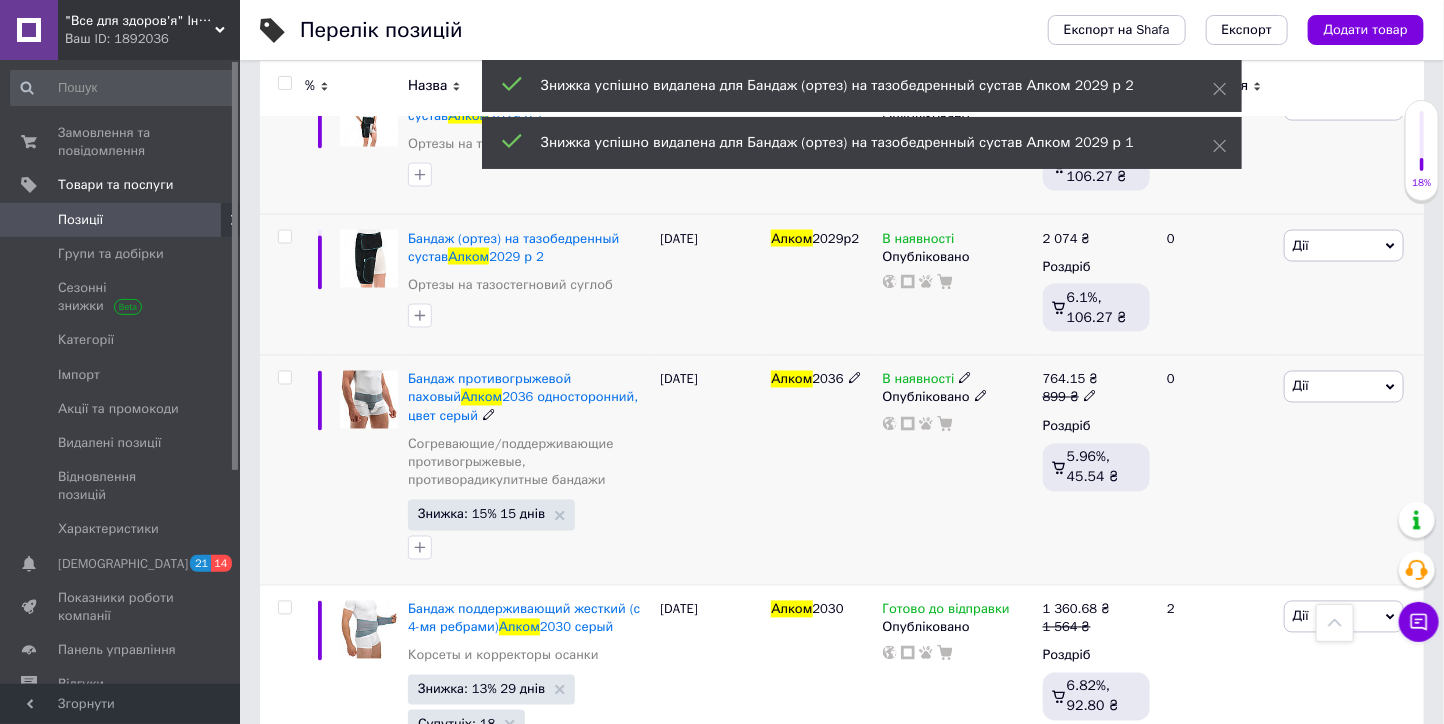 scroll, scrollTop: 1333, scrollLeft: 0, axis: vertical 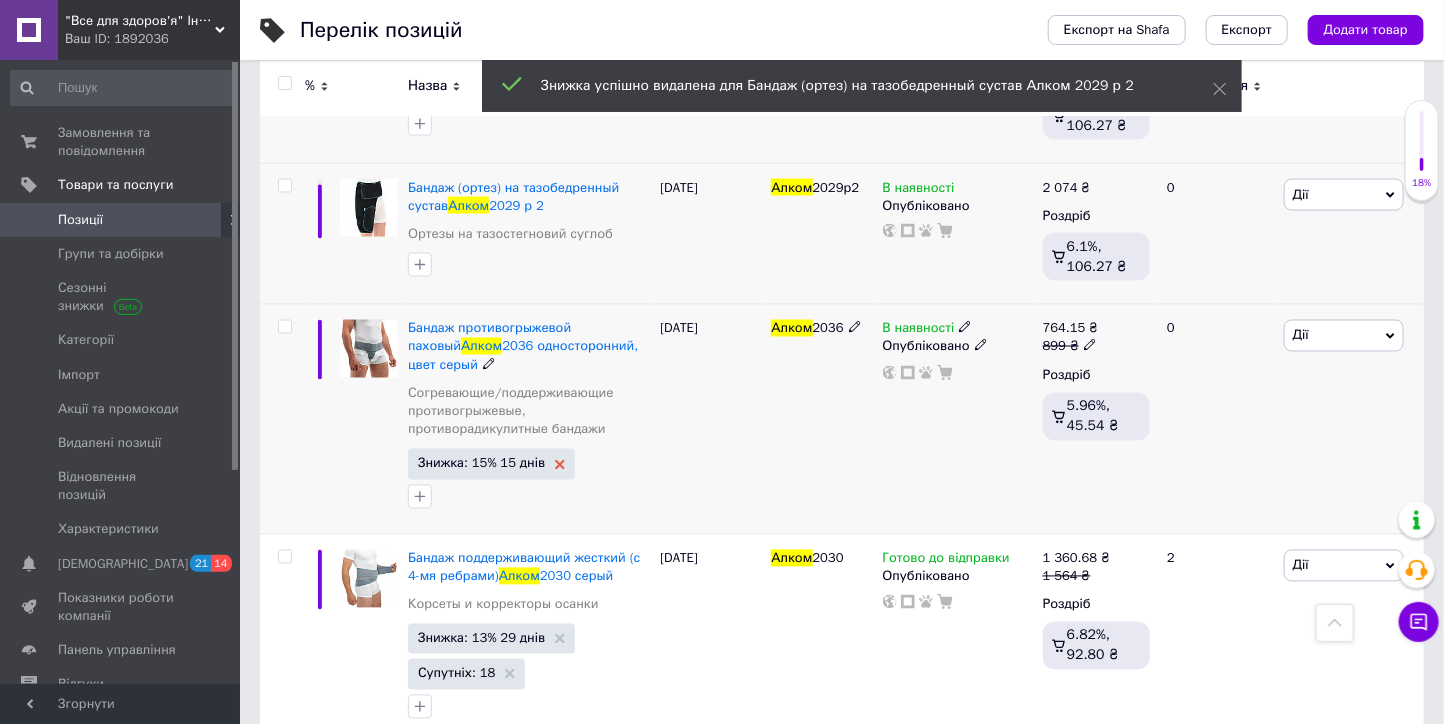 click 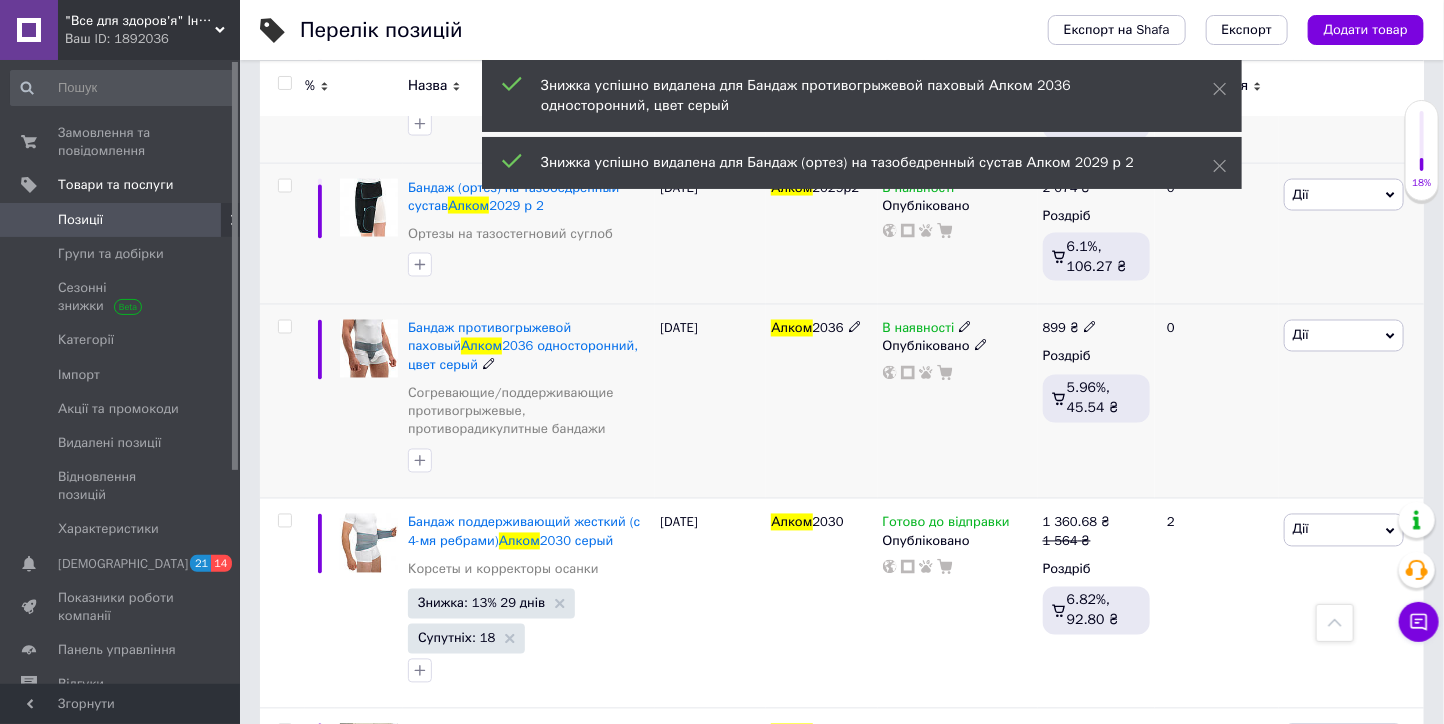 scroll, scrollTop: 1444, scrollLeft: 0, axis: vertical 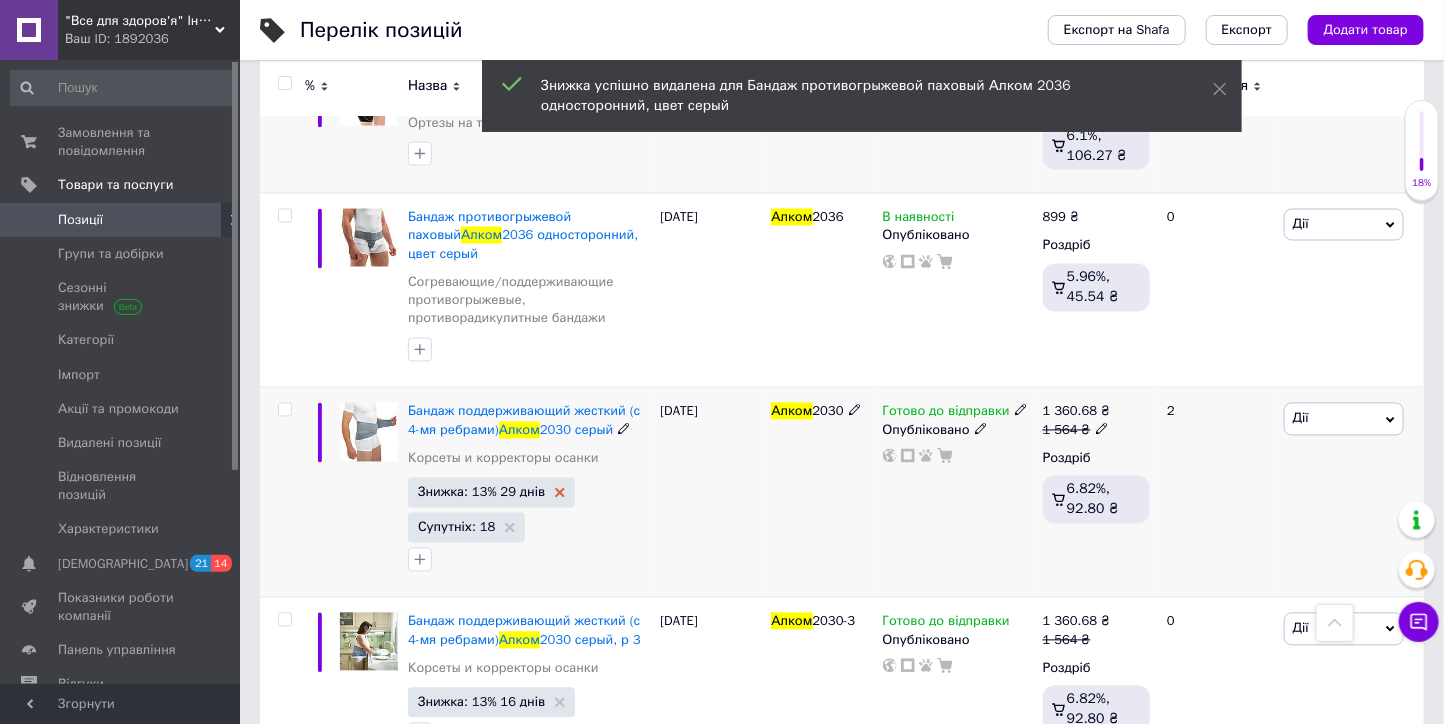 click 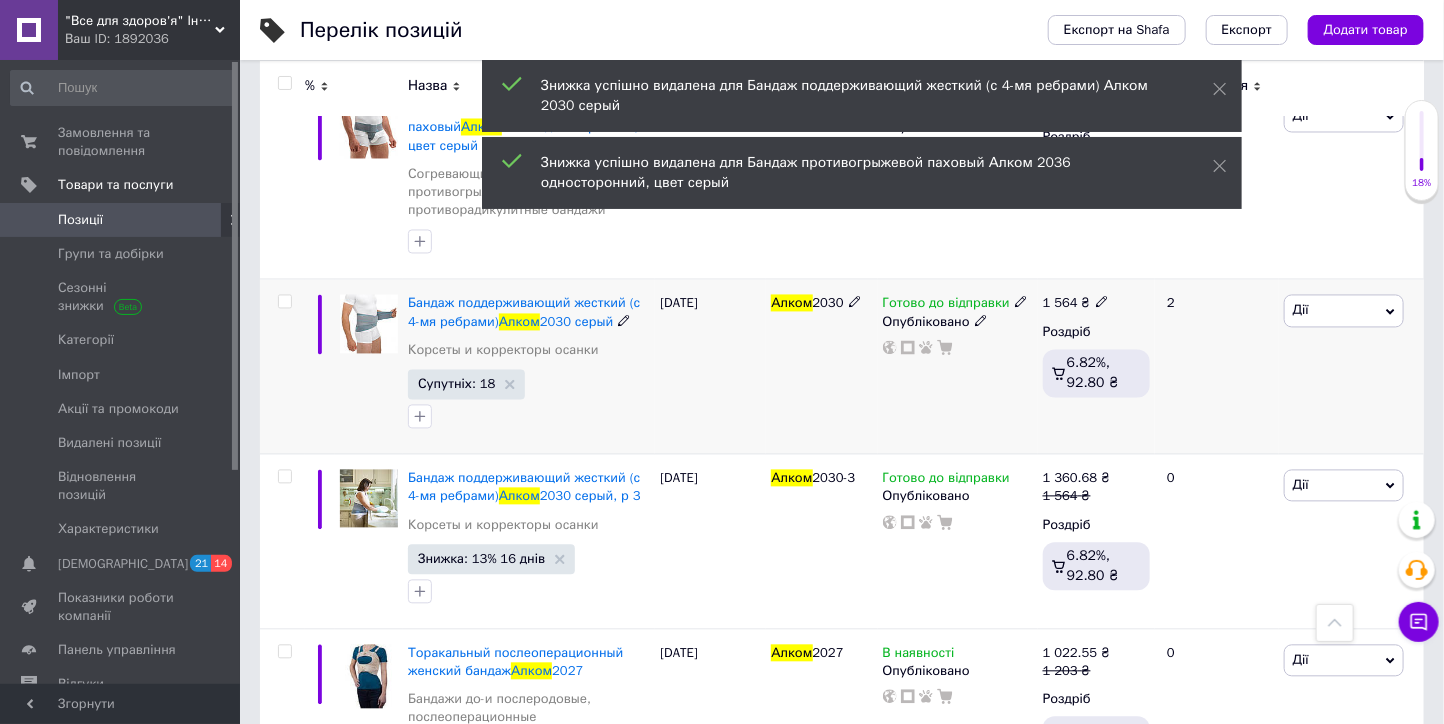 scroll, scrollTop: 1555, scrollLeft: 0, axis: vertical 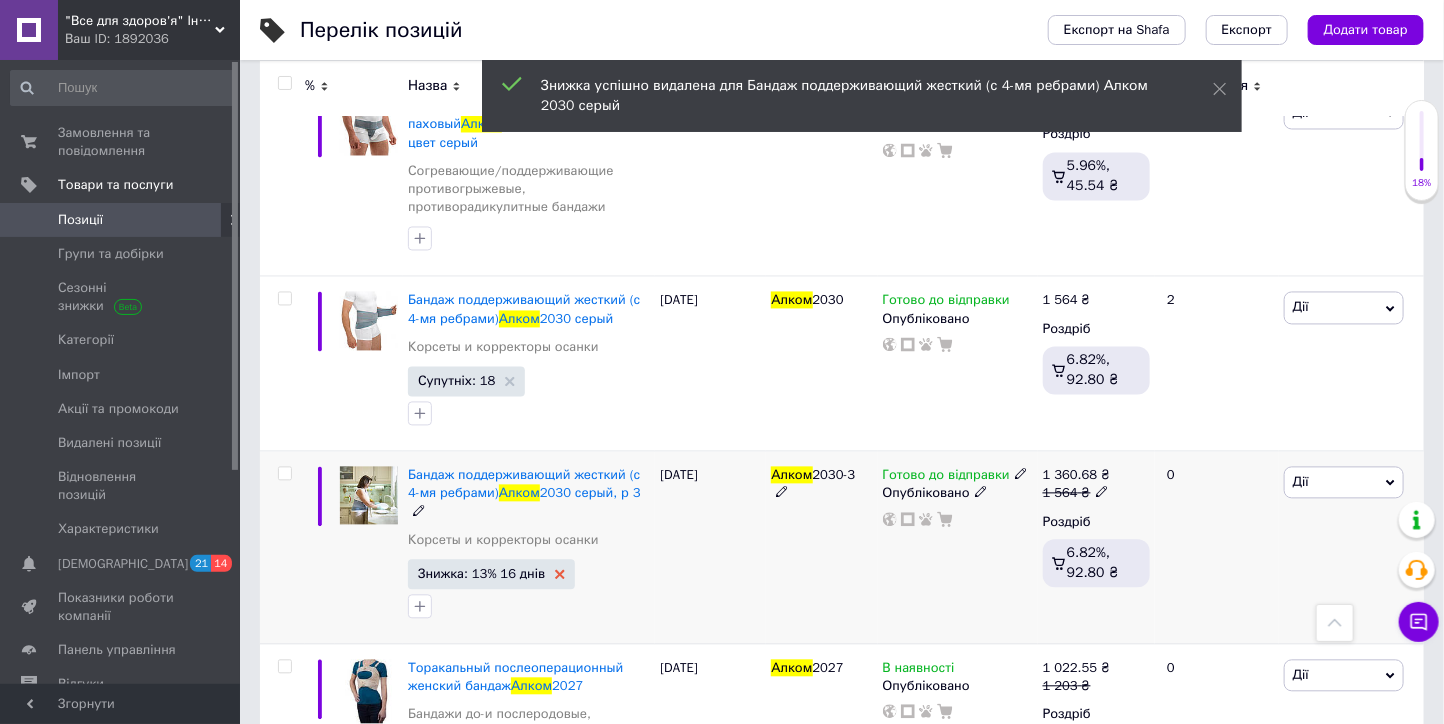 click 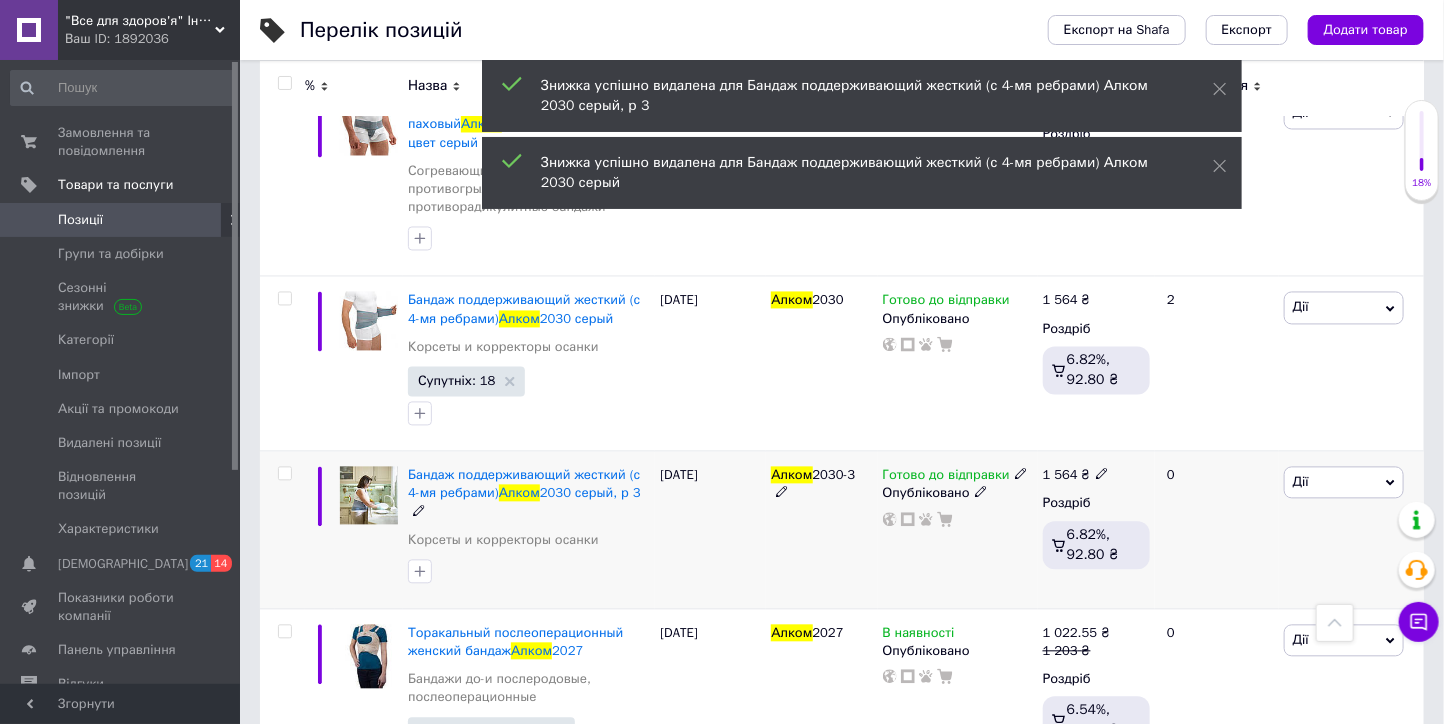 scroll, scrollTop: 1777, scrollLeft: 0, axis: vertical 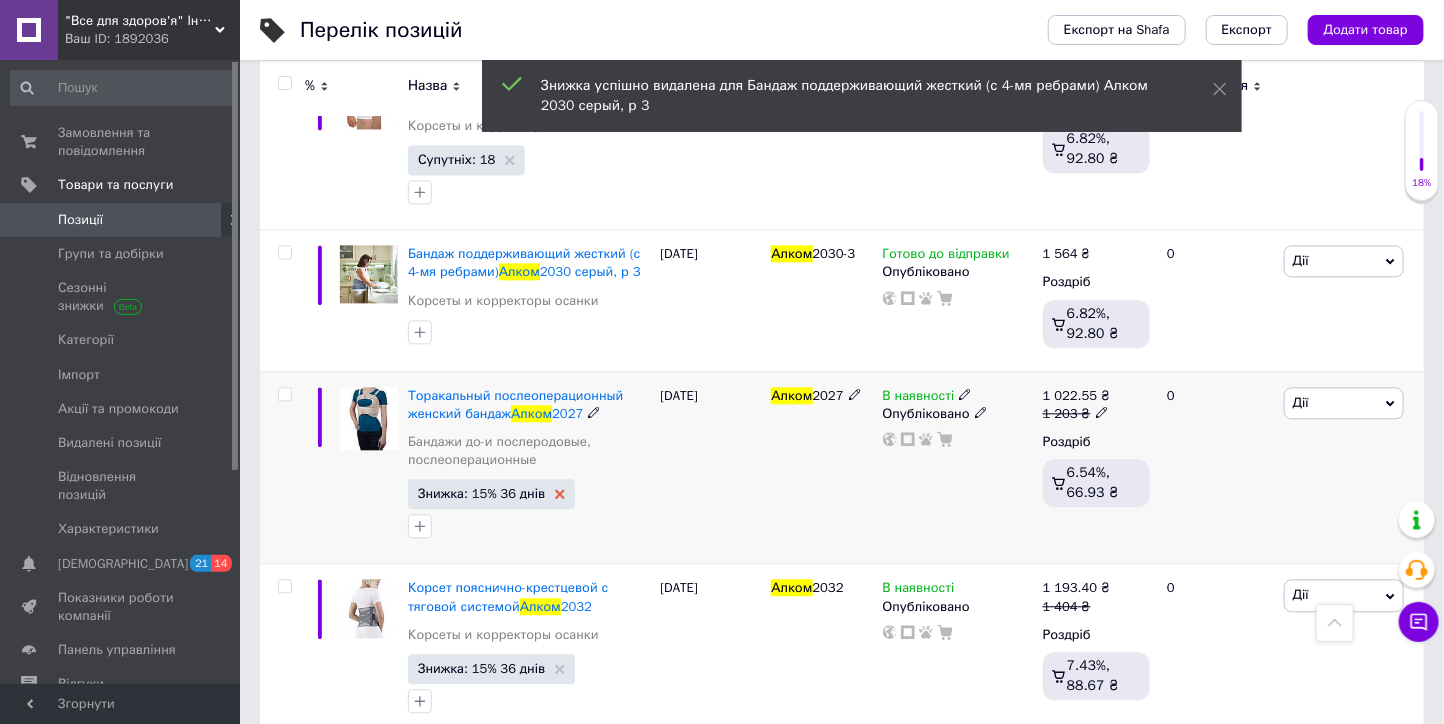 click 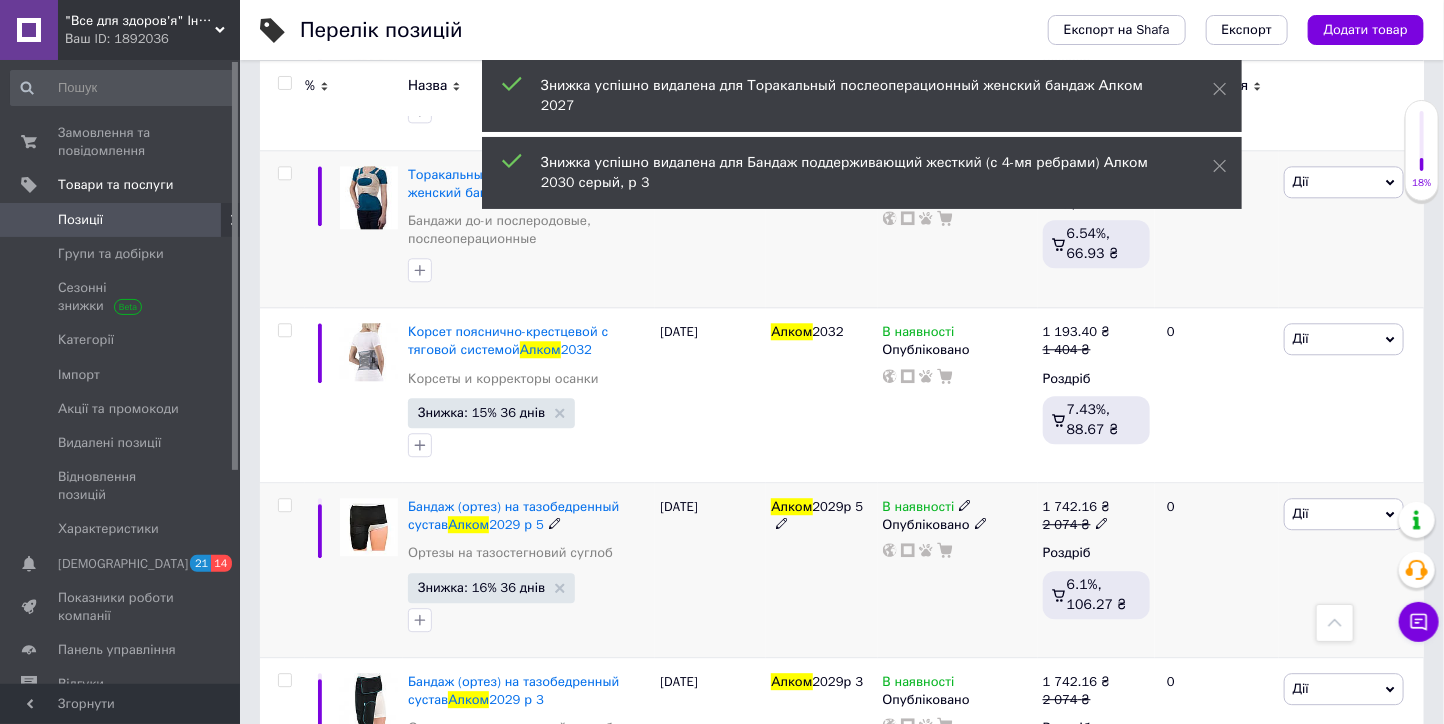 scroll, scrollTop: 2000, scrollLeft: 0, axis: vertical 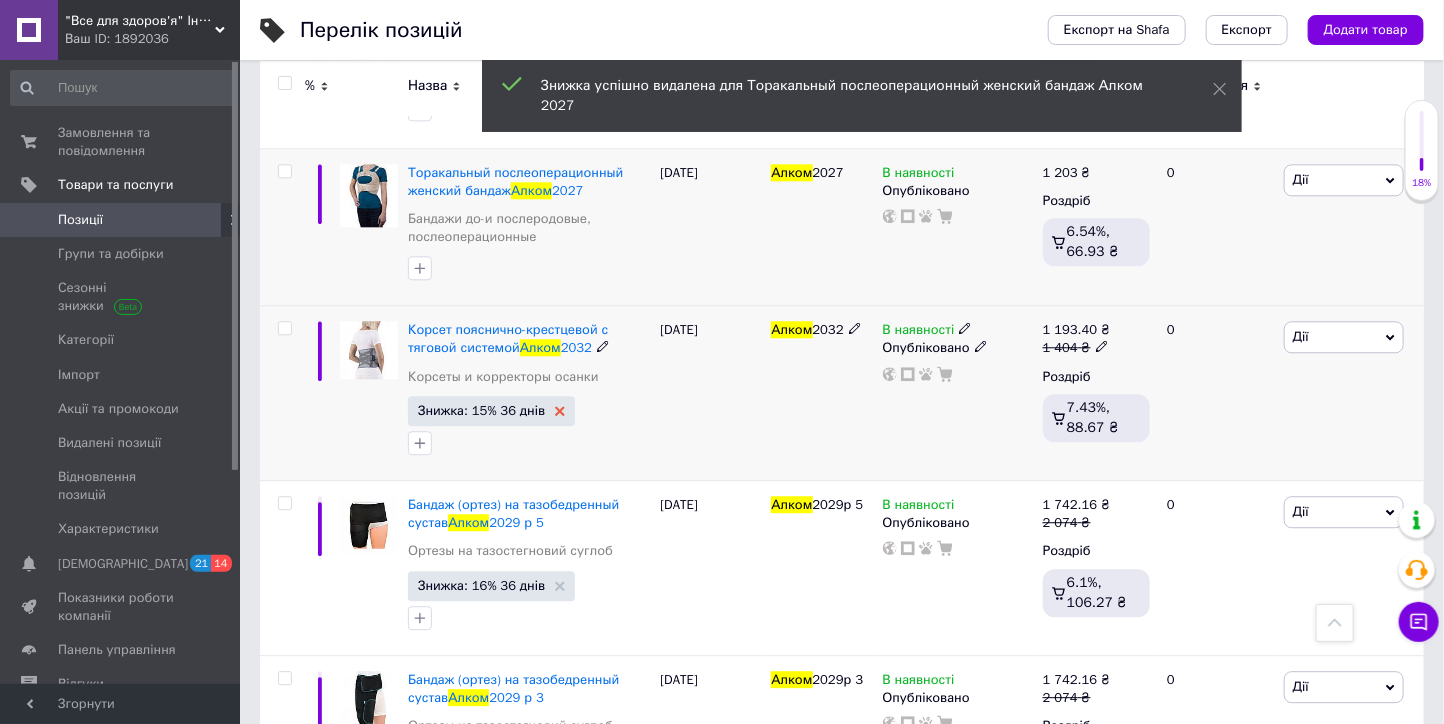 click 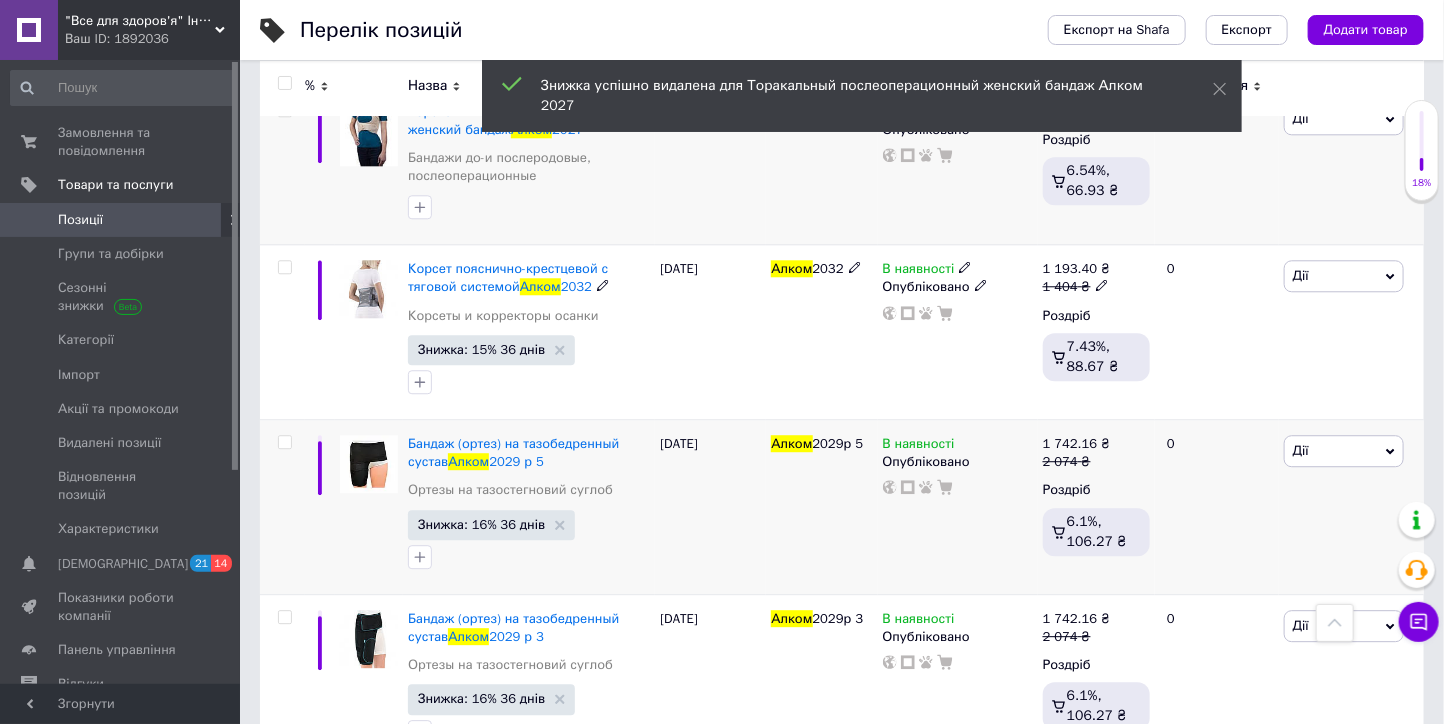 scroll, scrollTop: 2111, scrollLeft: 0, axis: vertical 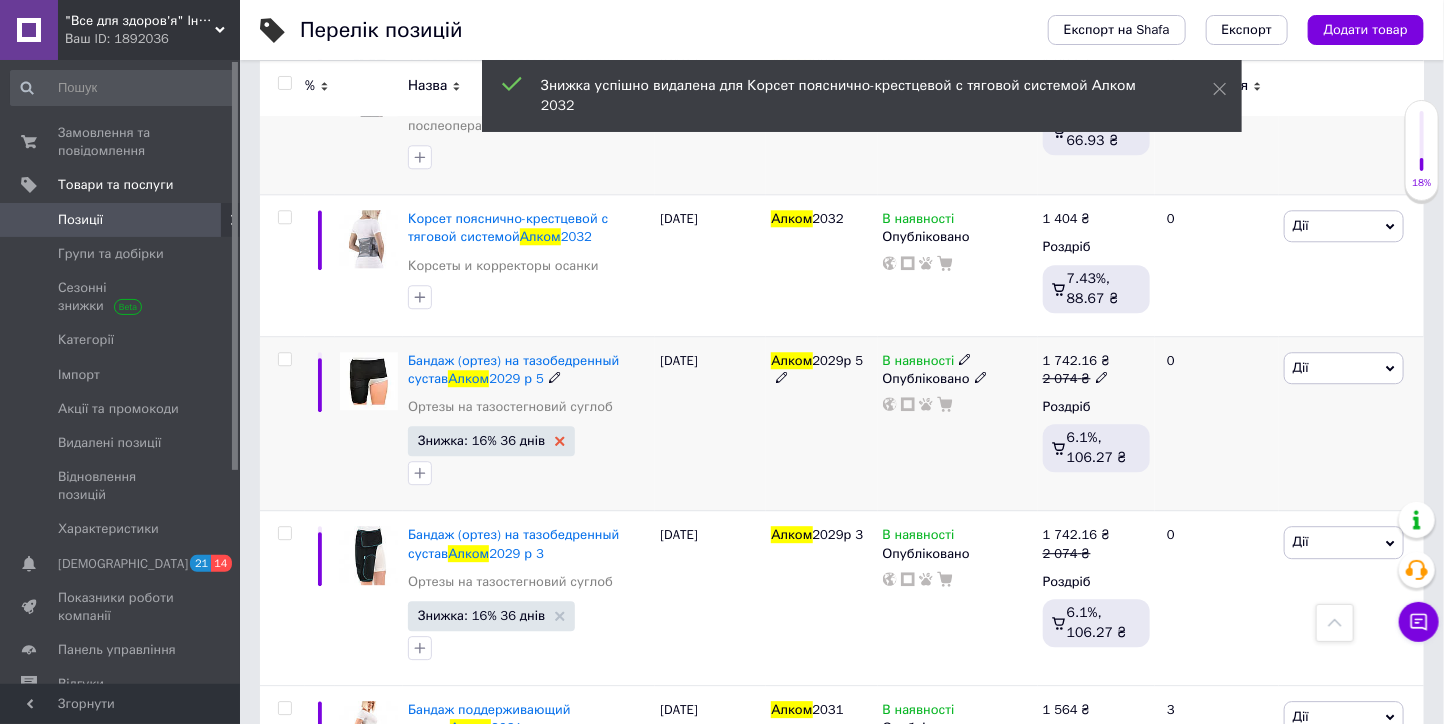 click 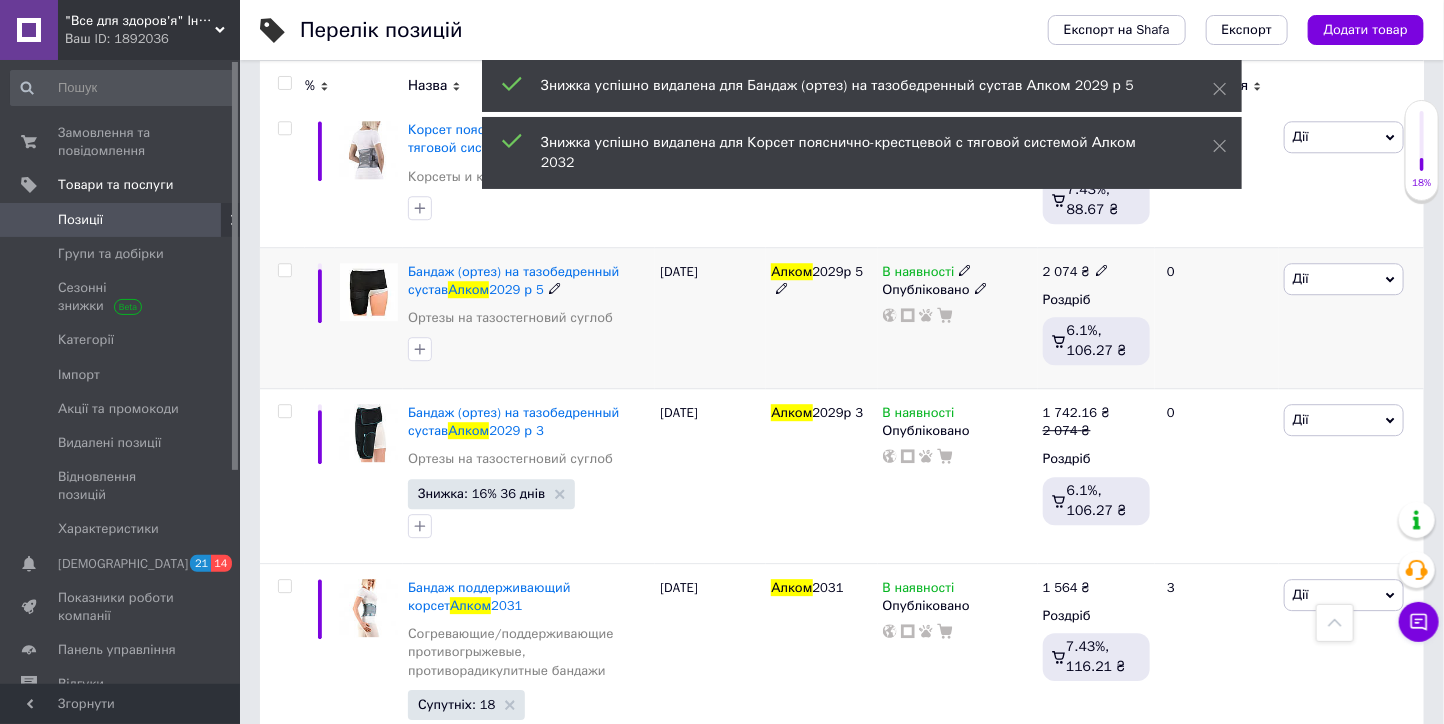 scroll, scrollTop: 2222, scrollLeft: 0, axis: vertical 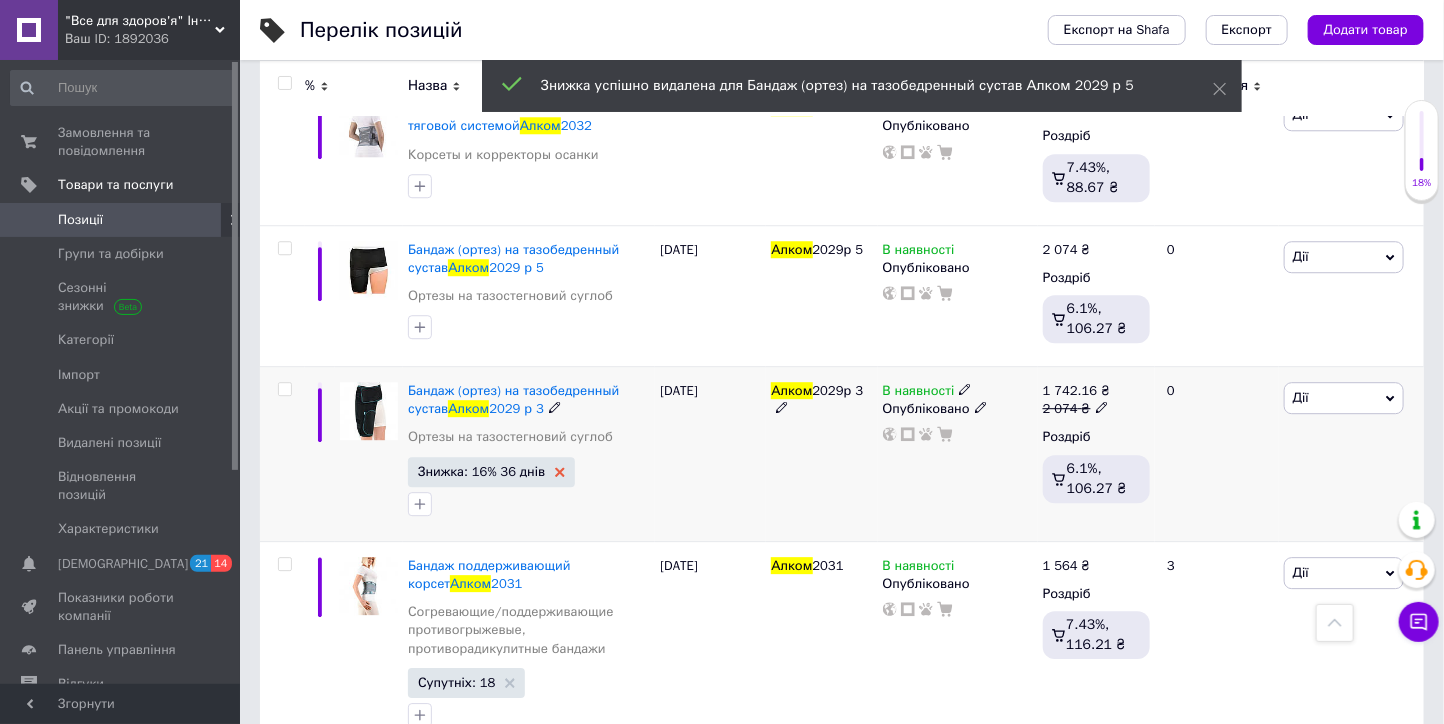 click 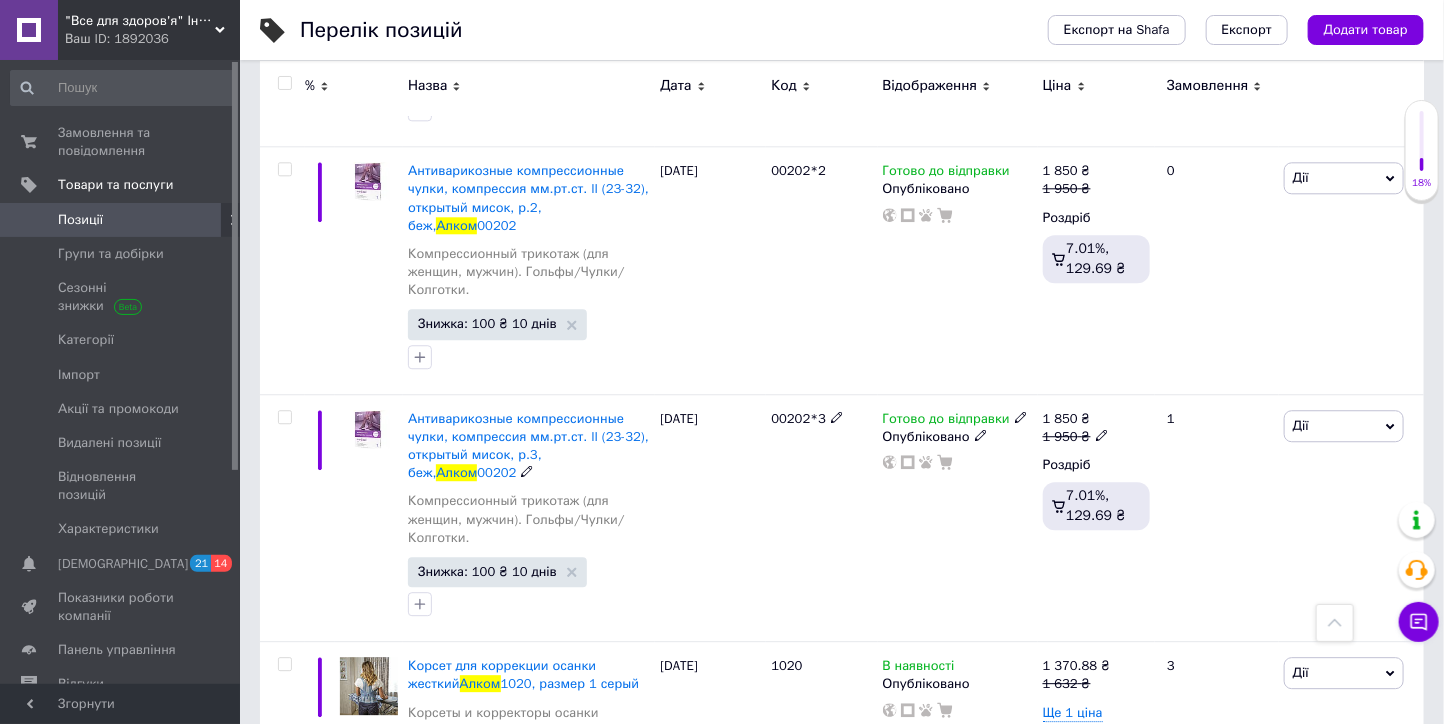 scroll, scrollTop: 5426, scrollLeft: 0, axis: vertical 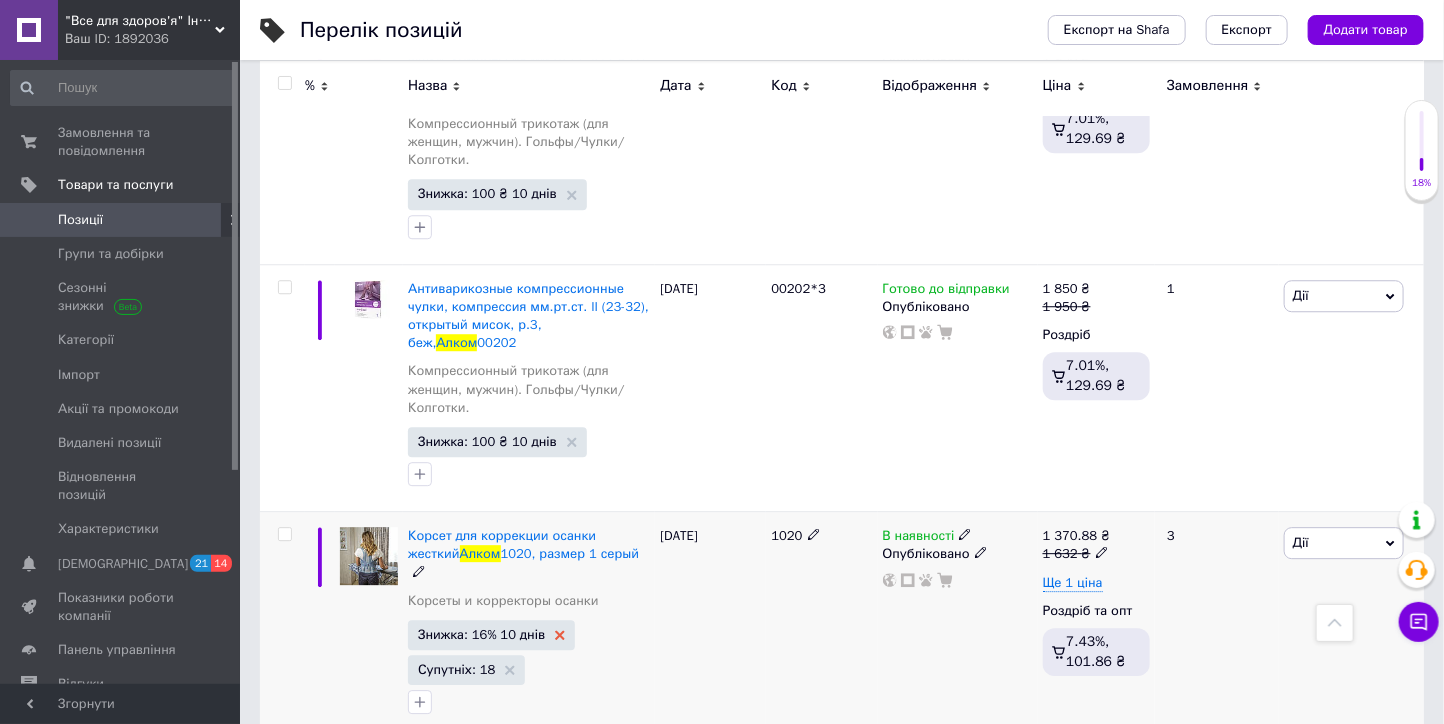 click 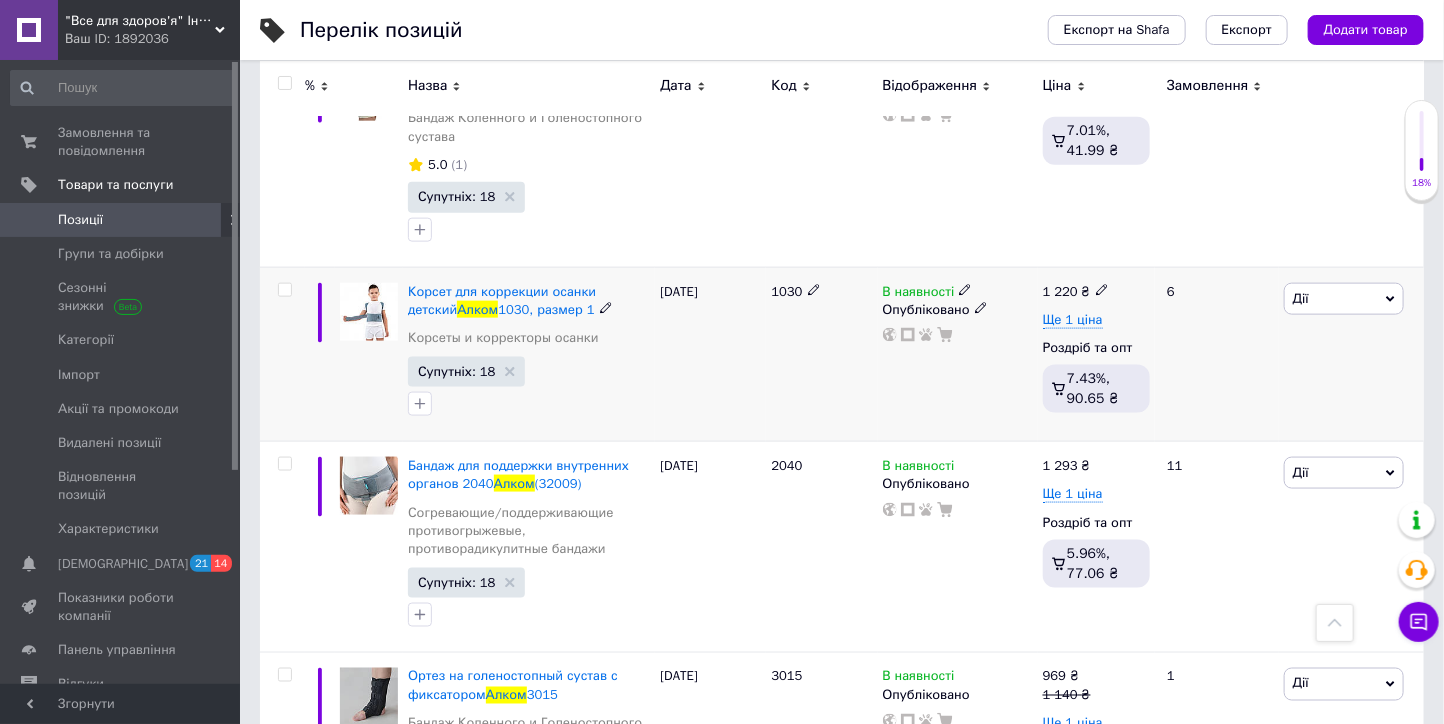 scroll, scrollTop: 7519, scrollLeft: 0, axis: vertical 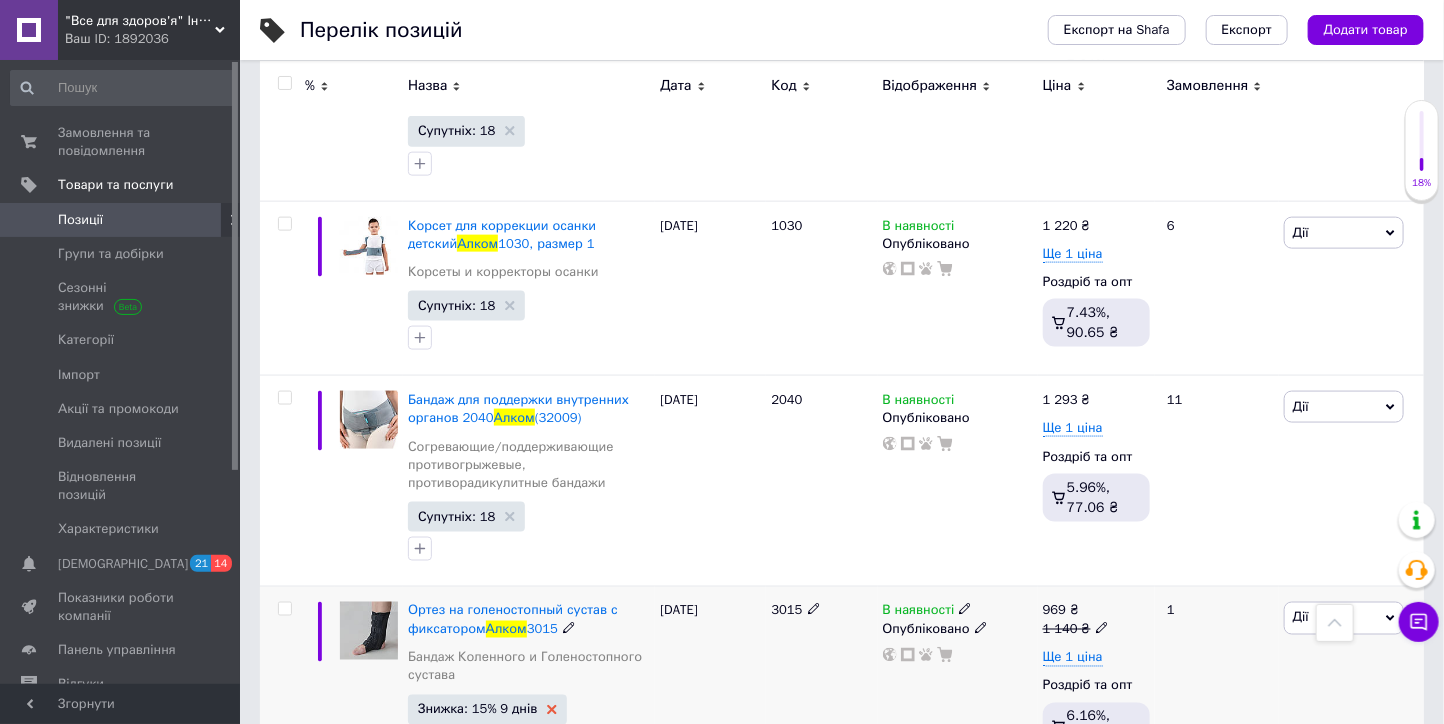 click 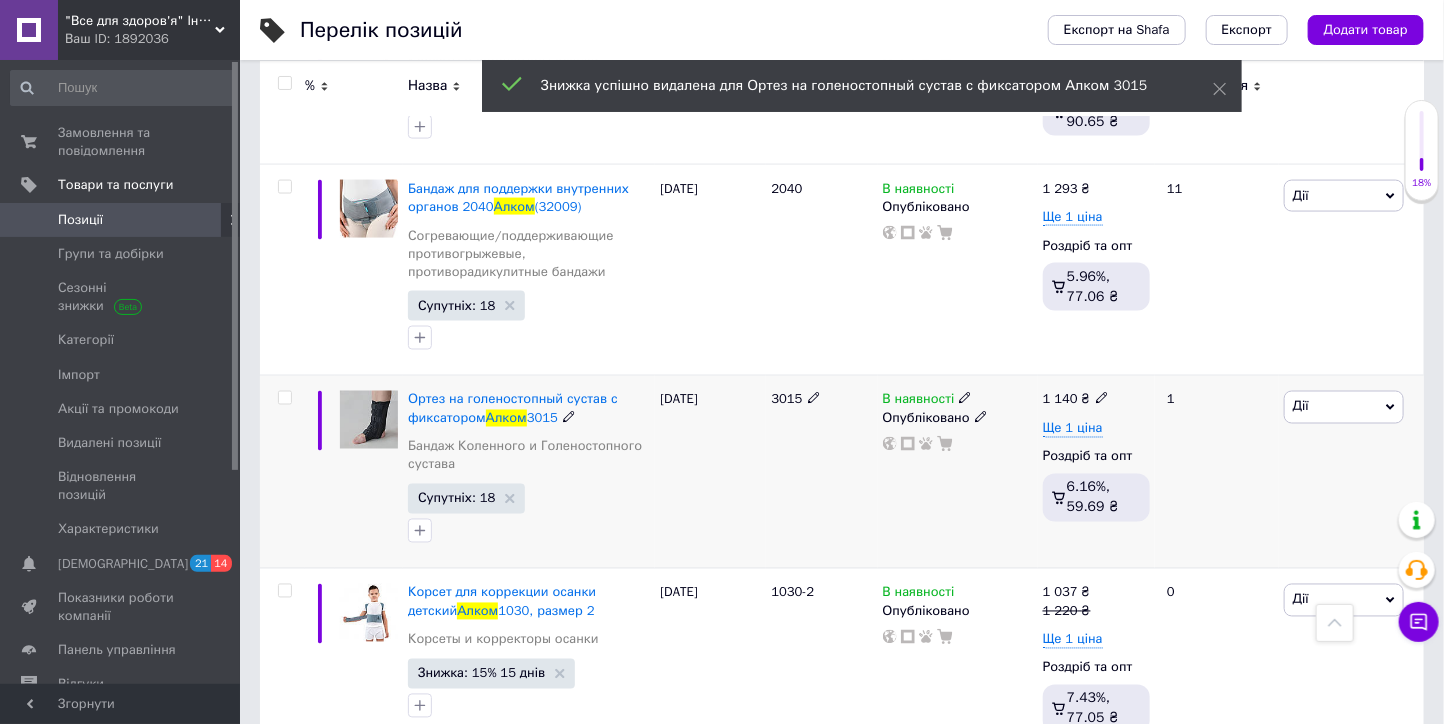 scroll, scrollTop: 7741, scrollLeft: 0, axis: vertical 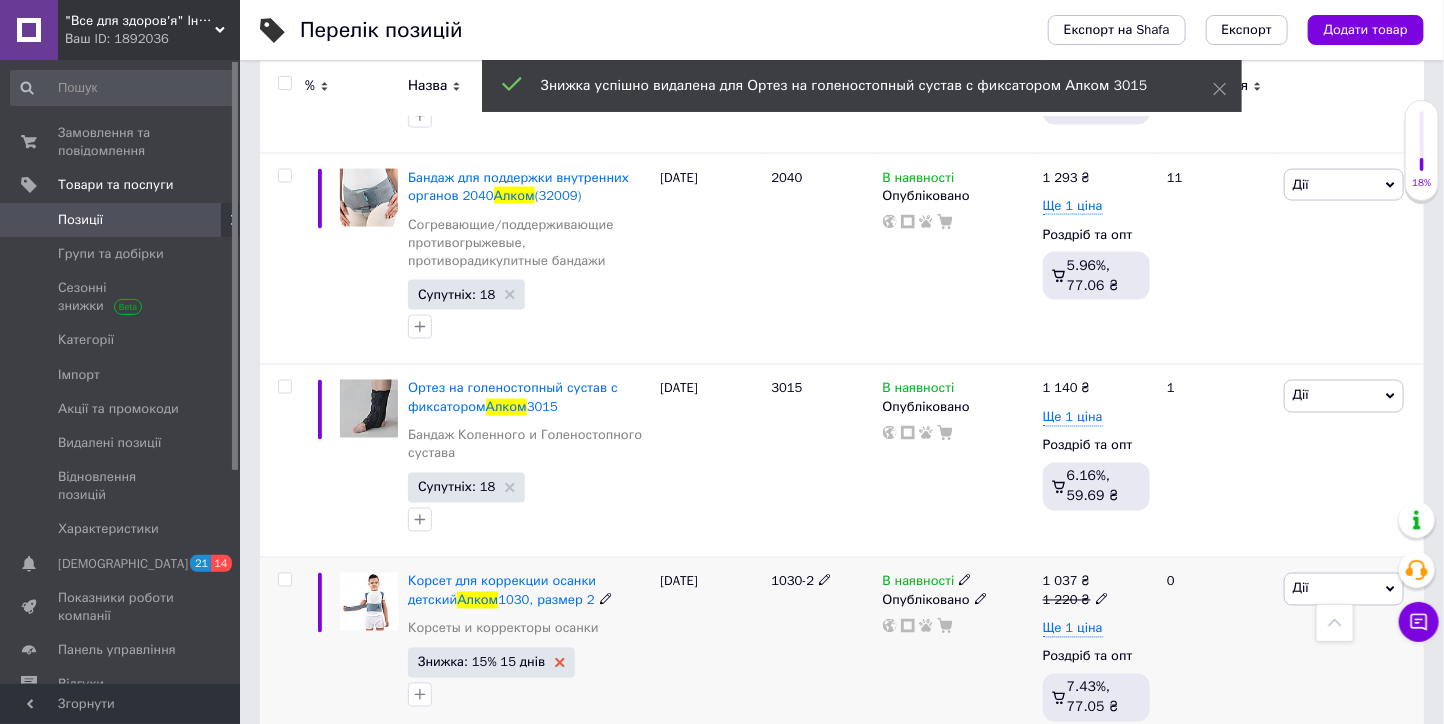 click 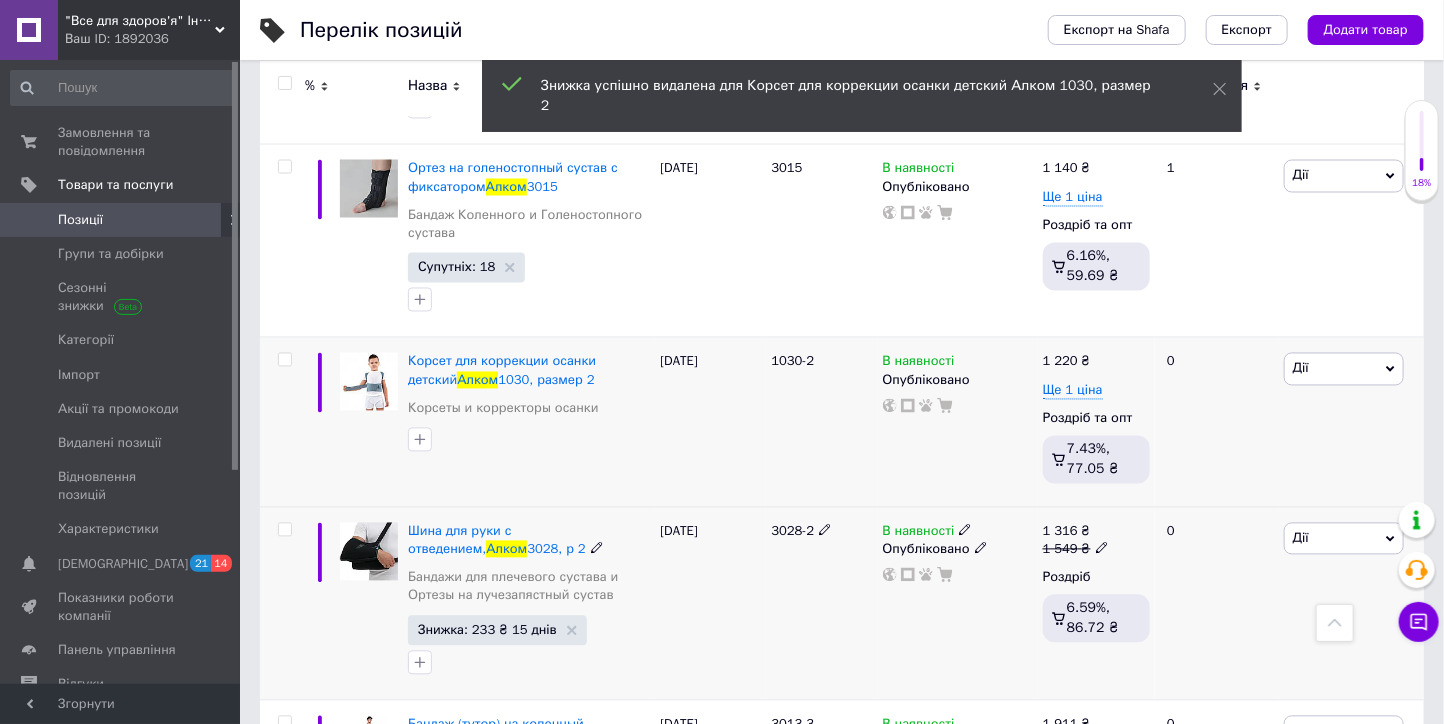 scroll, scrollTop: 7963, scrollLeft: 0, axis: vertical 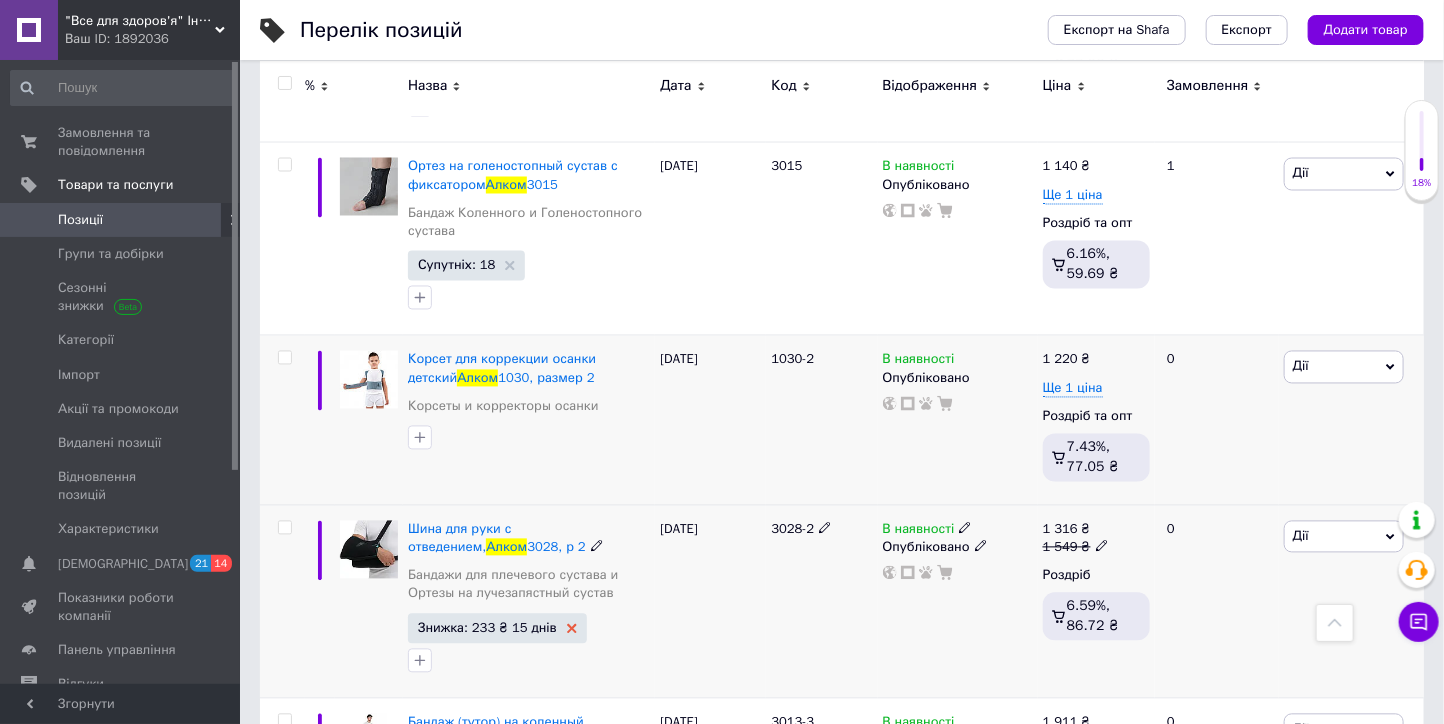 click 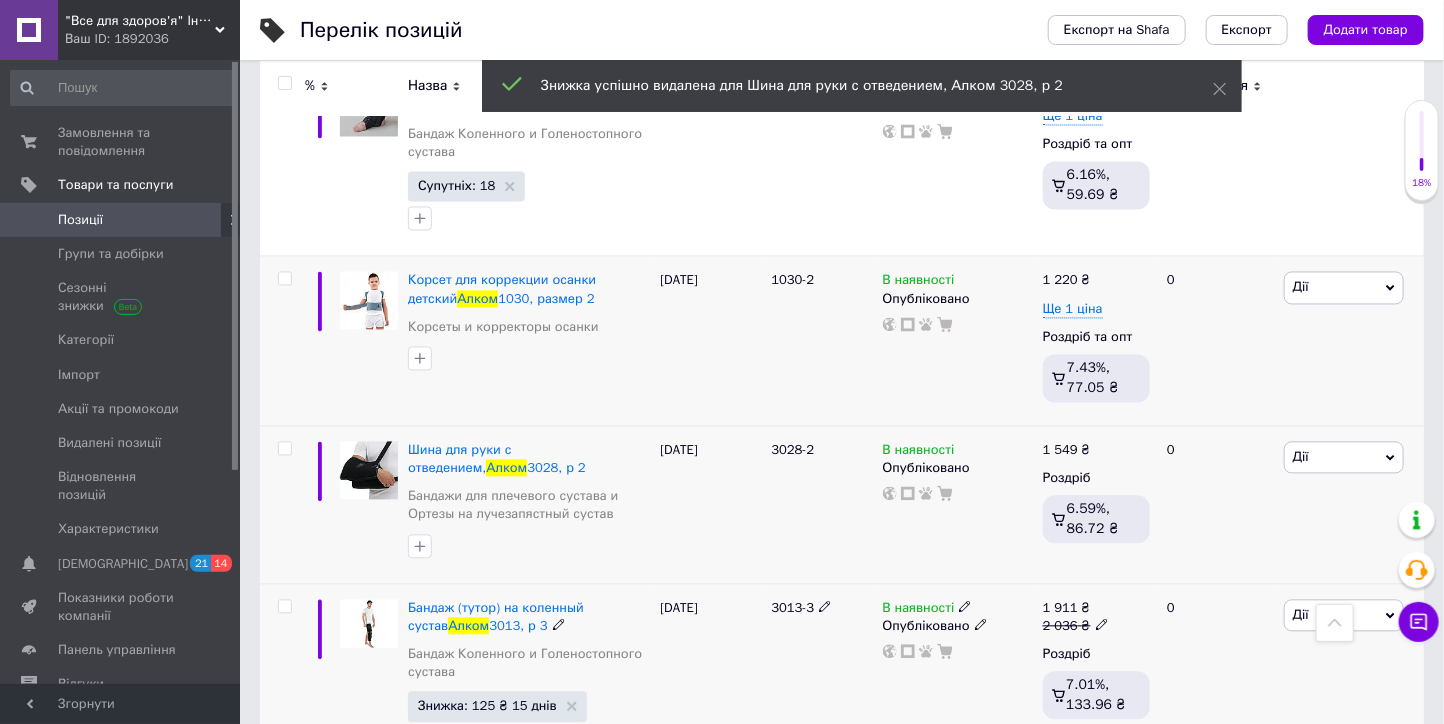 scroll, scrollTop: 8074, scrollLeft: 0, axis: vertical 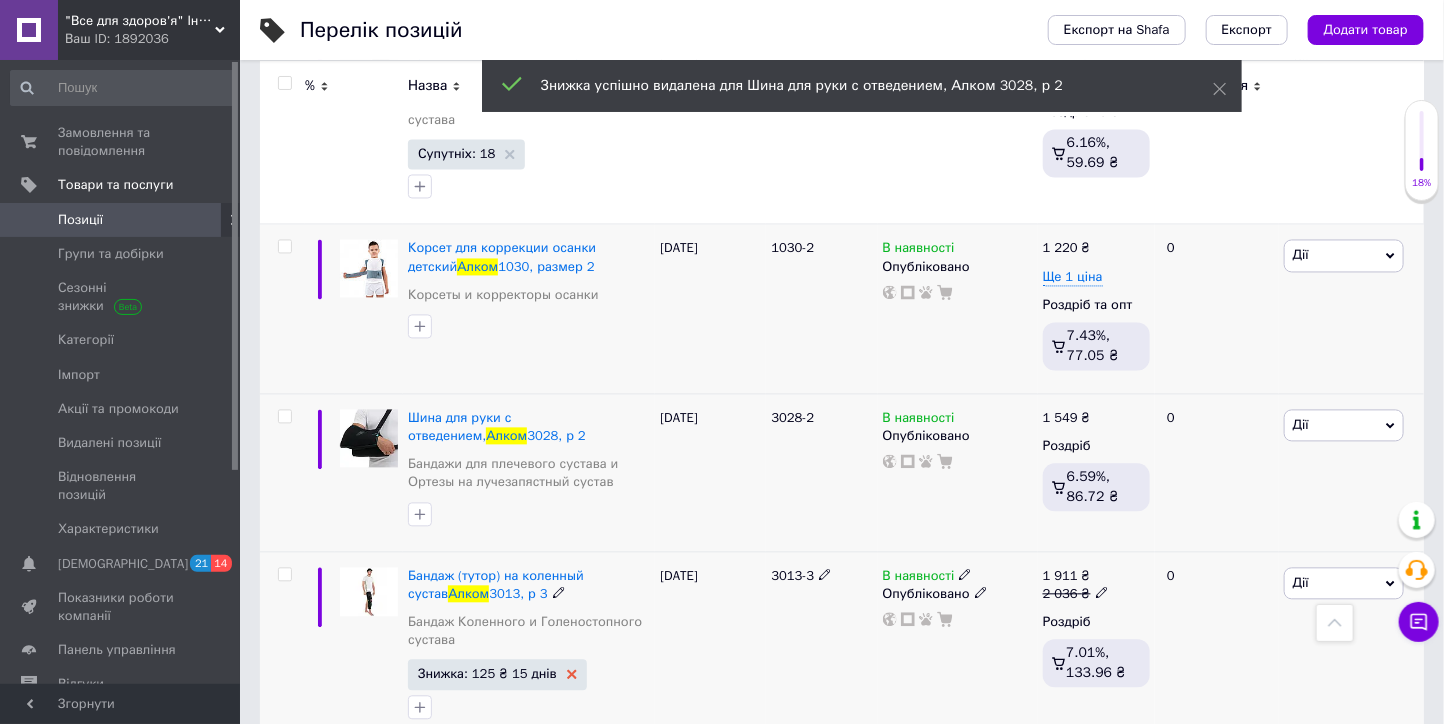click 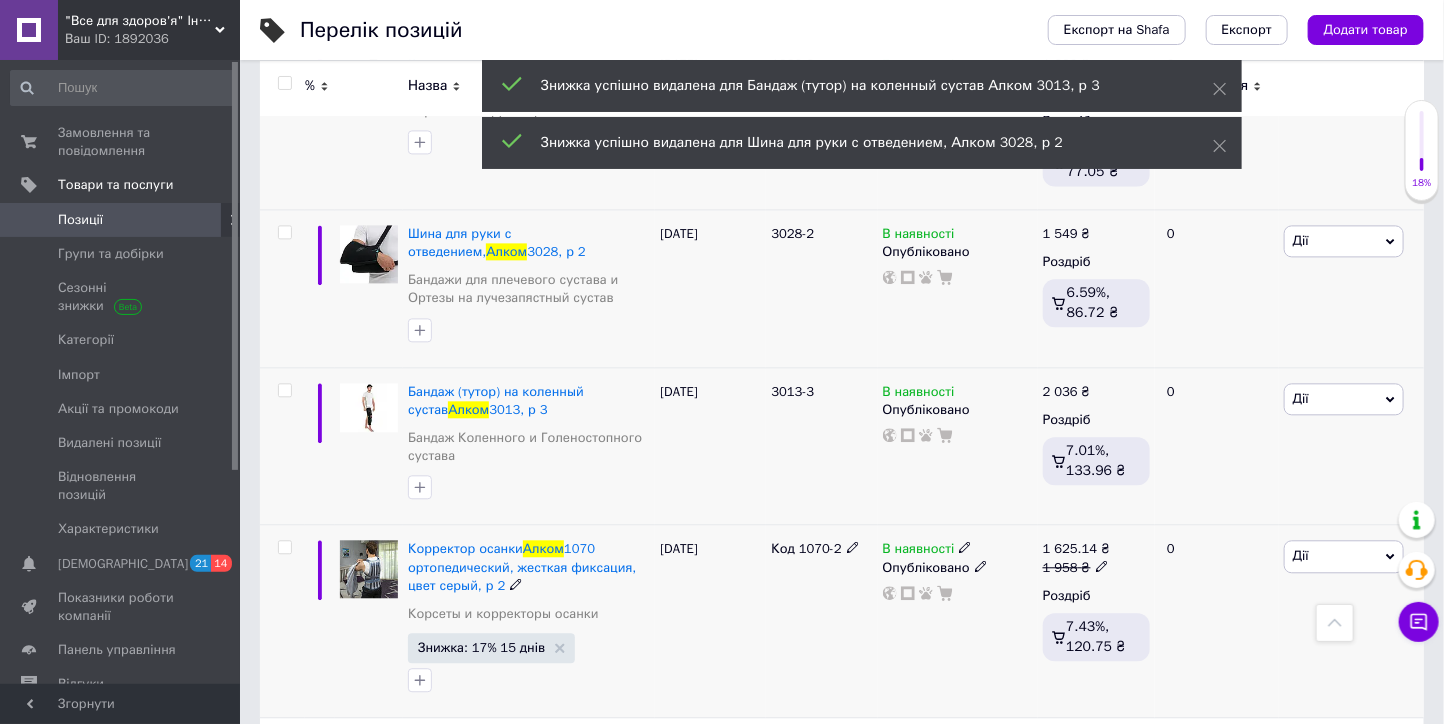 scroll, scrollTop: 8296, scrollLeft: 0, axis: vertical 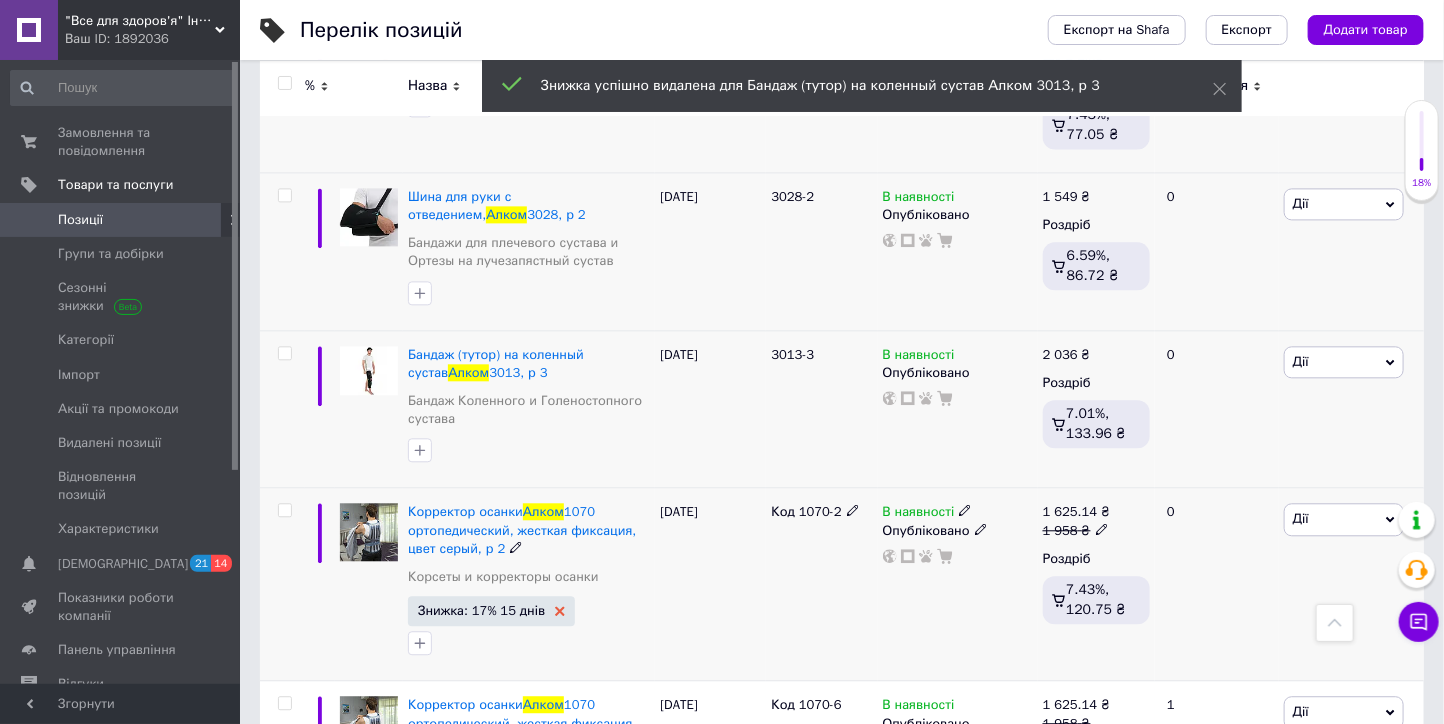 click 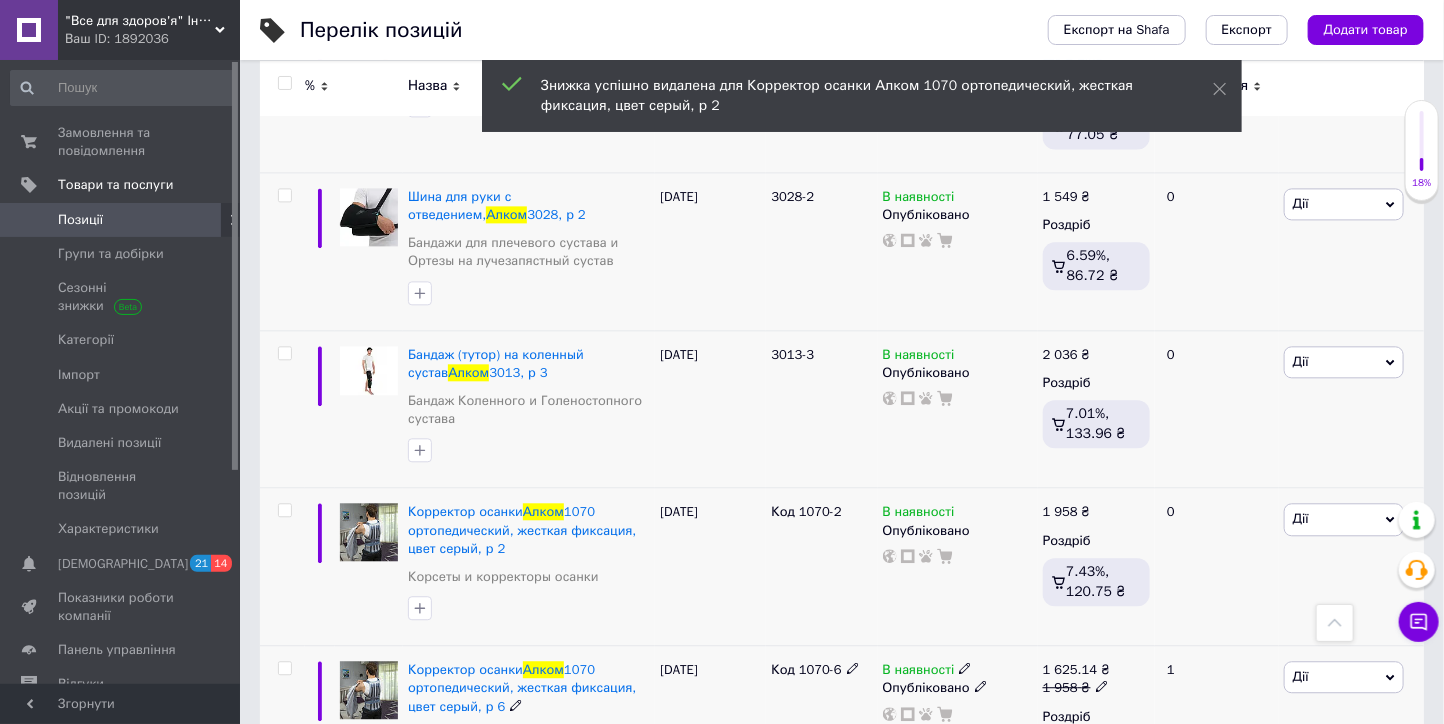 click 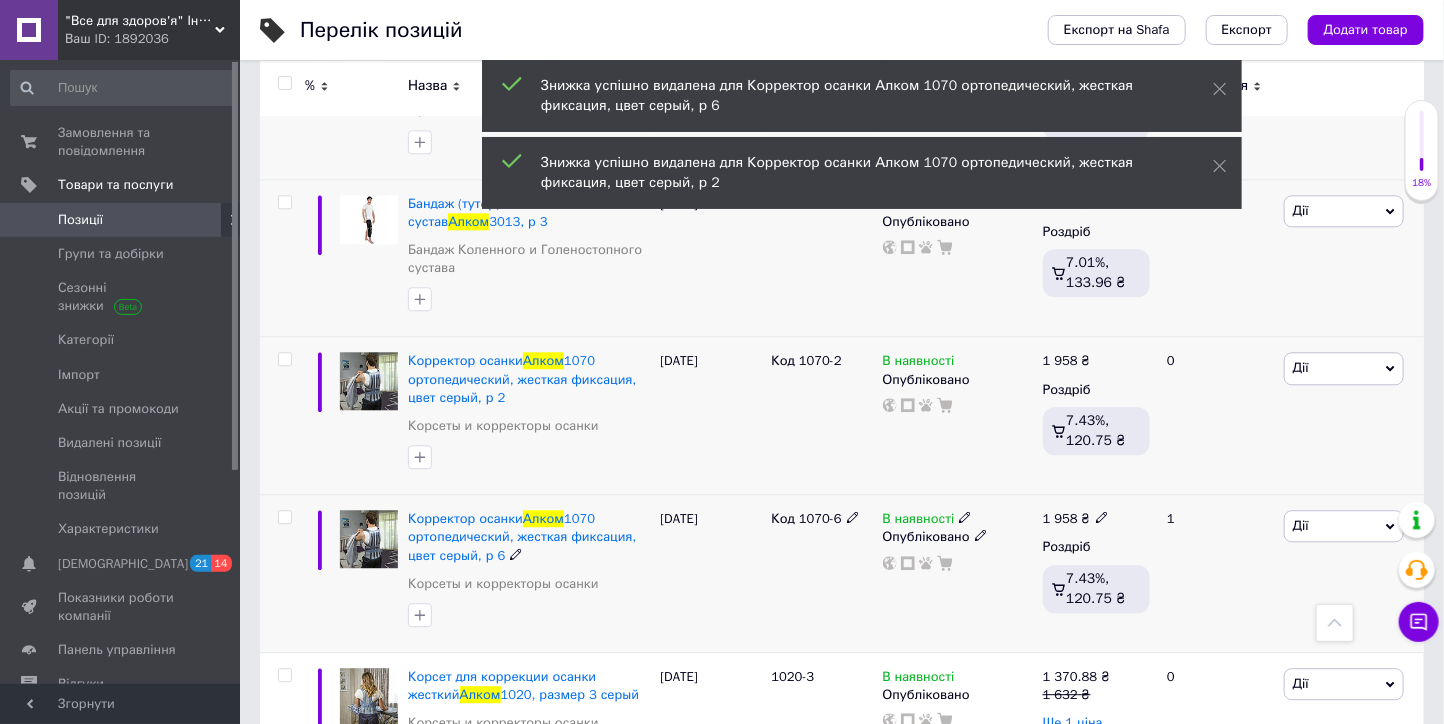 scroll, scrollTop: 8519, scrollLeft: 0, axis: vertical 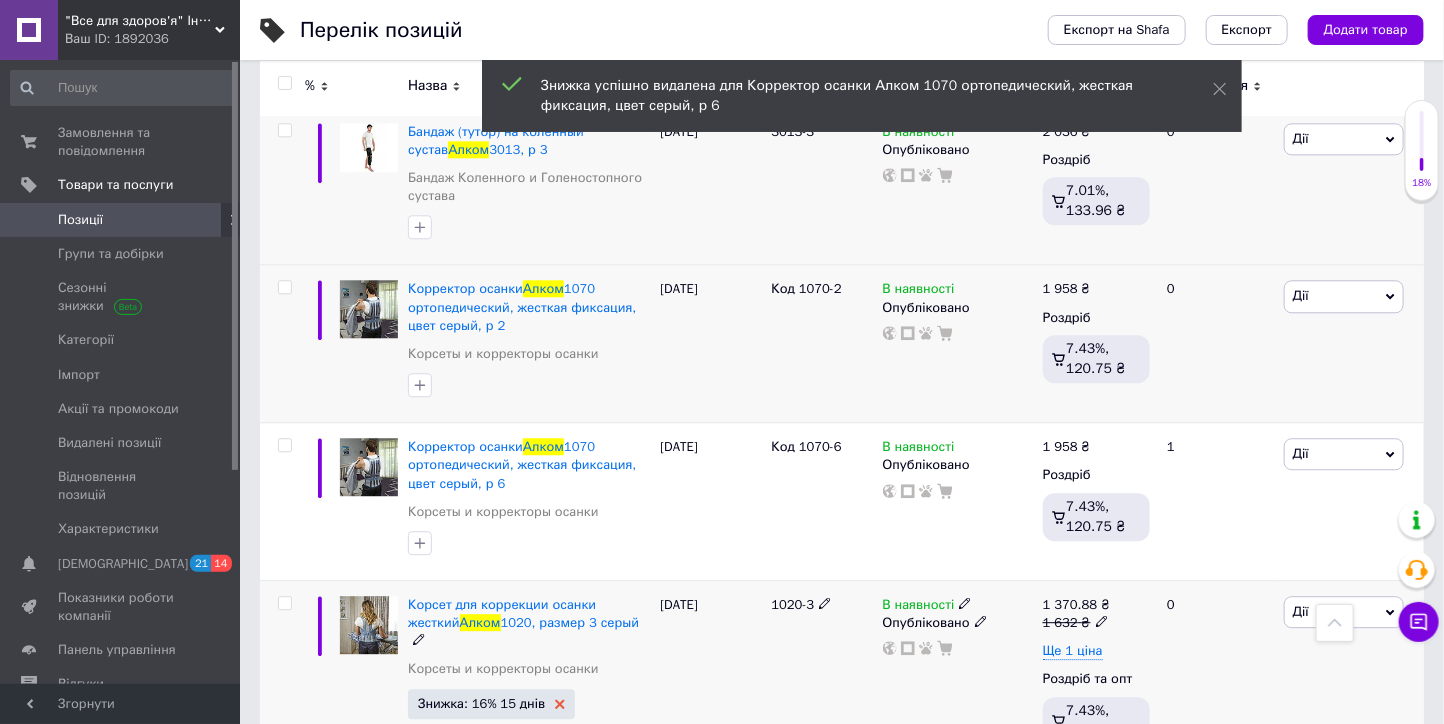 click 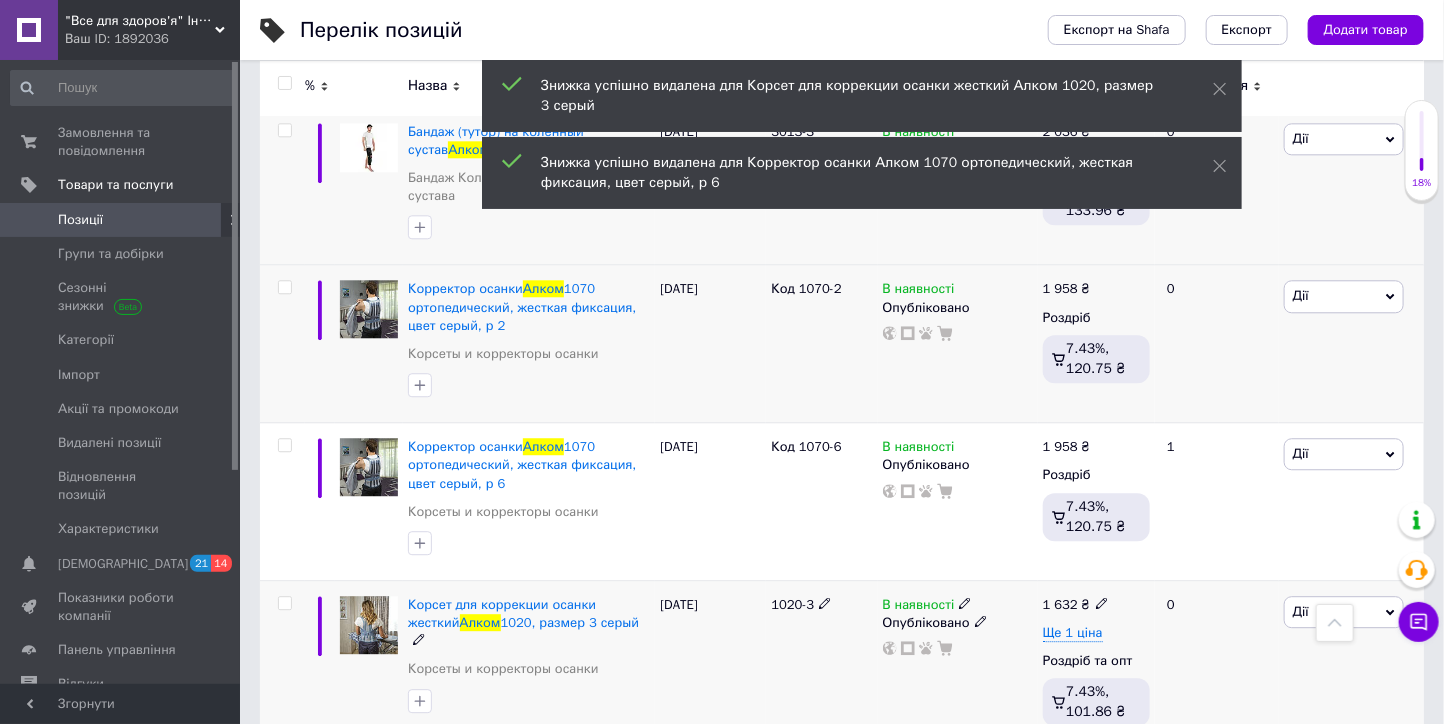 scroll, scrollTop: 8630, scrollLeft: 0, axis: vertical 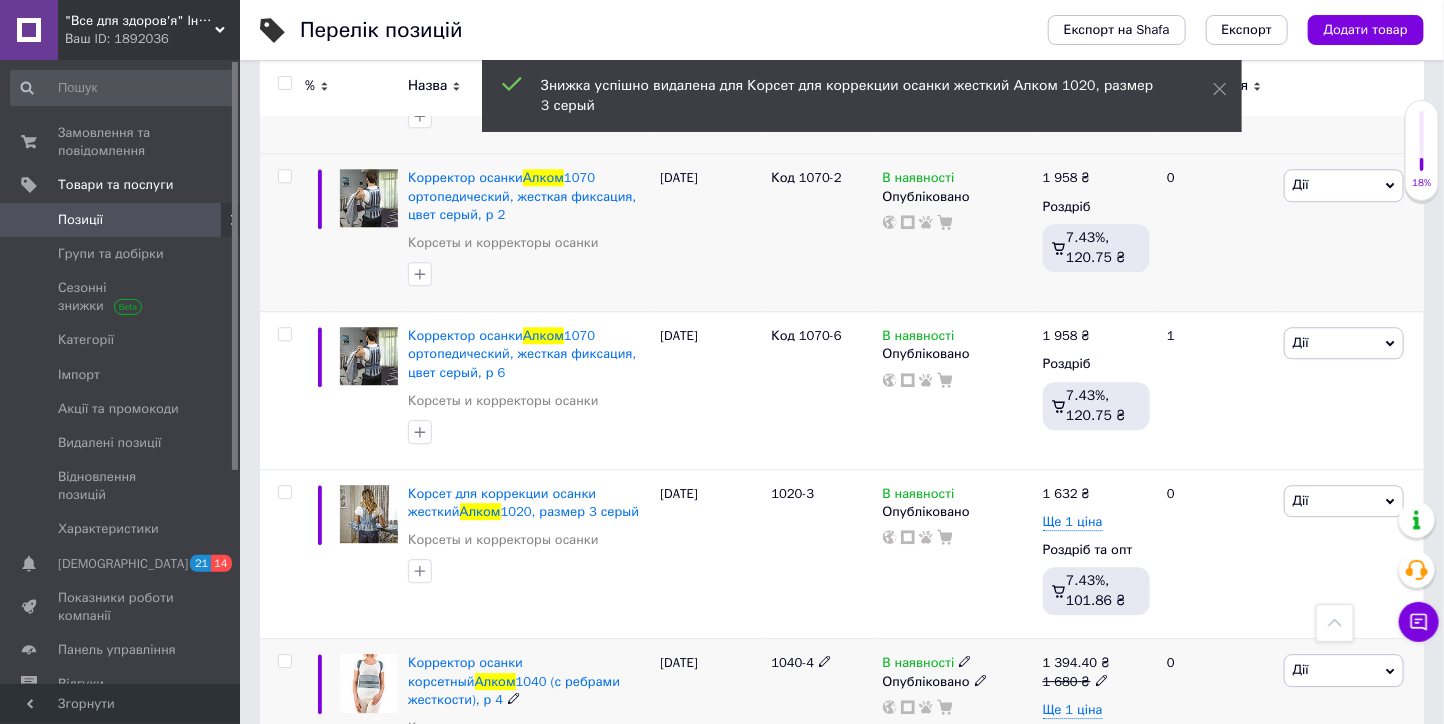 click 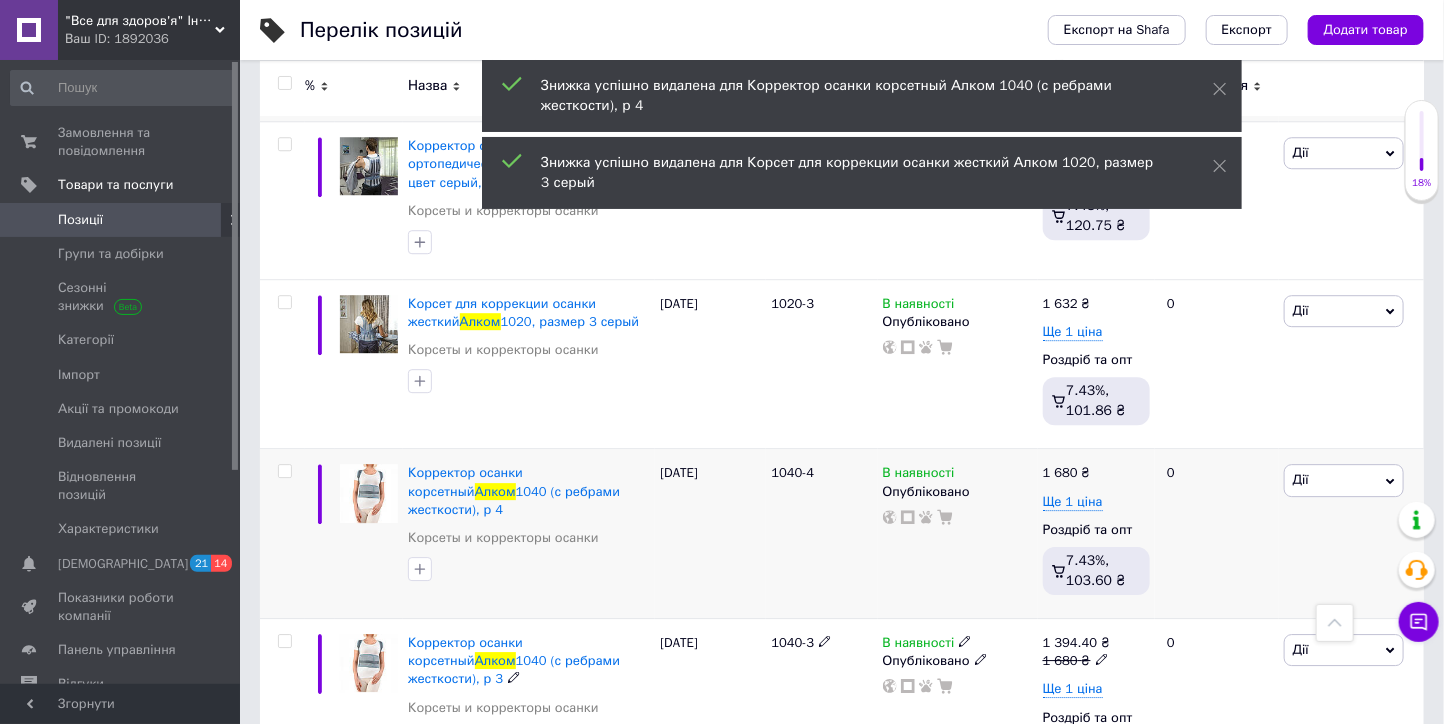 scroll, scrollTop: 8852, scrollLeft: 0, axis: vertical 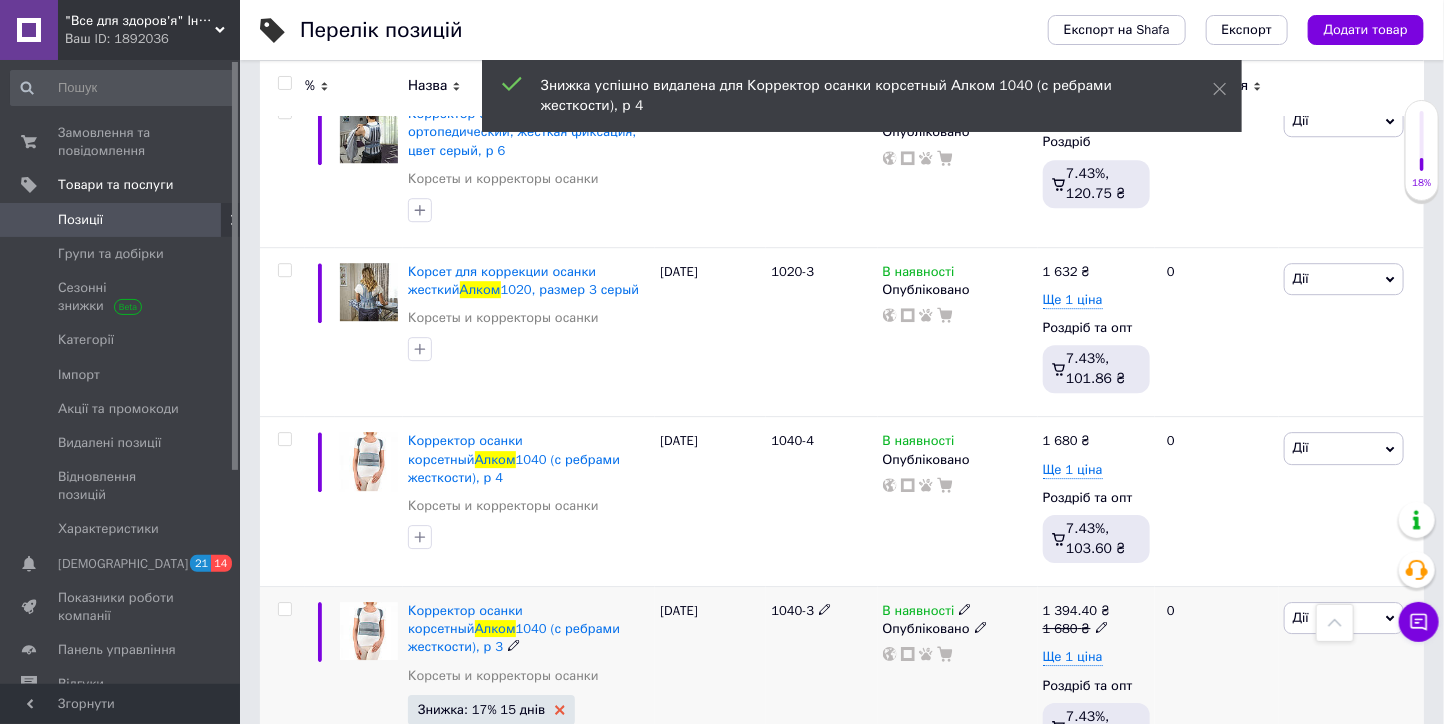click 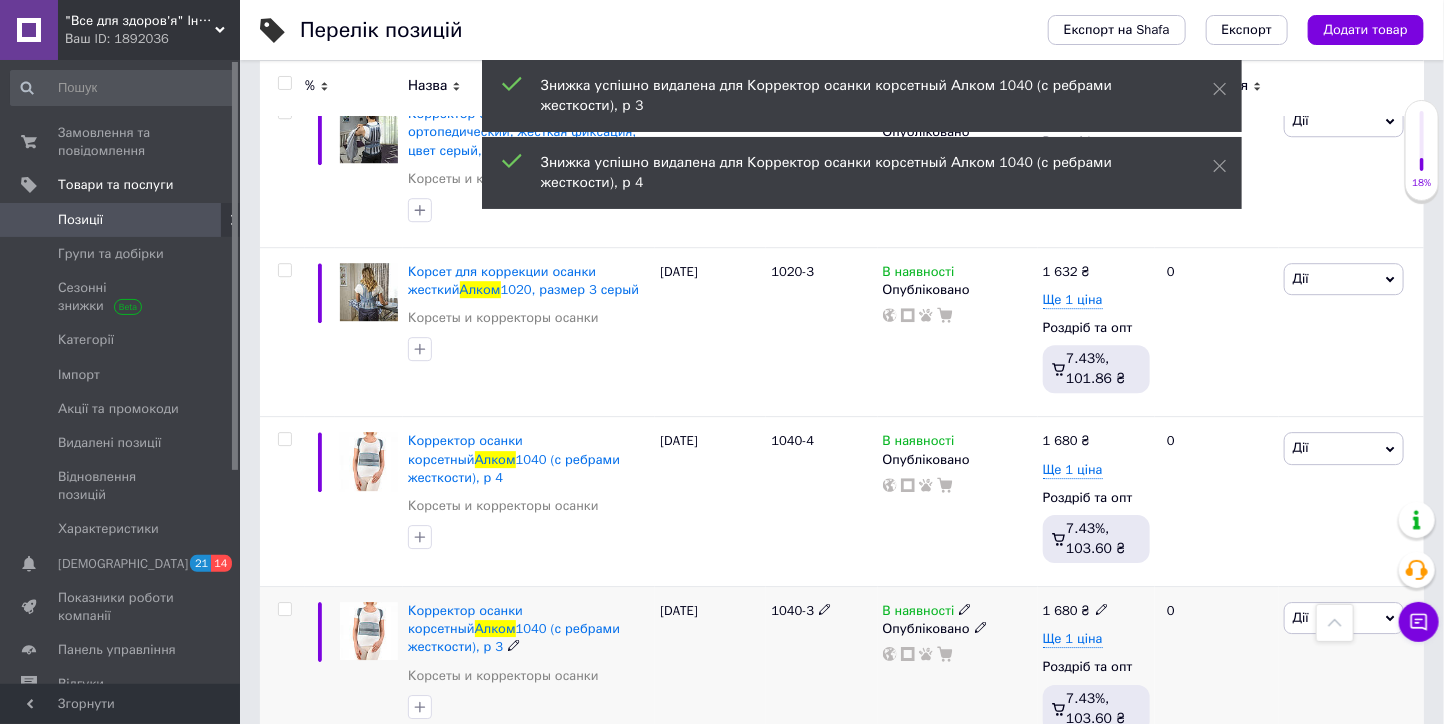scroll, scrollTop: 9074, scrollLeft: 0, axis: vertical 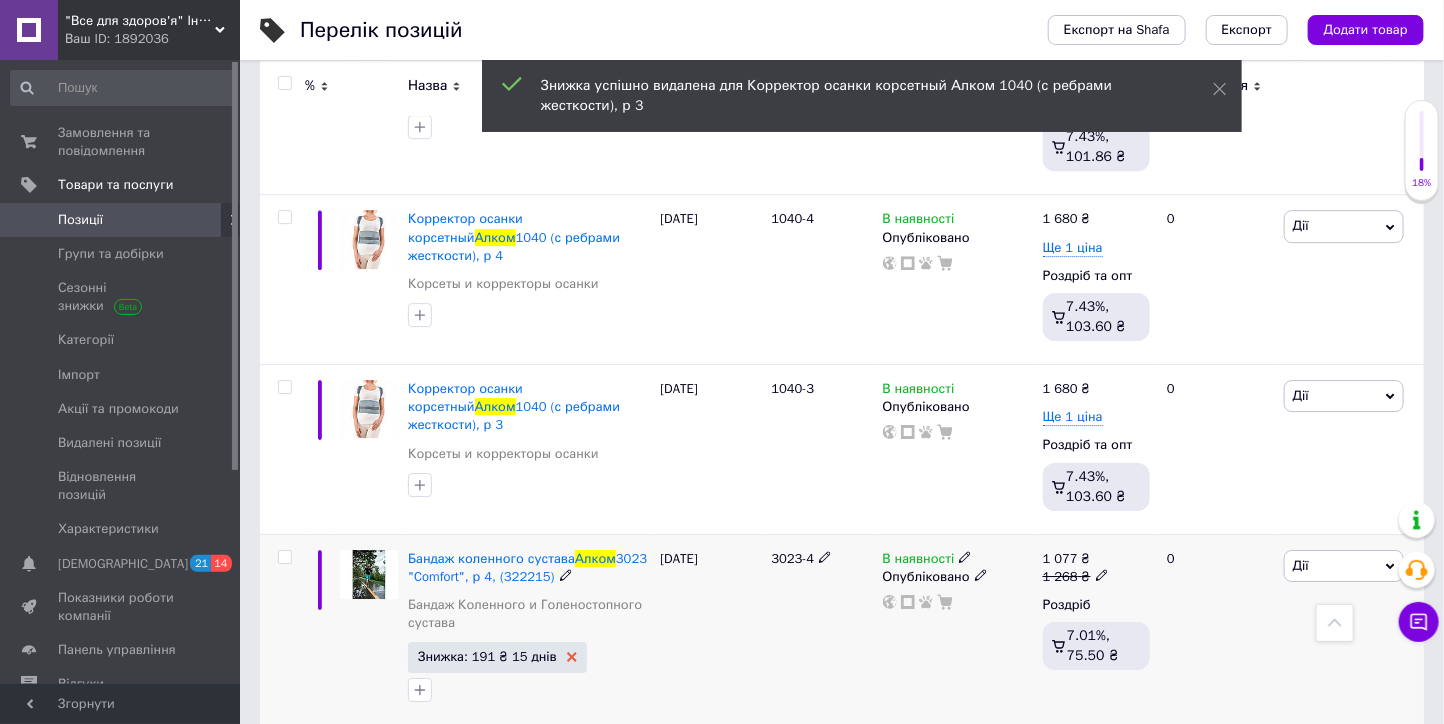 click 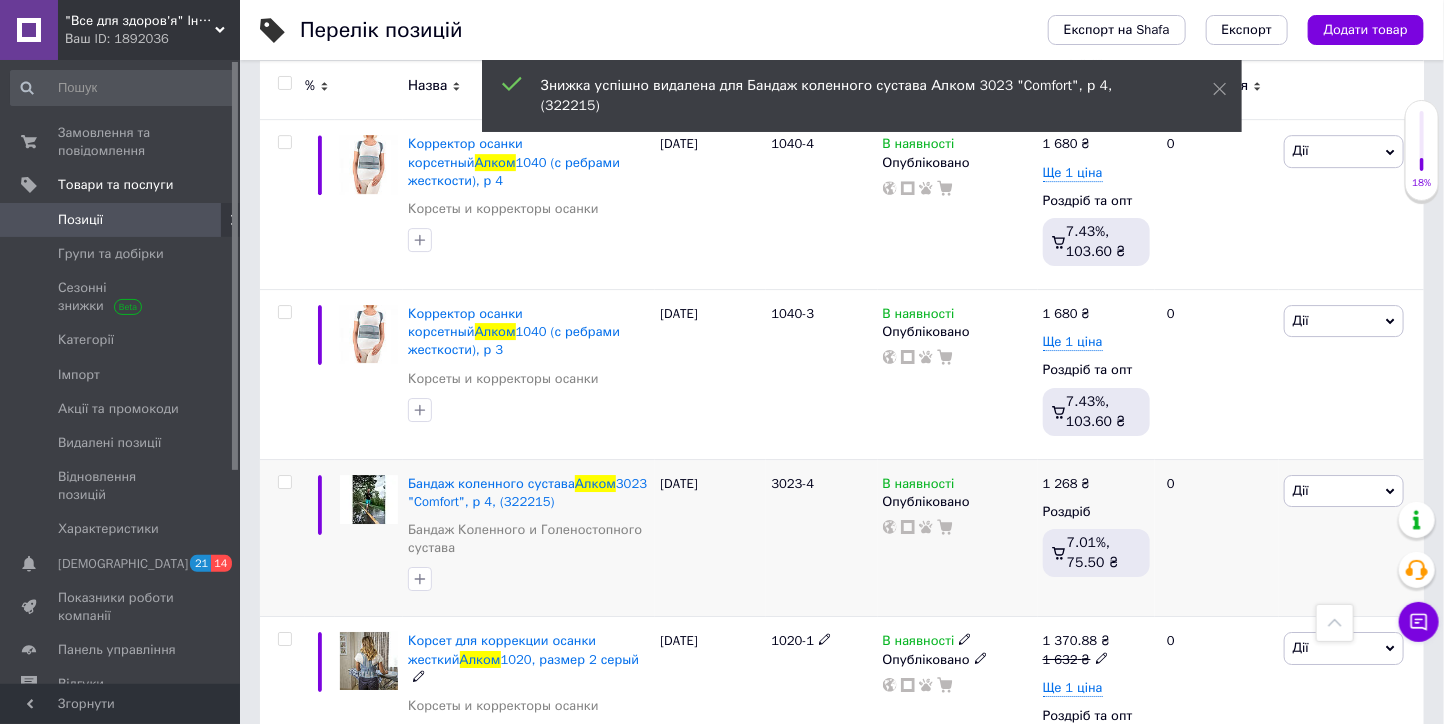 scroll, scrollTop: 9185, scrollLeft: 0, axis: vertical 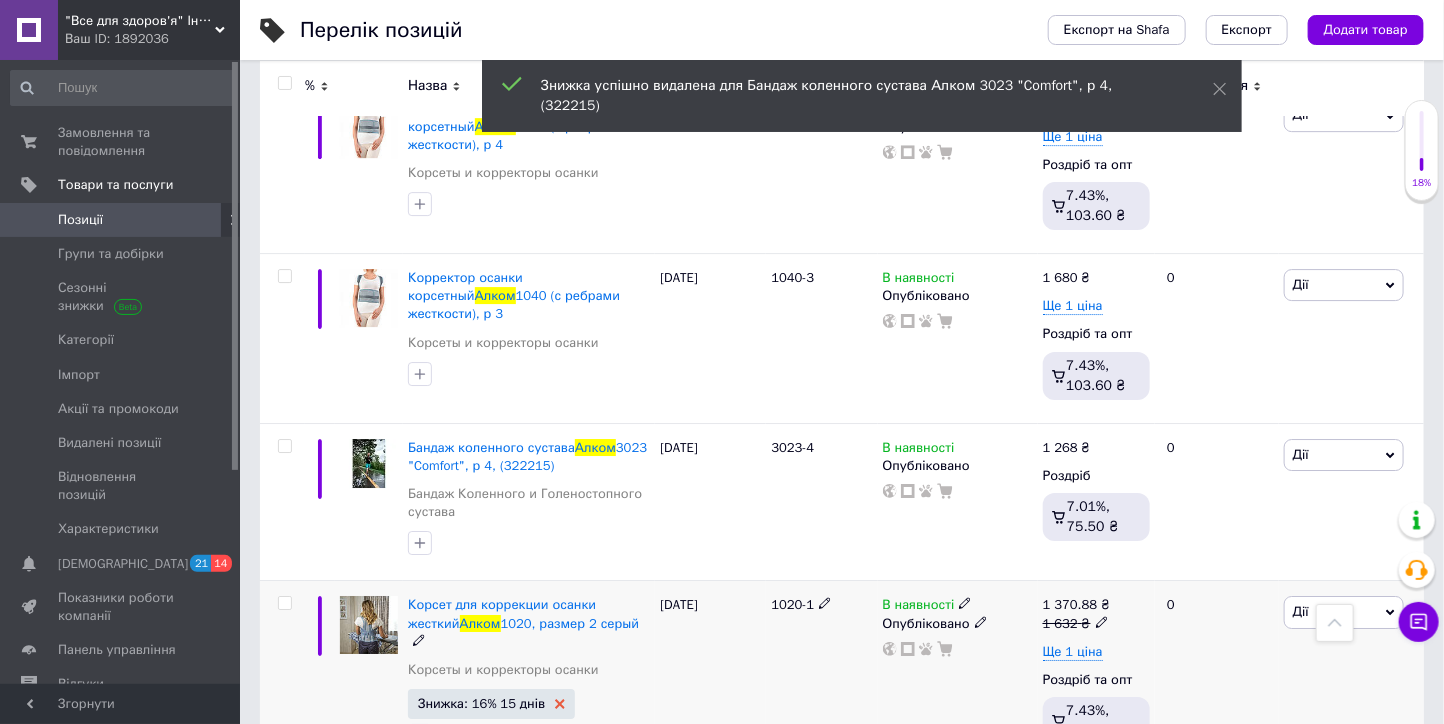 click 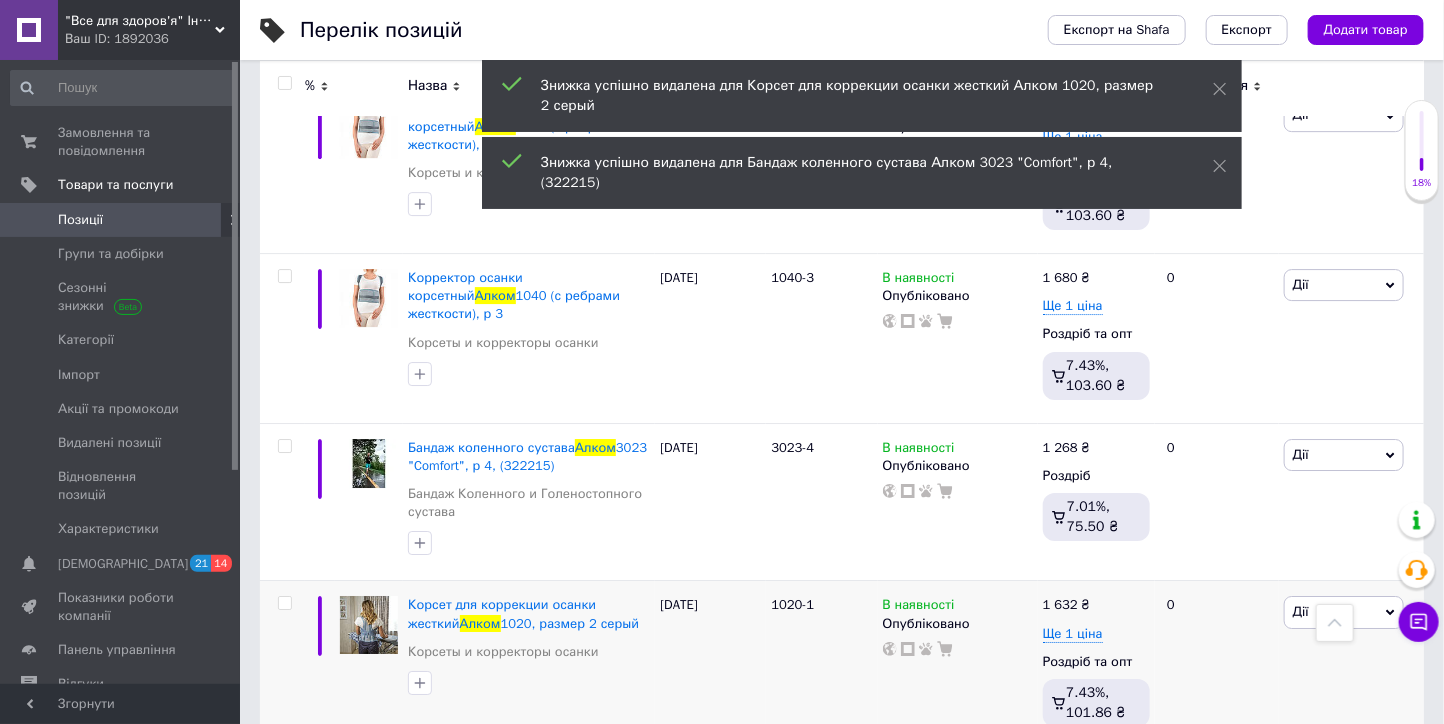 scroll, scrollTop: 9407, scrollLeft: 0, axis: vertical 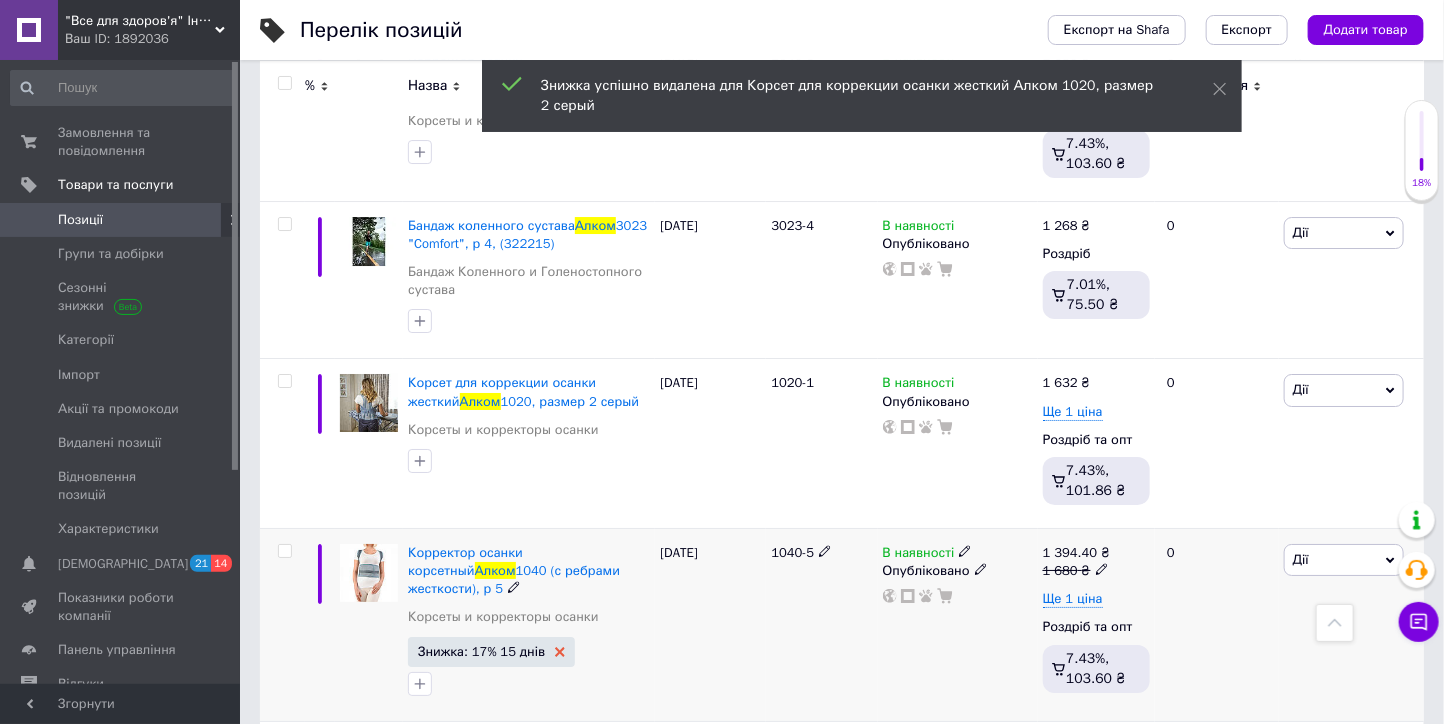 click 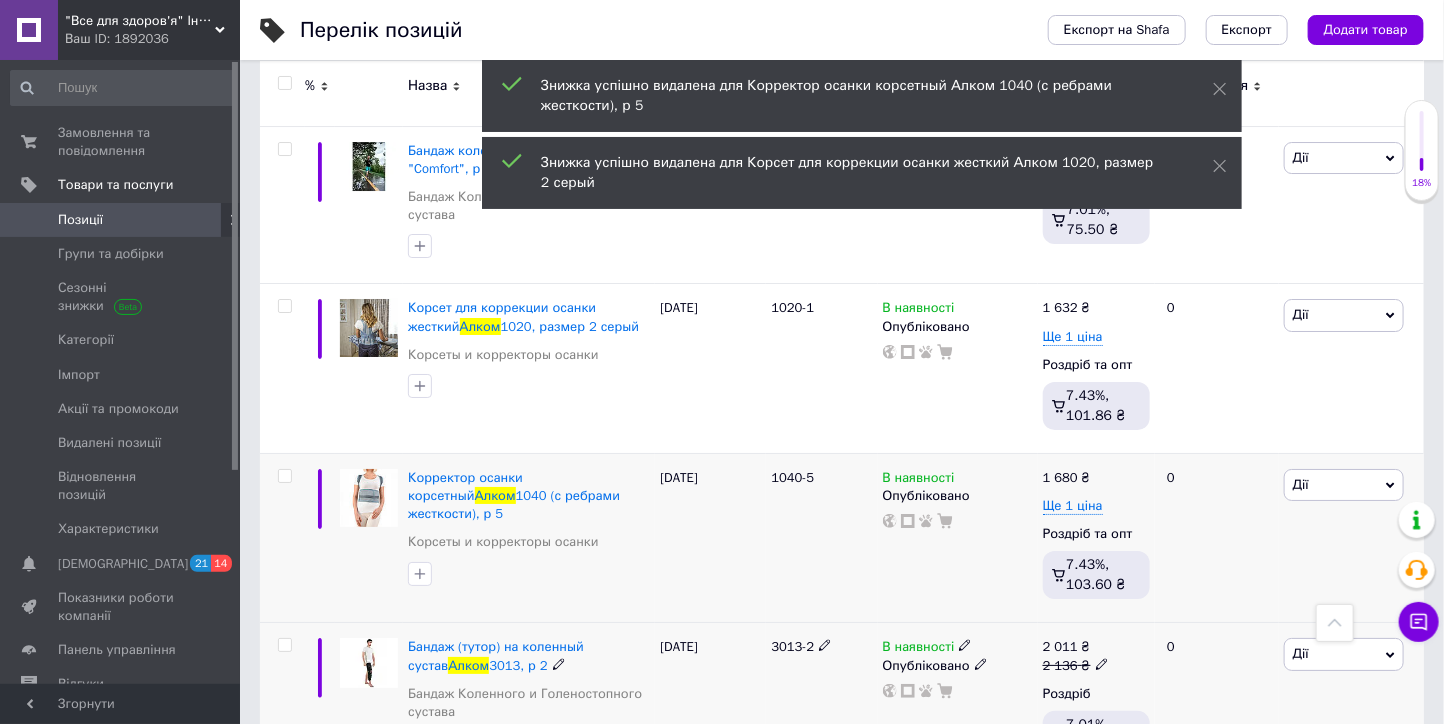scroll, scrollTop: 9519, scrollLeft: 0, axis: vertical 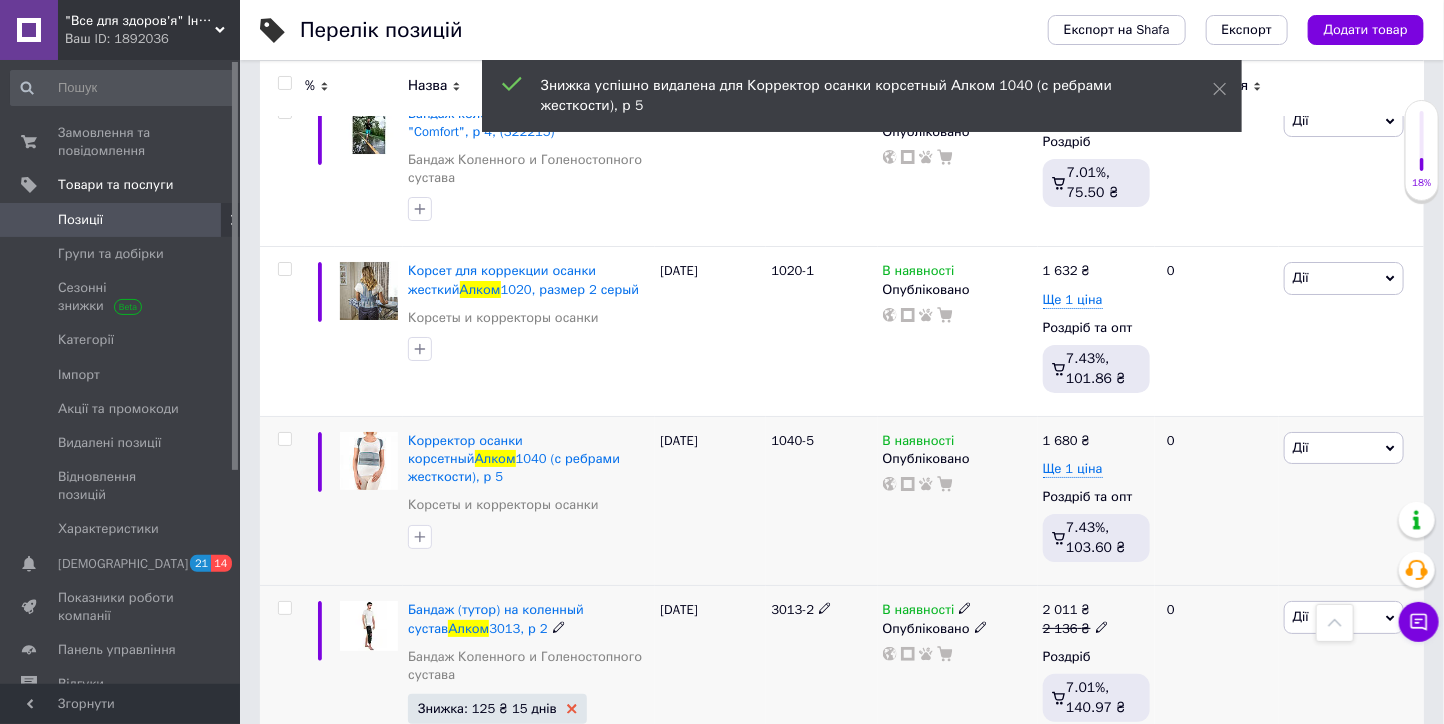 click 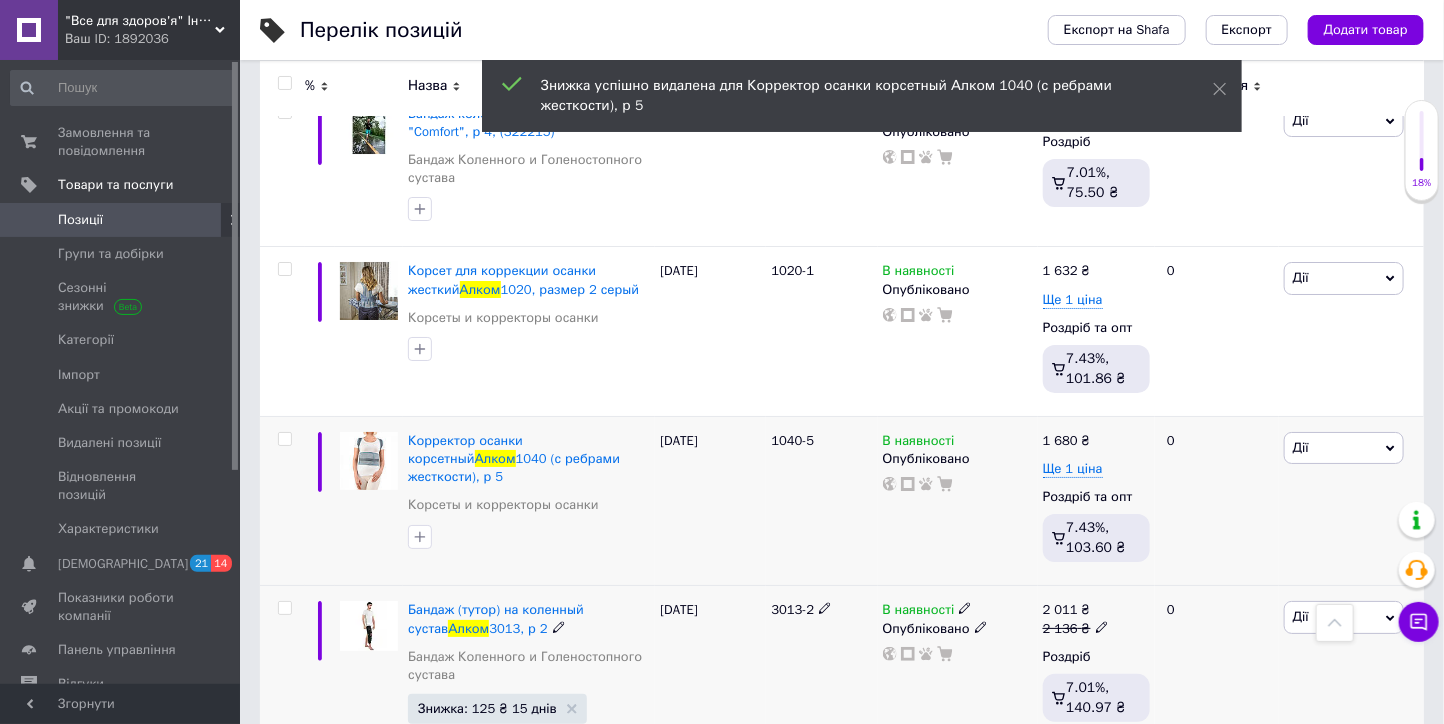 scroll, scrollTop: 9741, scrollLeft: 0, axis: vertical 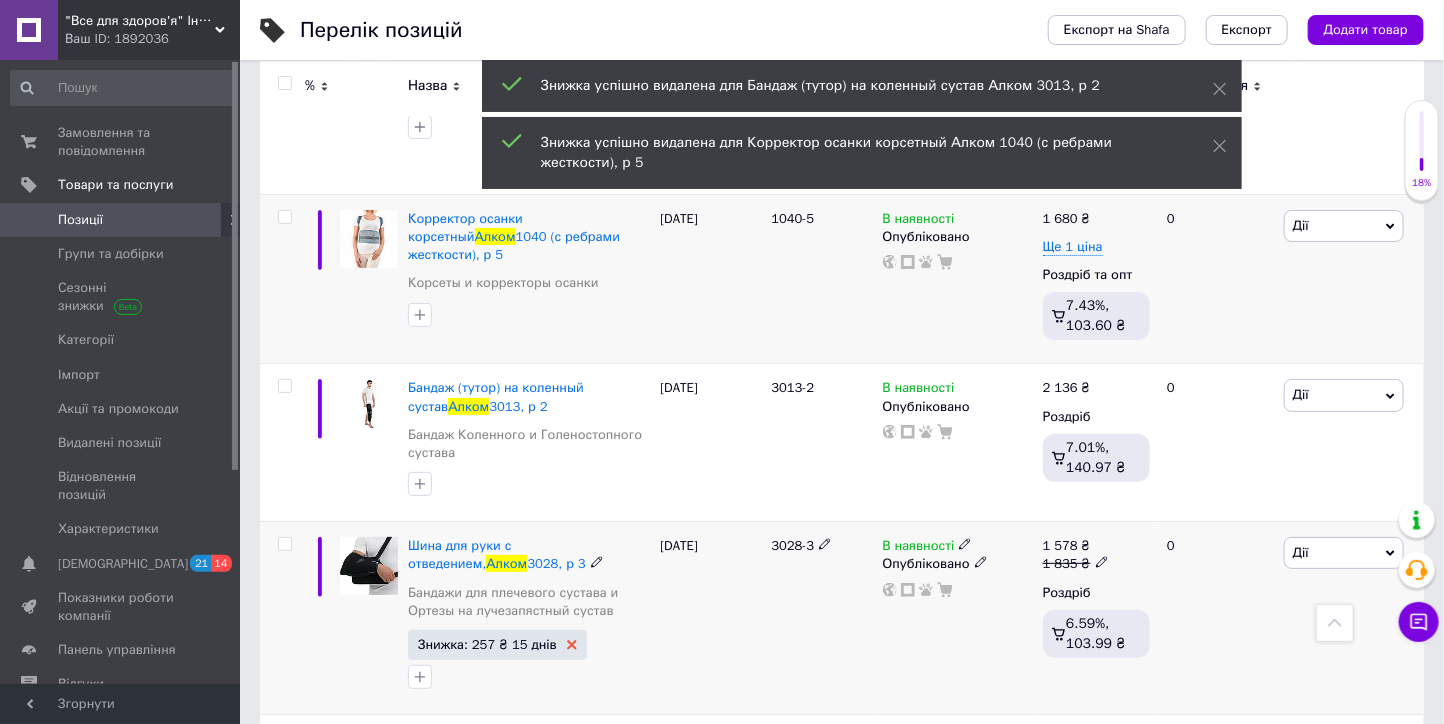 click 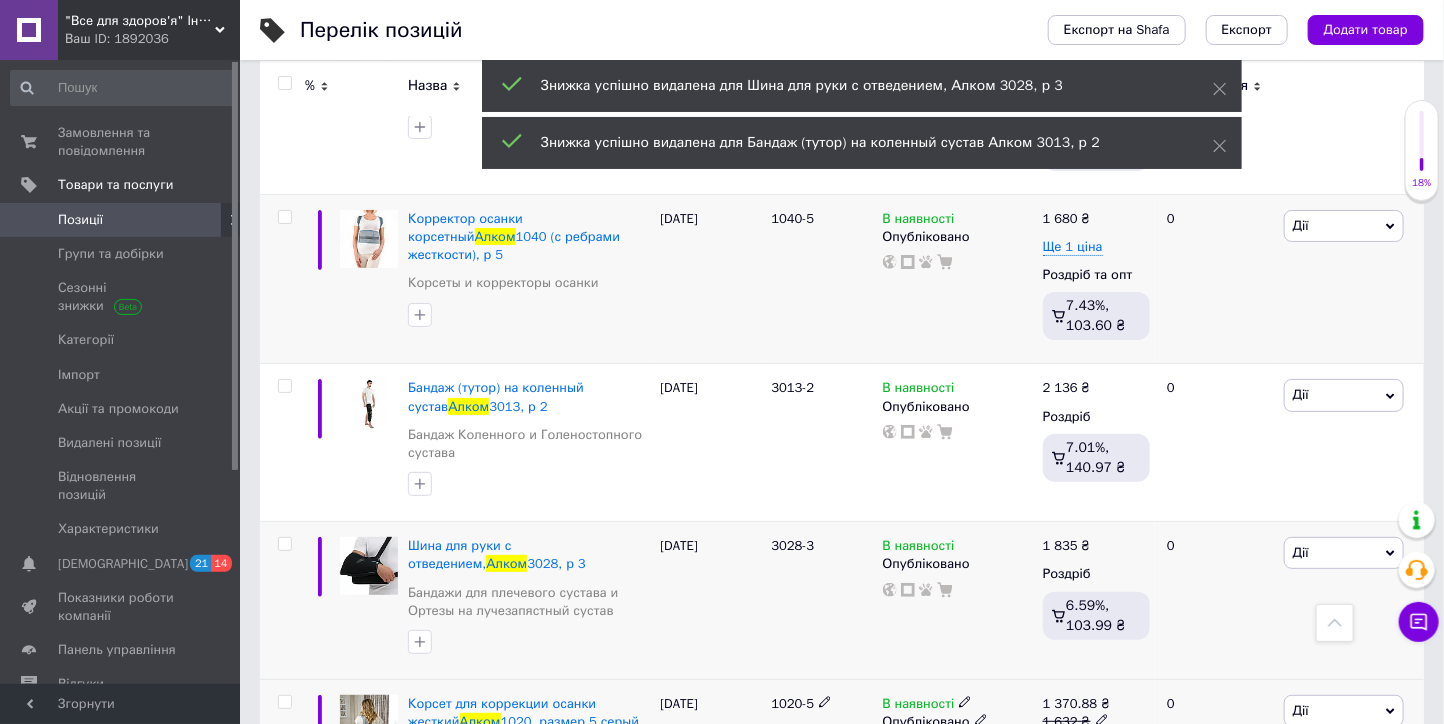 click 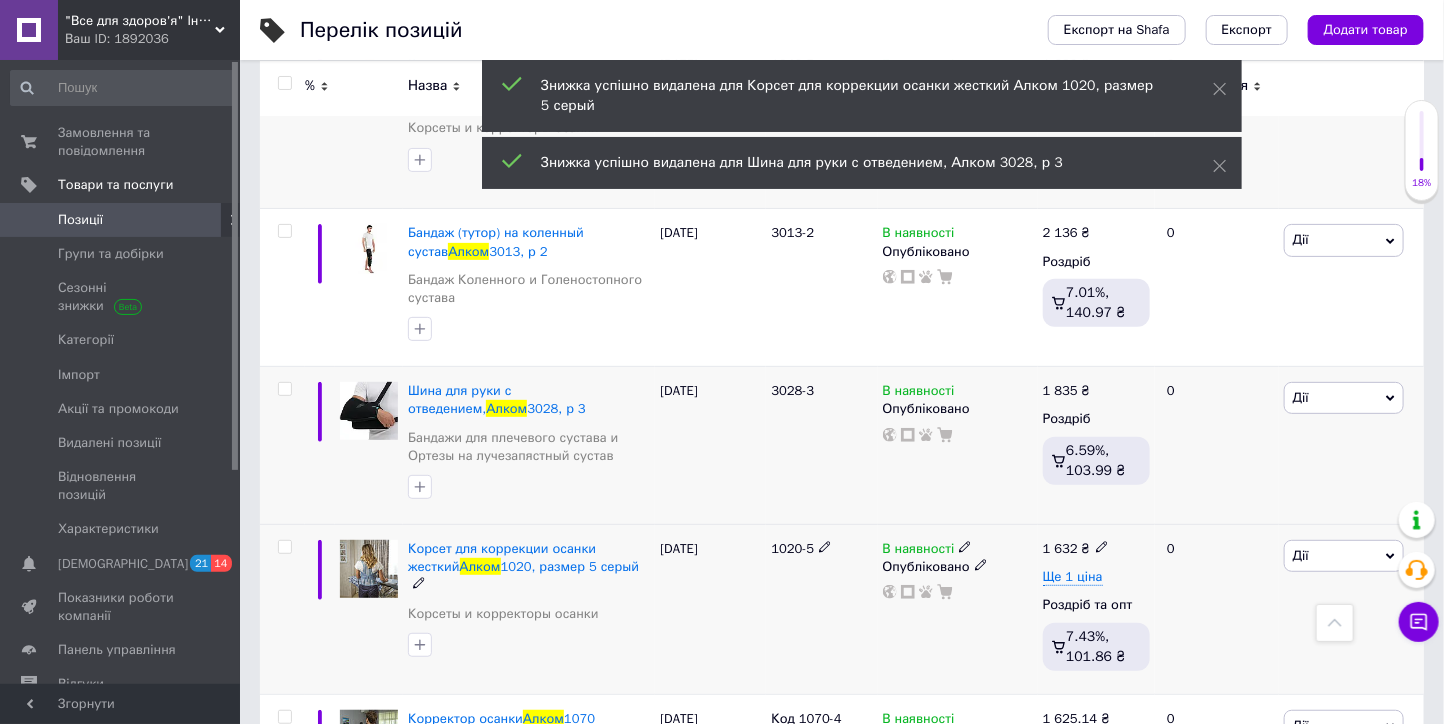 scroll, scrollTop: 9963, scrollLeft: 0, axis: vertical 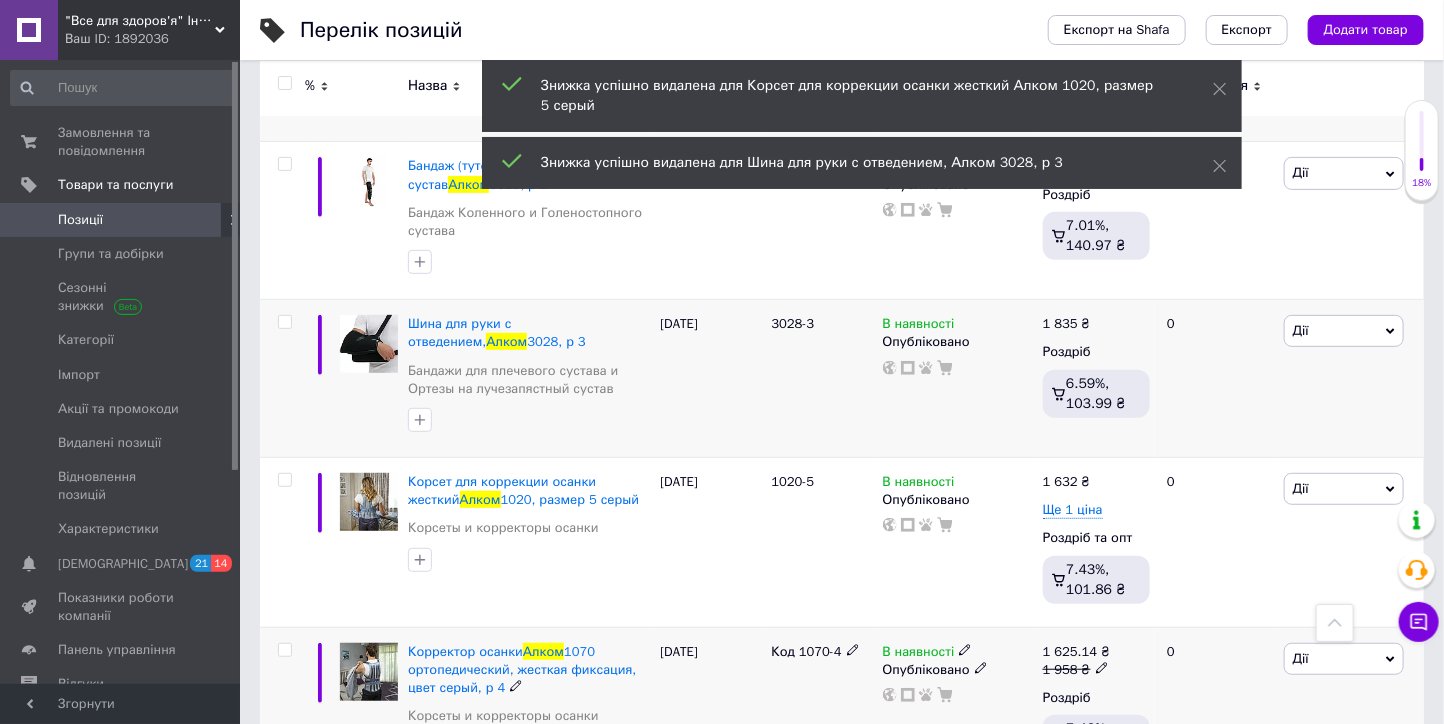 click 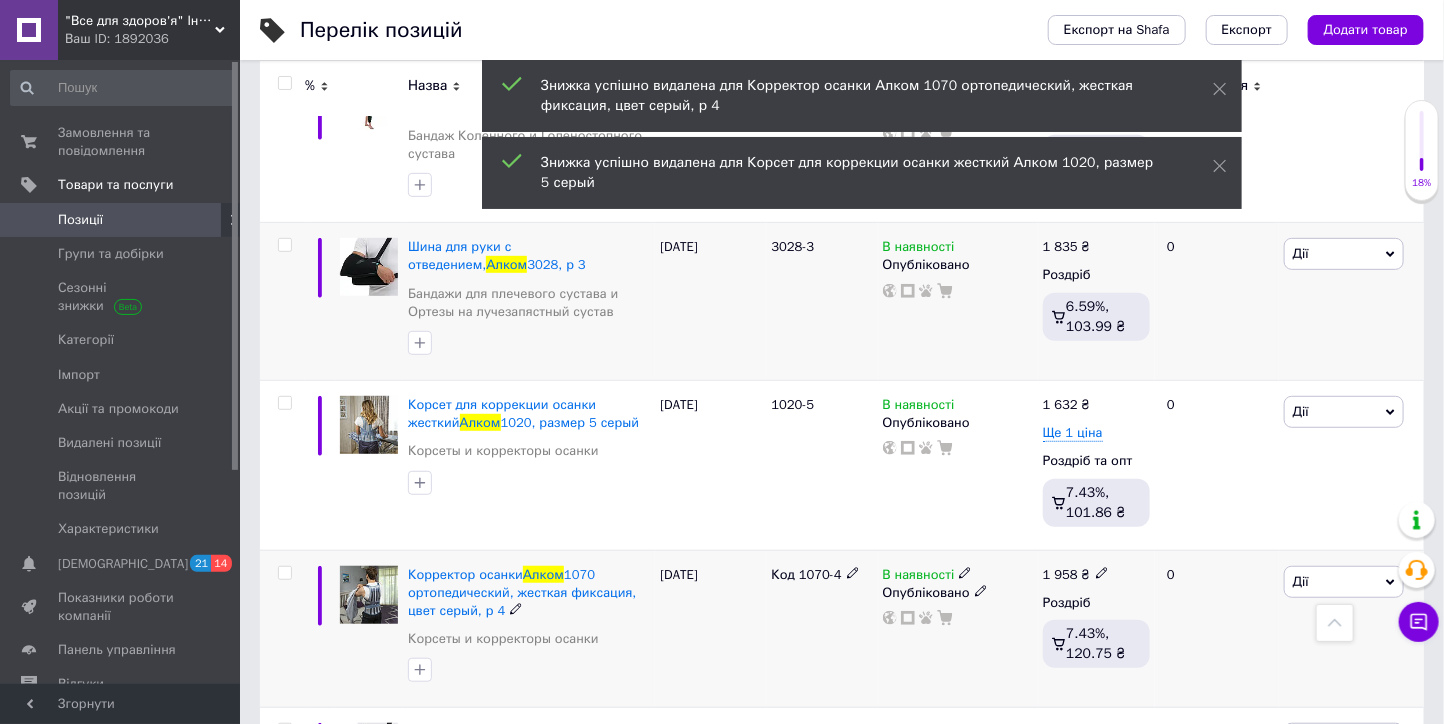 scroll, scrollTop: 10185, scrollLeft: 0, axis: vertical 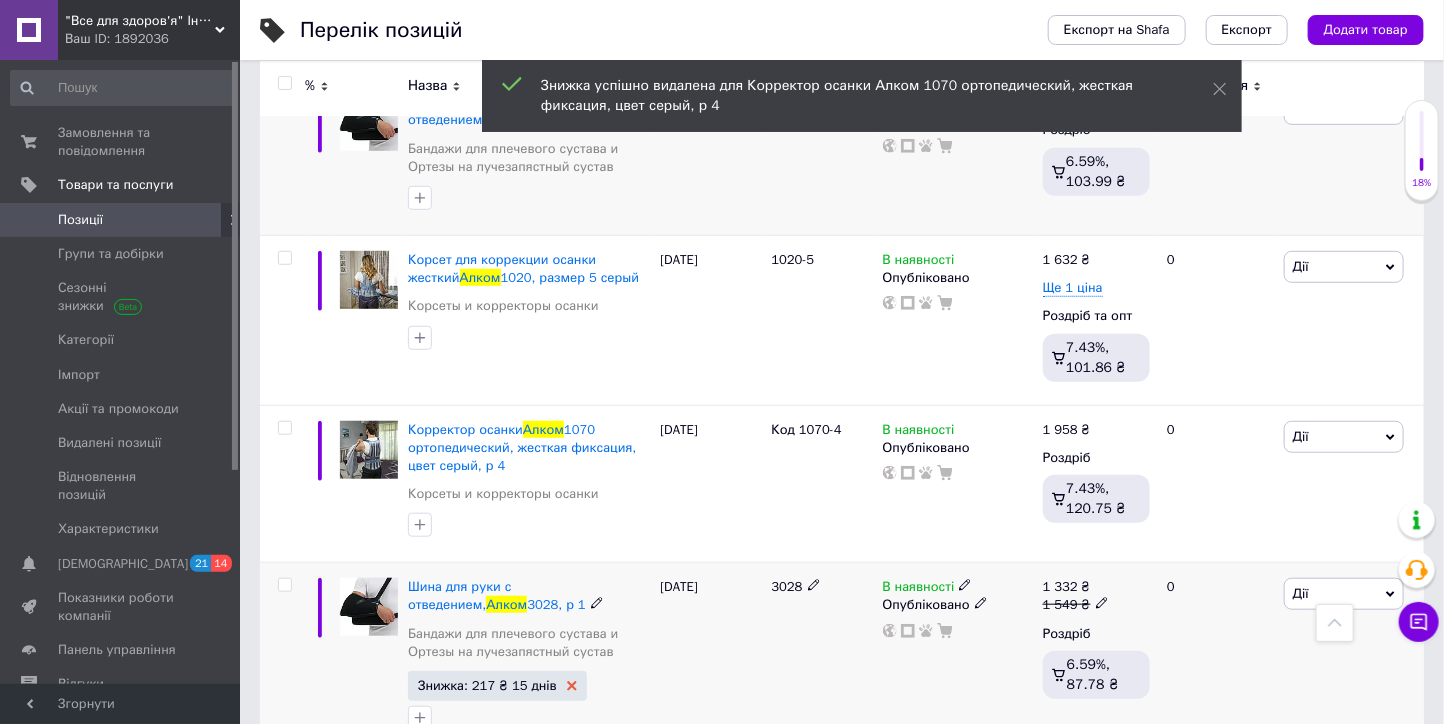 click 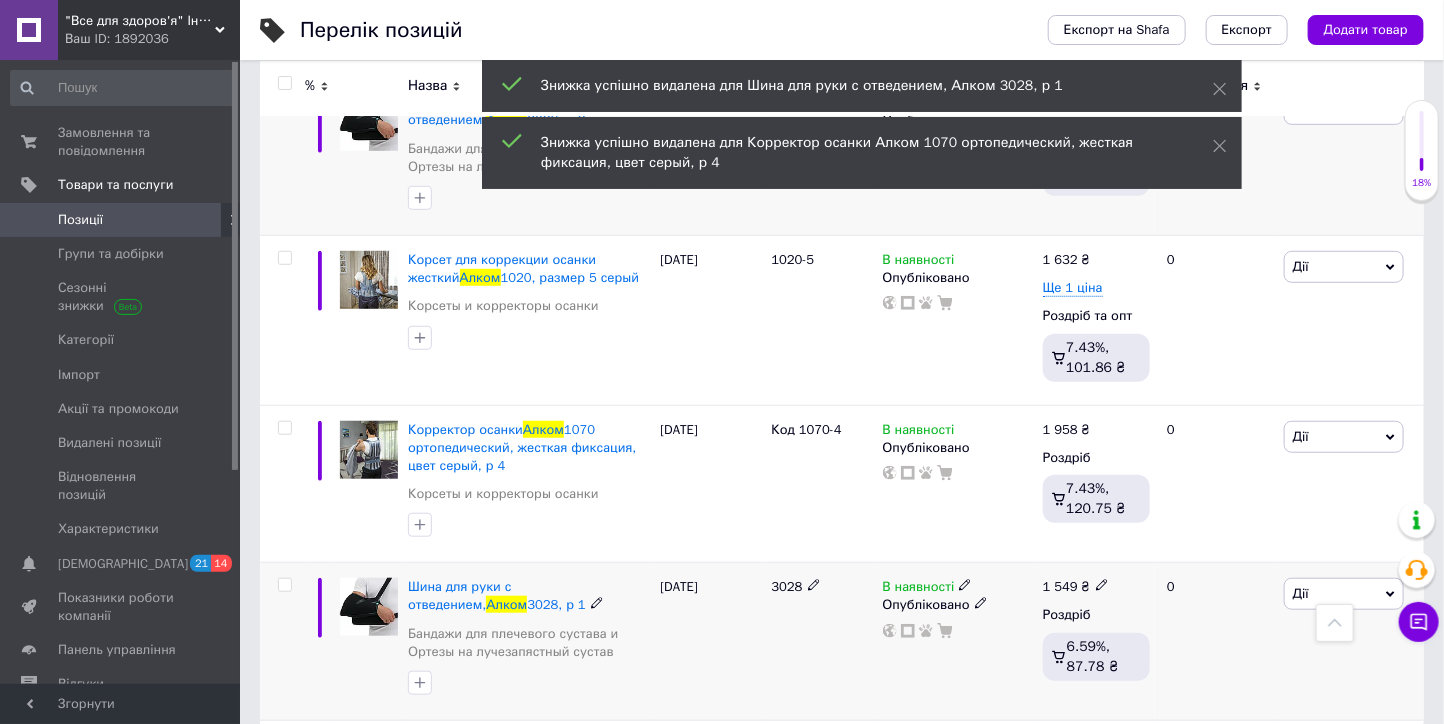 scroll, scrollTop: 10296, scrollLeft: 0, axis: vertical 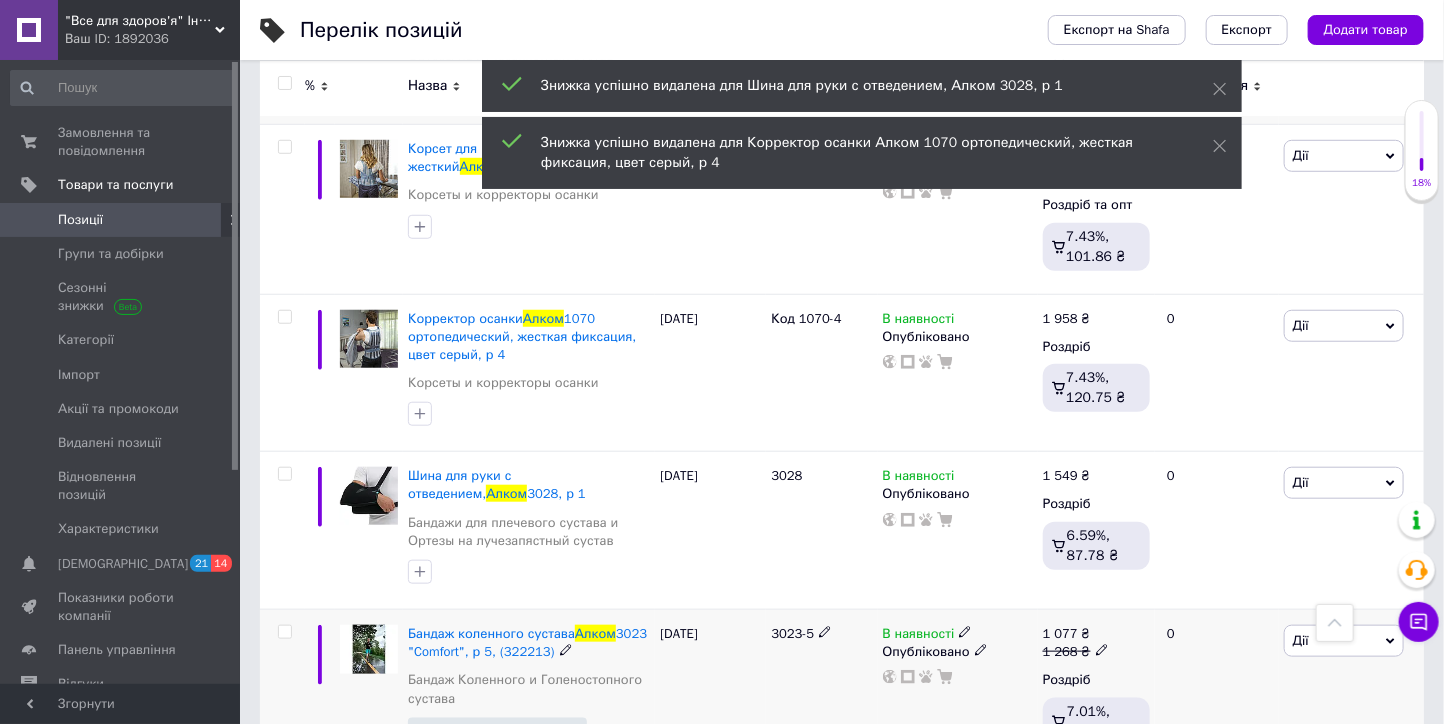 click 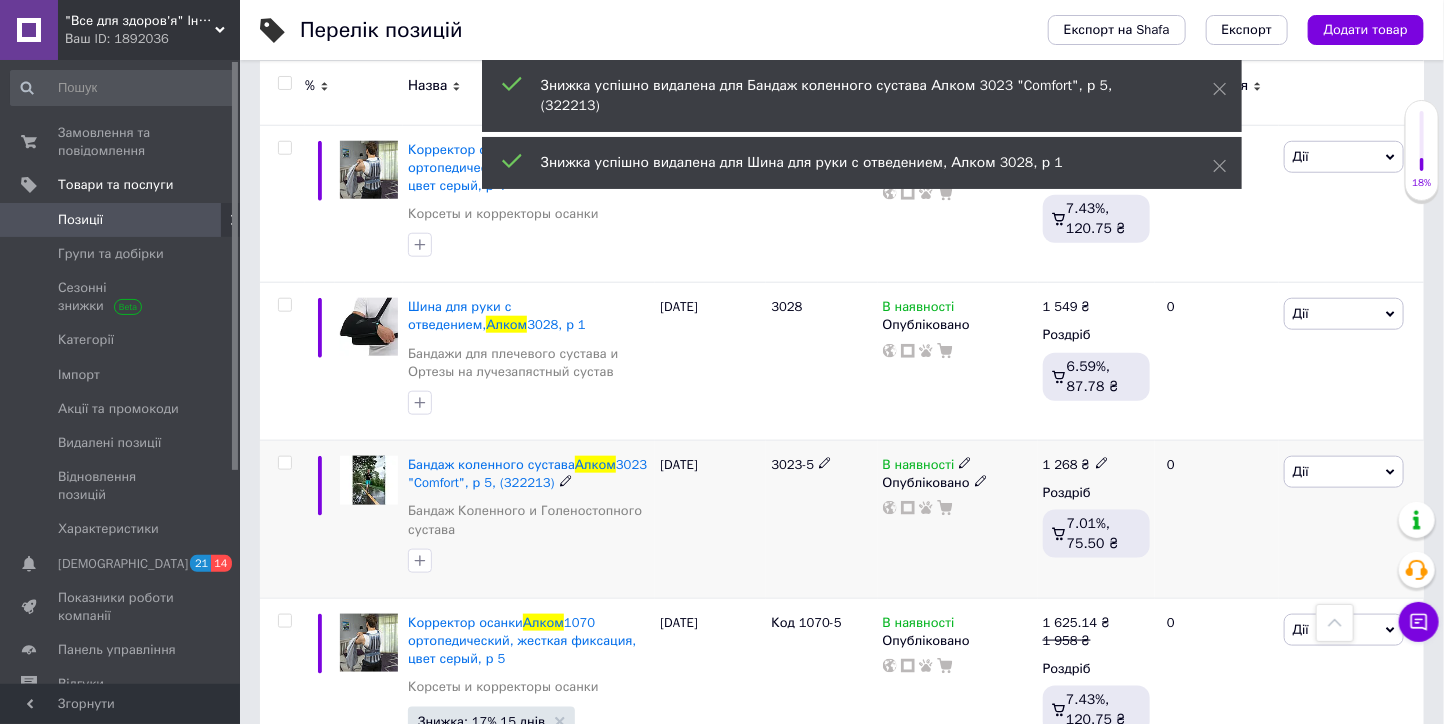 scroll, scrollTop: 10519, scrollLeft: 0, axis: vertical 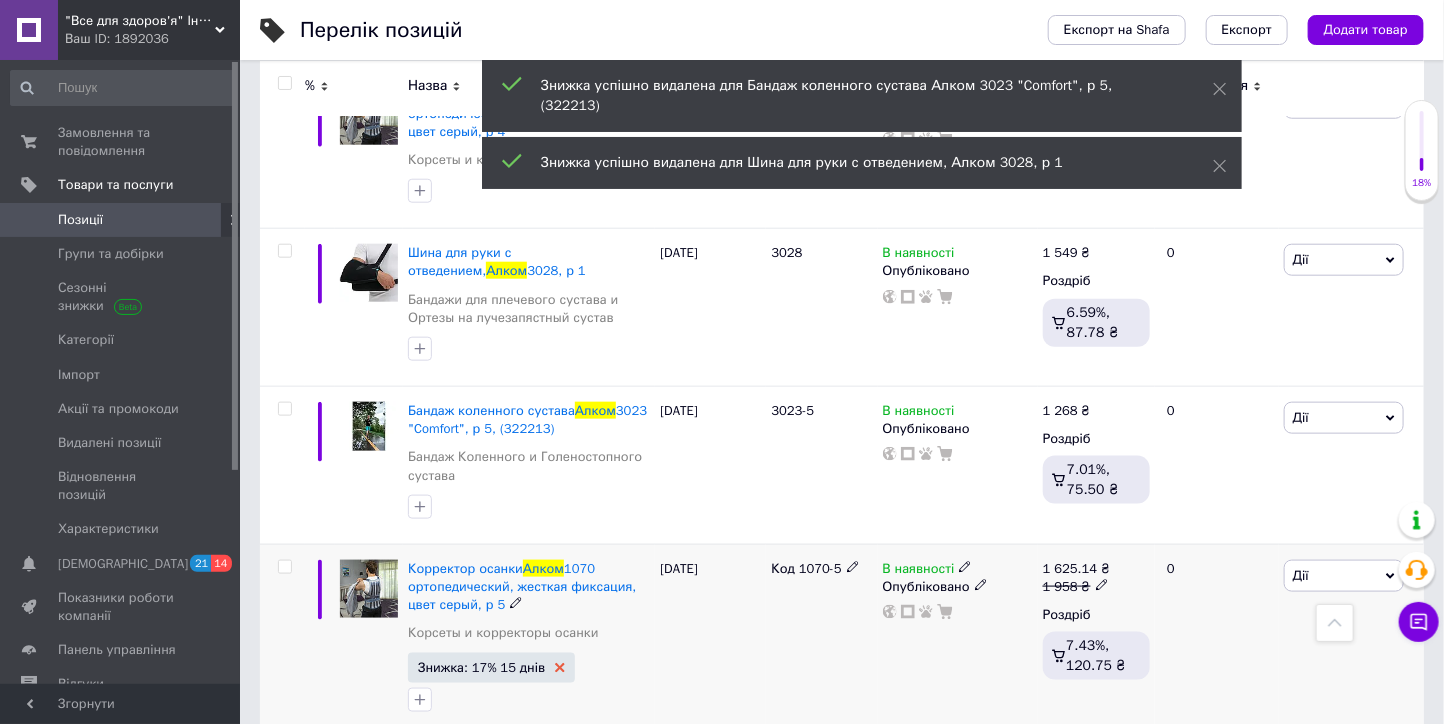 click 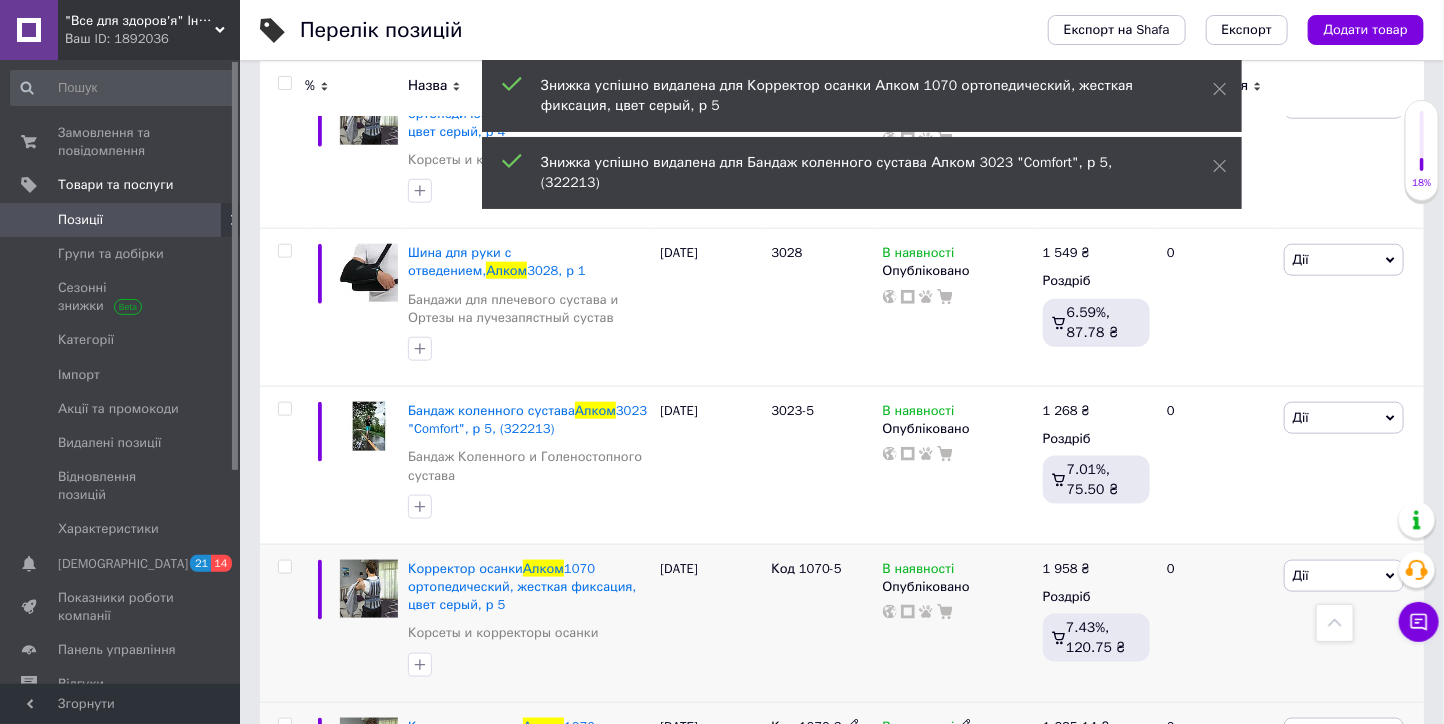 scroll, scrollTop: 10630, scrollLeft: 0, axis: vertical 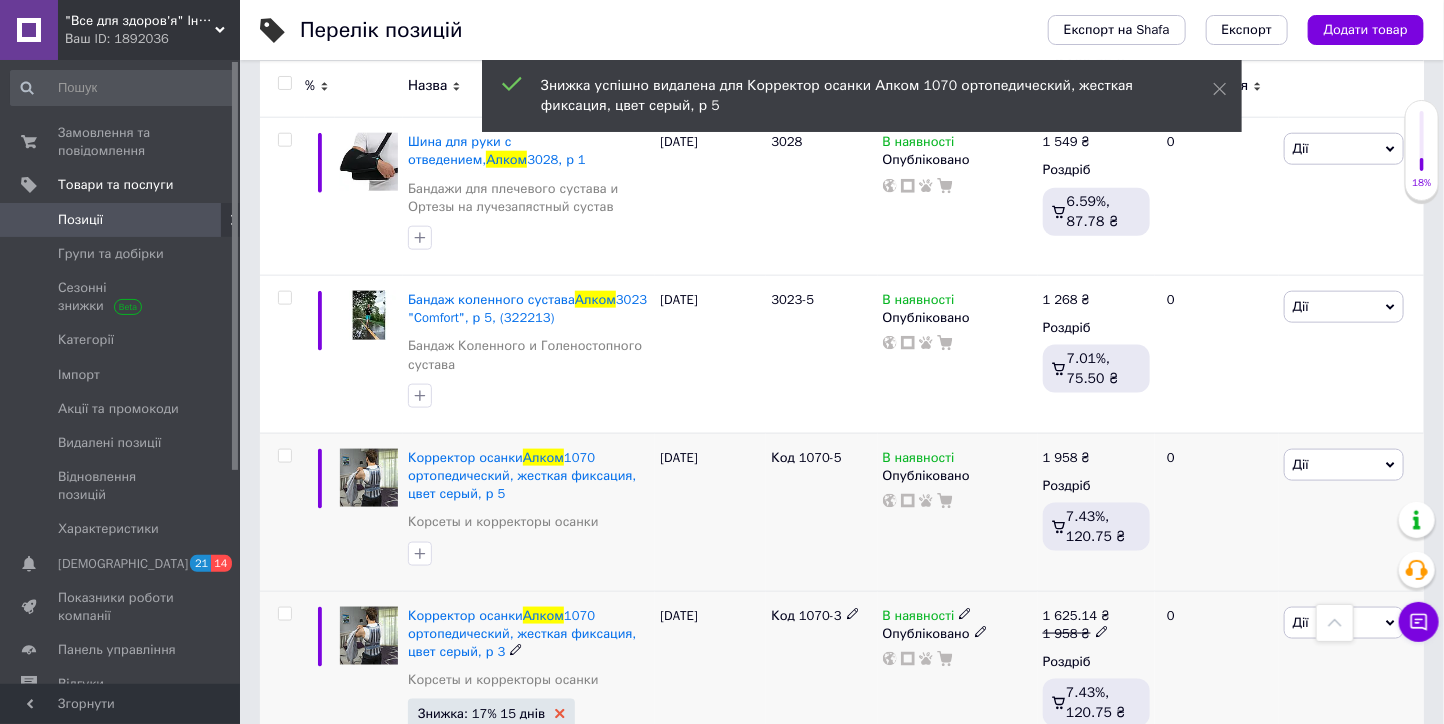 click 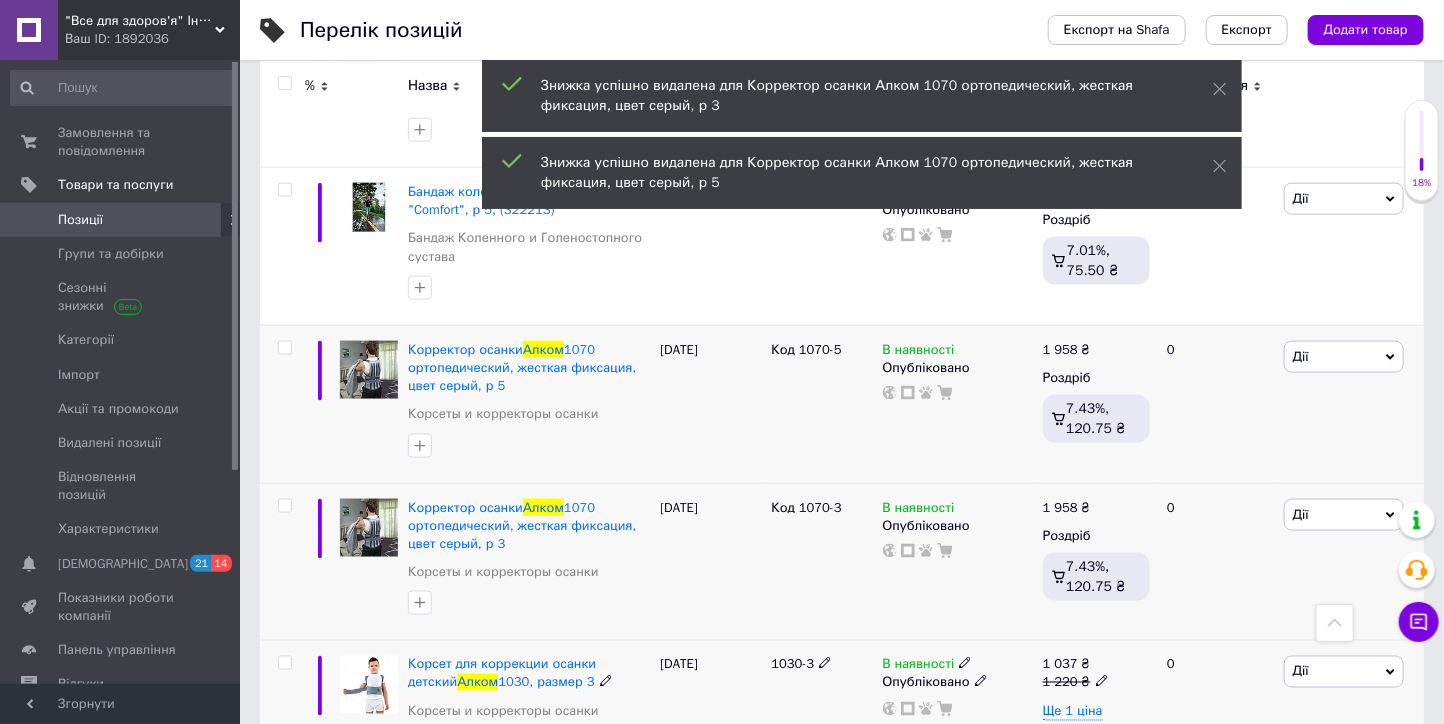 scroll, scrollTop: 10852, scrollLeft: 0, axis: vertical 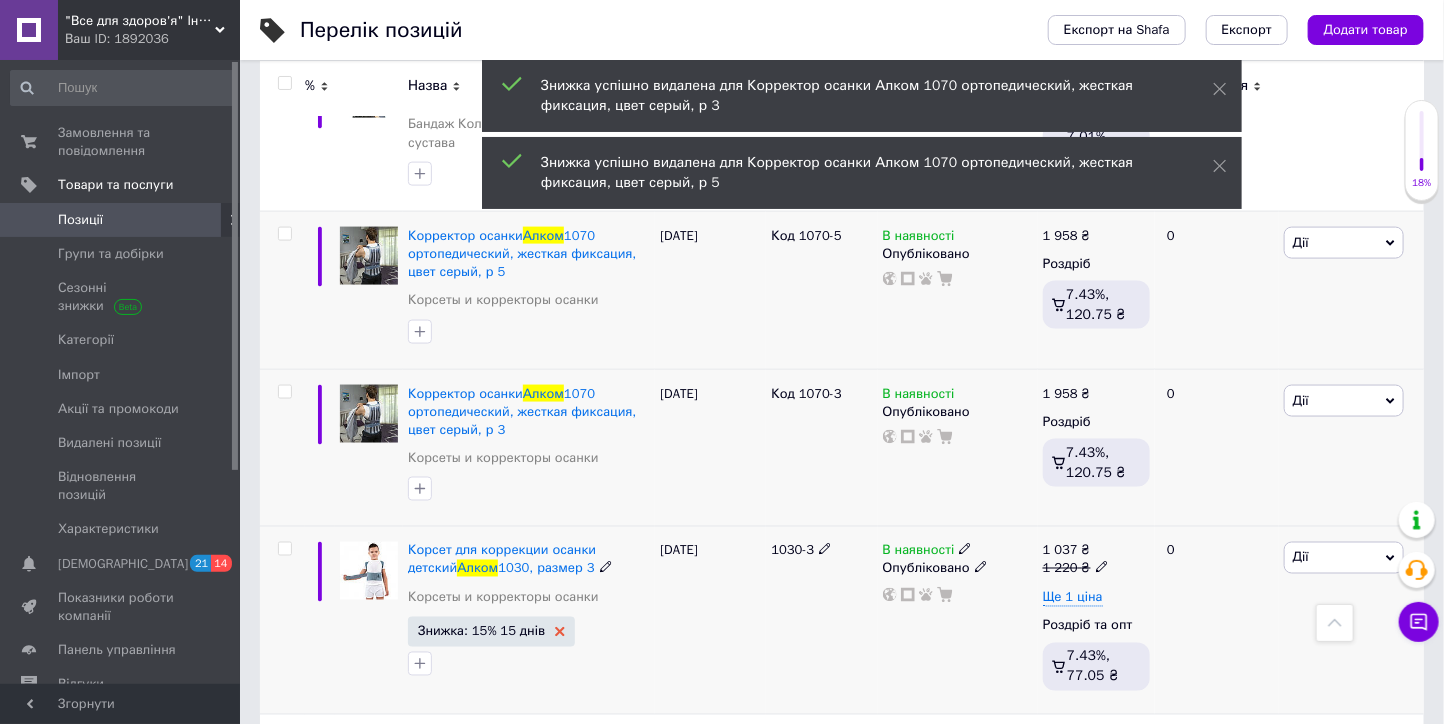 click 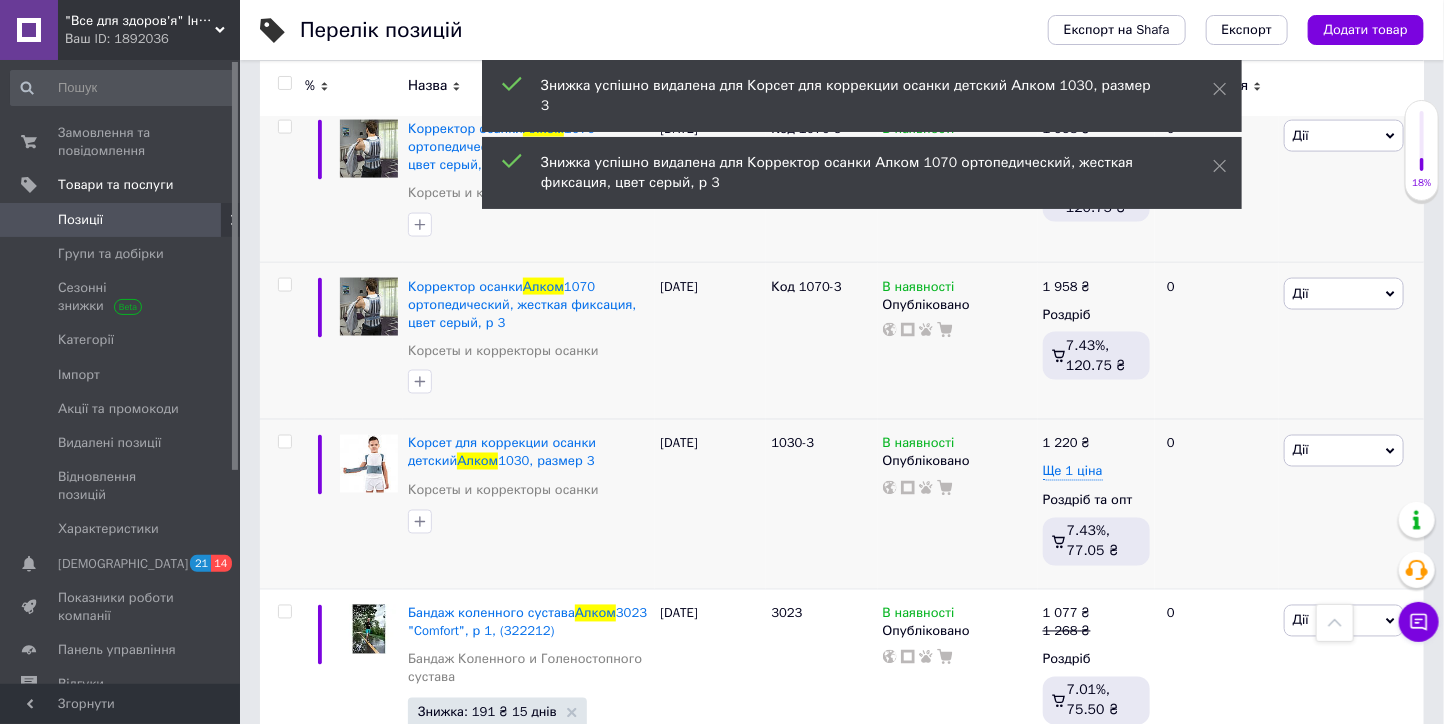 scroll, scrollTop: 11074, scrollLeft: 0, axis: vertical 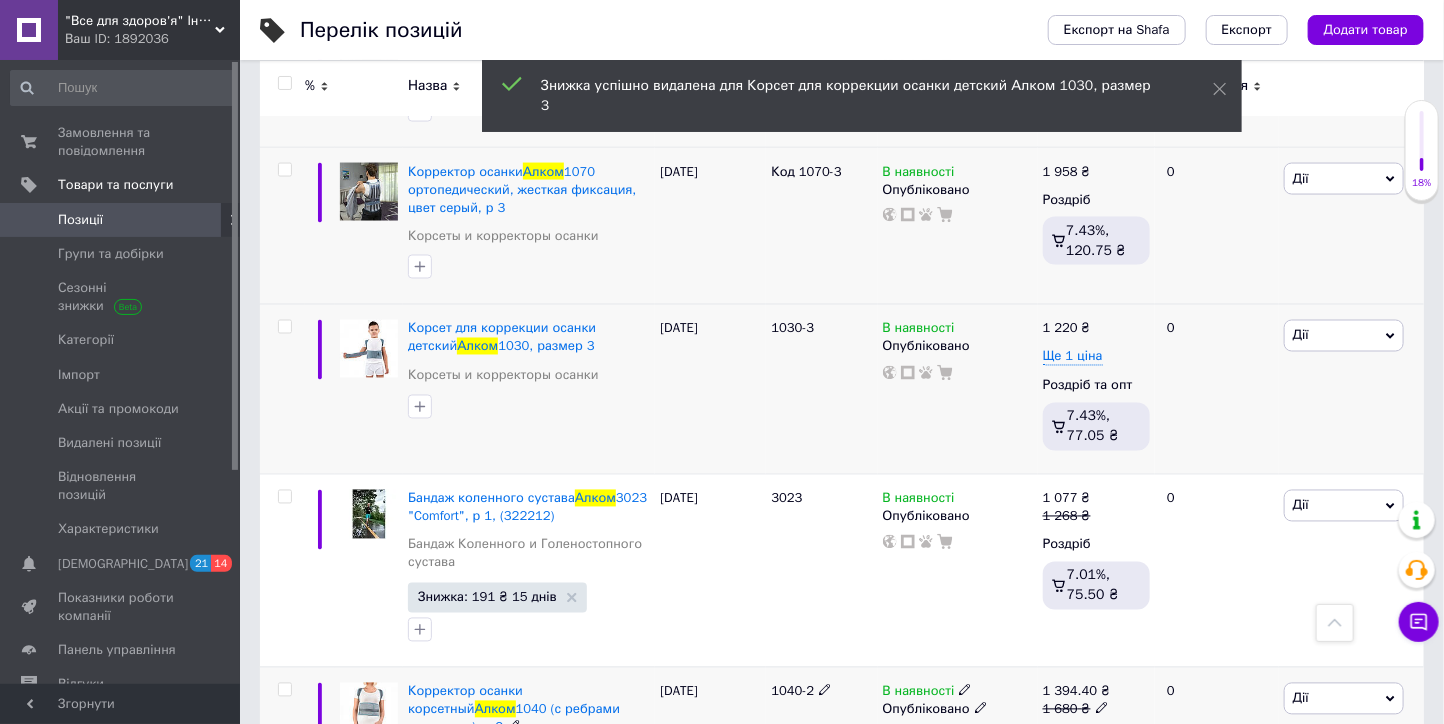 drag, startPoint x: 553, startPoint y: 483, endPoint x: 566, endPoint y: 463, distance: 23.853722 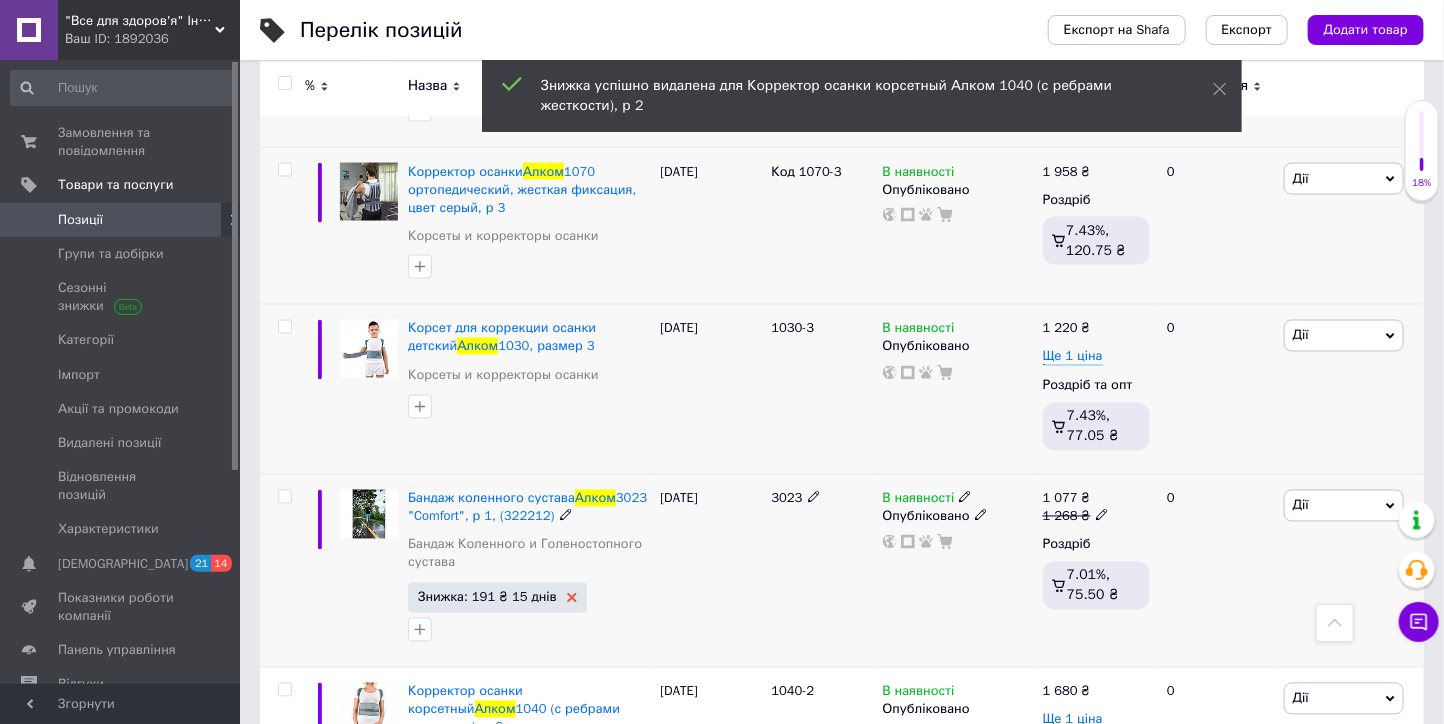 click 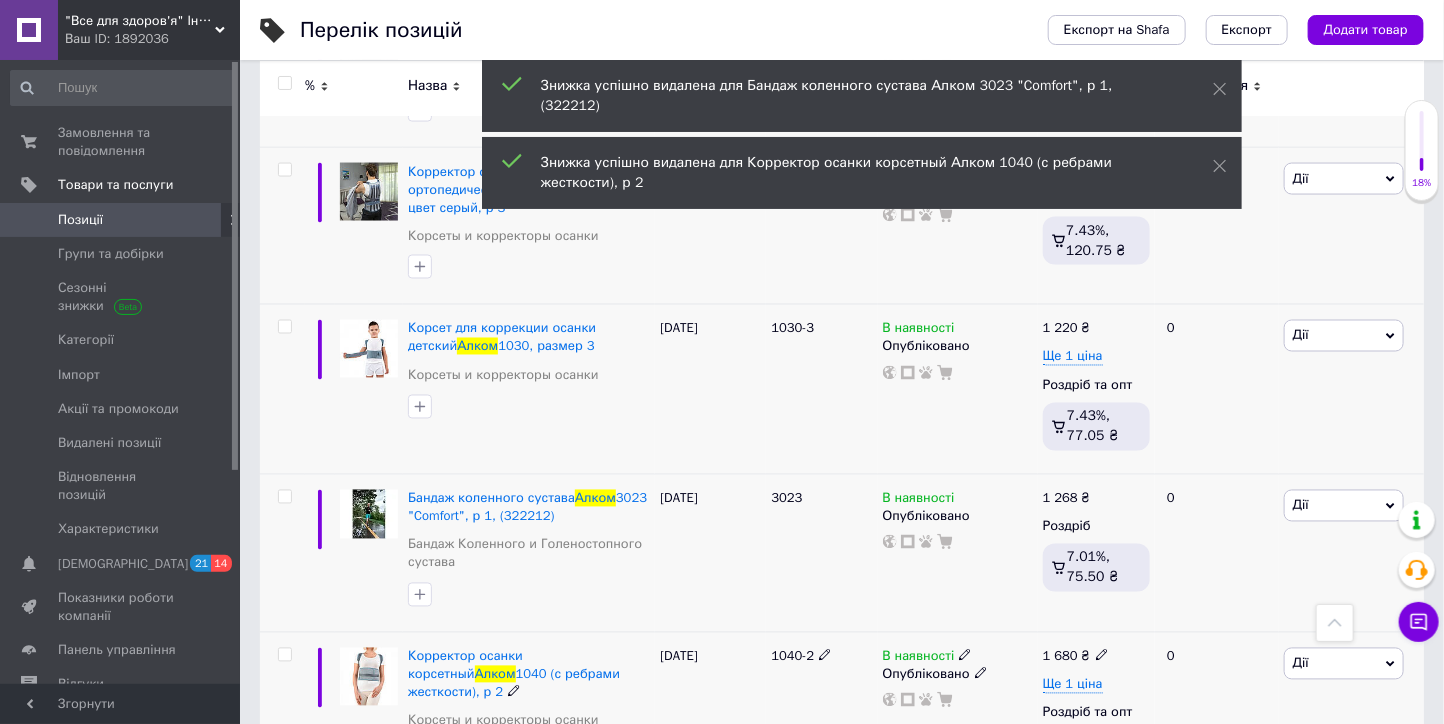 scroll, scrollTop: 11296, scrollLeft: 0, axis: vertical 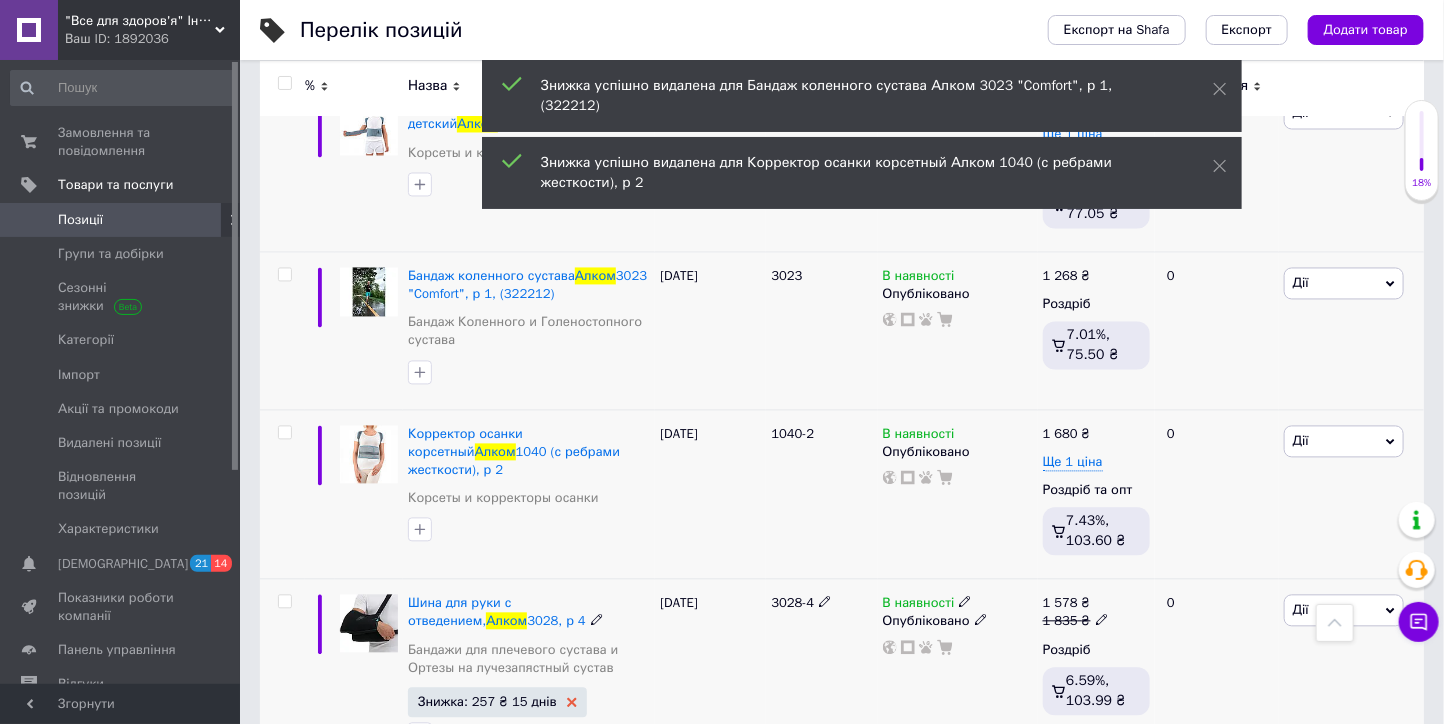 click 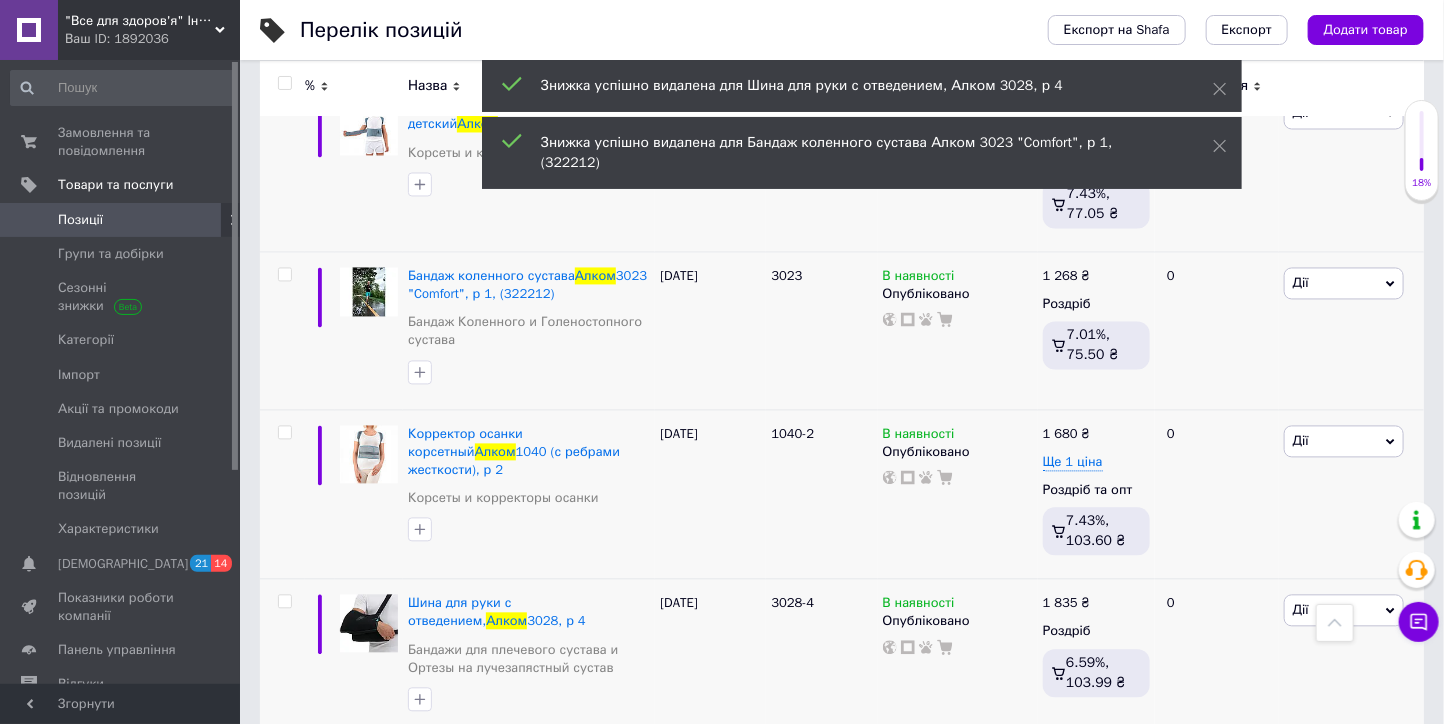 scroll, scrollTop: 11407, scrollLeft: 0, axis: vertical 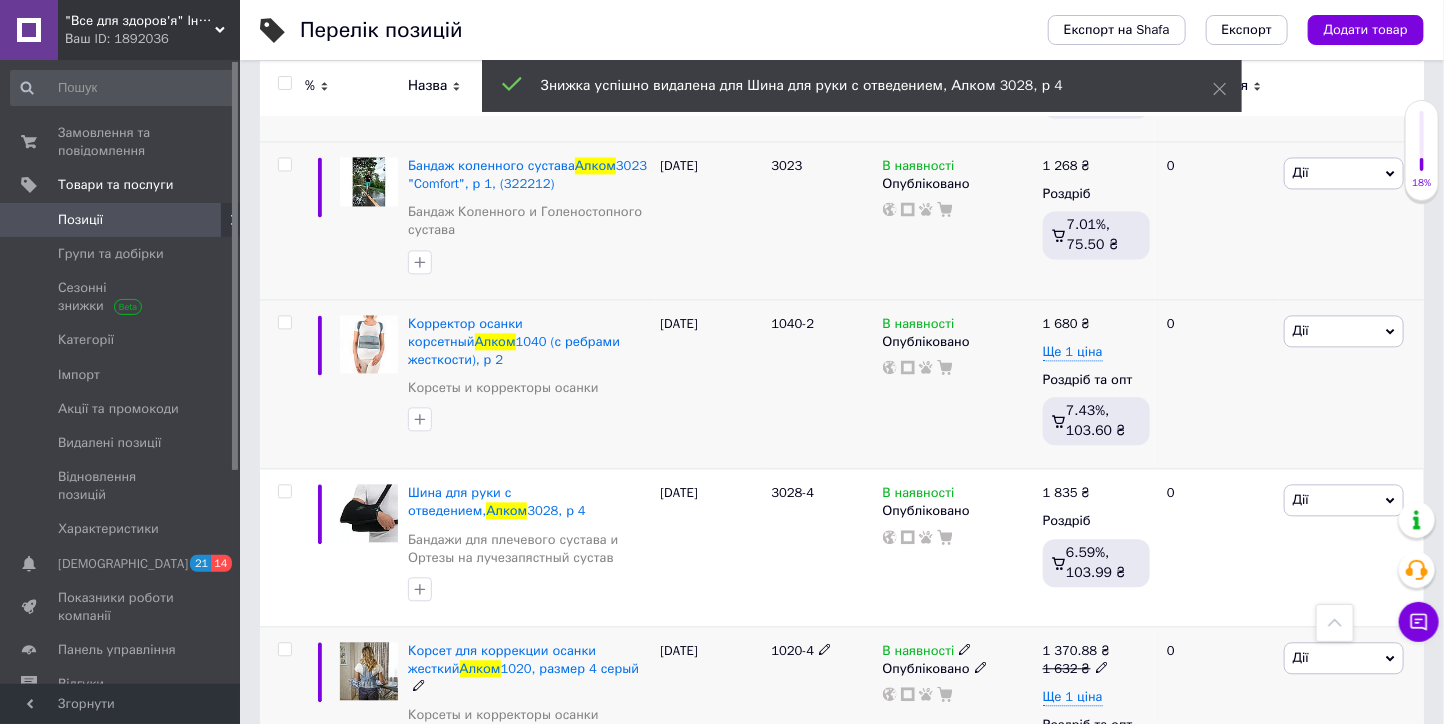 click 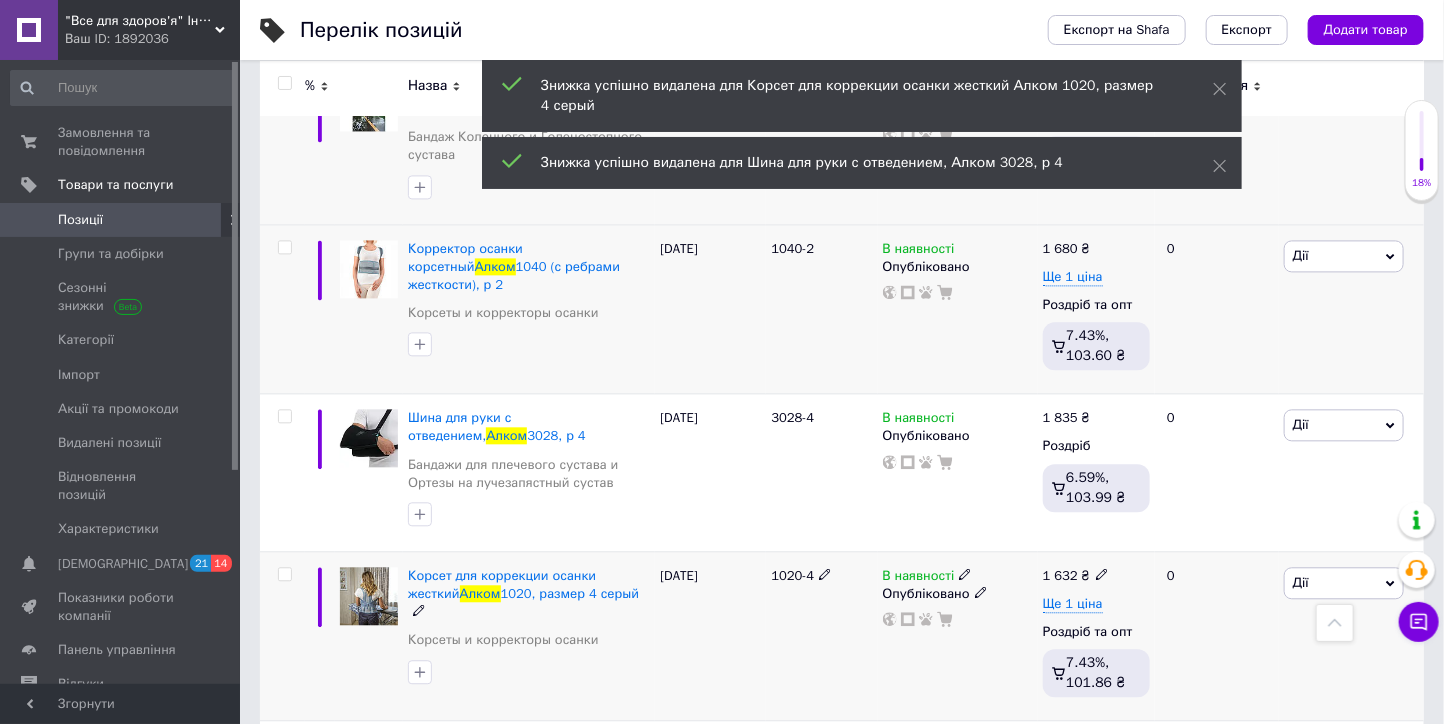 scroll, scrollTop: 11519, scrollLeft: 0, axis: vertical 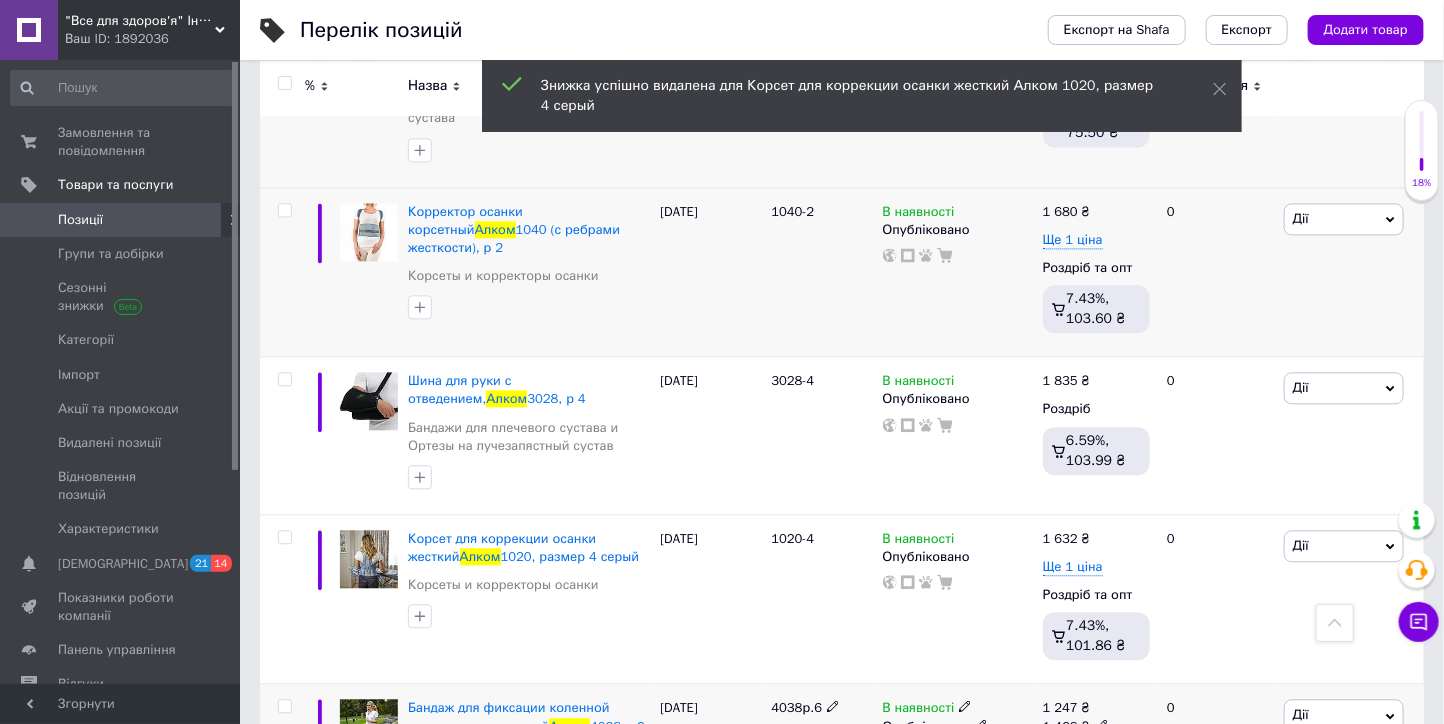 click 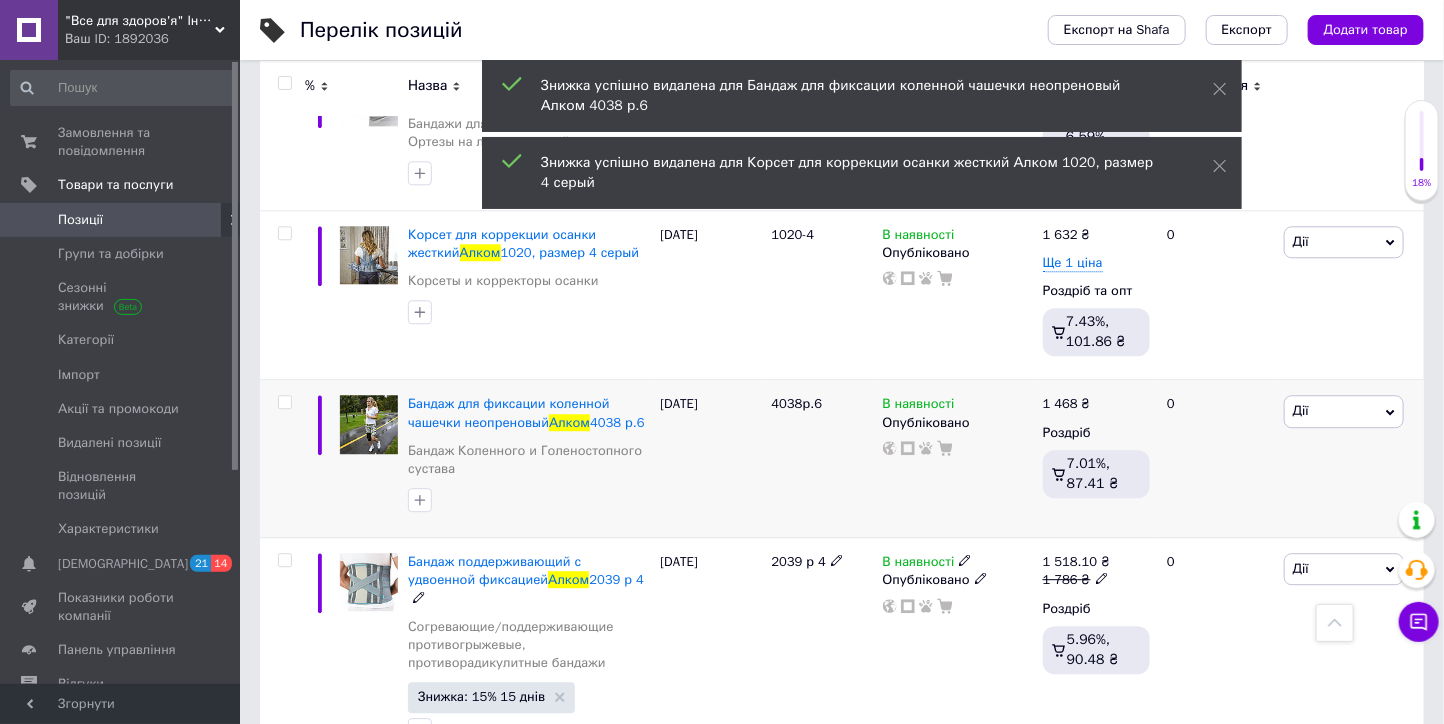 scroll, scrollTop: 11852, scrollLeft: 0, axis: vertical 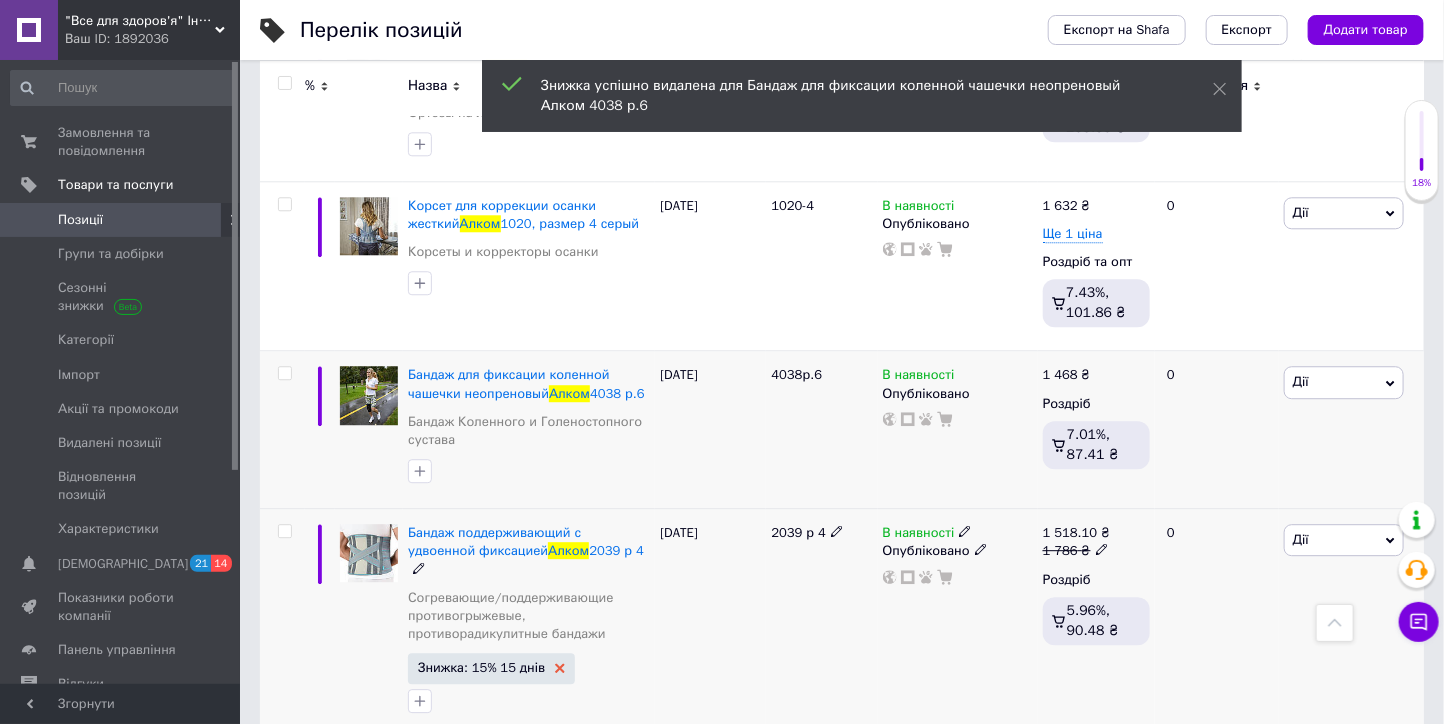 click 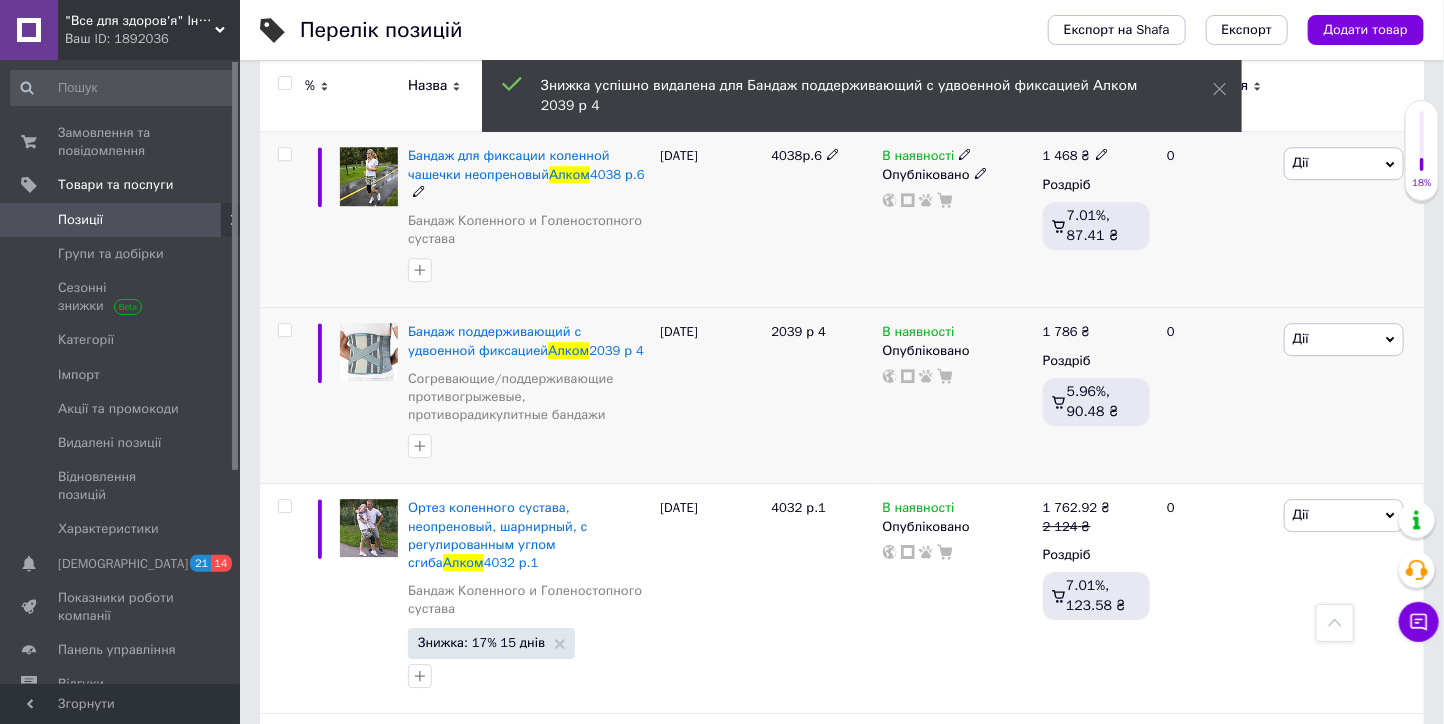 scroll, scrollTop: 12074, scrollLeft: 0, axis: vertical 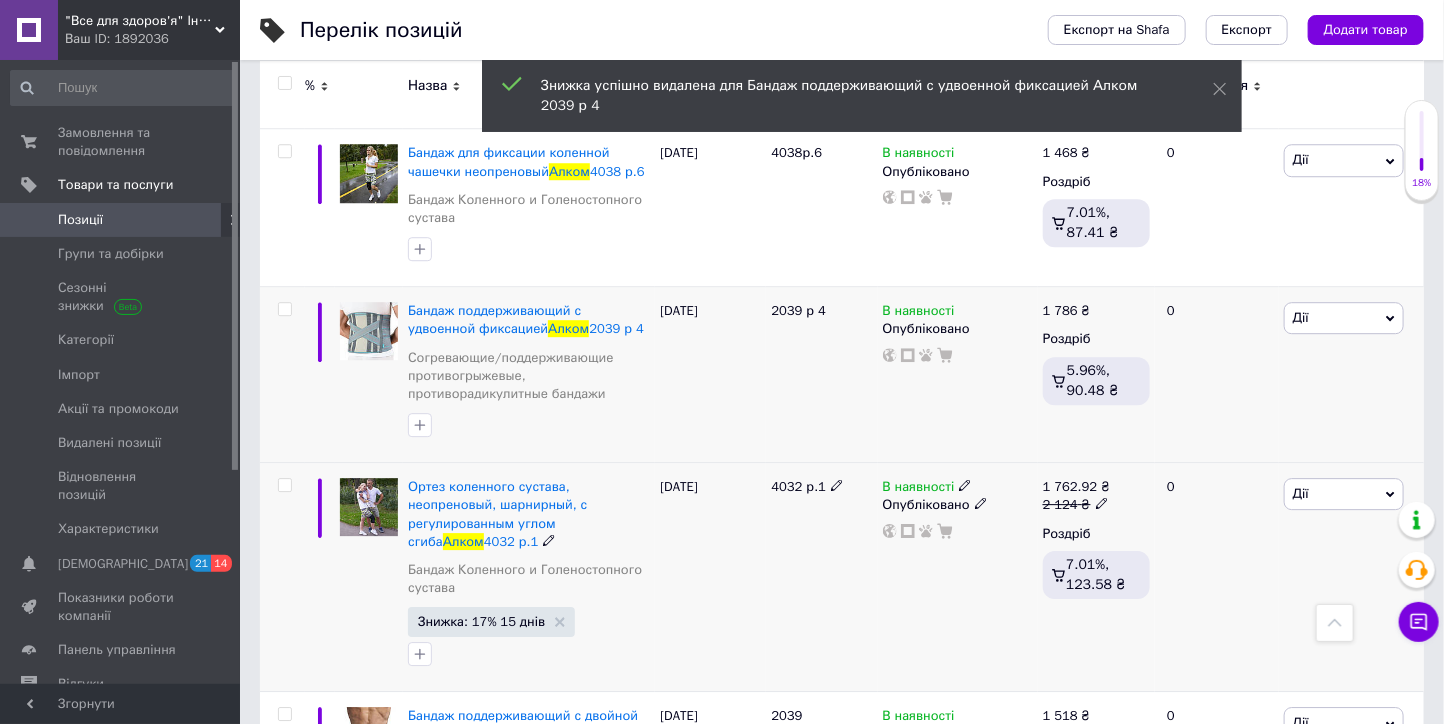 drag, startPoint x: 557, startPoint y: 311, endPoint x: 583, endPoint y: 325, distance: 29.529646 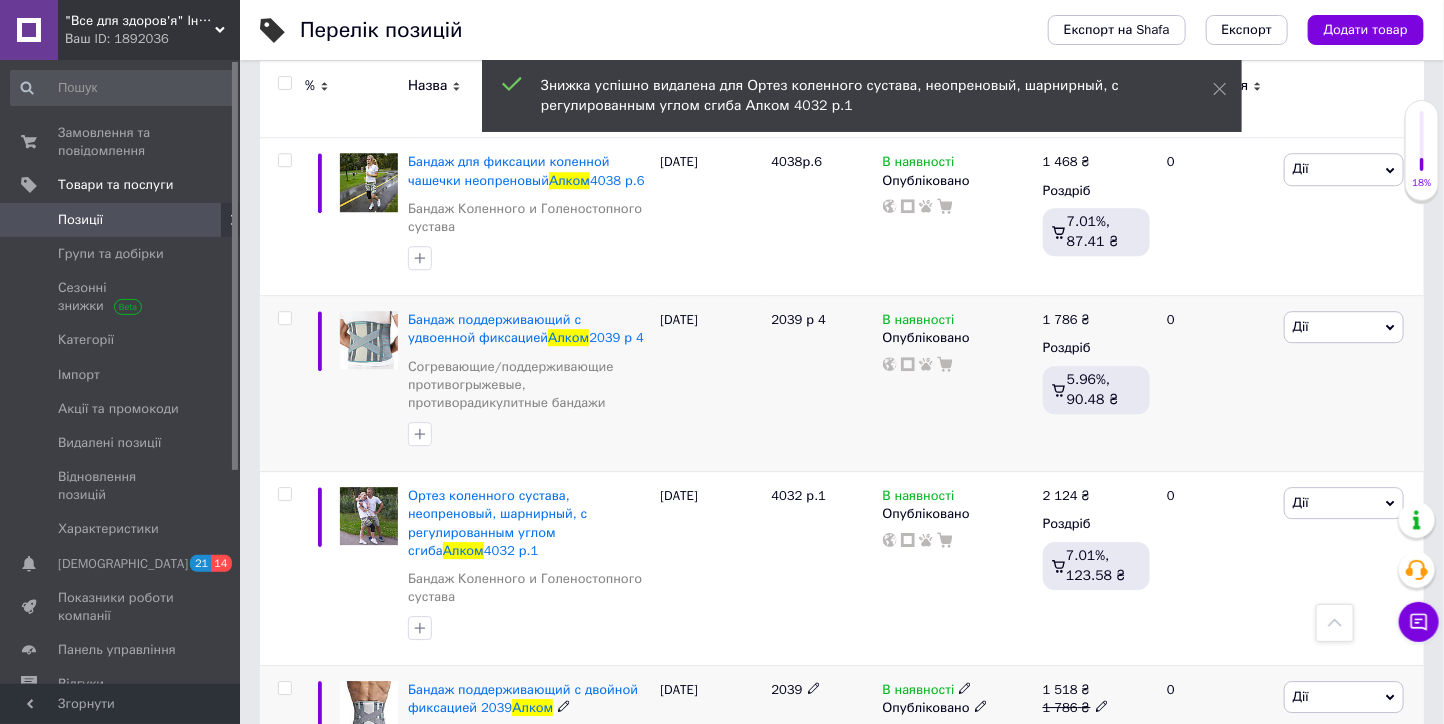 scroll, scrollTop: 12185, scrollLeft: 0, axis: vertical 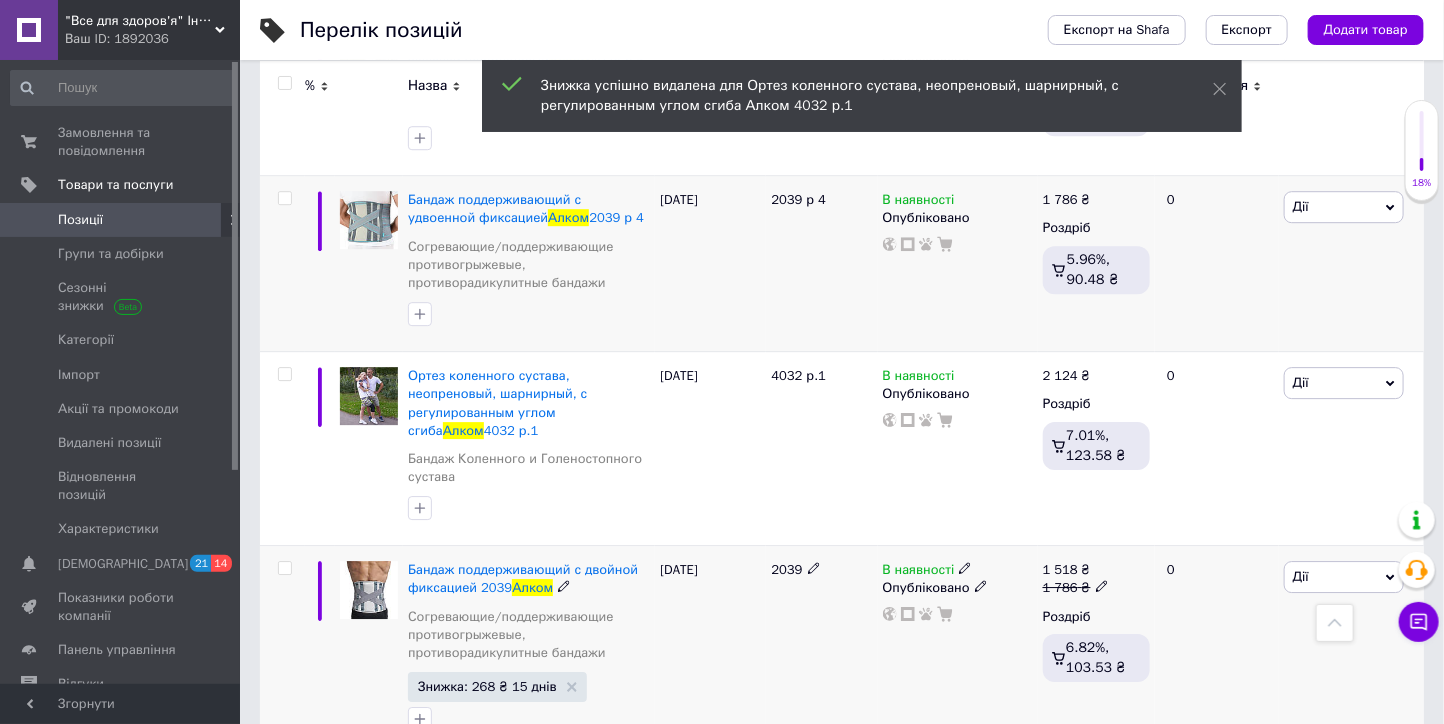 drag, startPoint x: 557, startPoint y: 378, endPoint x: 575, endPoint y: 380, distance: 18.110771 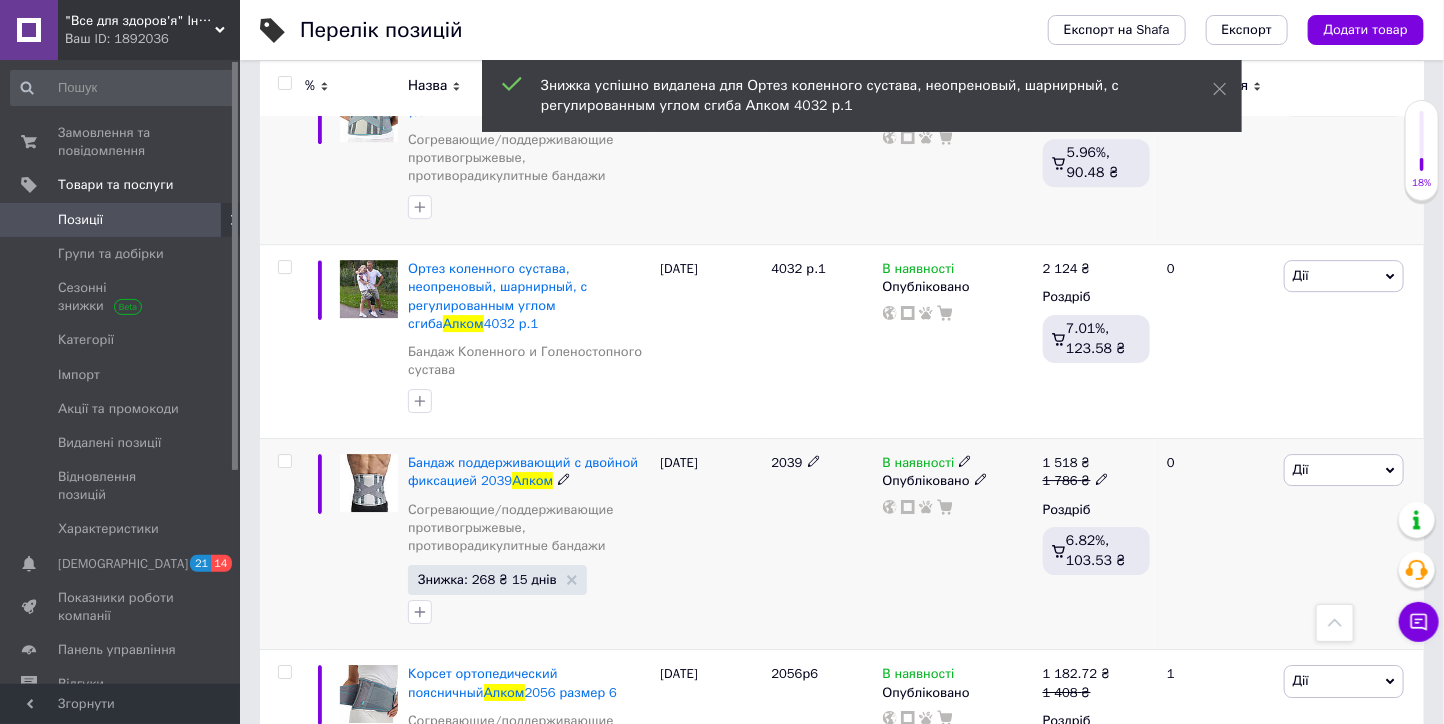 scroll, scrollTop: 12296, scrollLeft: 0, axis: vertical 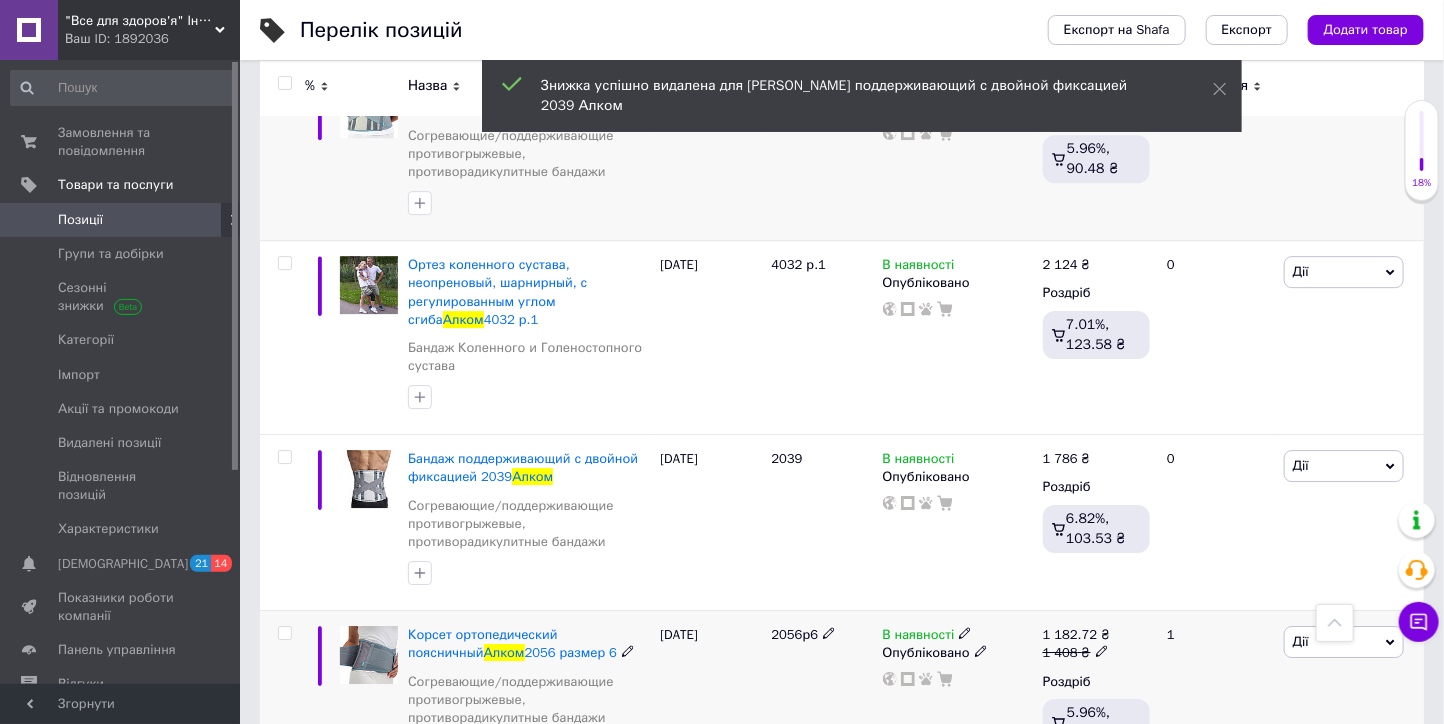 click 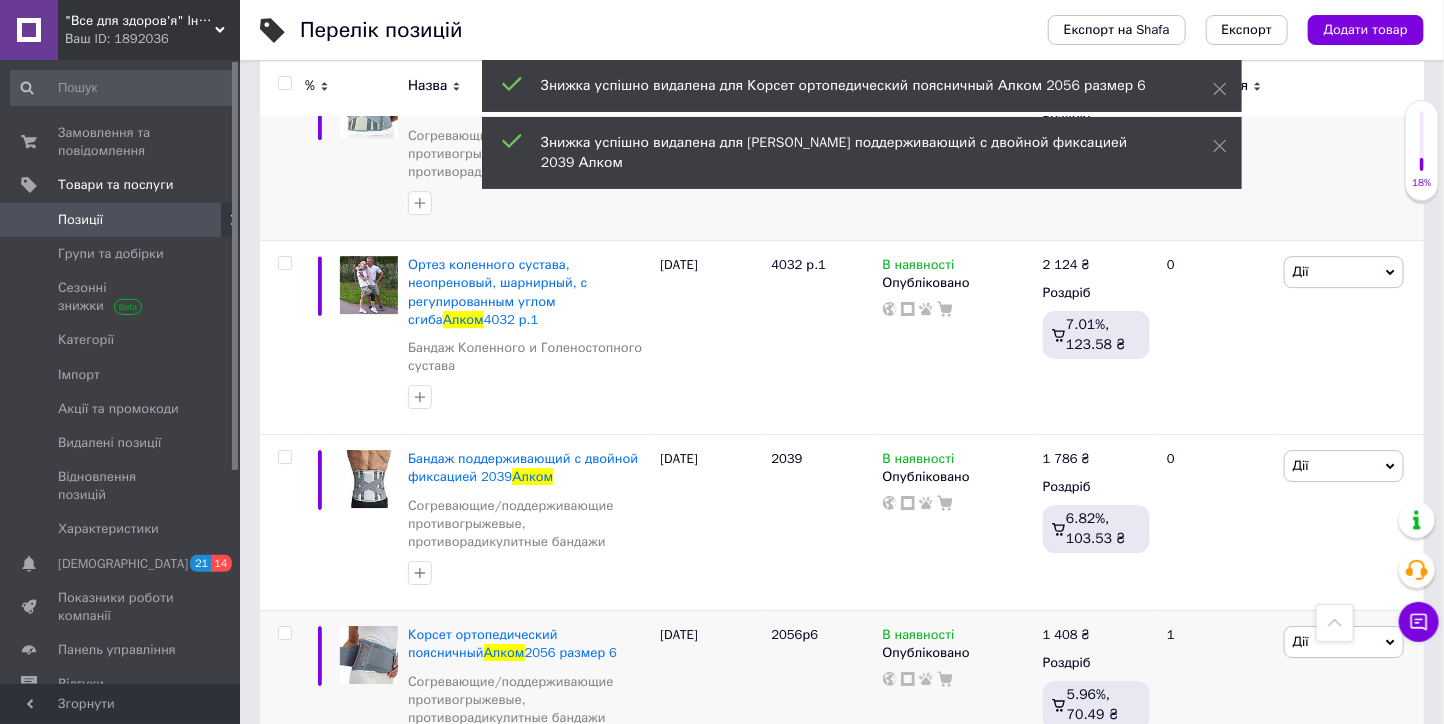 scroll, scrollTop: 12519, scrollLeft: 0, axis: vertical 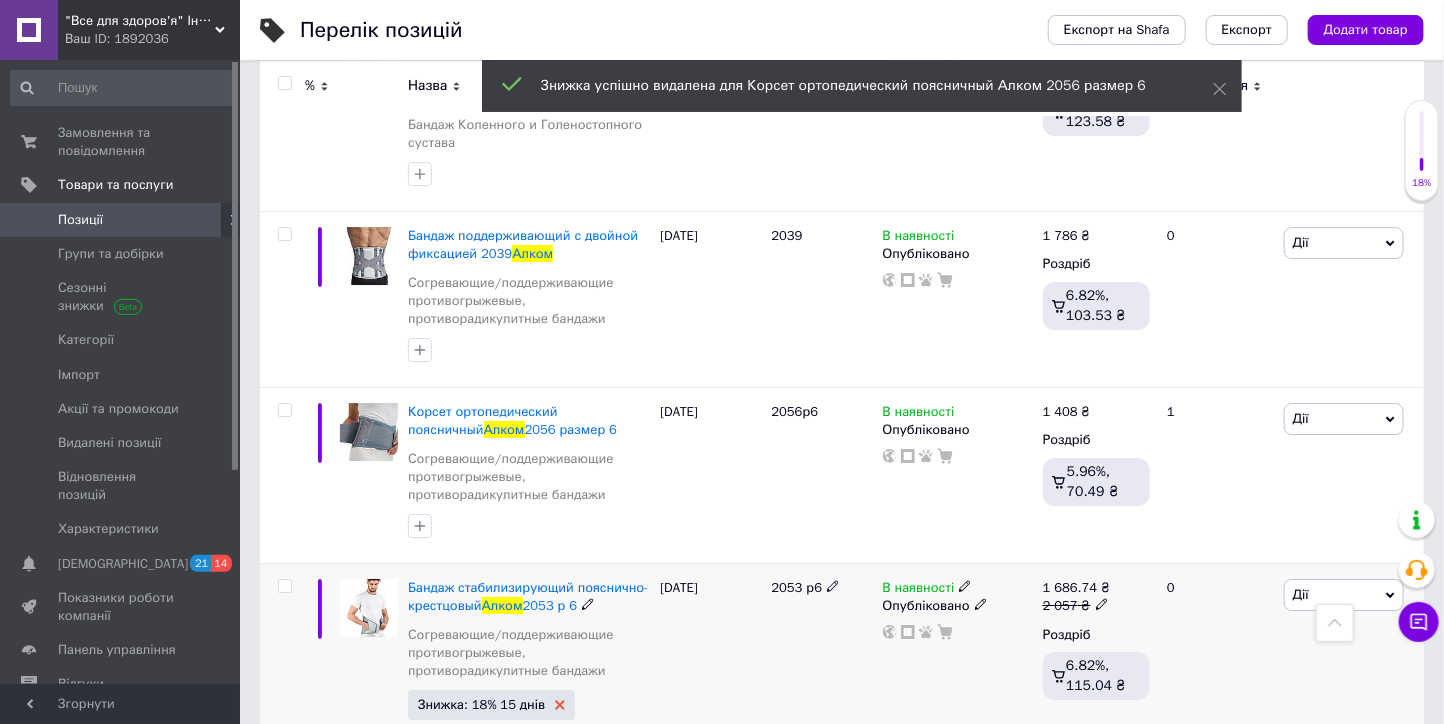 click 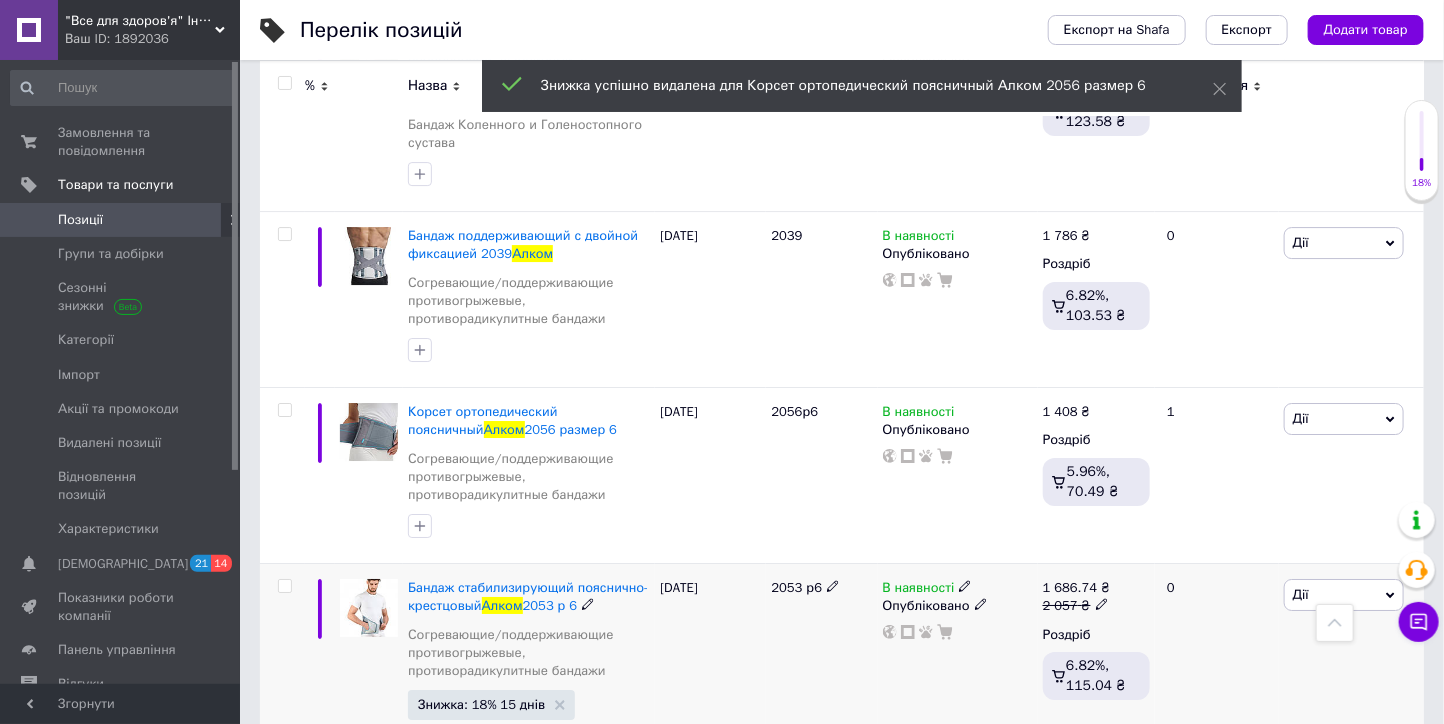 scroll, scrollTop: 12630, scrollLeft: 0, axis: vertical 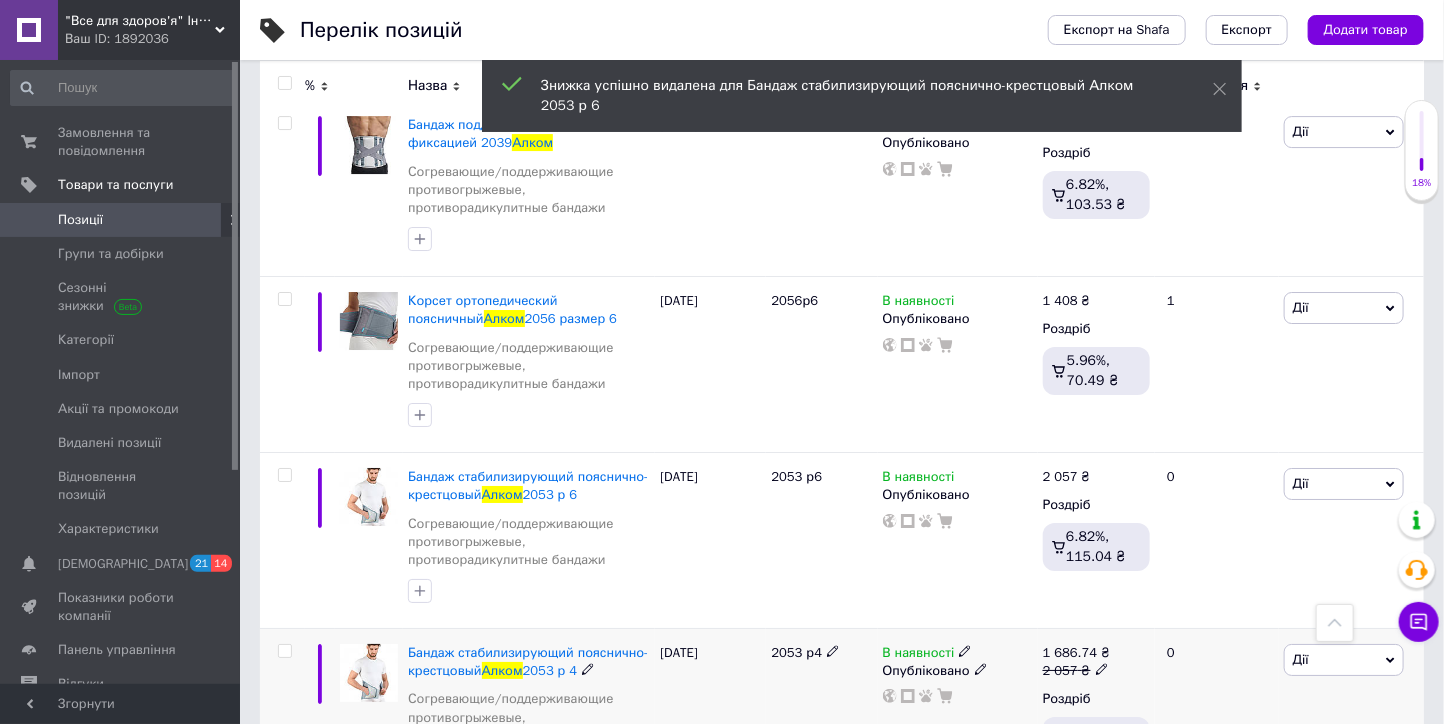 click 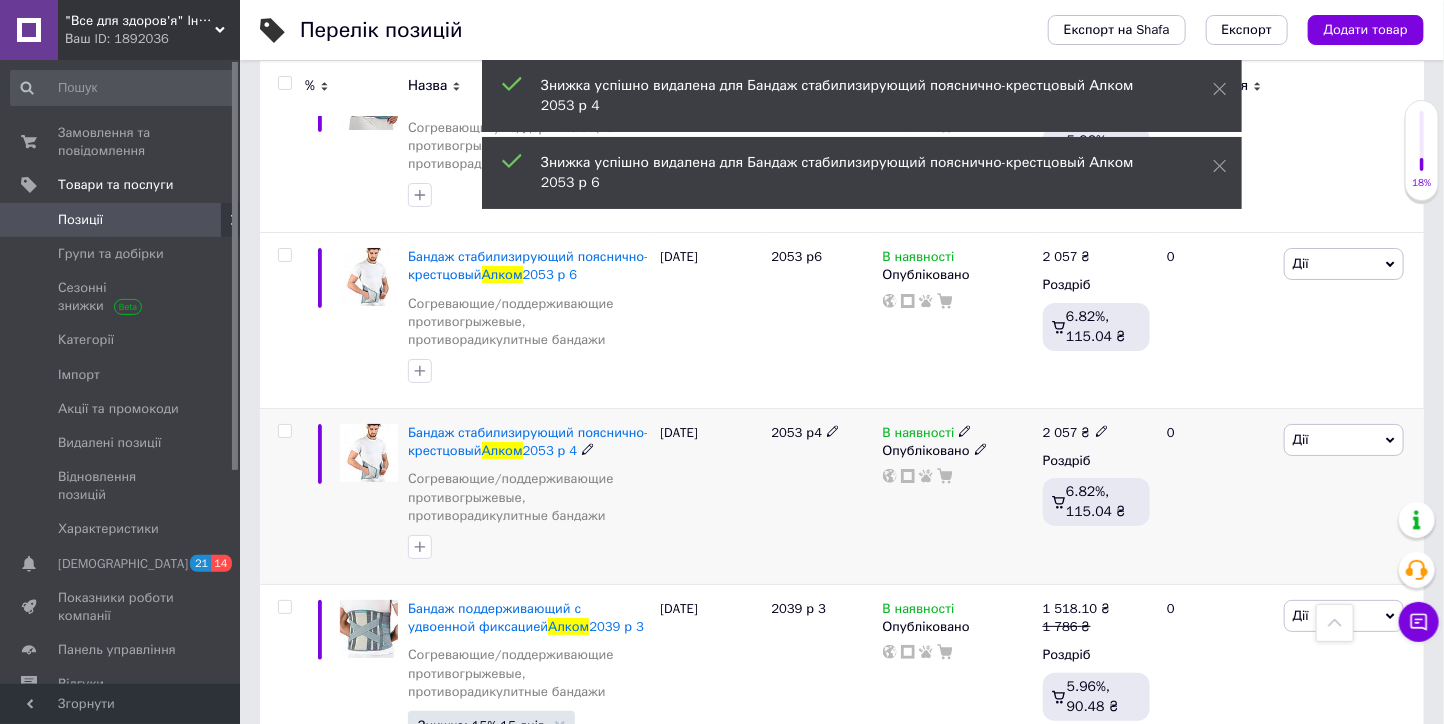 scroll, scrollTop: 12852, scrollLeft: 0, axis: vertical 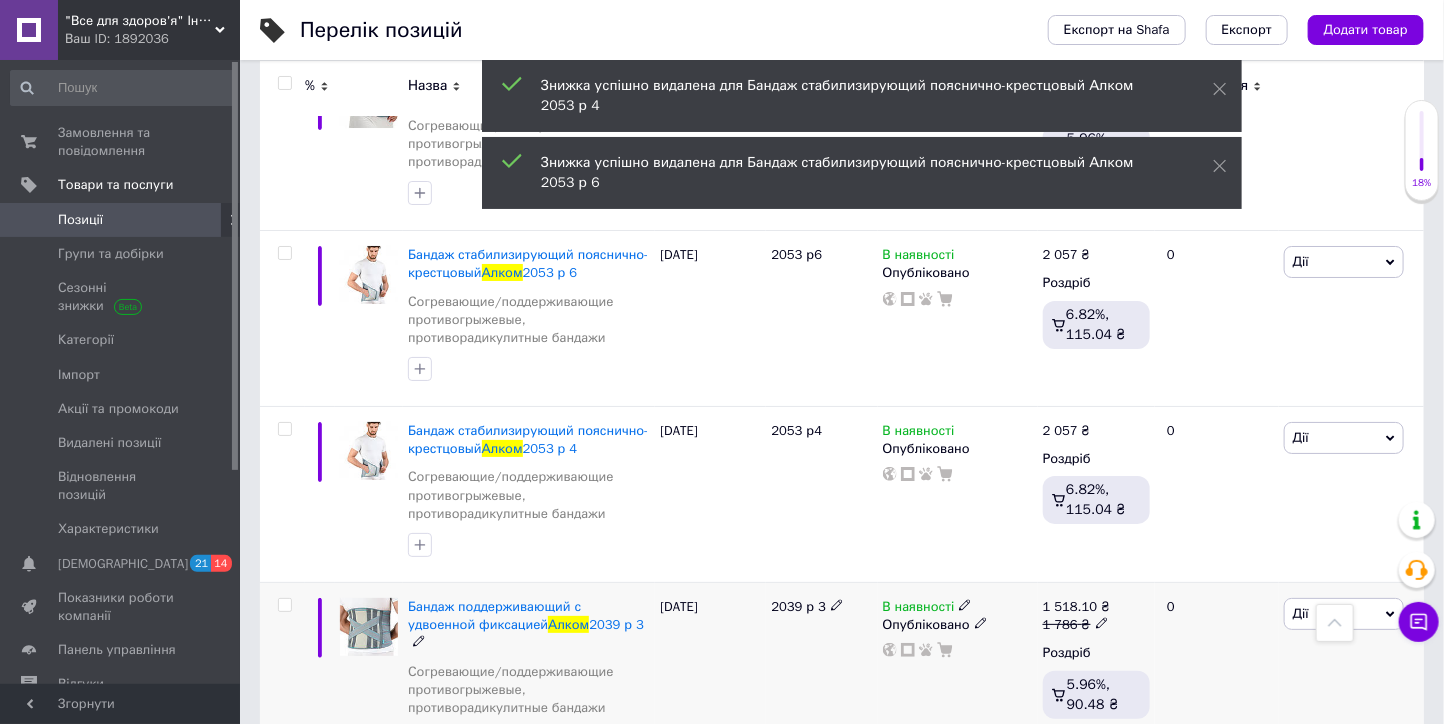 click 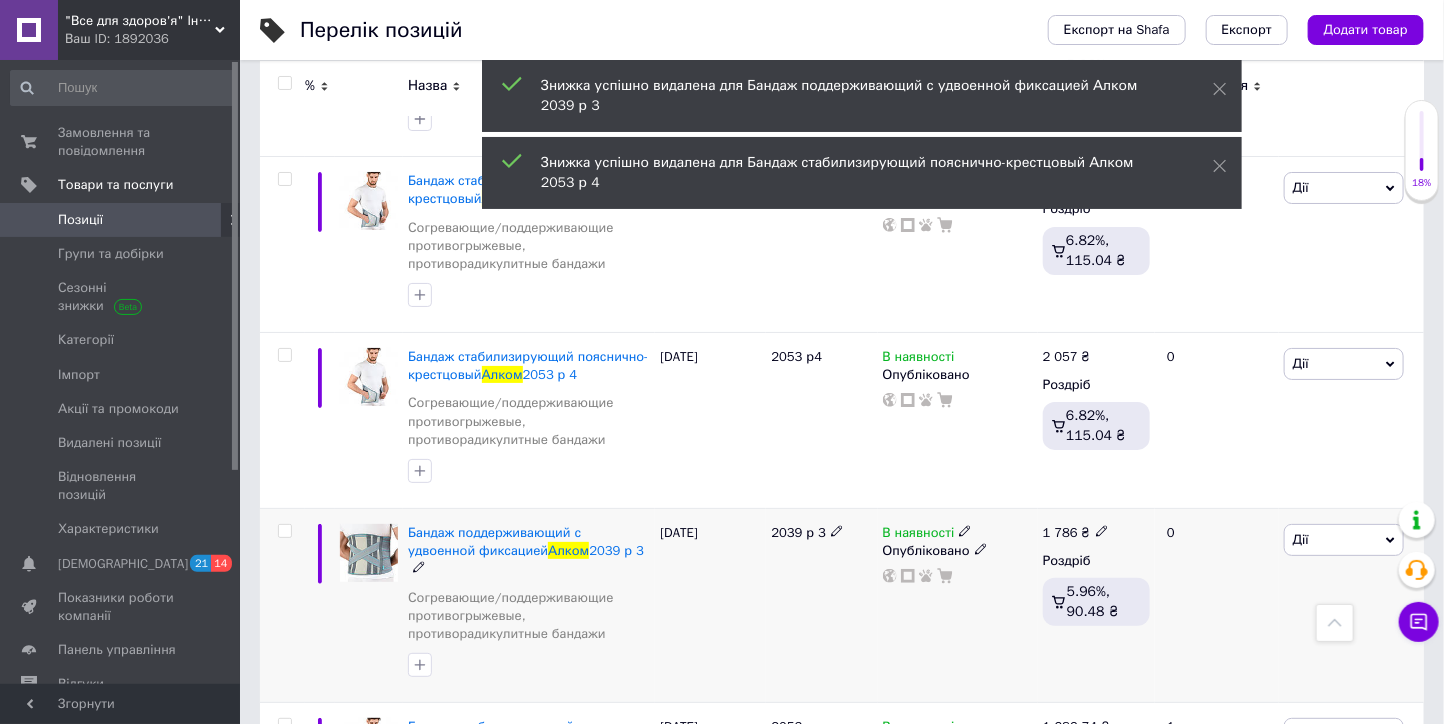 scroll, scrollTop: 13074, scrollLeft: 0, axis: vertical 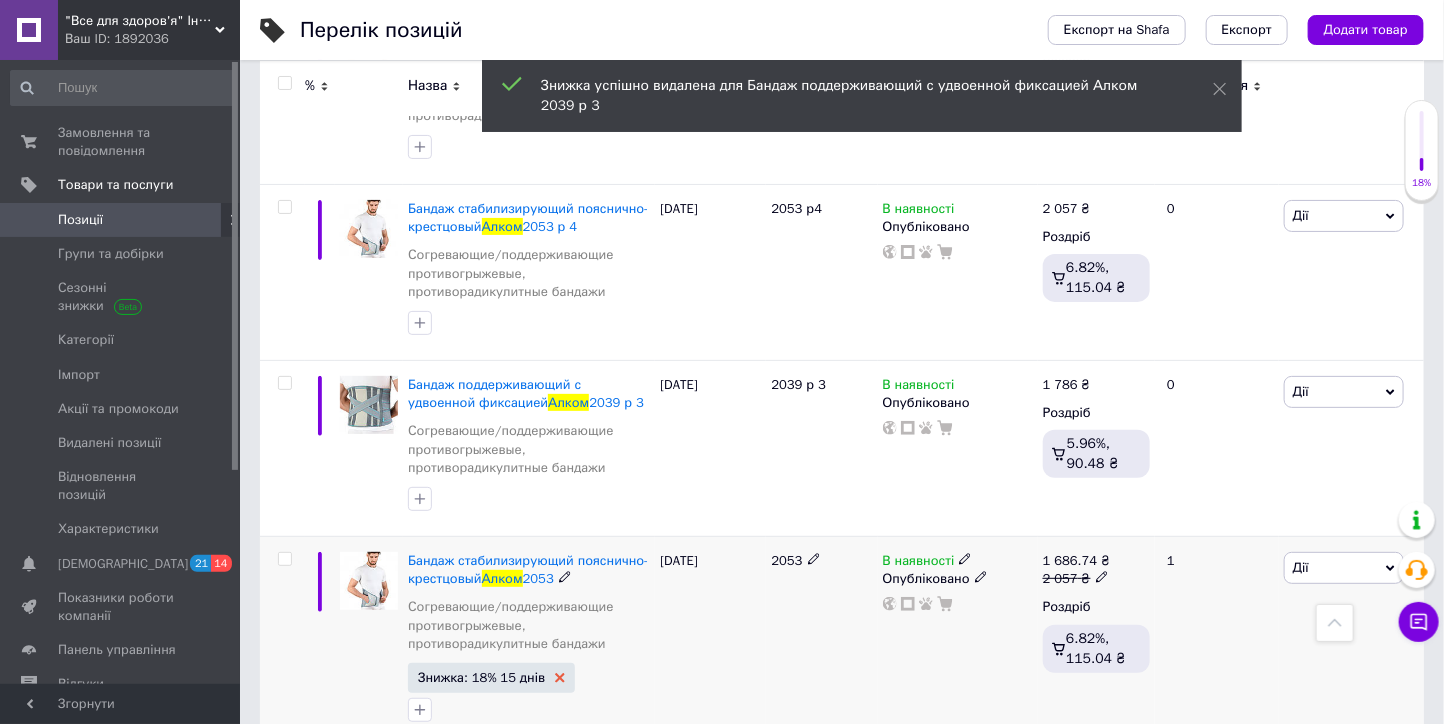 click 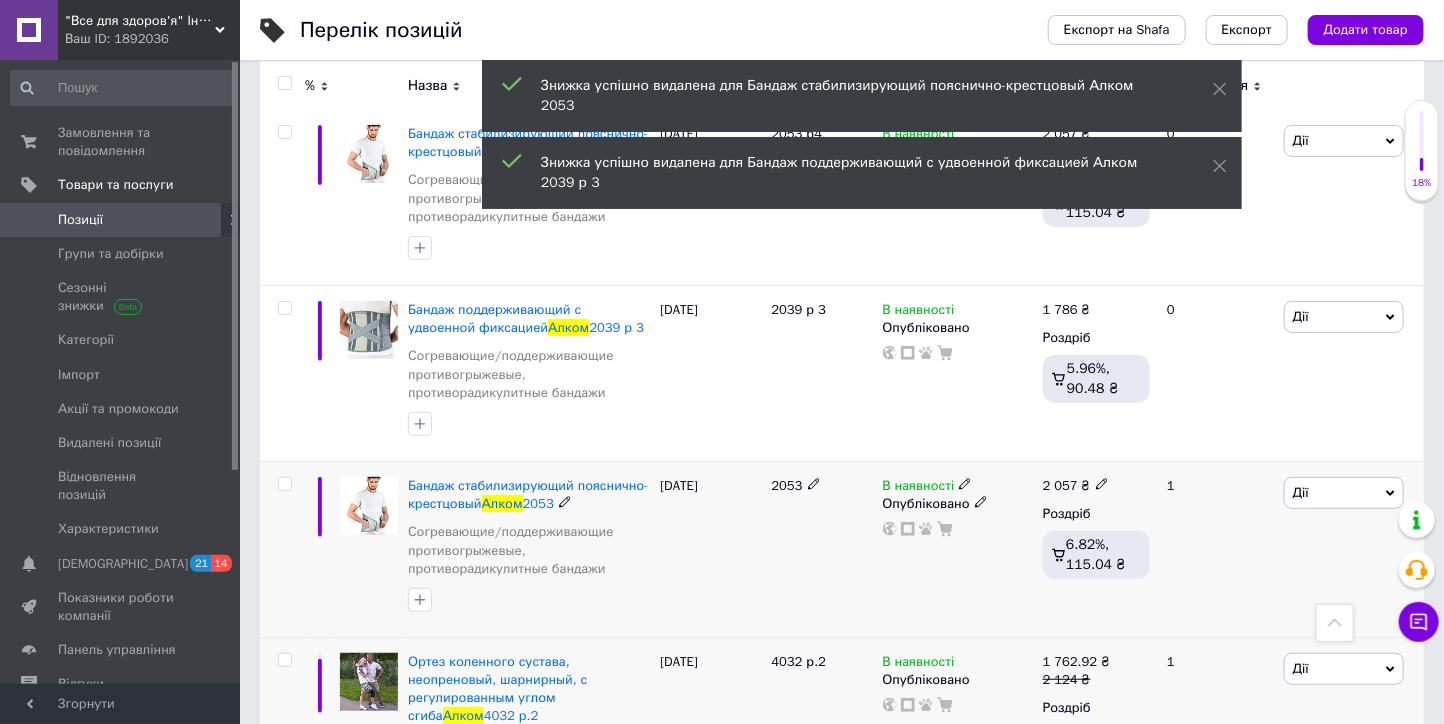 scroll, scrollTop: 13185, scrollLeft: 0, axis: vertical 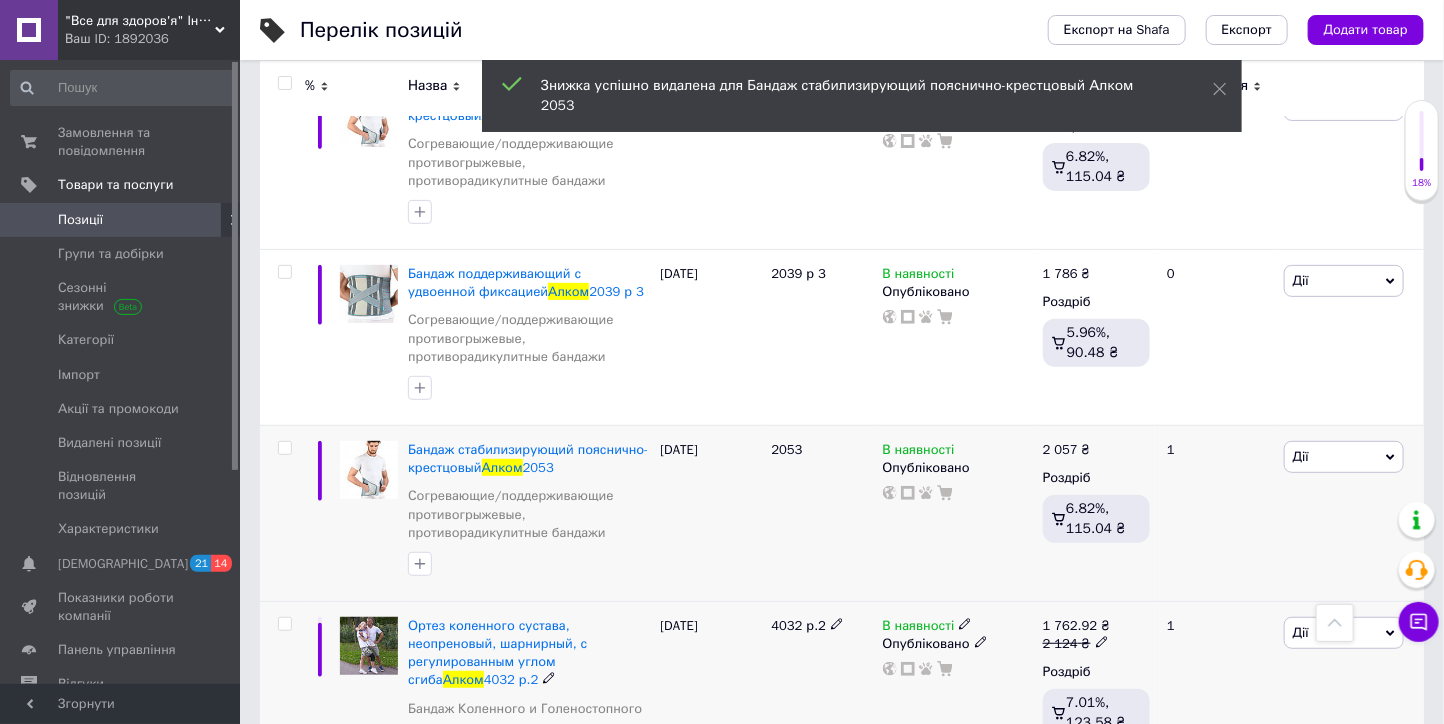 click 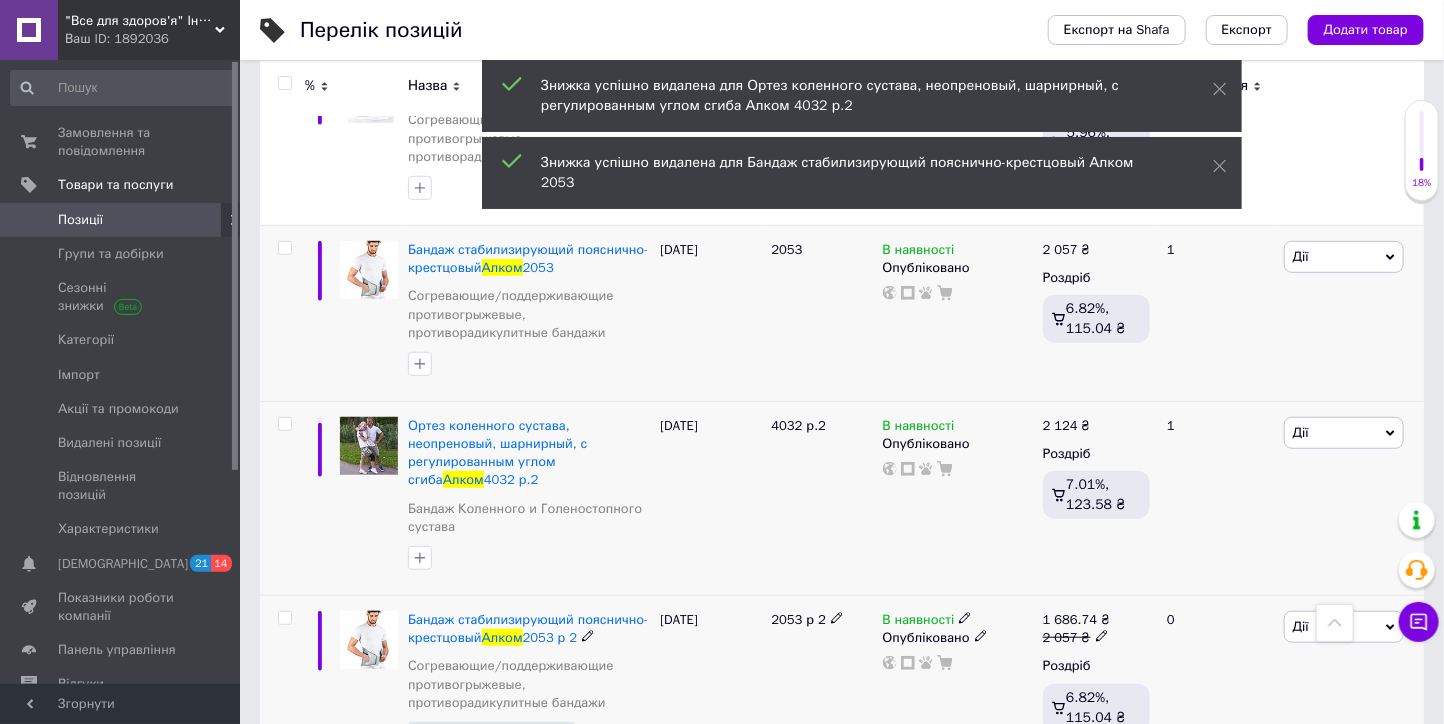 scroll, scrollTop: 13407, scrollLeft: 0, axis: vertical 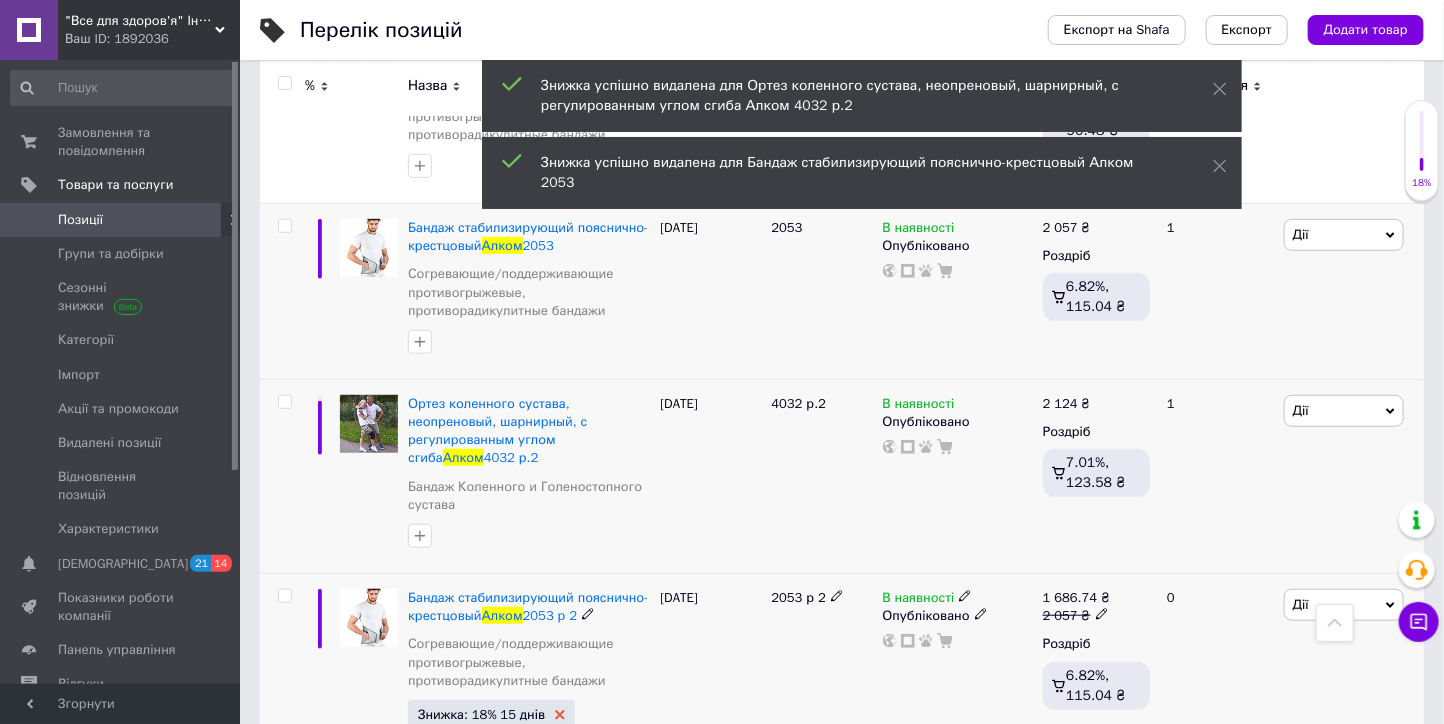 click 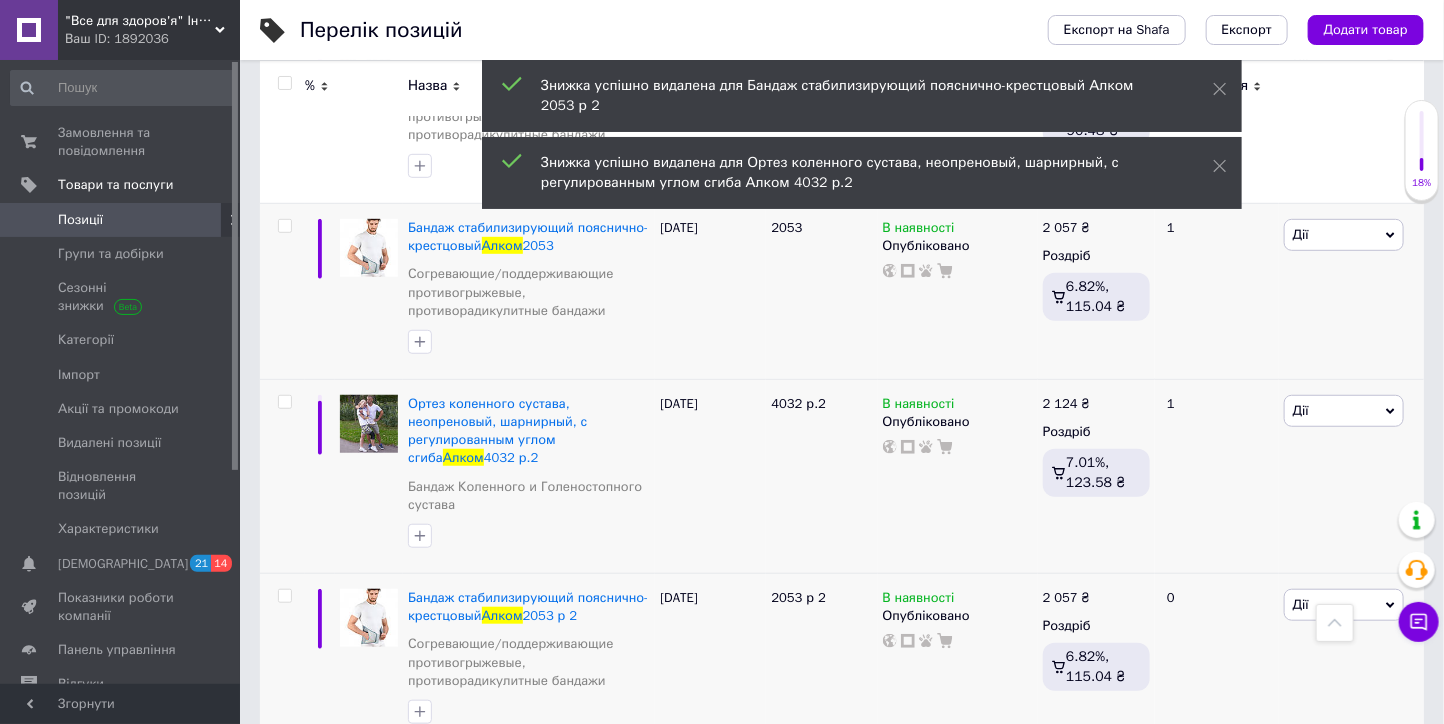 scroll, scrollTop: 13519, scrollLeft: 0, axis: vertical 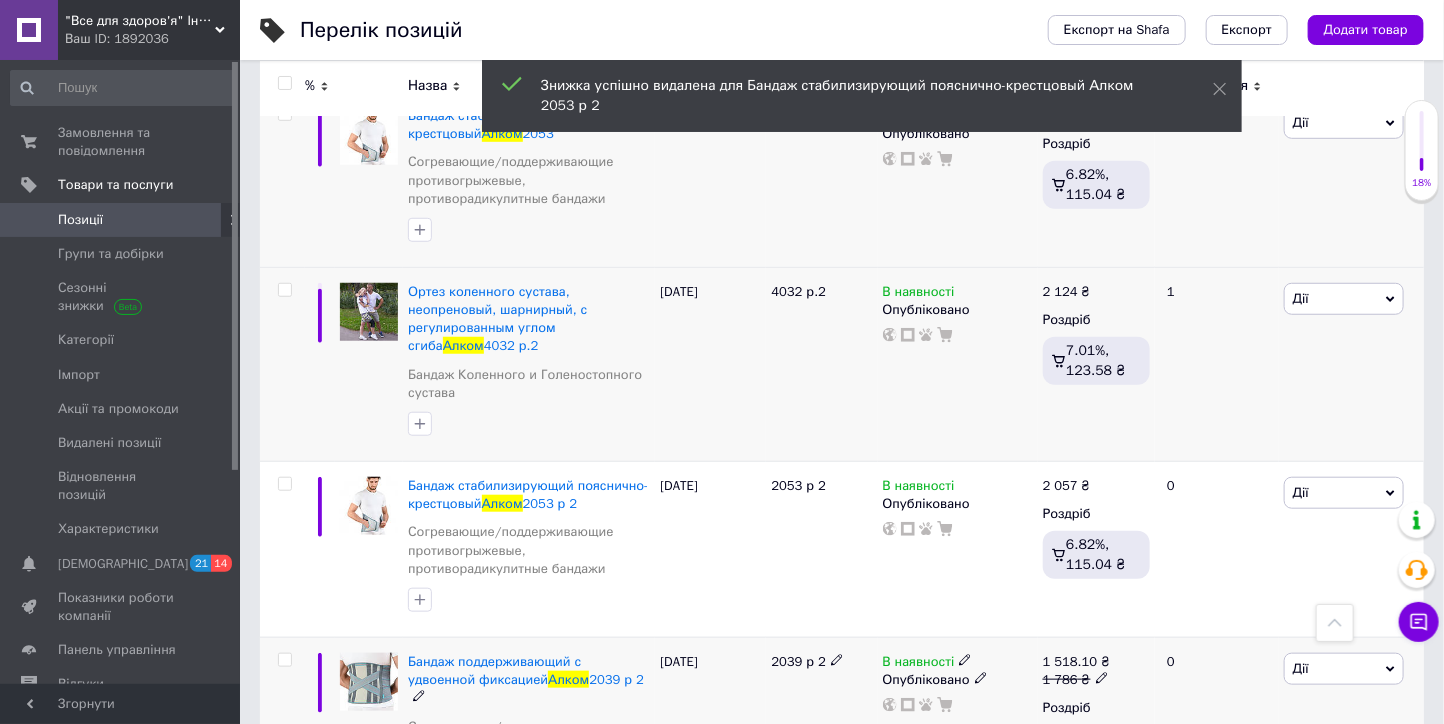 click 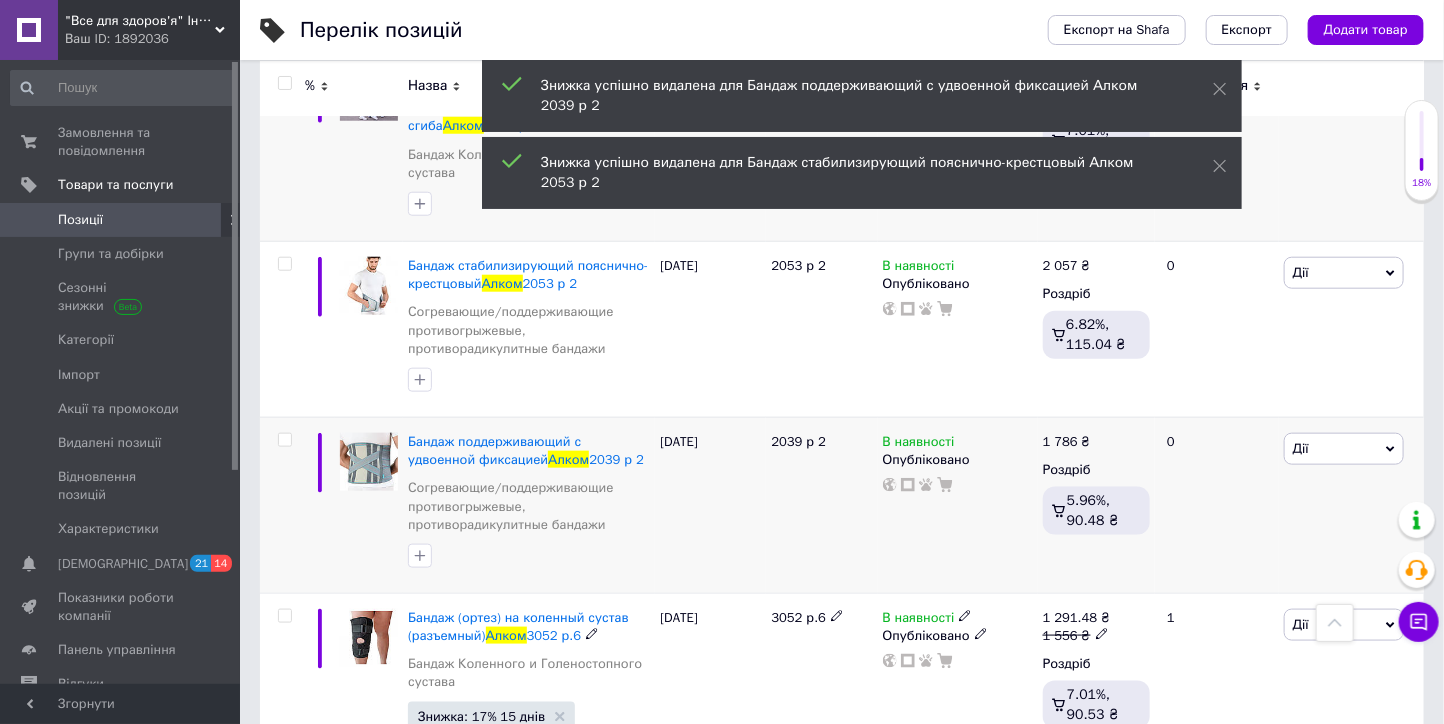 scroll, scrollTop: 13741, scrollLeft: 0, axis: vertical 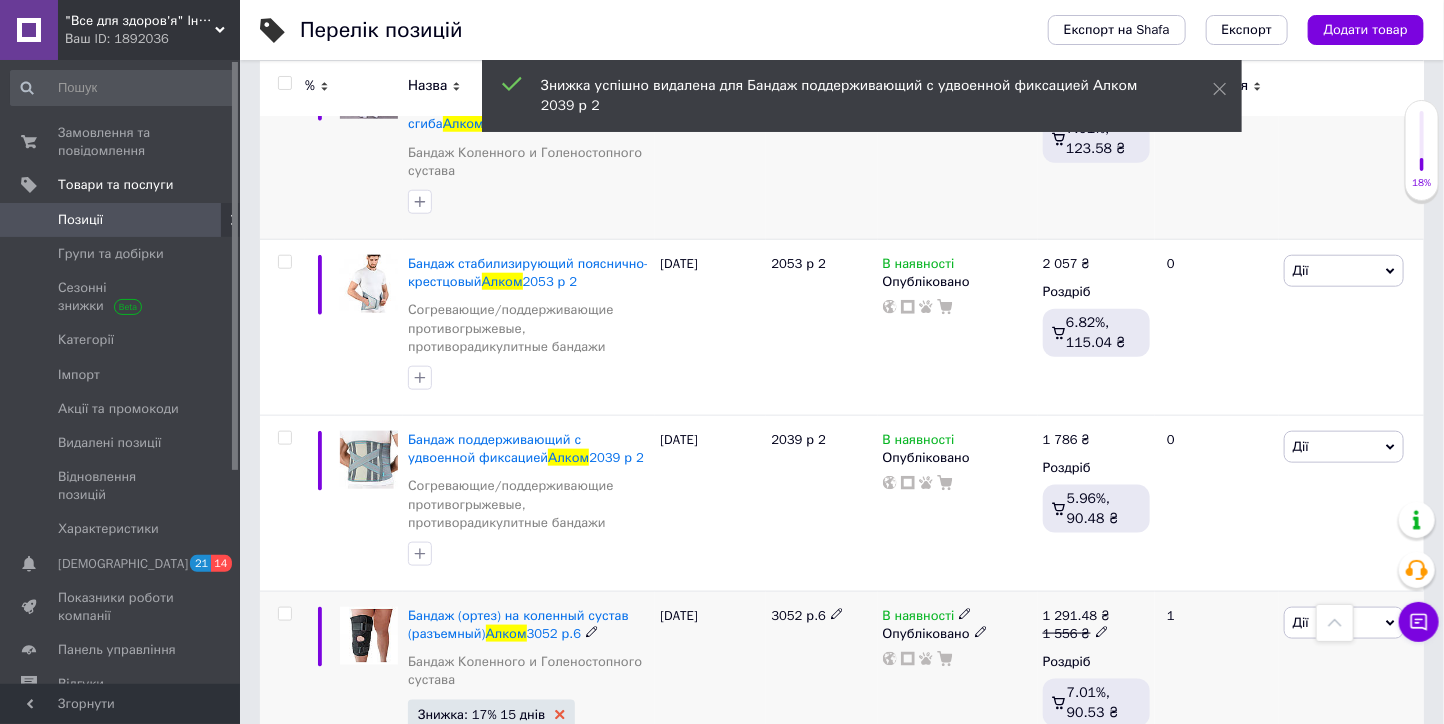 click 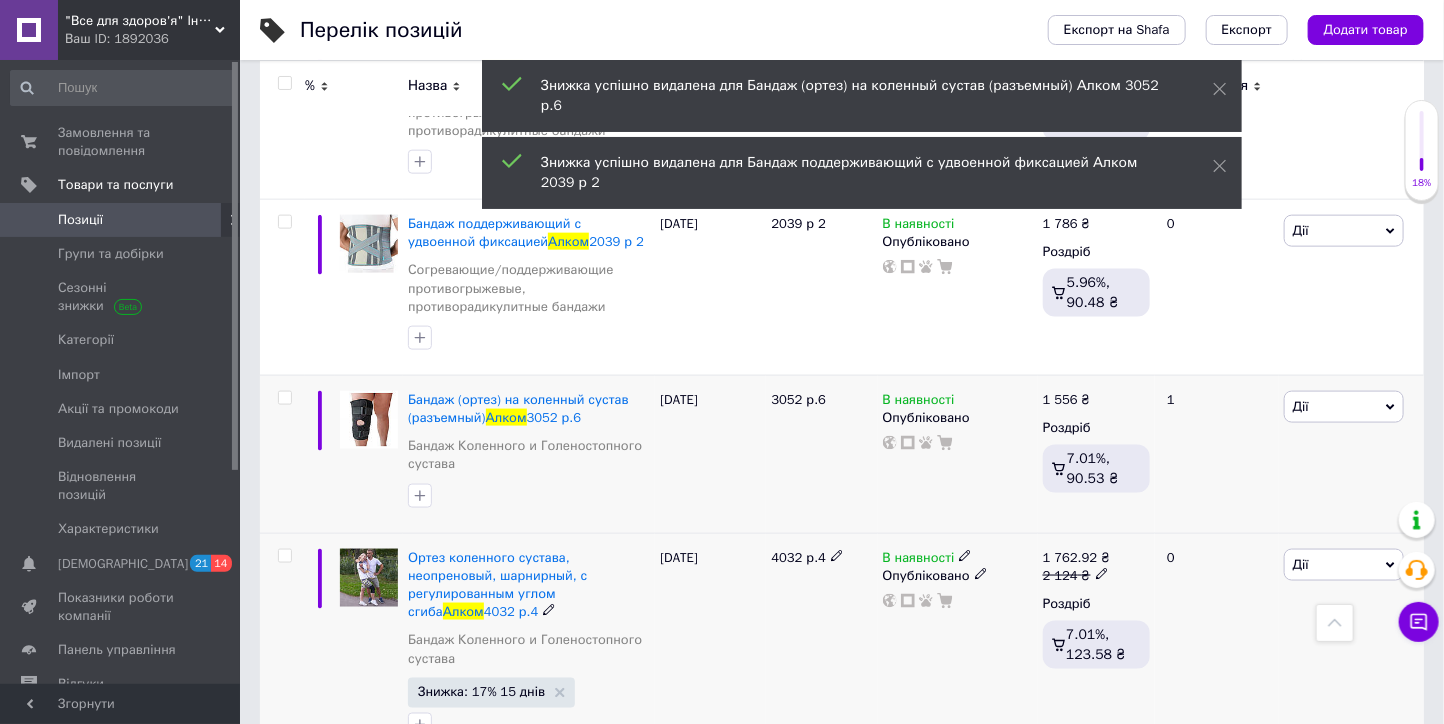 scroll, scrollTop: 13963, scrollLeft: 0, axis: vertical 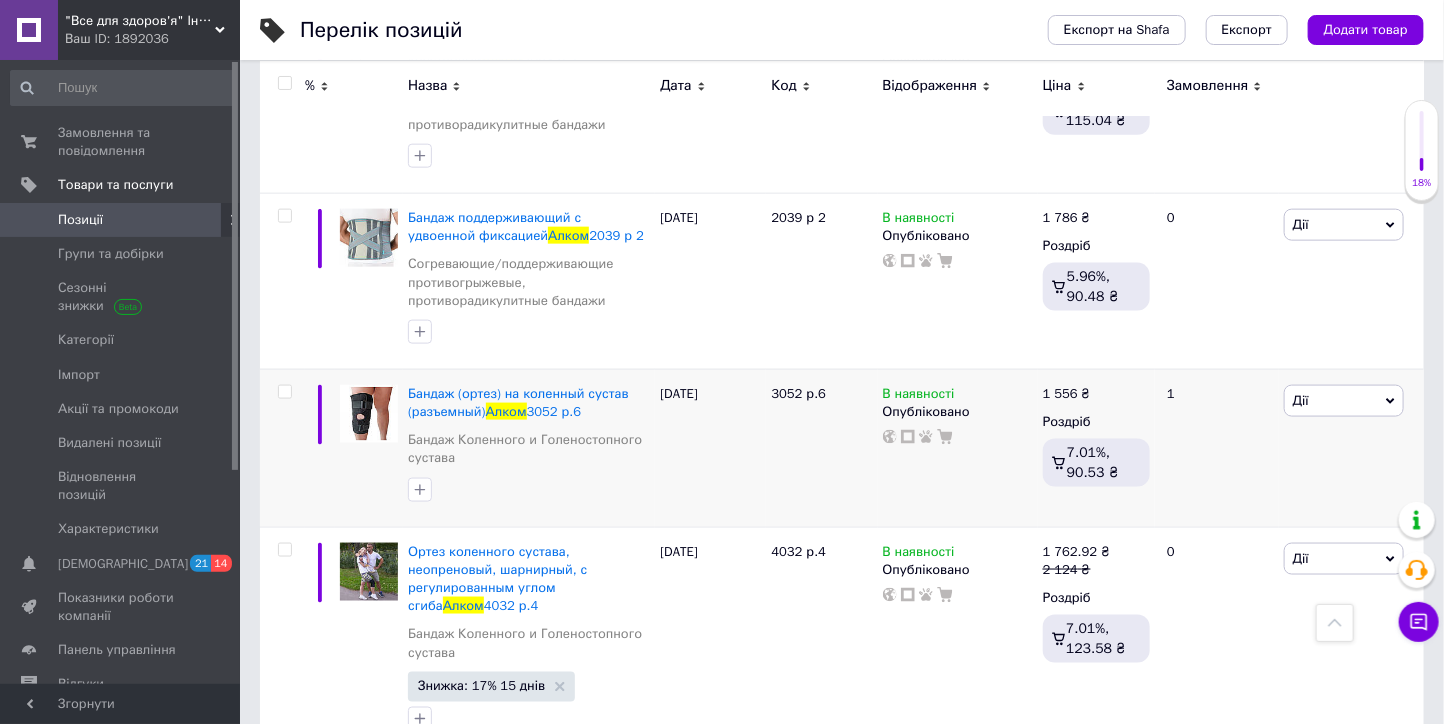 click 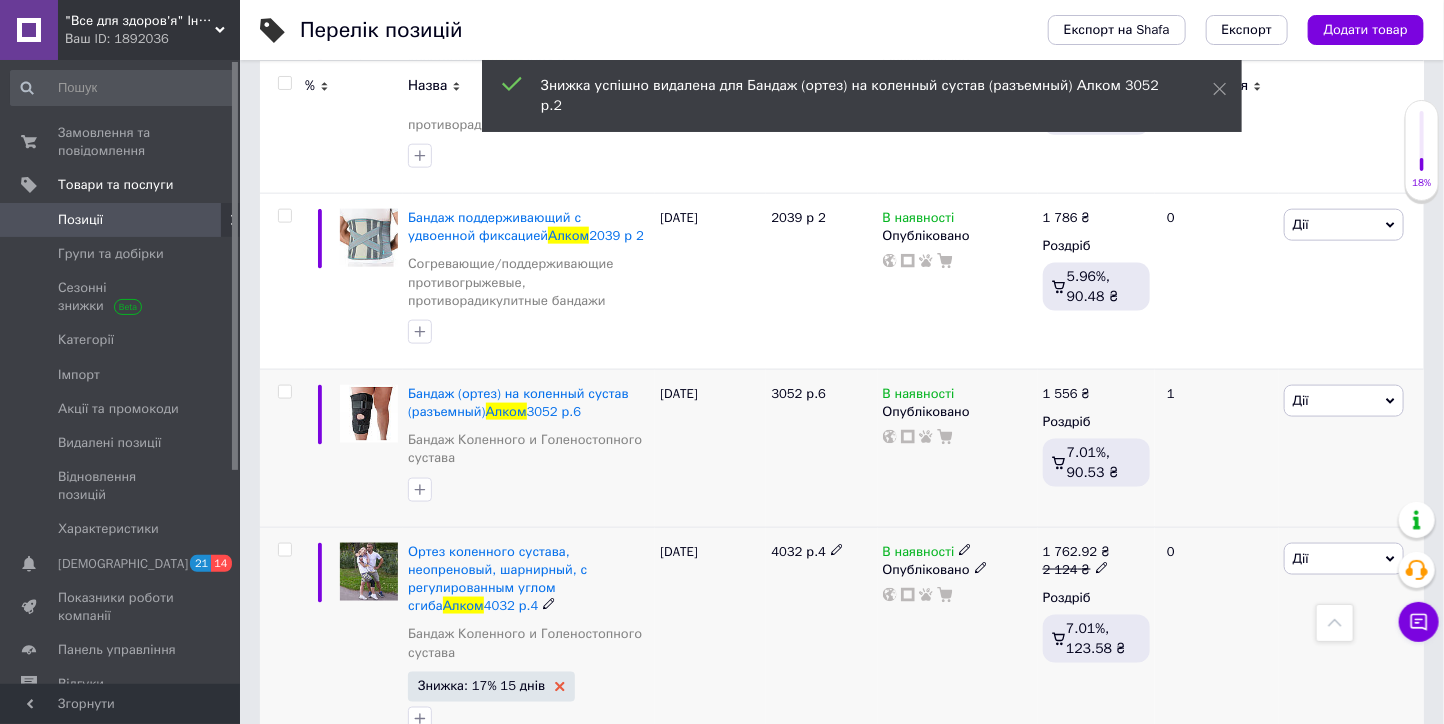 click 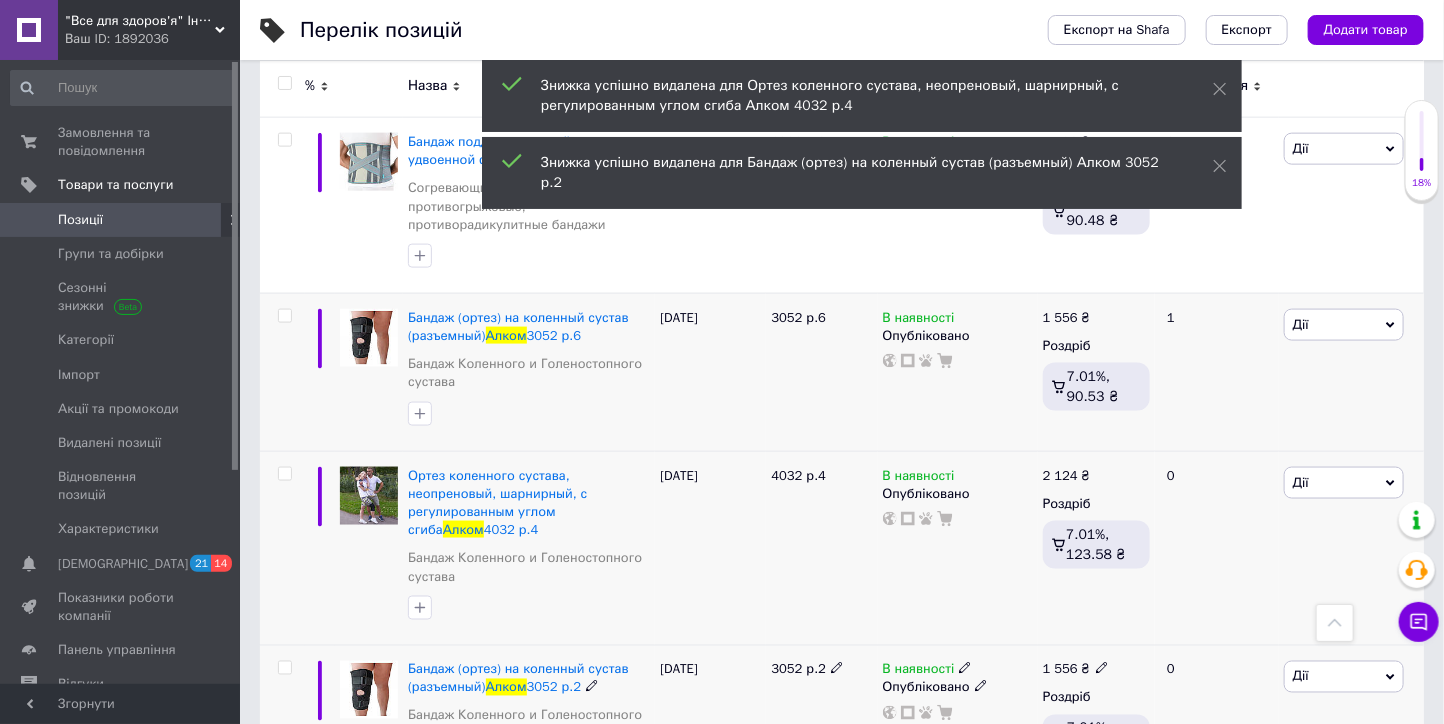 scroll, scrollTop: 14185, scrollLeft: 0, axis: vertical 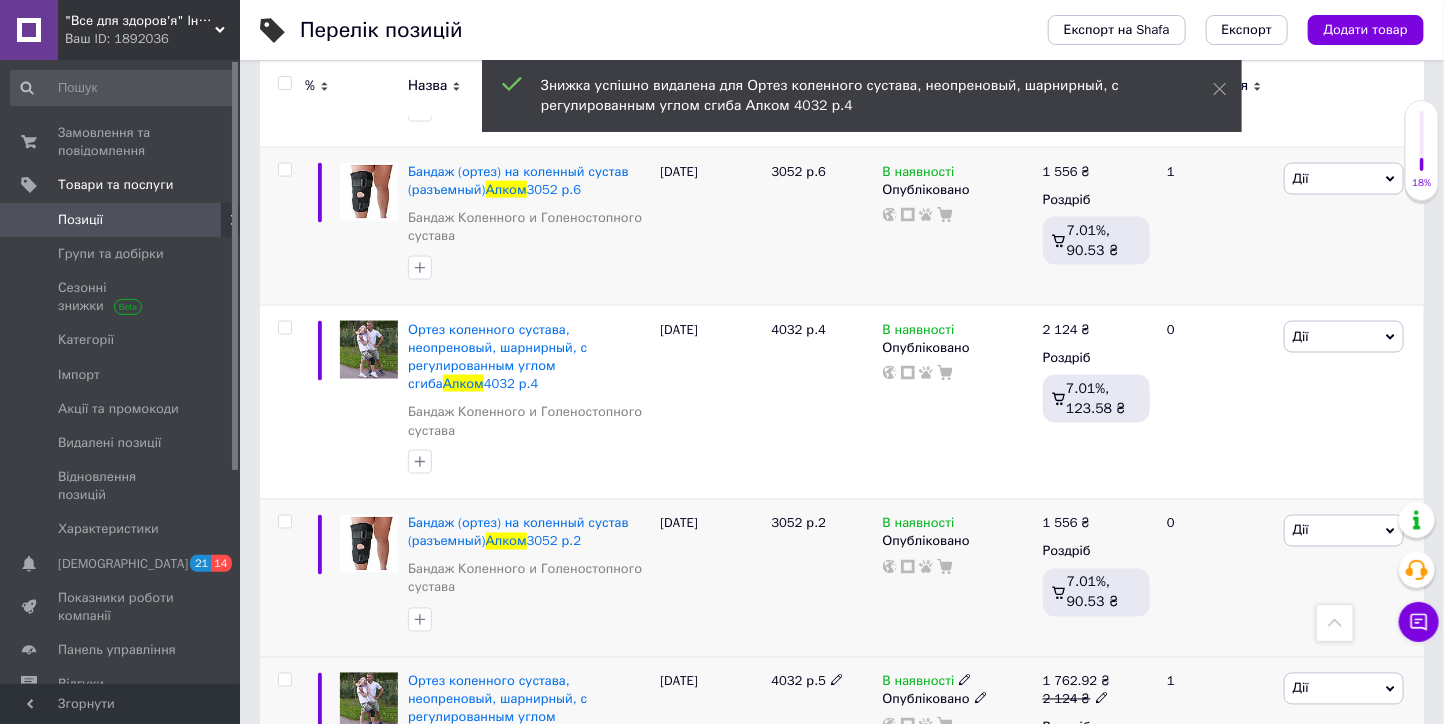 click 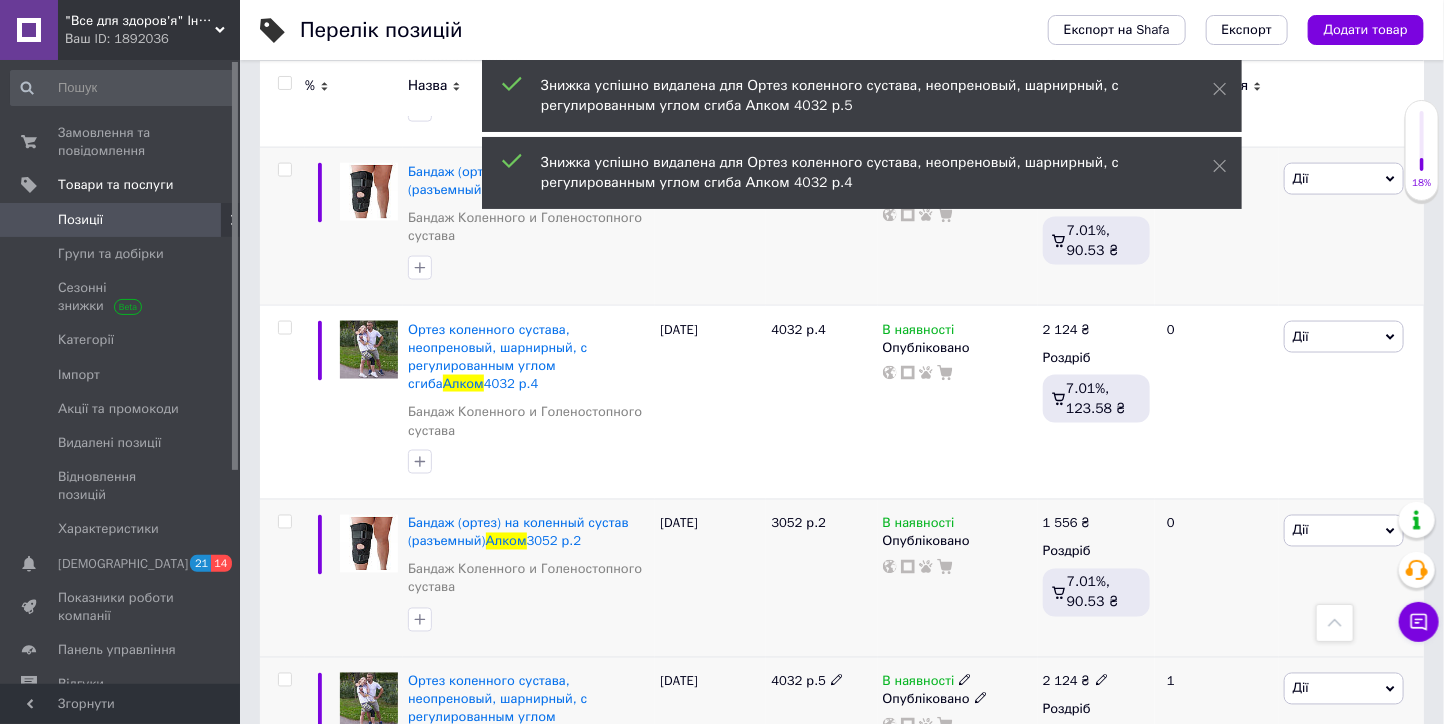 scroll, scrollTop: 14296, scrollLeft: 0, axis: vertical 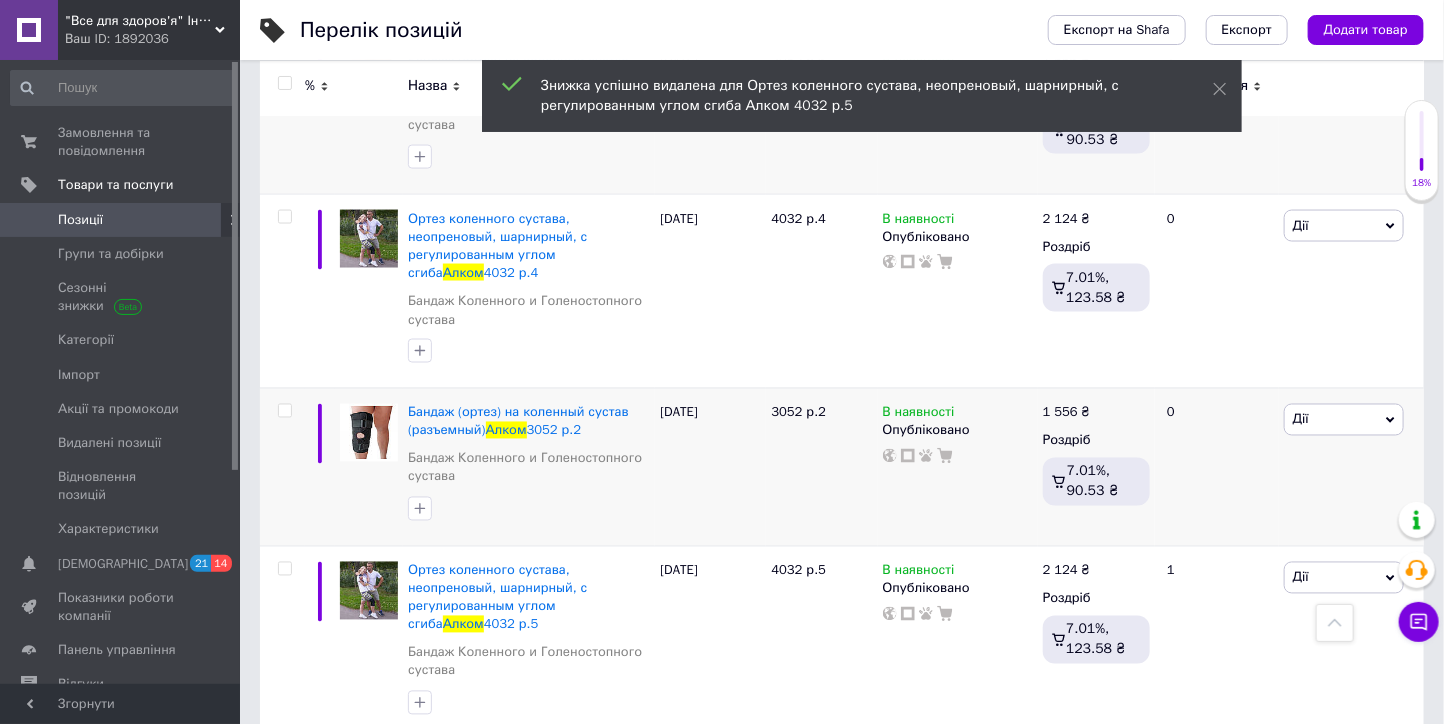 click 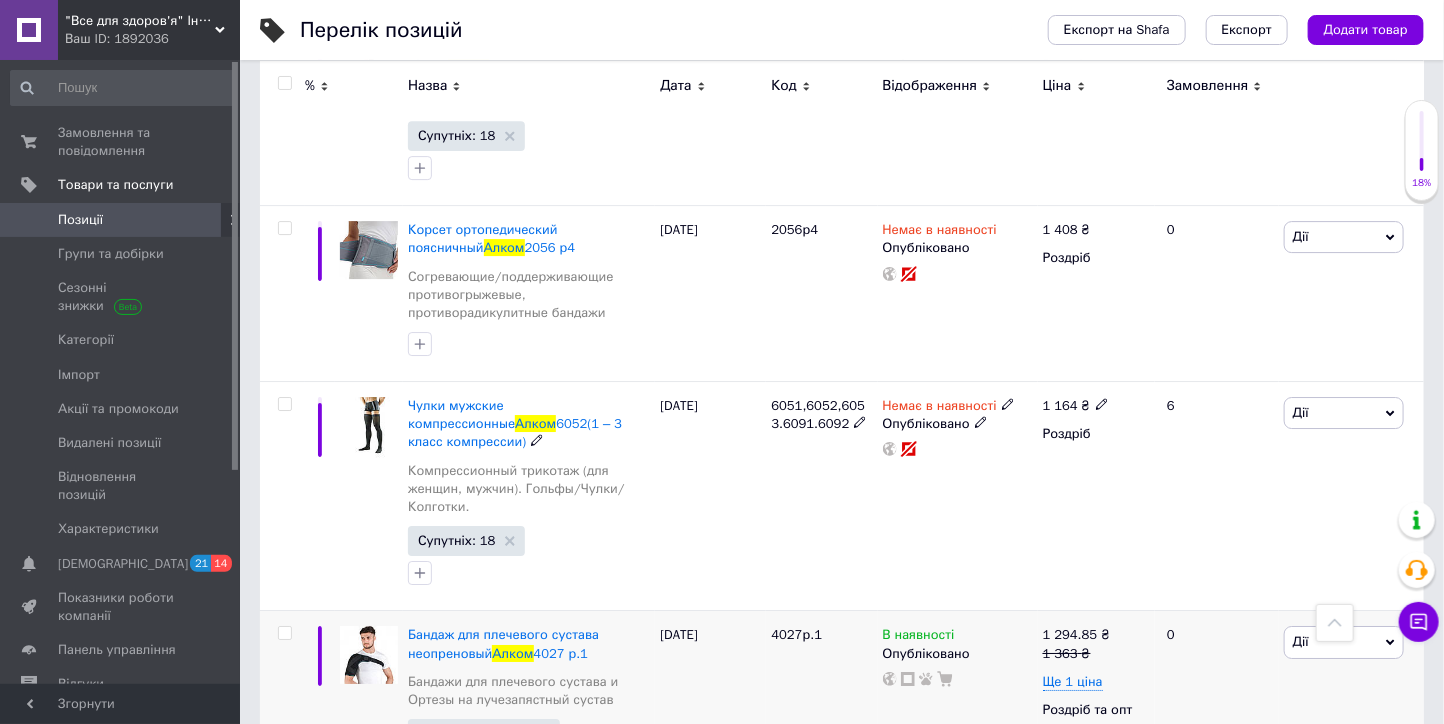 scroll, scrollTop: 15741, scrollLeft: 0, axis: vertical 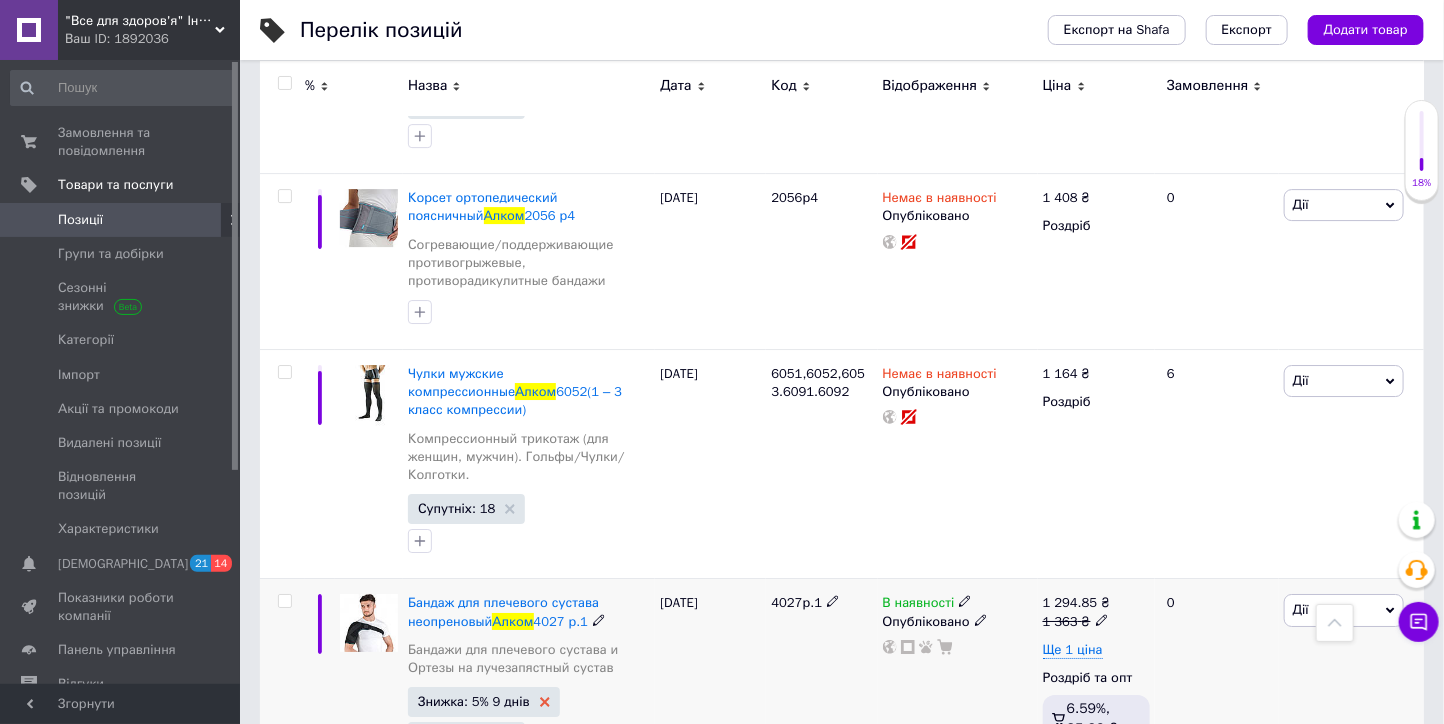 click 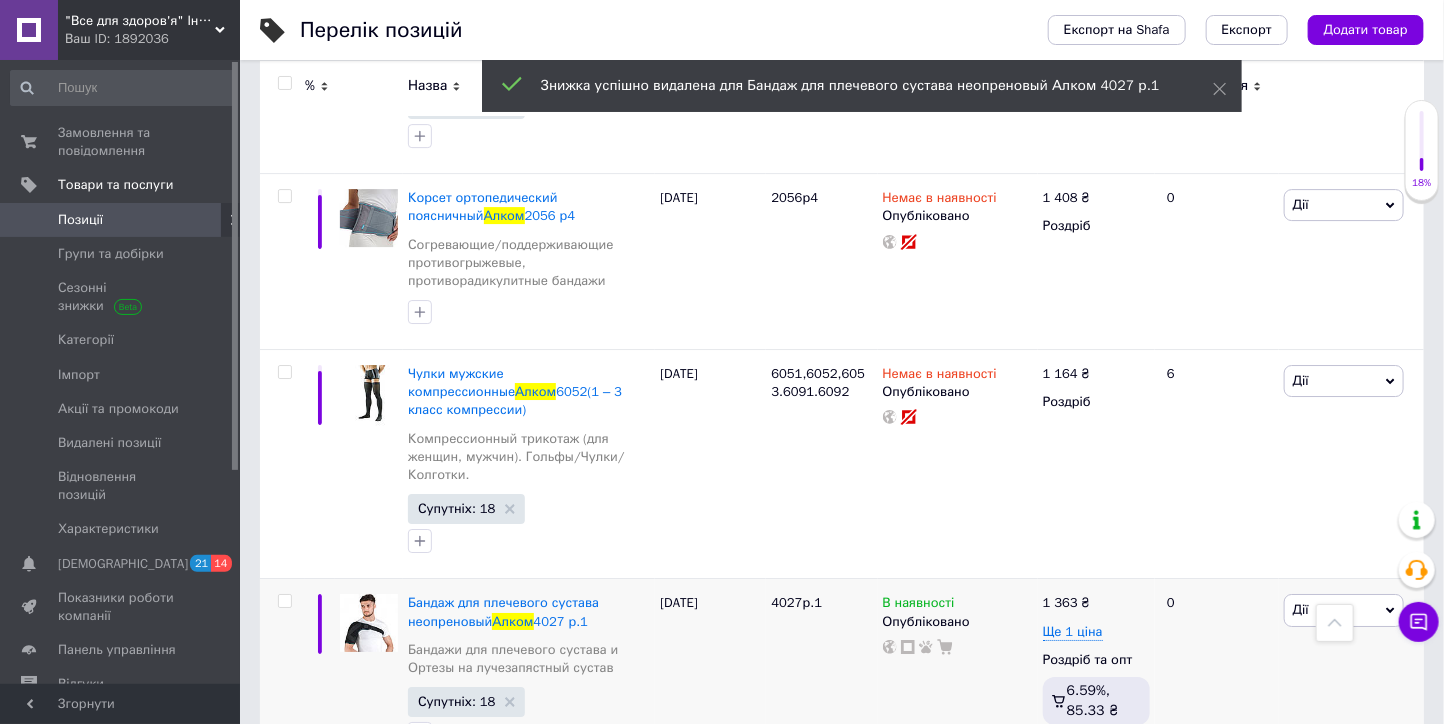 scroll, scrollTop: 15963, scrollLeft: 0, axis: vertical 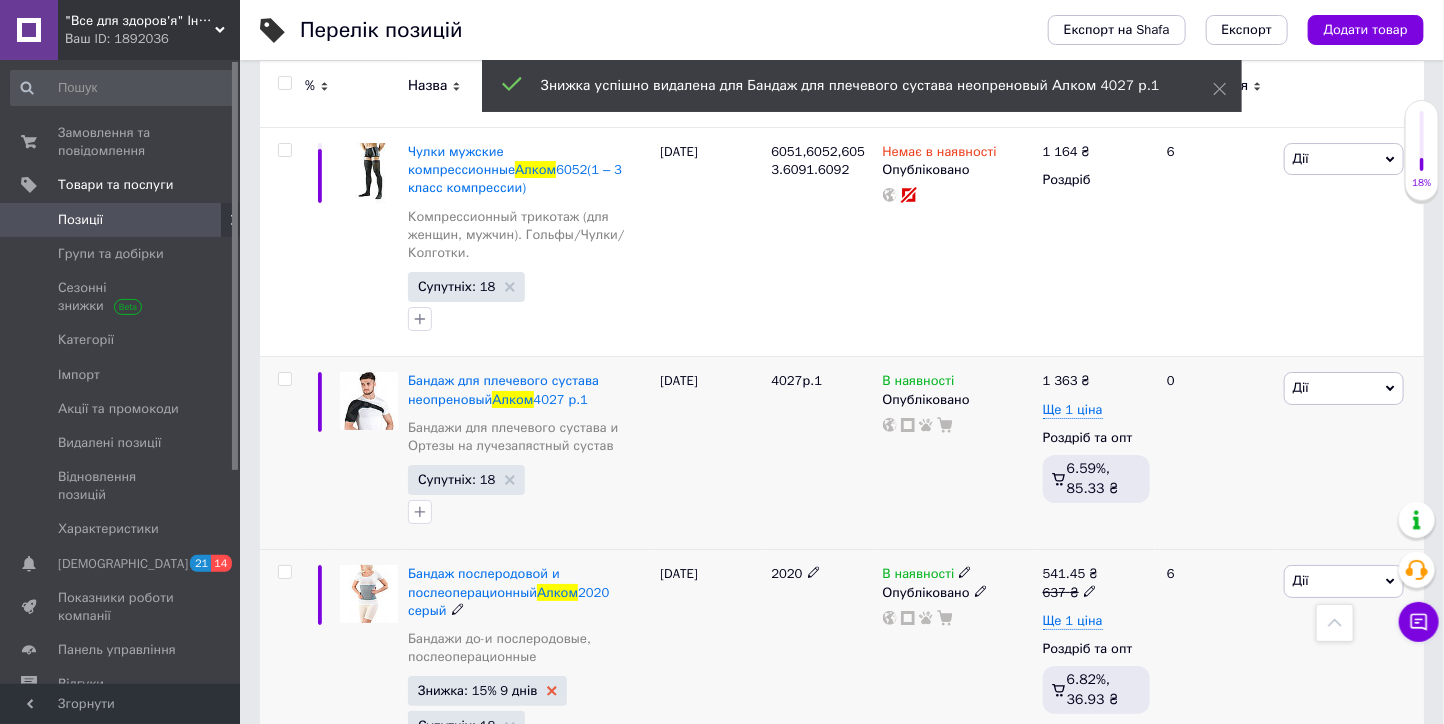 click 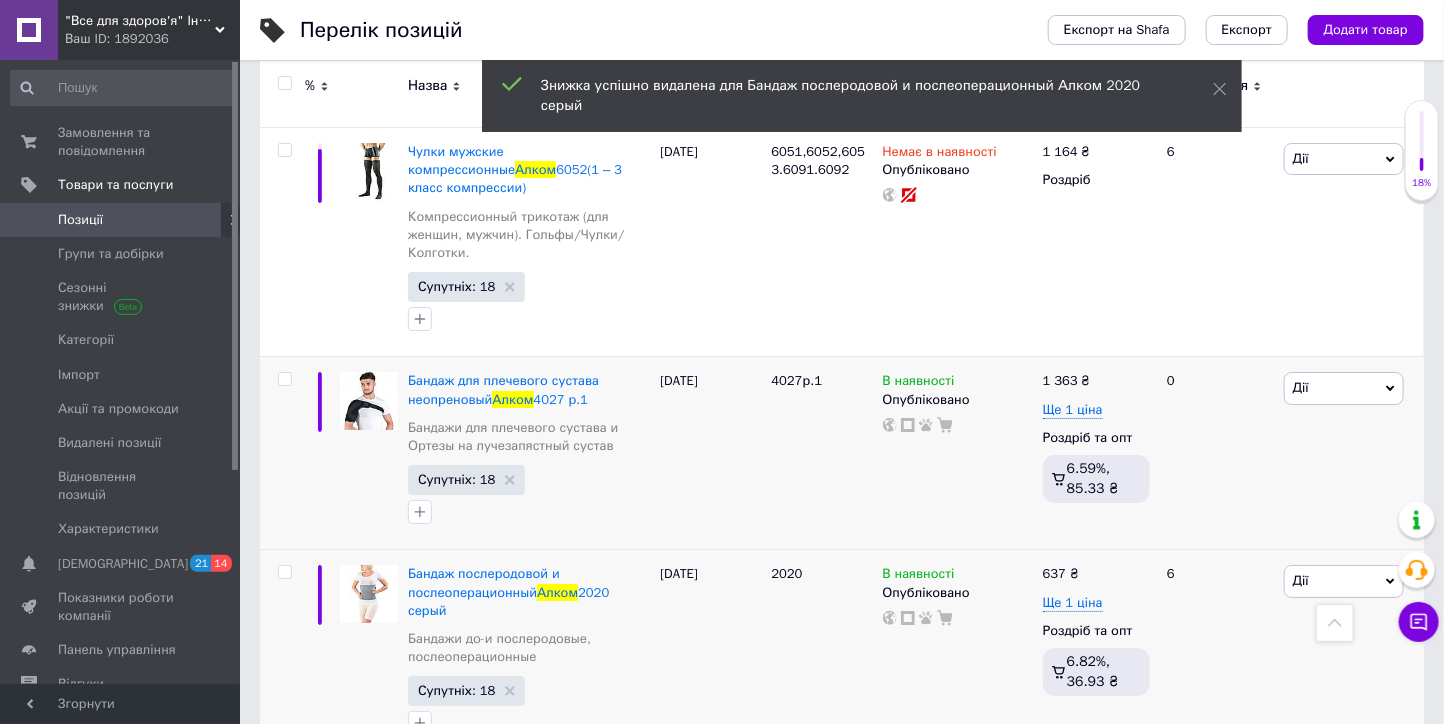 click 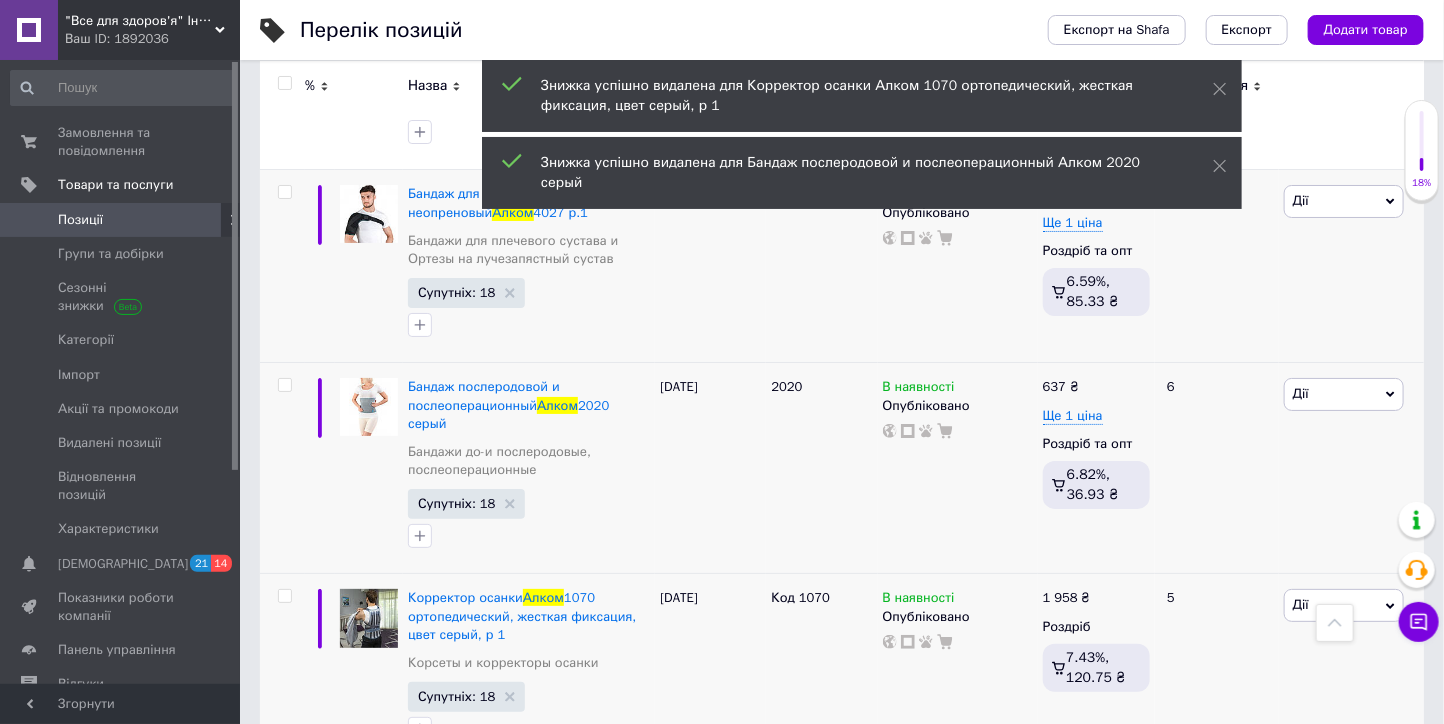scroll, scrollTop: 16185, scrollLeft: 0, axis: vertical 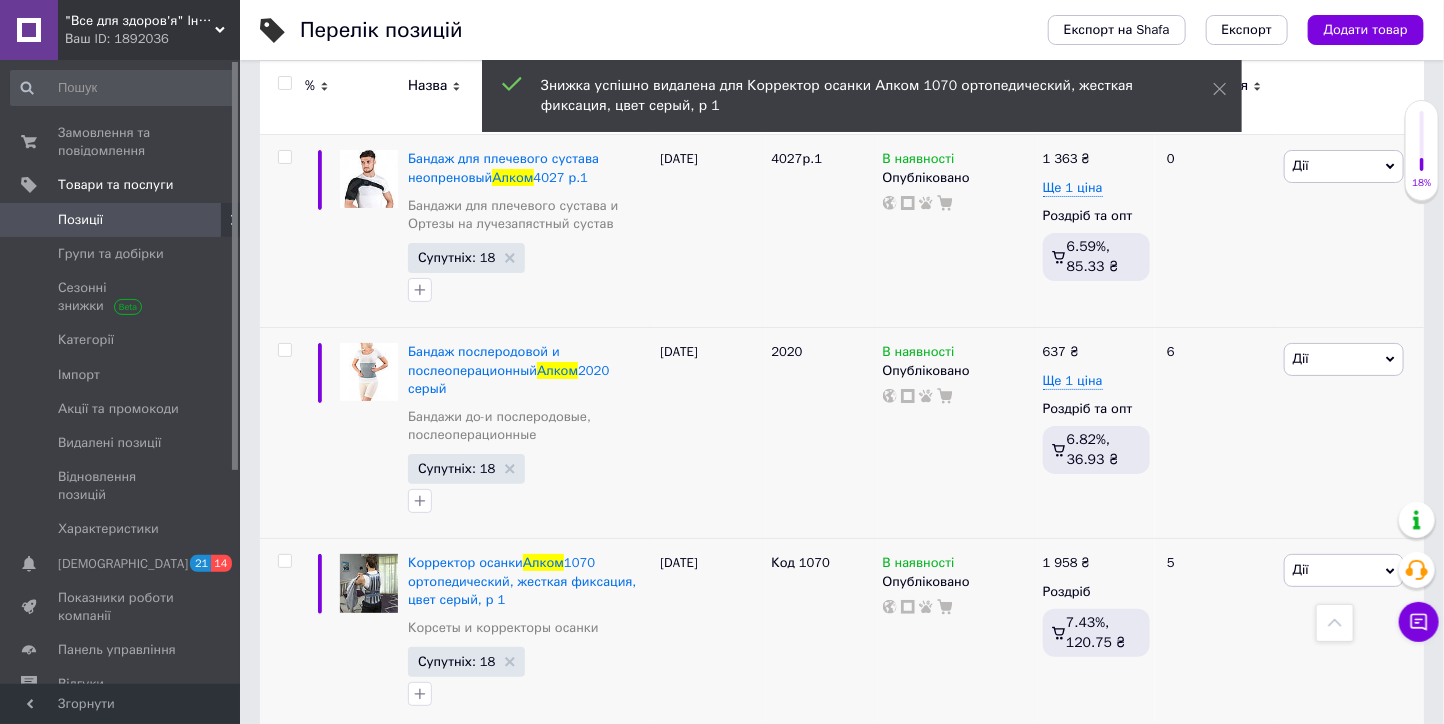 click 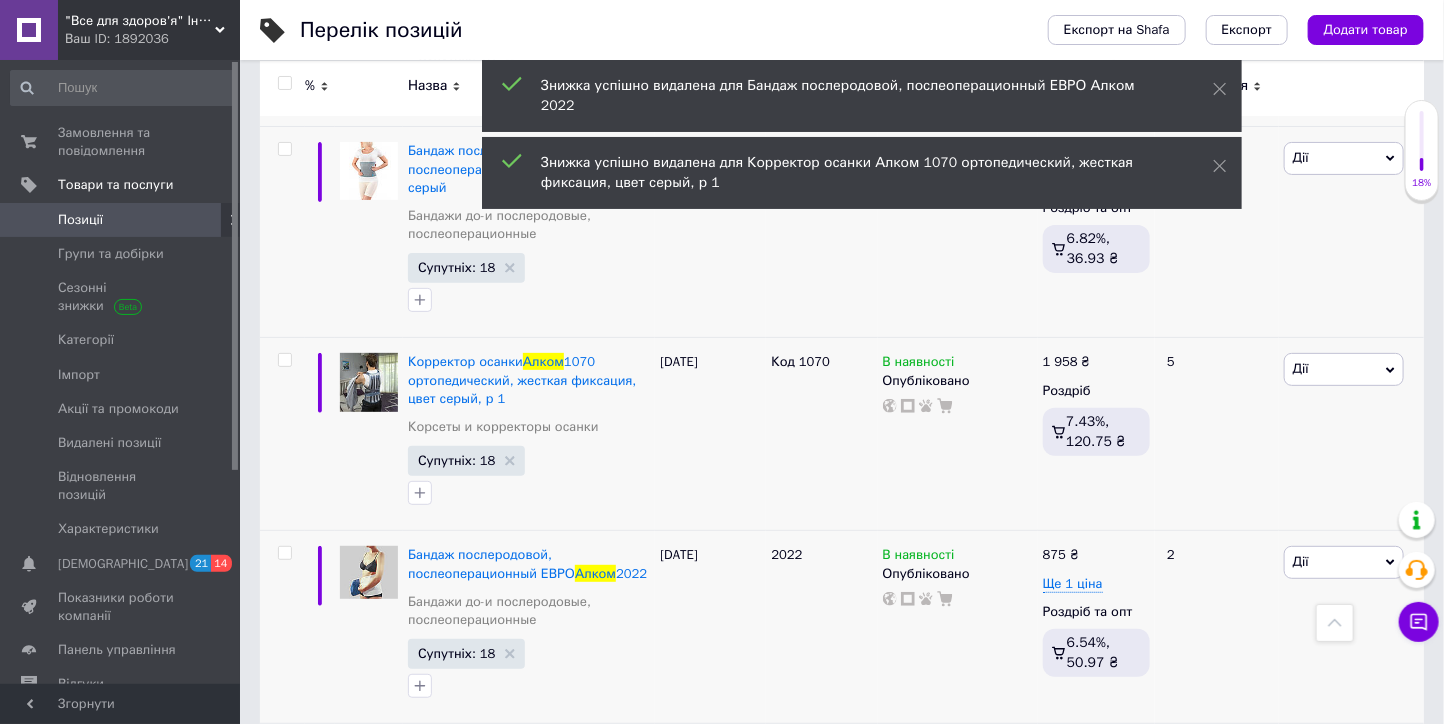 scroll, scrollTop: 16407, scrollLeft: 0, axis: vertical 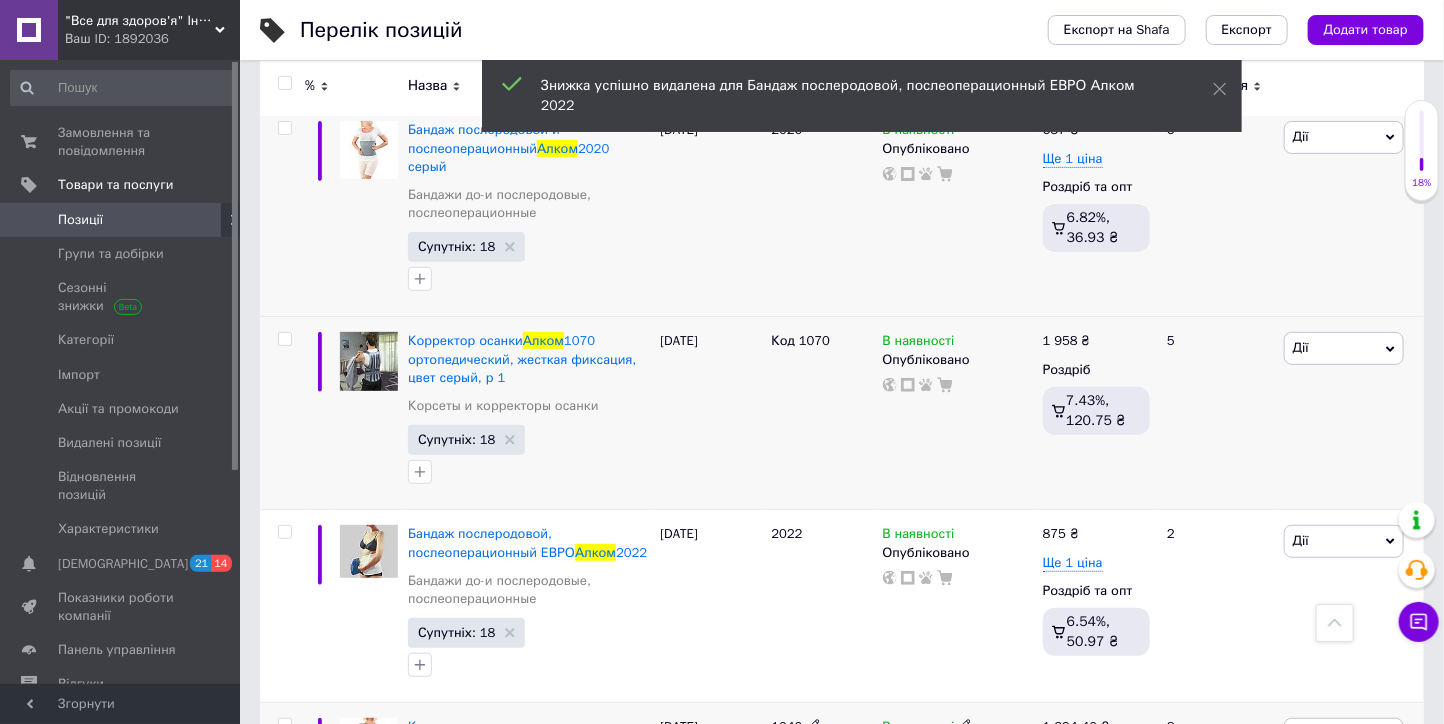 click 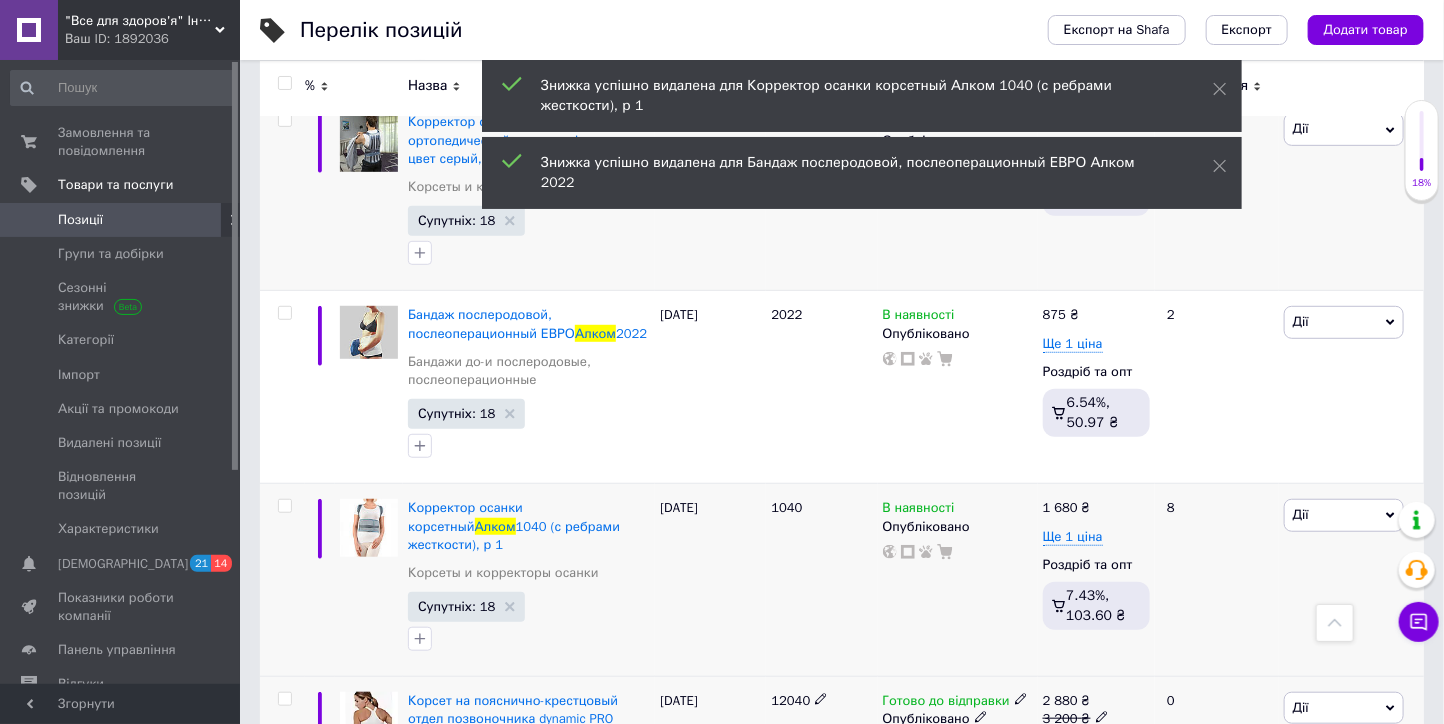 scroll, scrollTop: 16630, scrollLeft: 0, axis: vertical 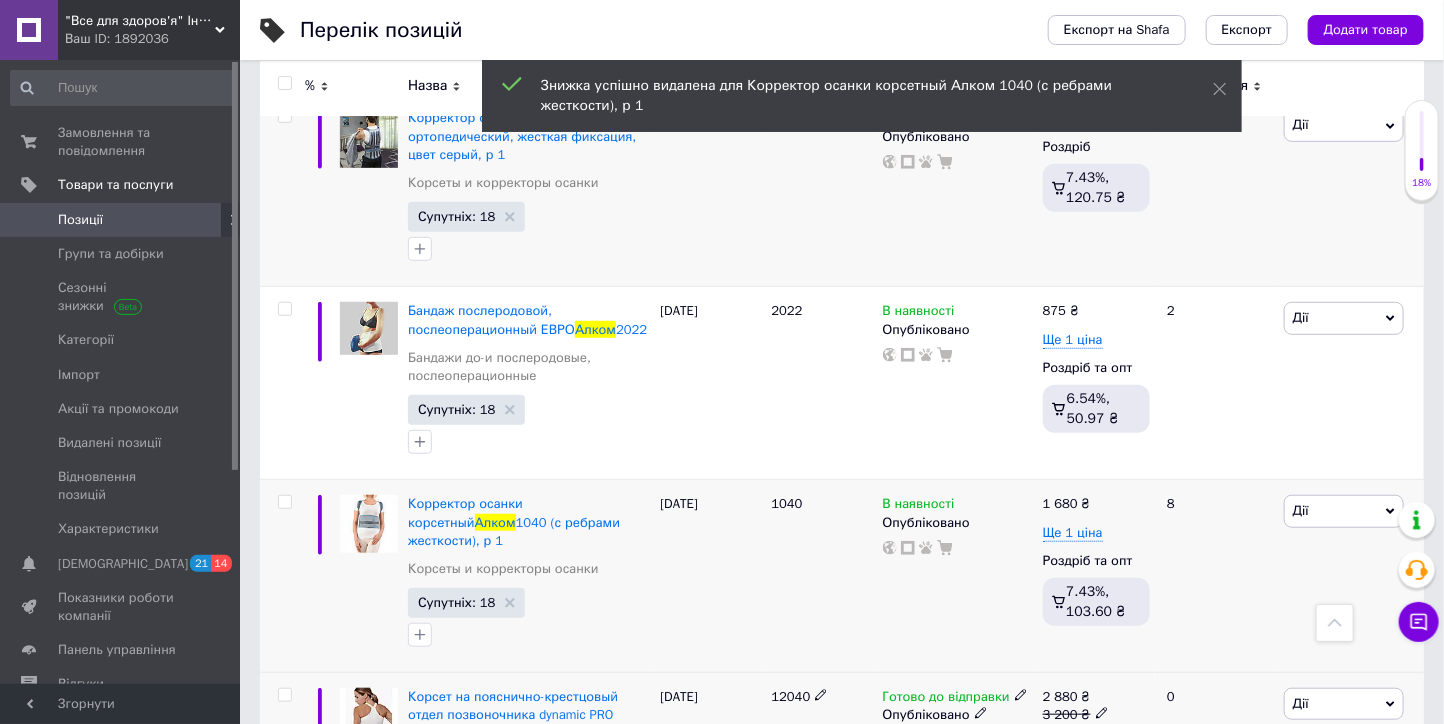click 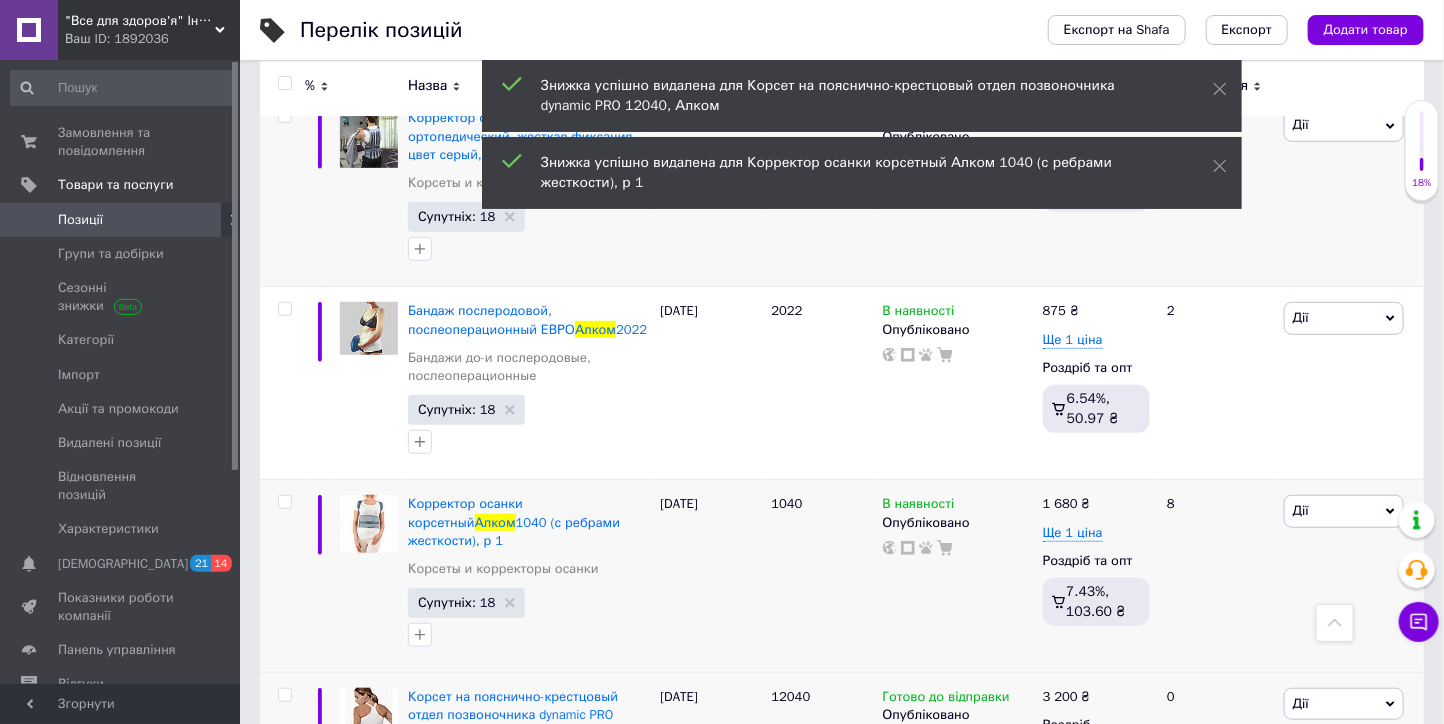 scroll, scrollTop: 16741, scrollLeft: 0, axis: vertical 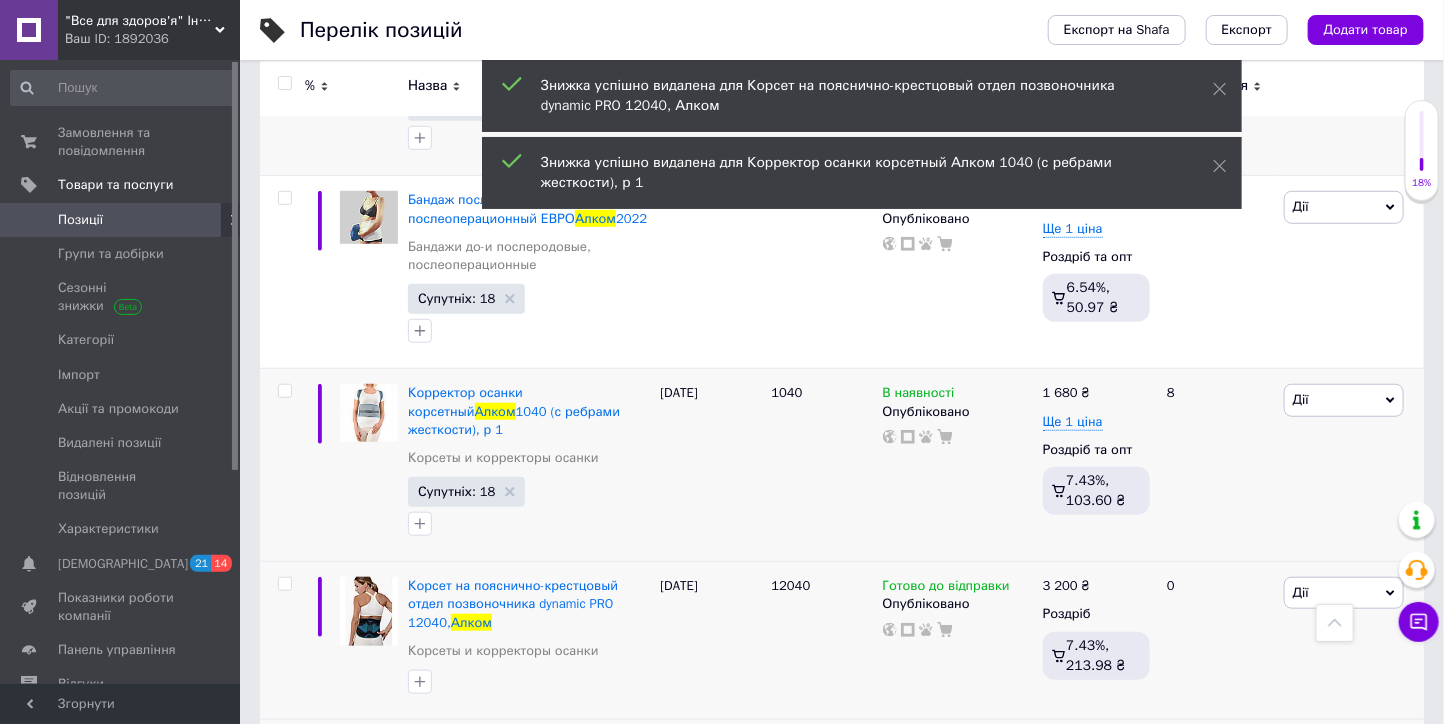 click 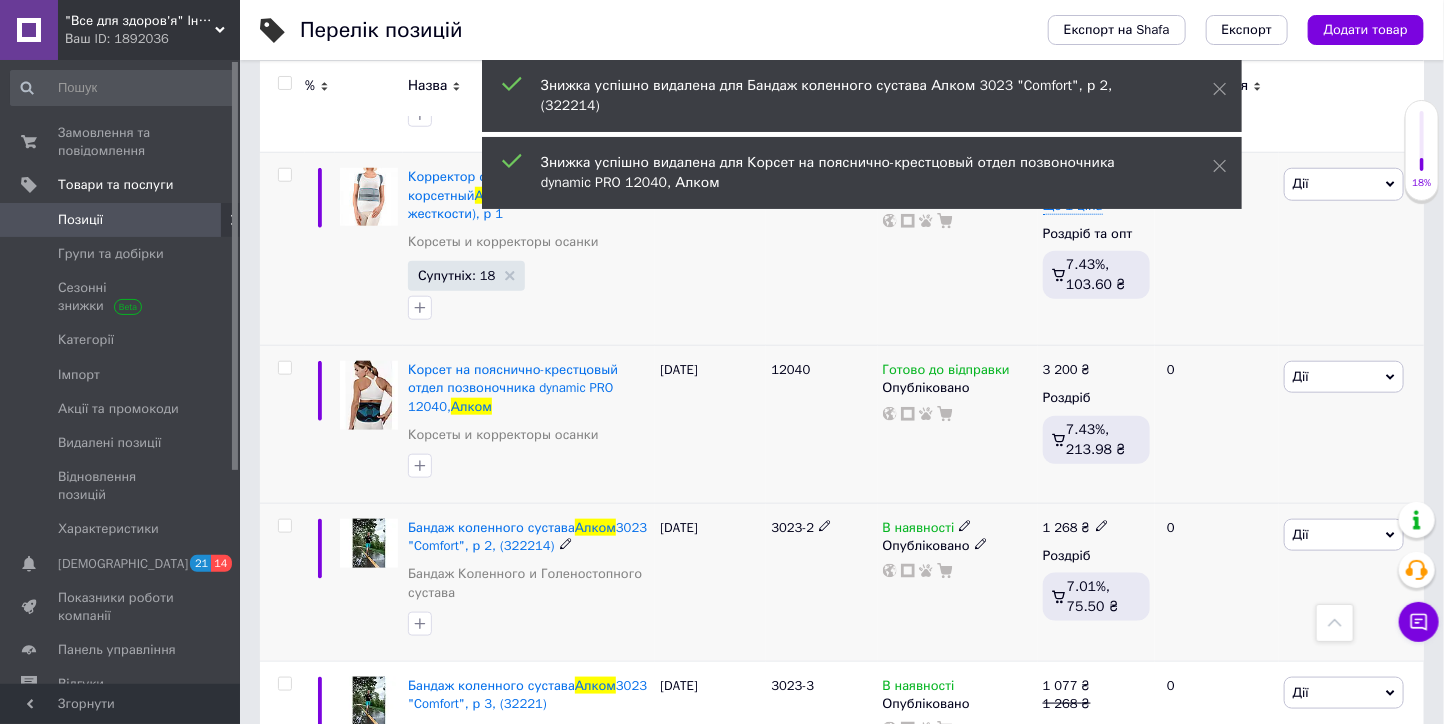 scroll, scrollTop: 16963, scrollLeft: 0, axis: vertical 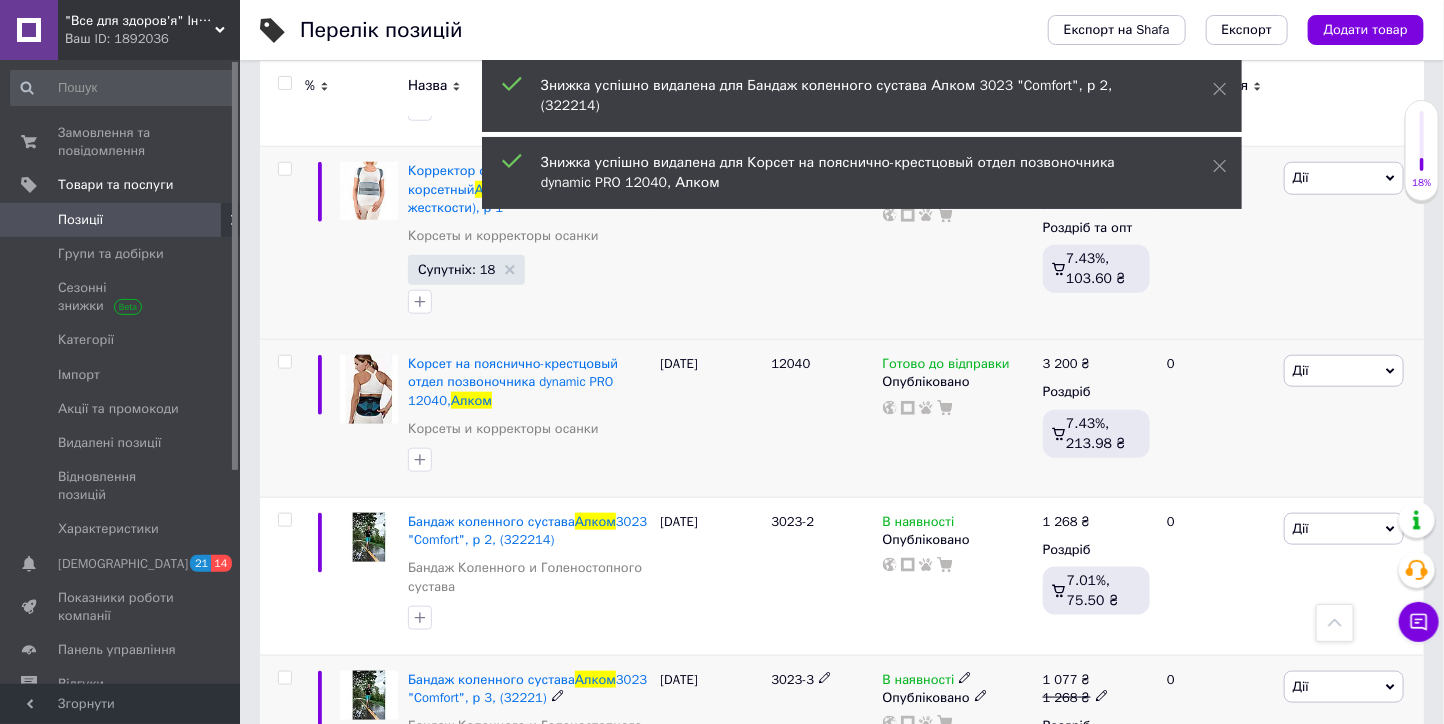 click 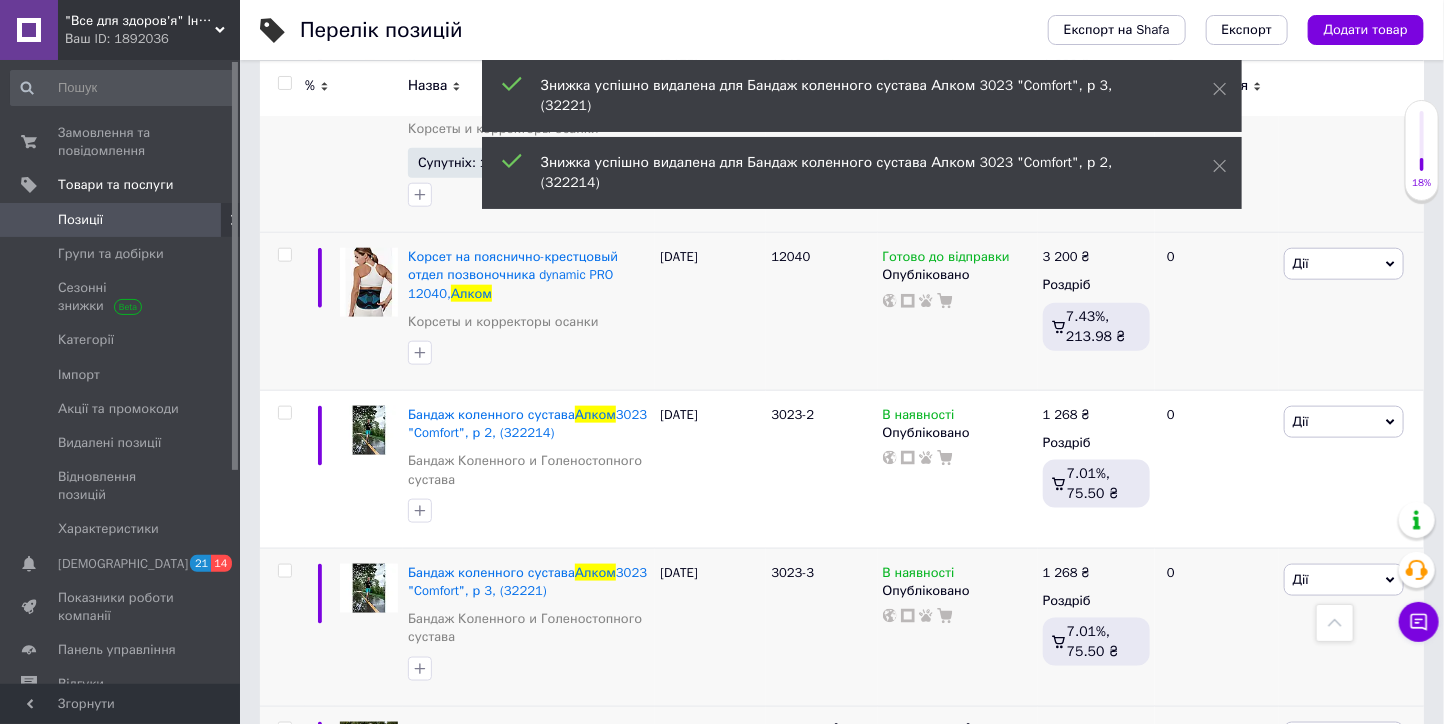 scroll, scrollTop: 17074, scrollLeft: 0, axis: vertical 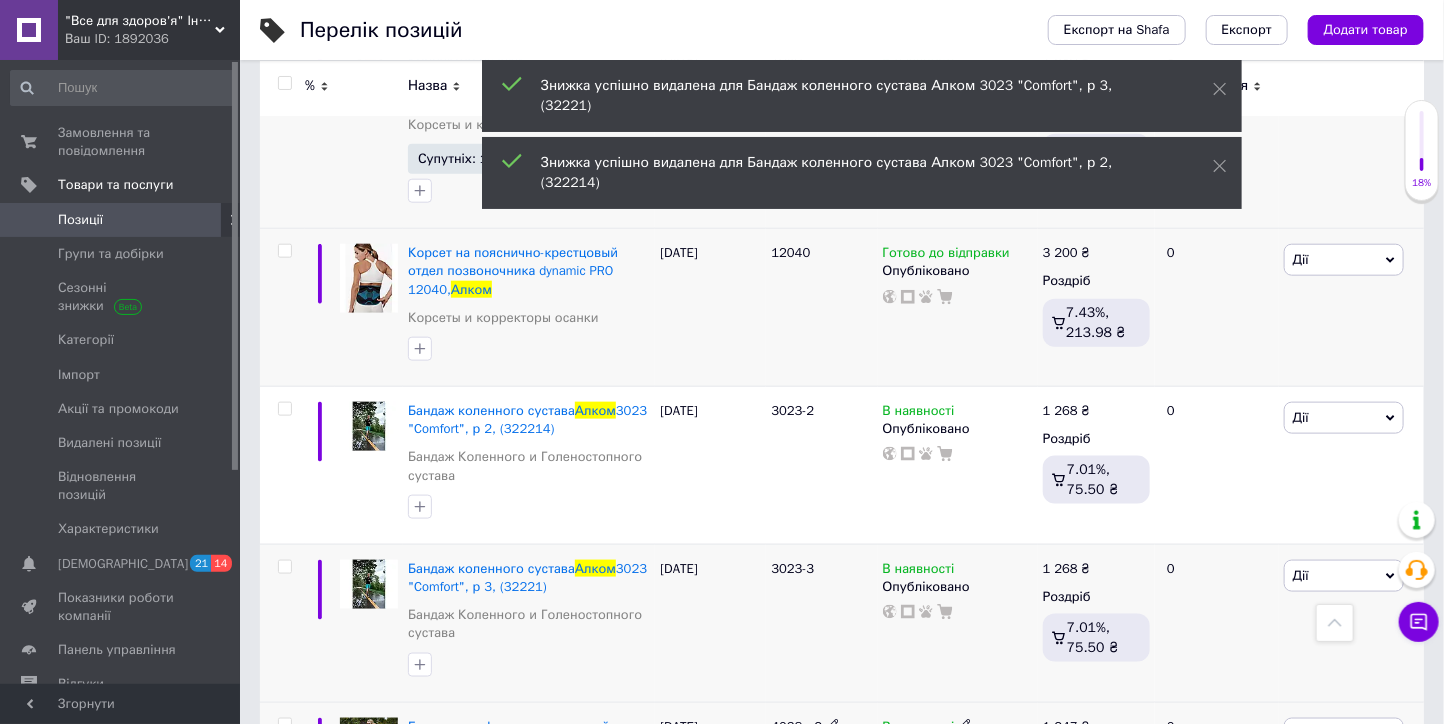 click 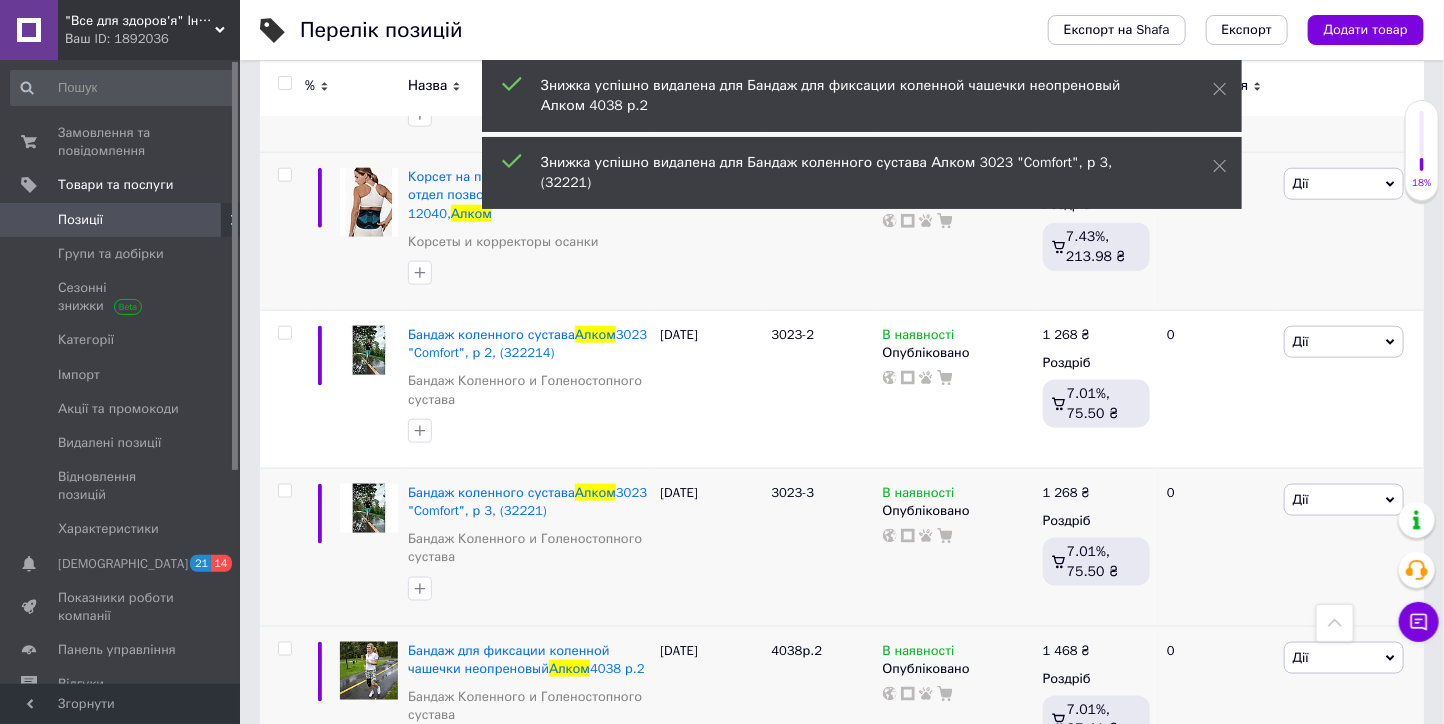 scroll, scrollTop: 17296, scrollLeft: 0, axis: vertical 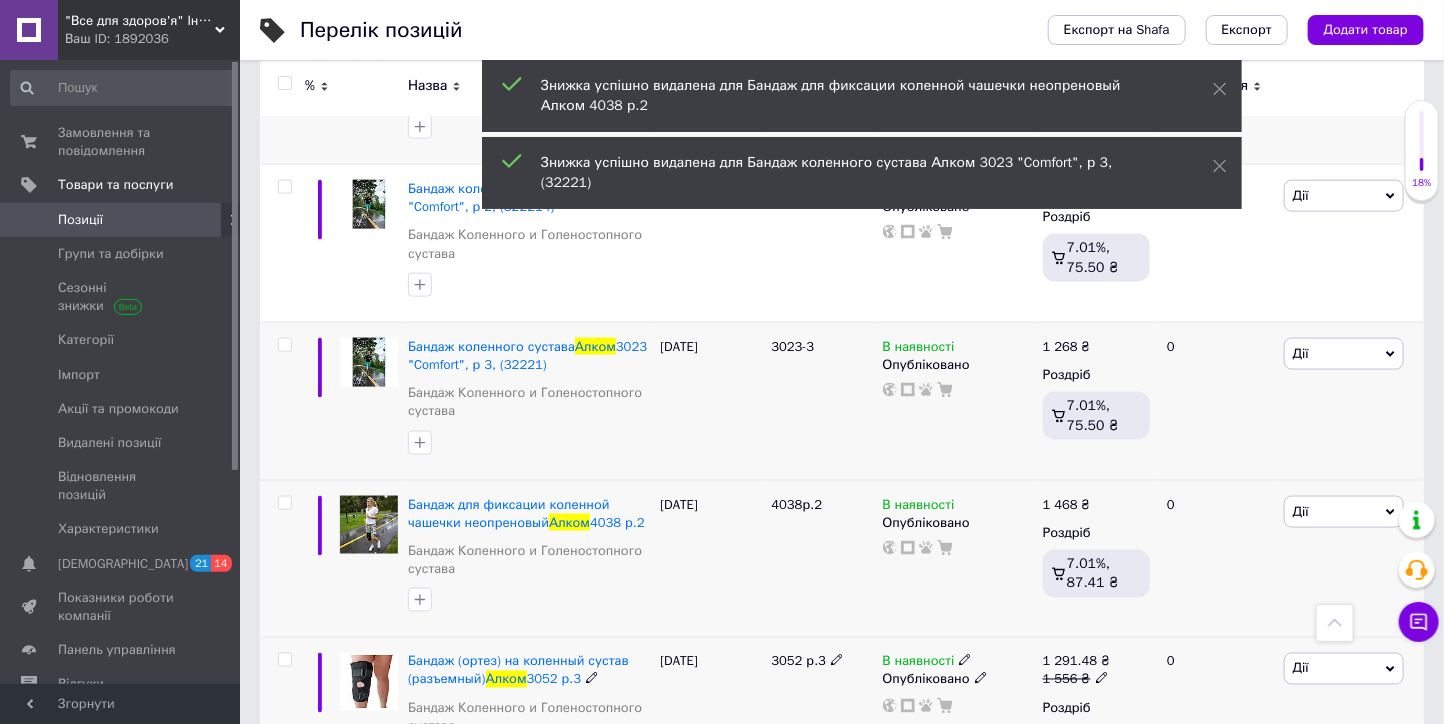 click 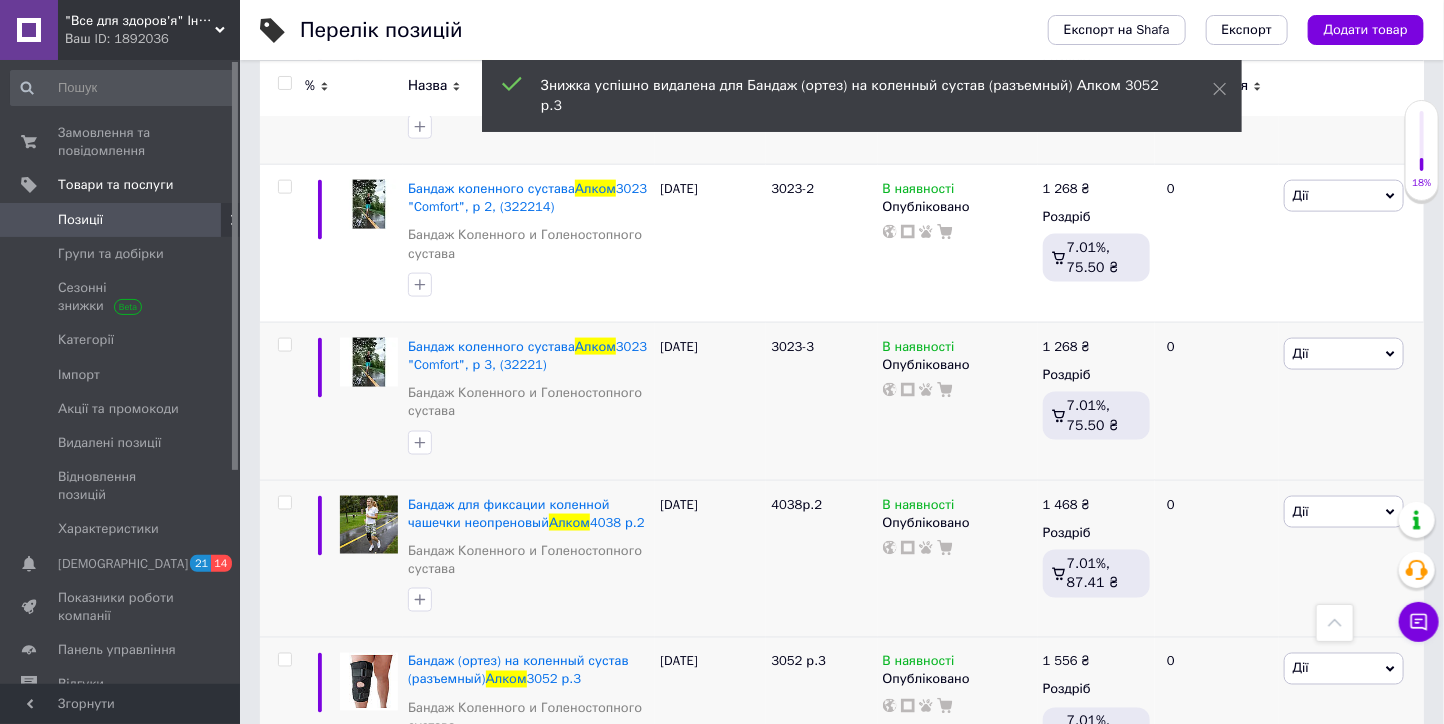 click 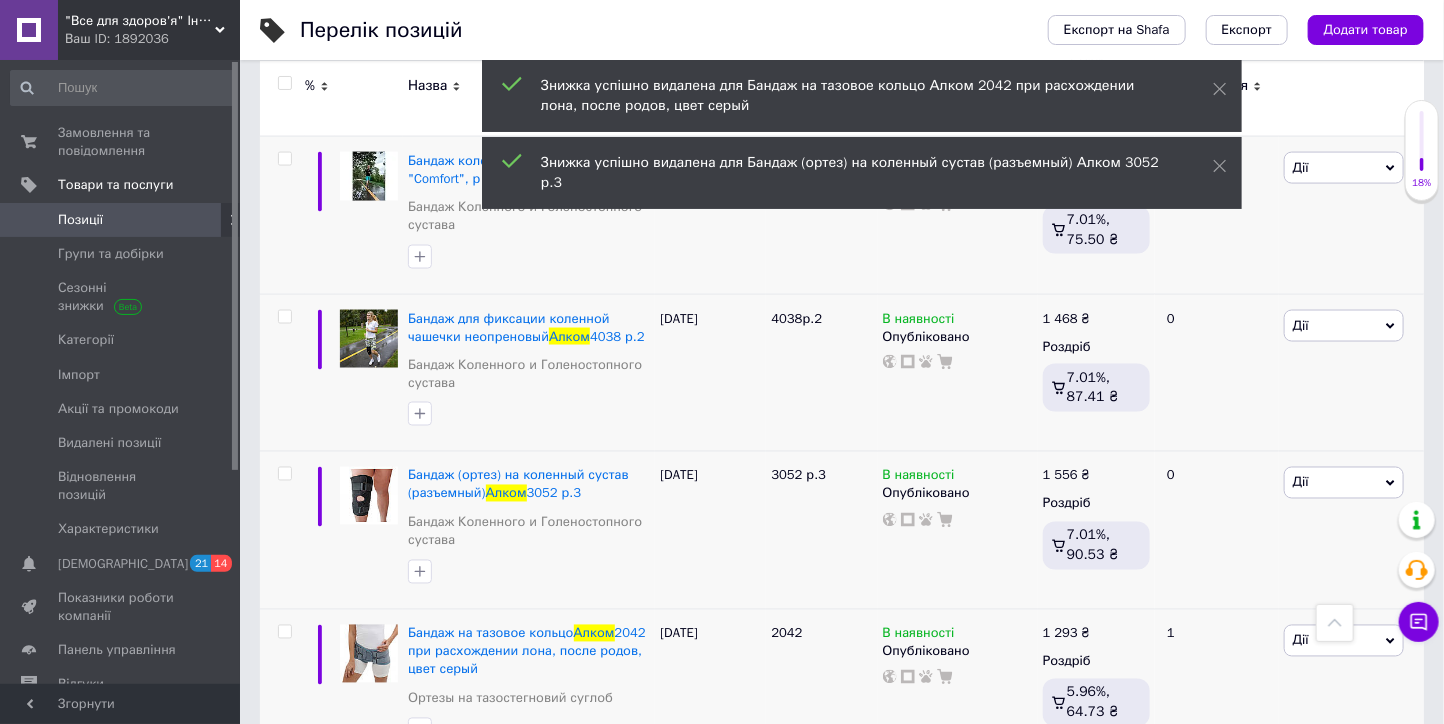 scroll, scrollTop: 17519, scrollLeft: 0, axis: vertical 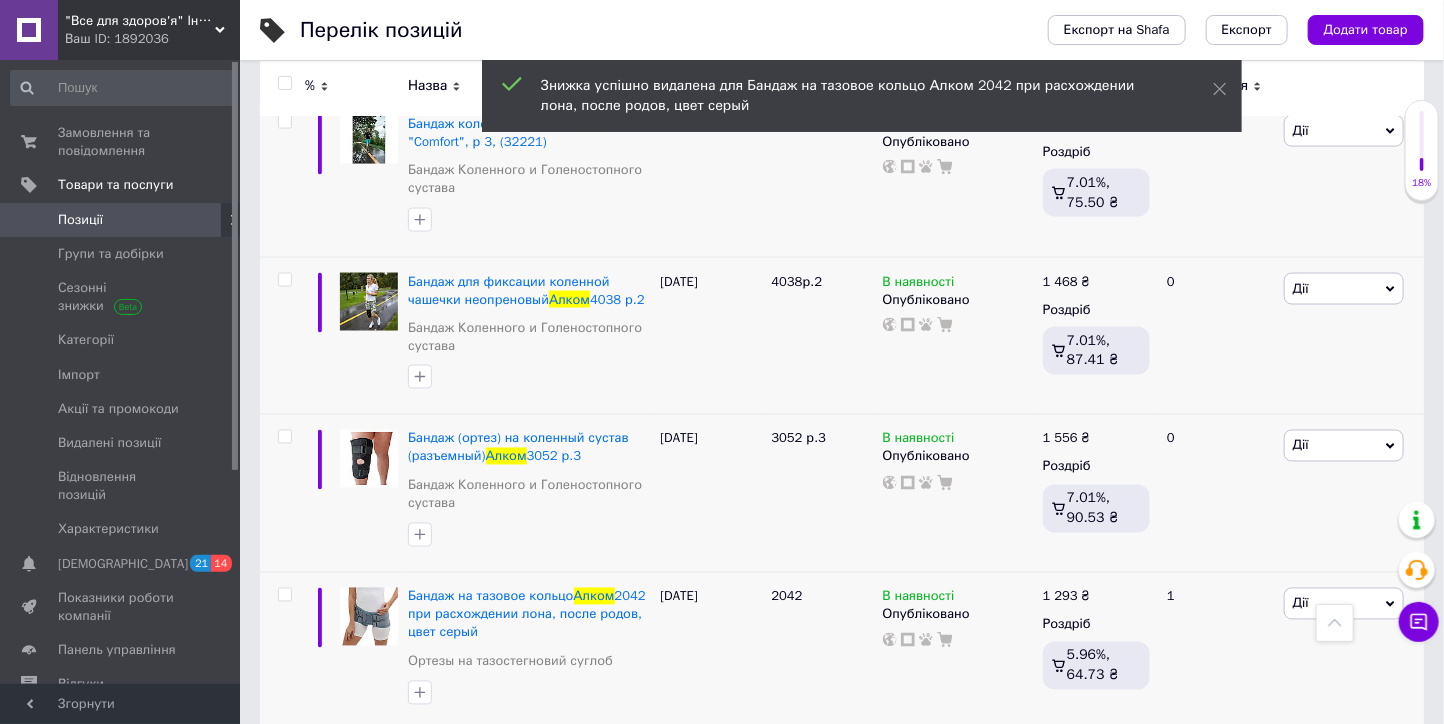 click 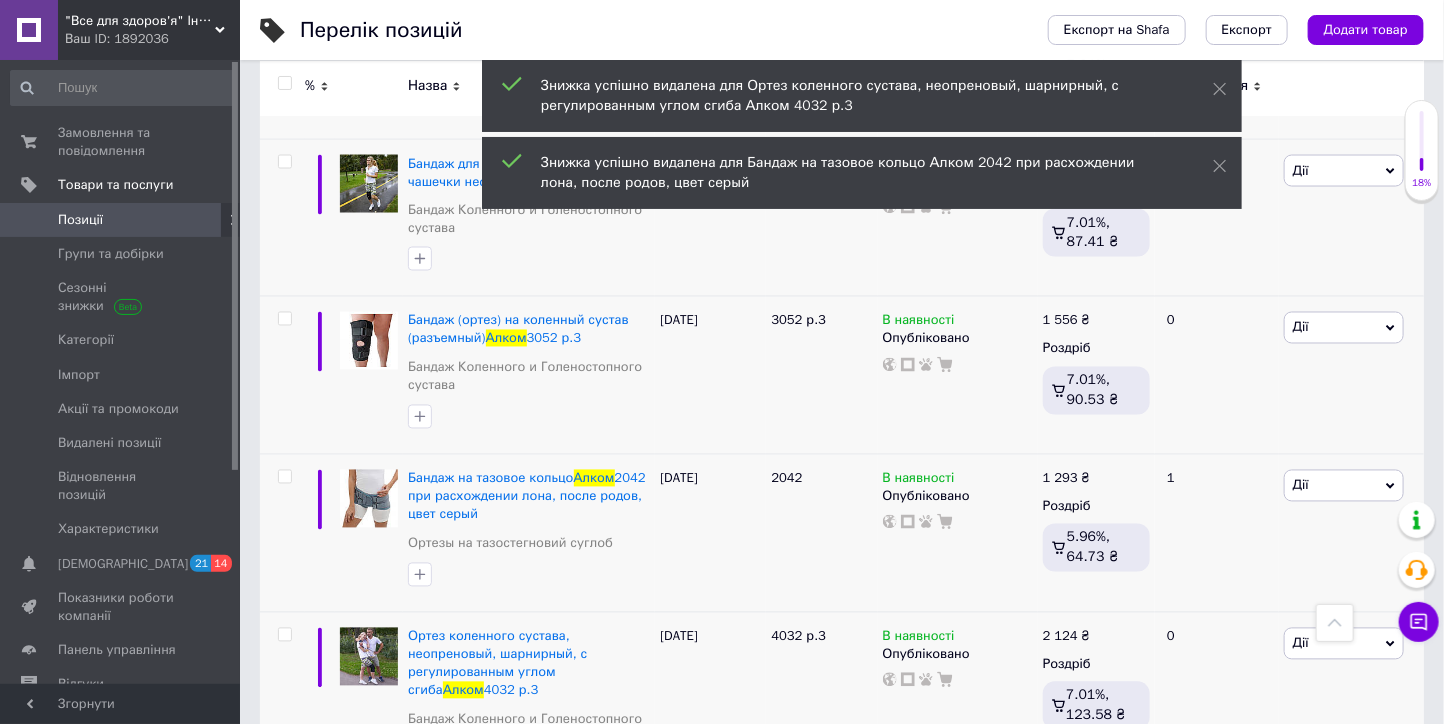 scroll, scrollTop: 17741, scrollLeft: 0, axis: vertical 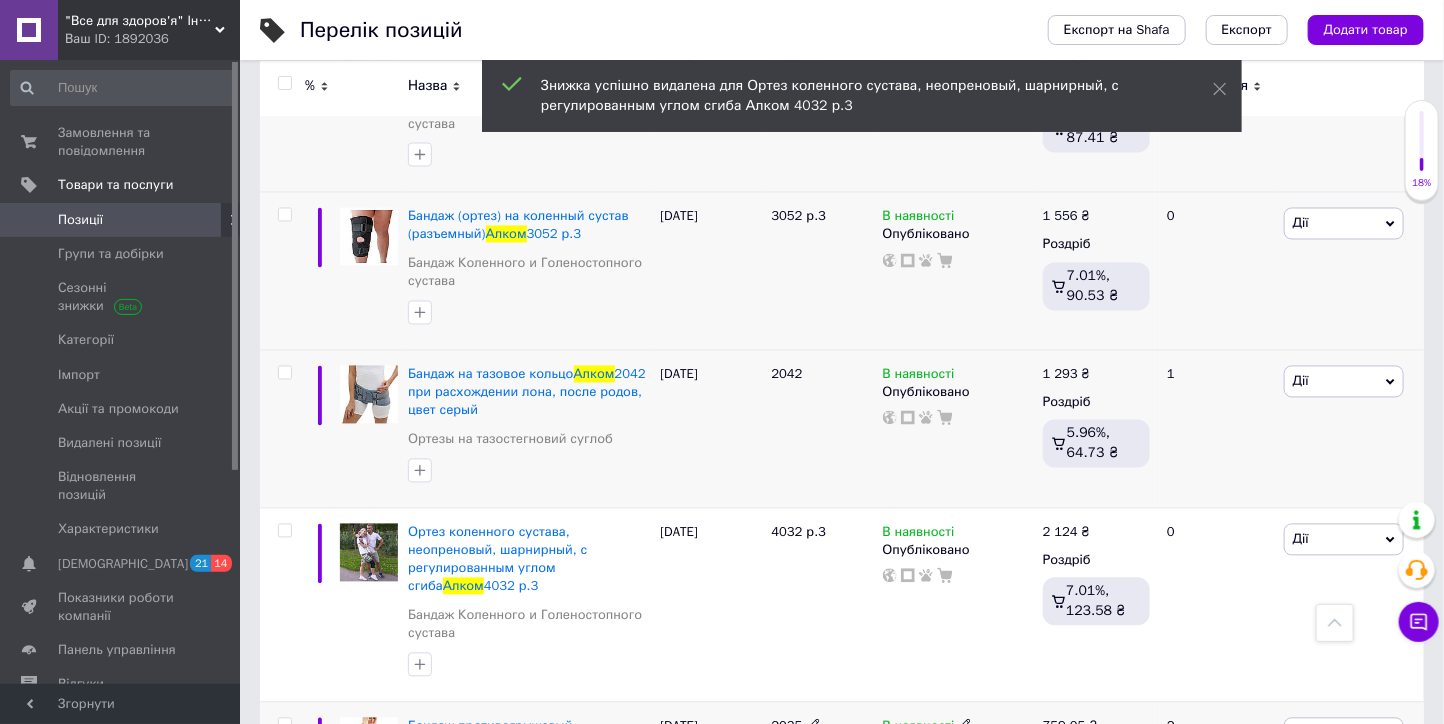 click 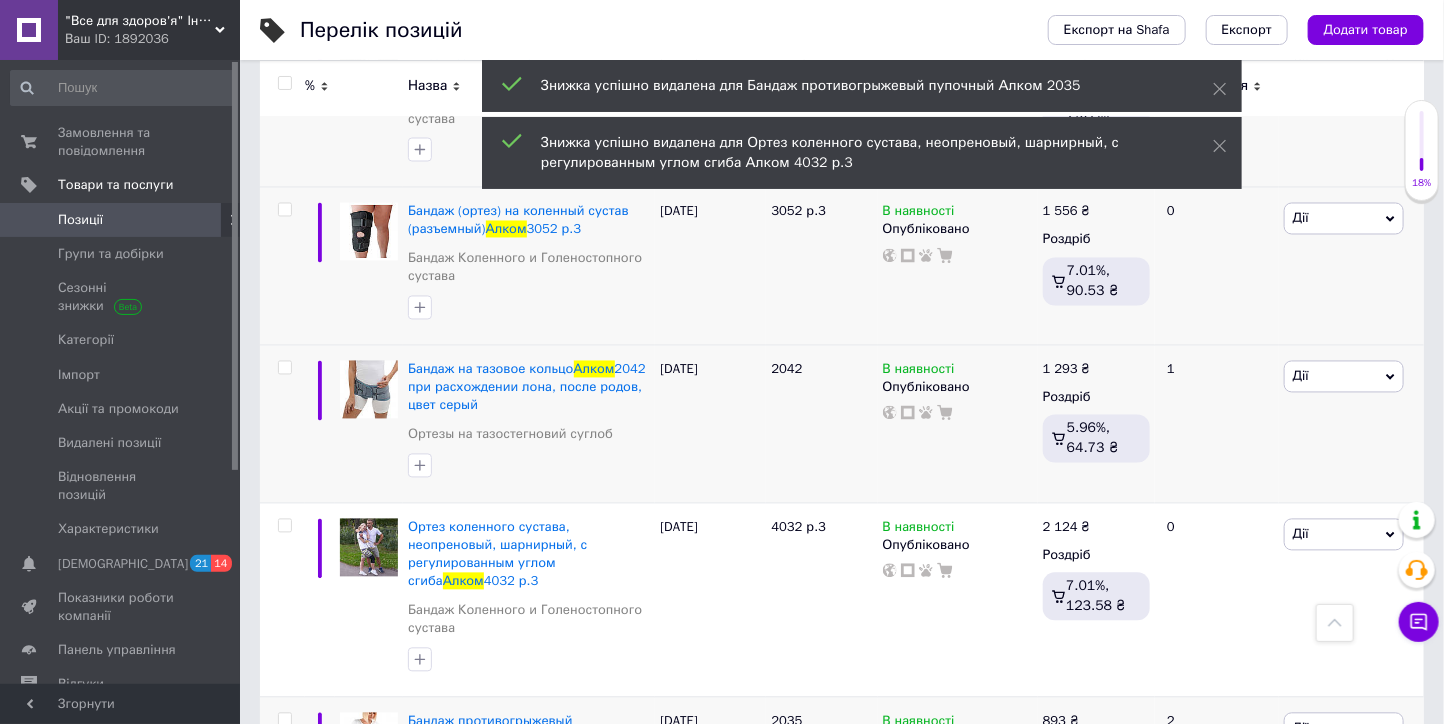scroll, scrollTop: 17746, scrollLeft: 0, axis: vertical 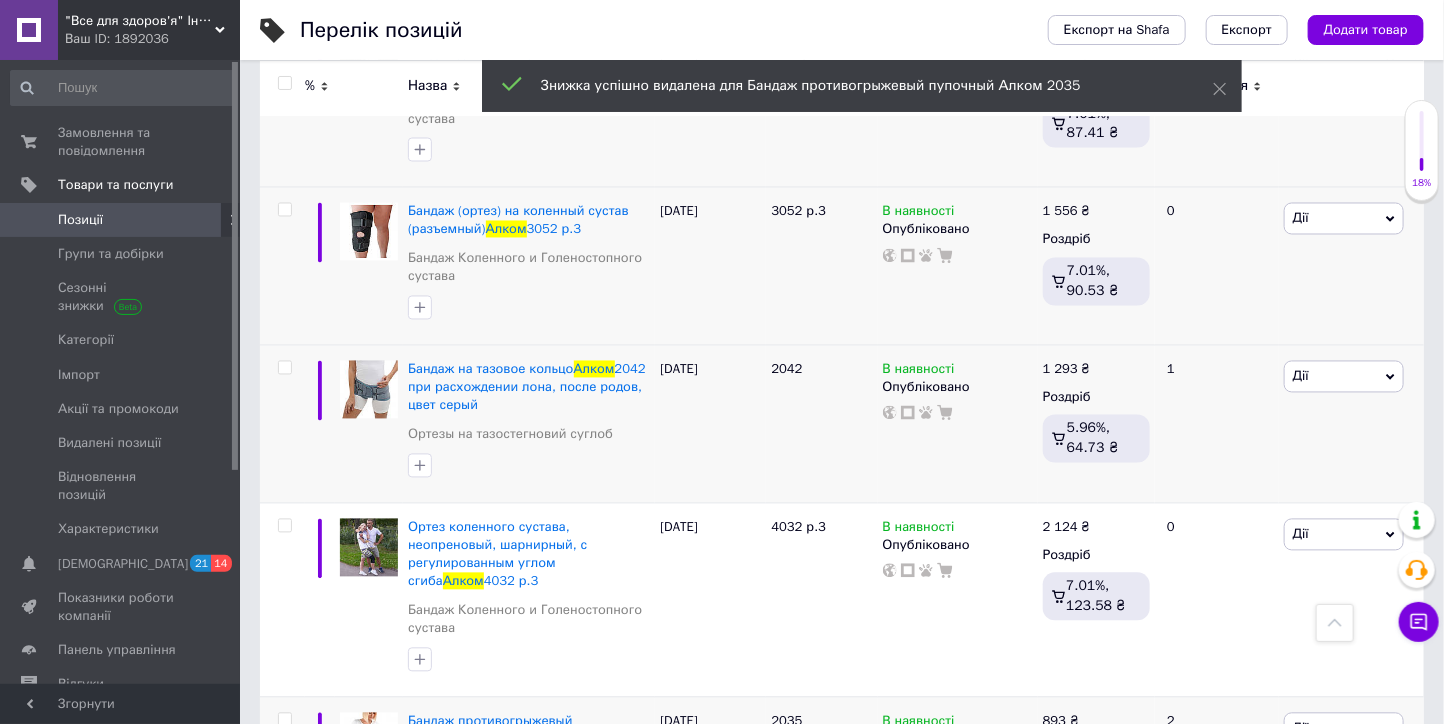 click on "Знижка: 17% 36 днів" at bounding box center (491, 1033) 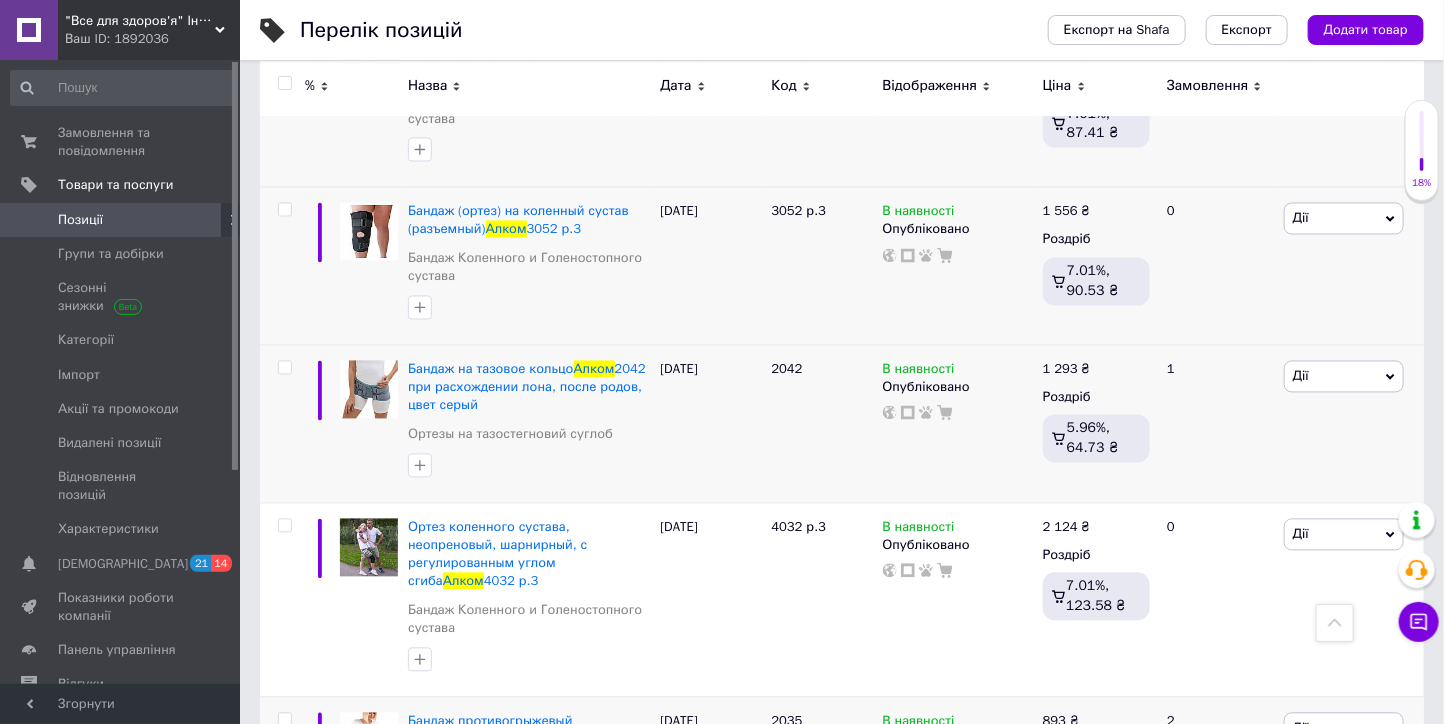 click 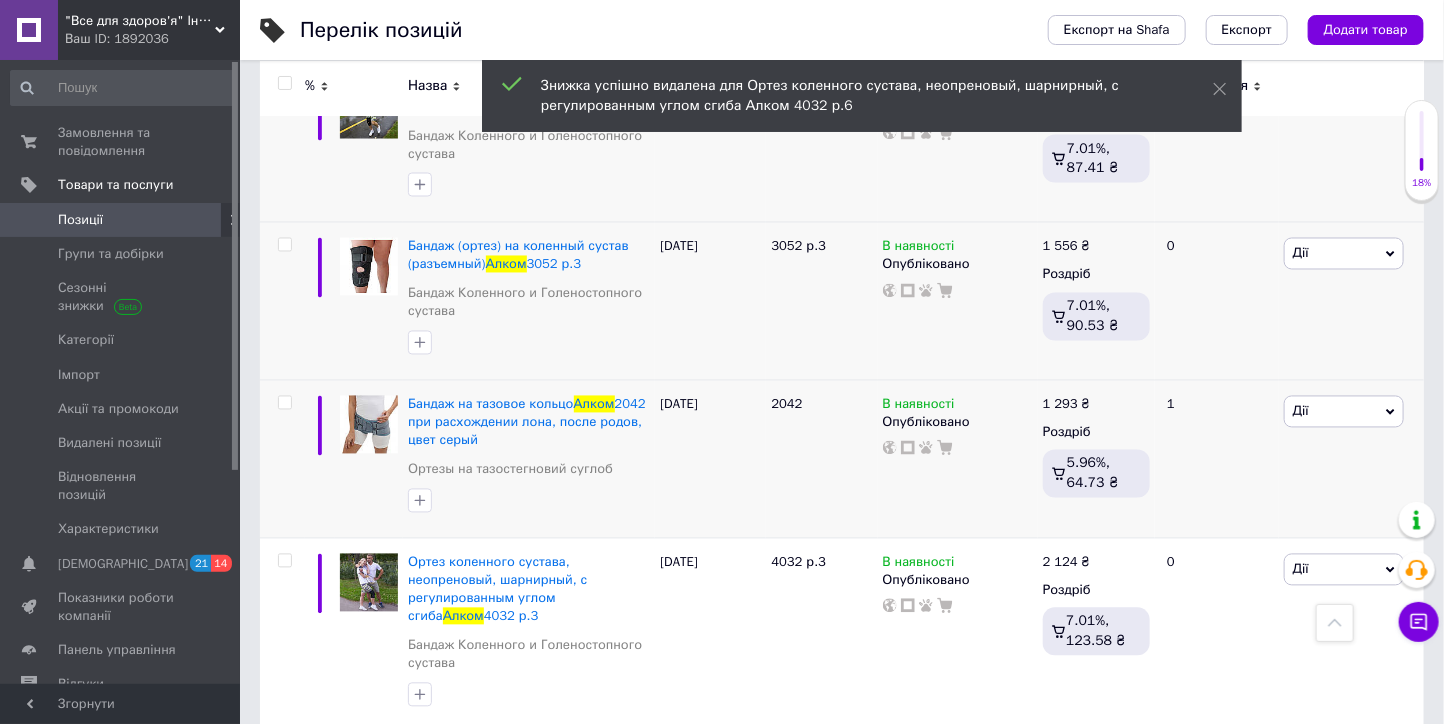click on "2" at bounding box center (327, 1143) 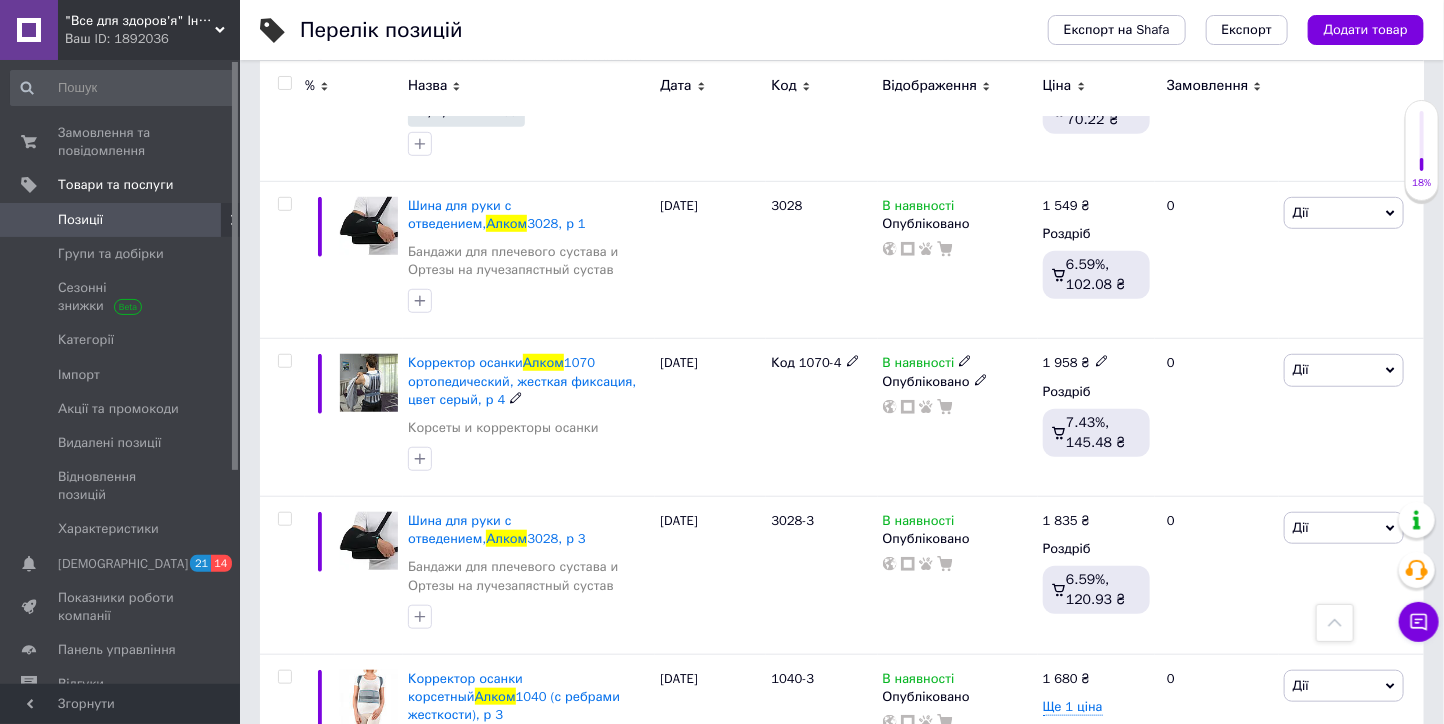 scroll, scrollTop: 0, scrollLeft: 0, axis: both 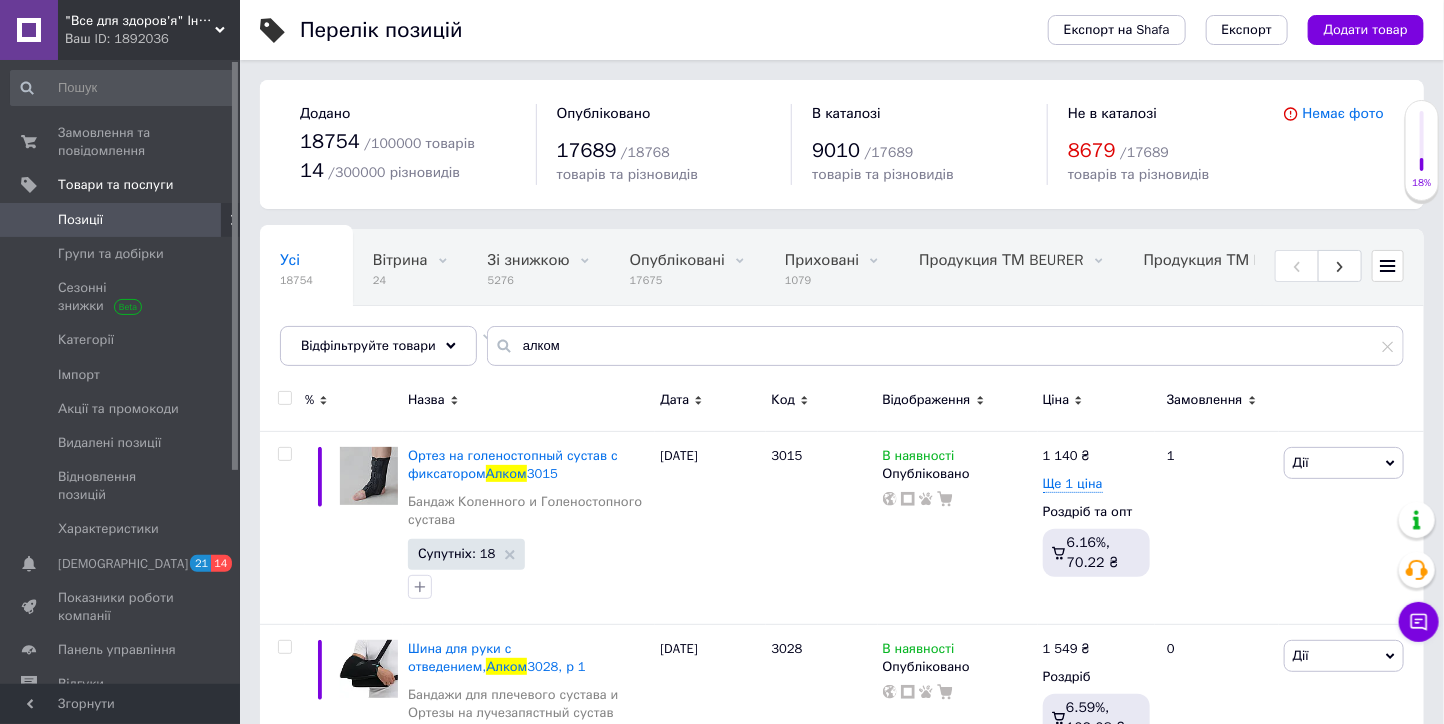 click on ""Все для здоров'я" Інтернет-магазин" at bounding box center (140, 21) 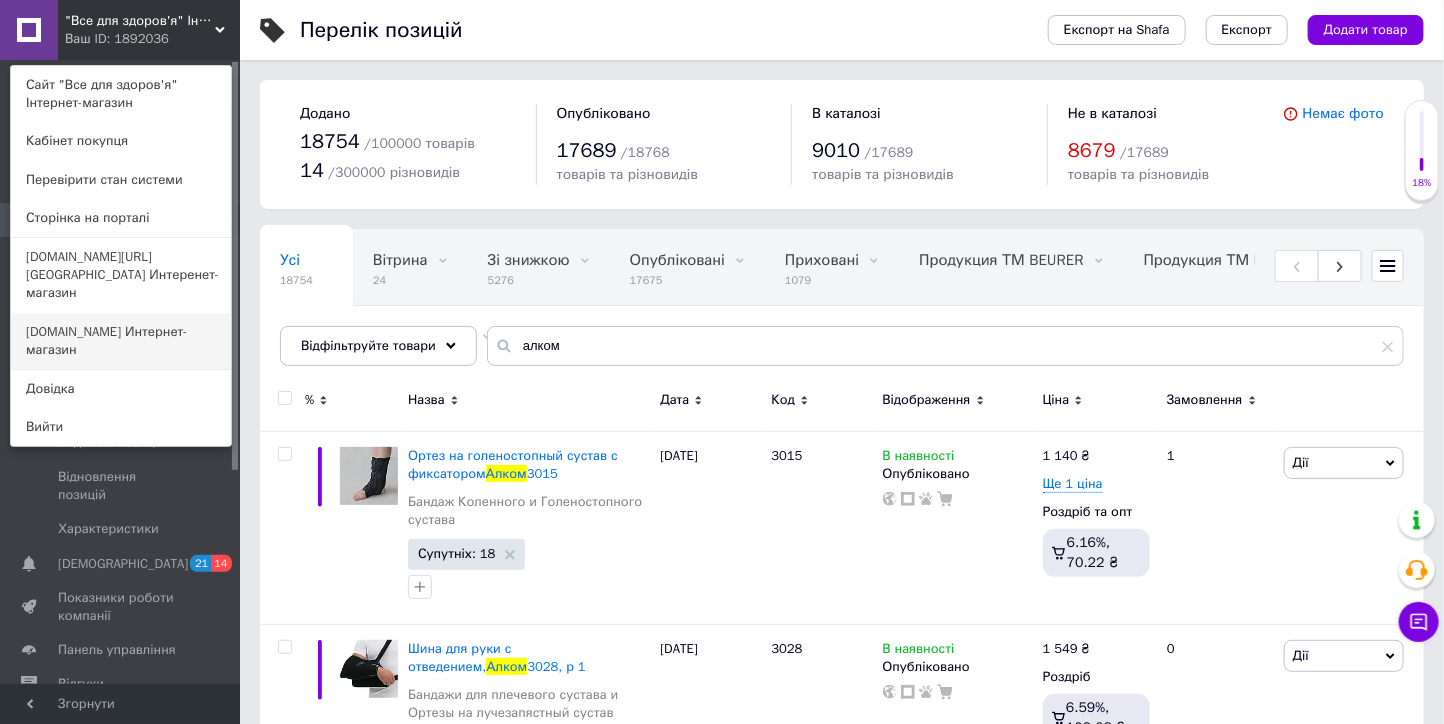 click on "Mirzdorov.in.ua Интернет-магазин" at bounding box center [121, 341] 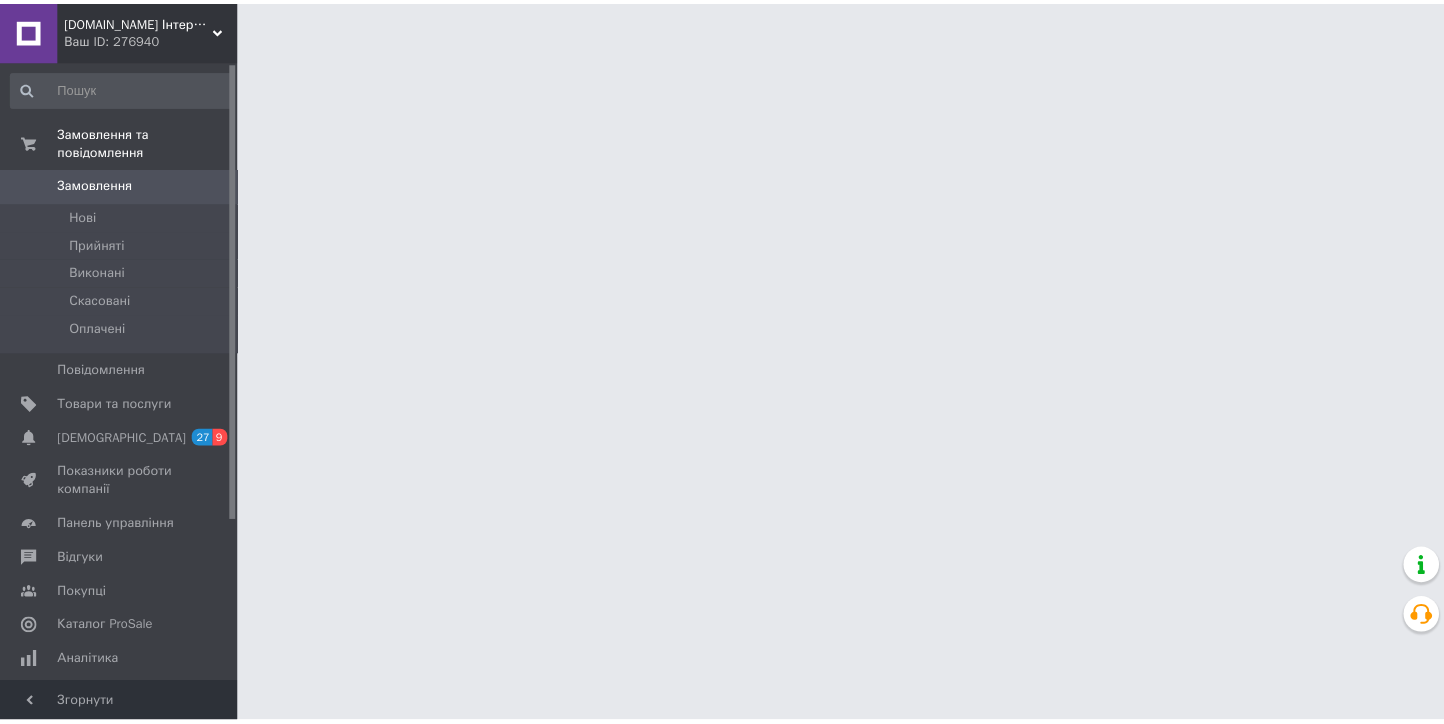scroll, scrollTop: 0, scrollLeft: 0, axis: both 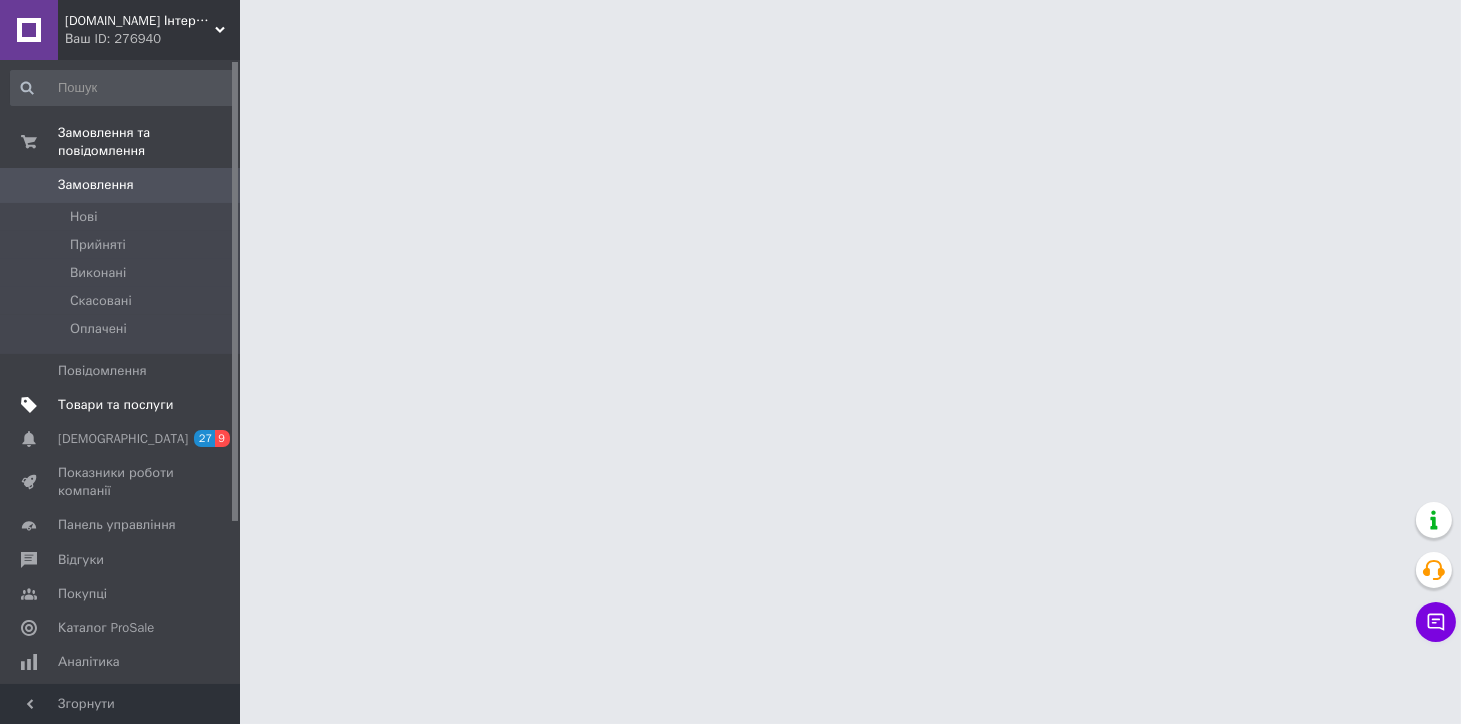 click on "Товари та послуги" at bounding box center (115, 405) 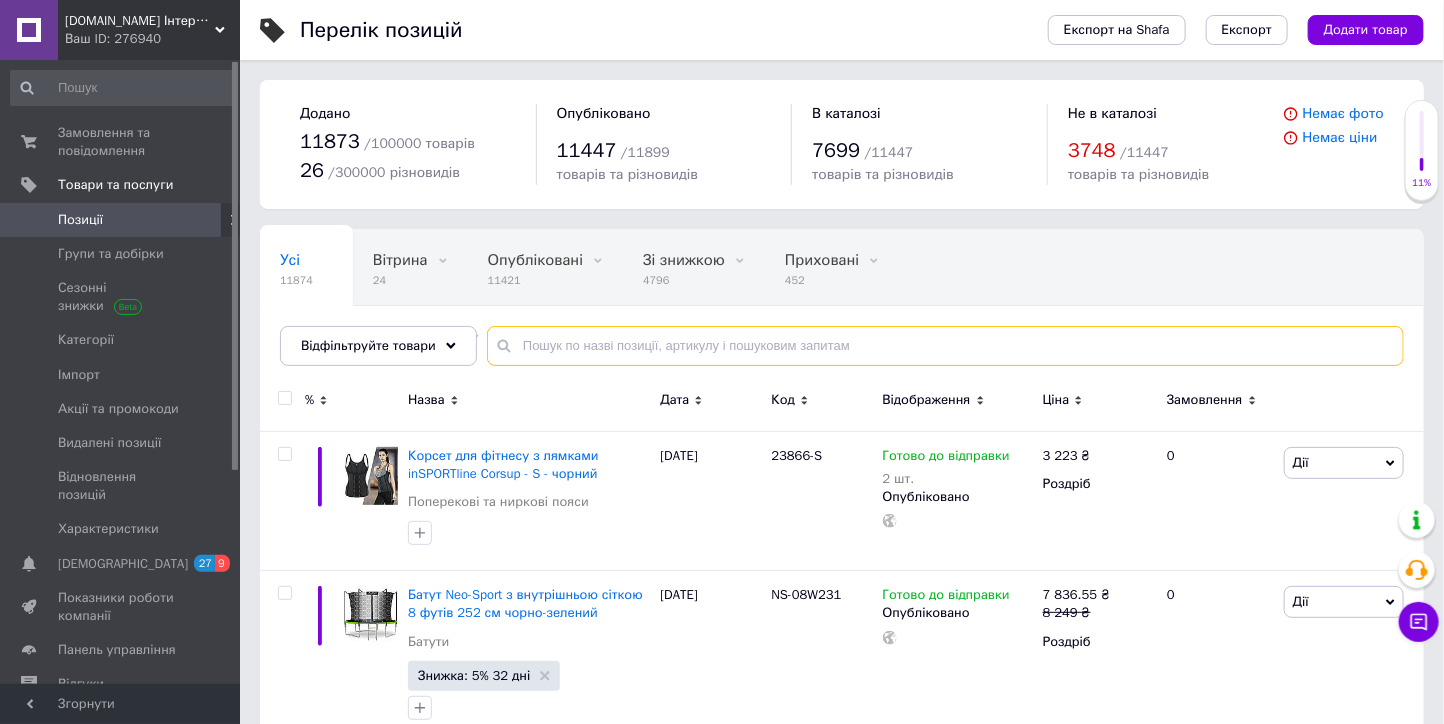 drag, startPoint x: 546, startPoint y: 340, endPoint x: 531, endPoint y: 331, distance: 17.492855 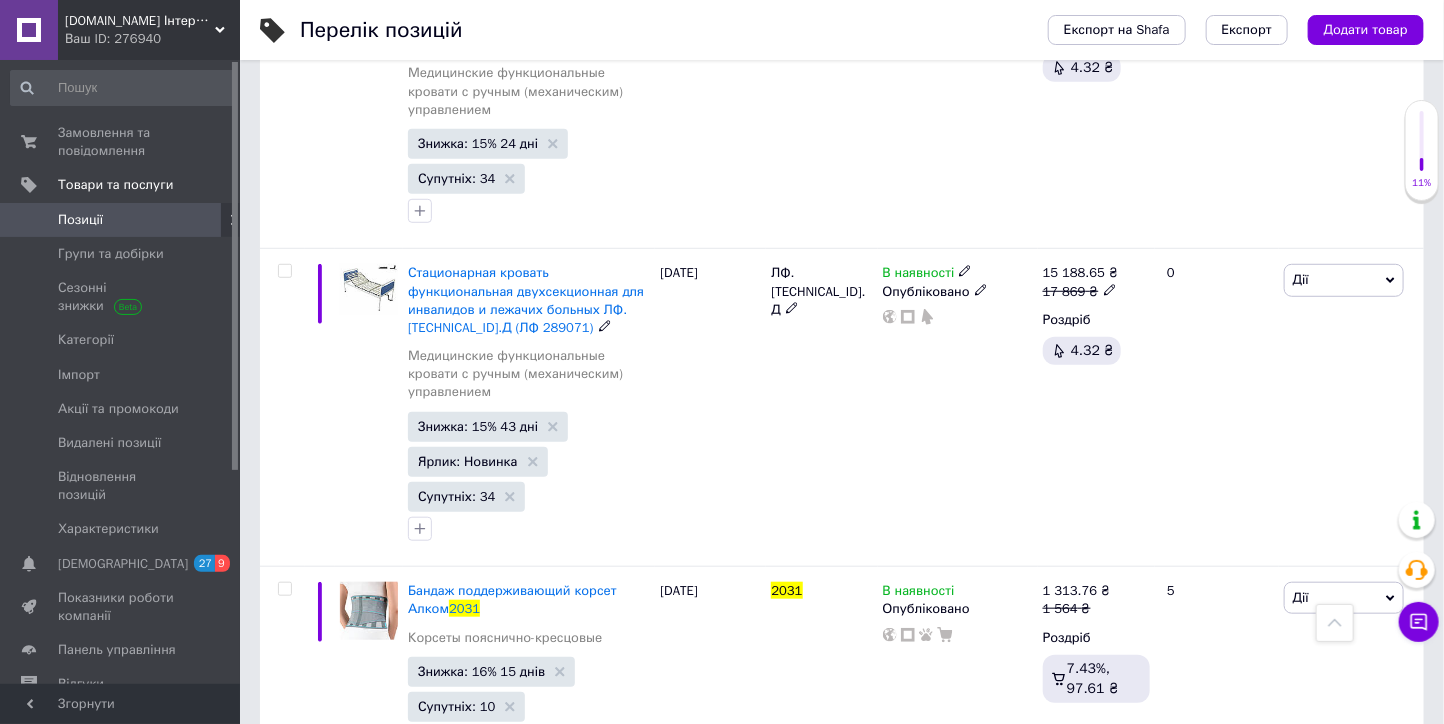 scroll, scrollTop: 499, scrollLeft: 0, axis: vertical 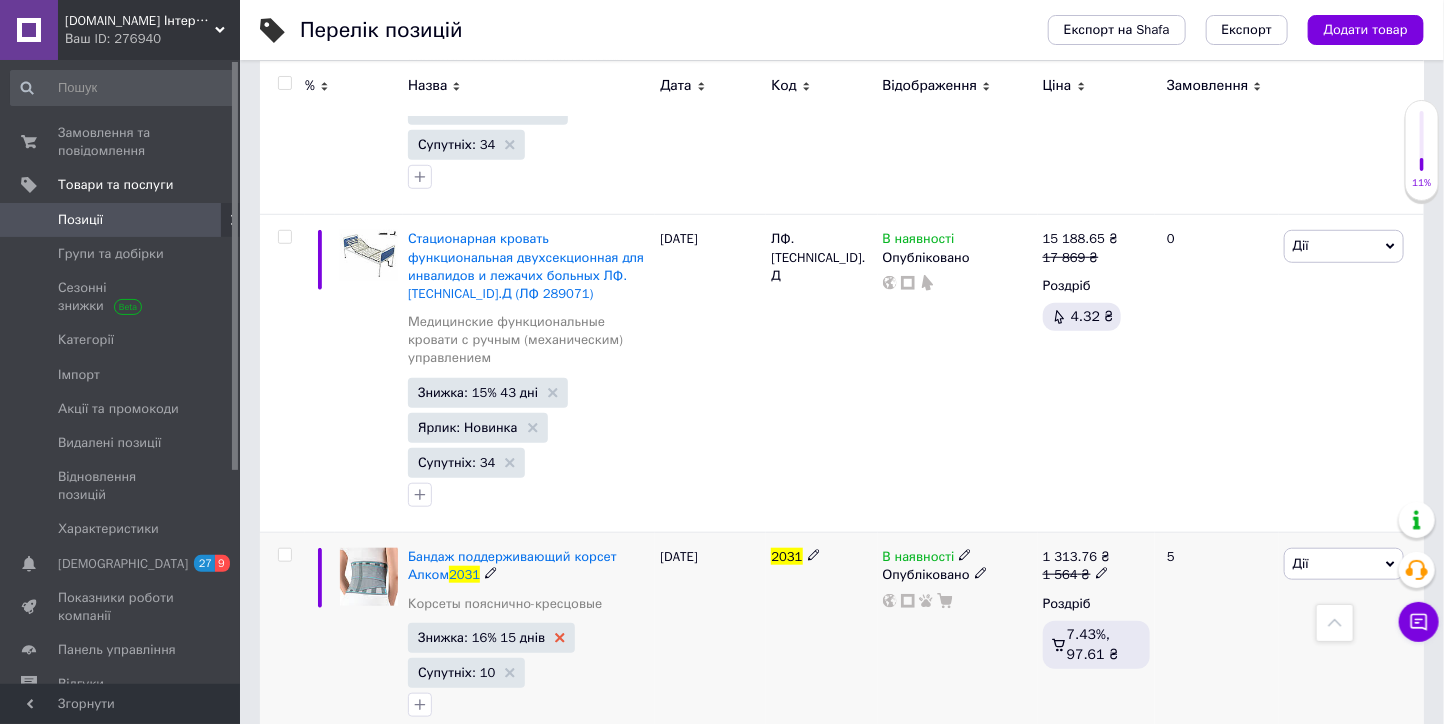 click 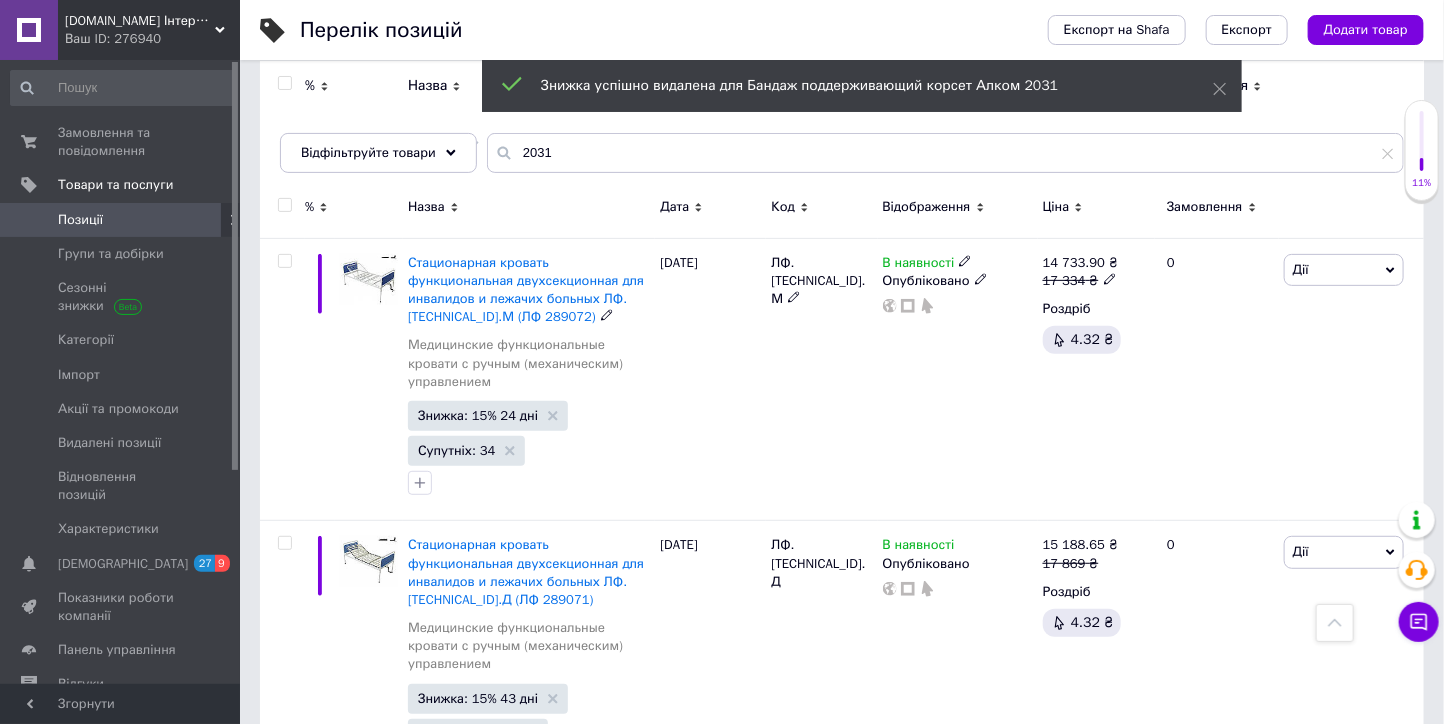scroll, scrollTop: 0, scrollLeft: 0, axis: both 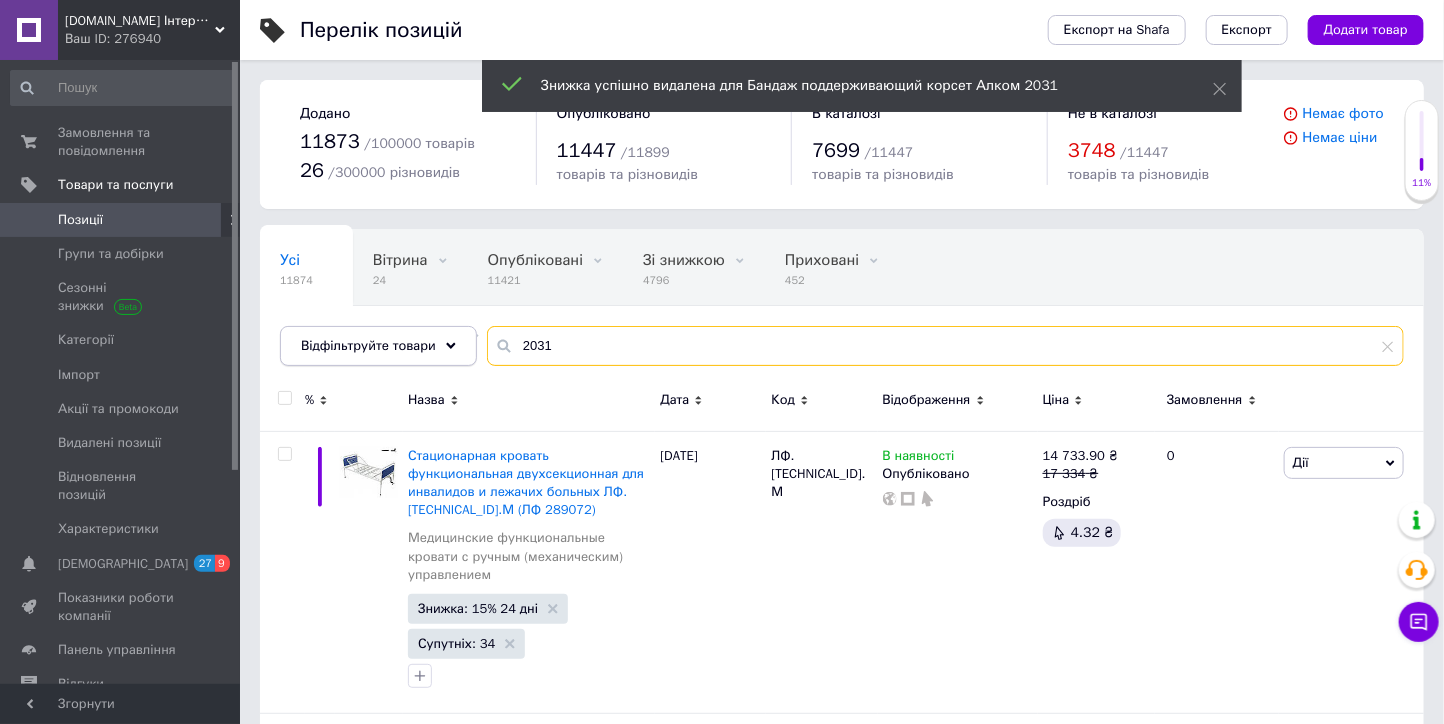 drag, startPoint x: 576, startPoint y: 351, endPoint x: 464, endPoint y: 330, distance: 113.951744 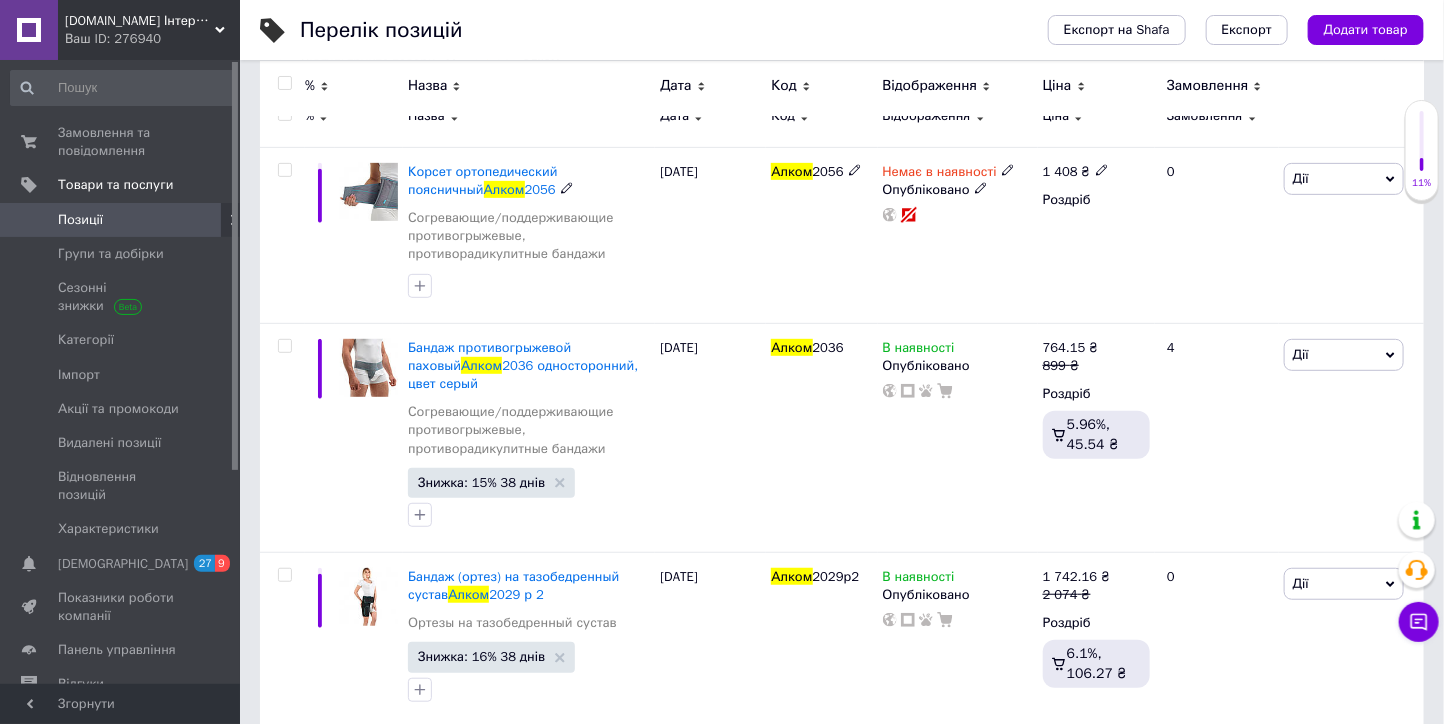 scroll, scrollTop: 333, scrollLeft: 0, axis: vertical 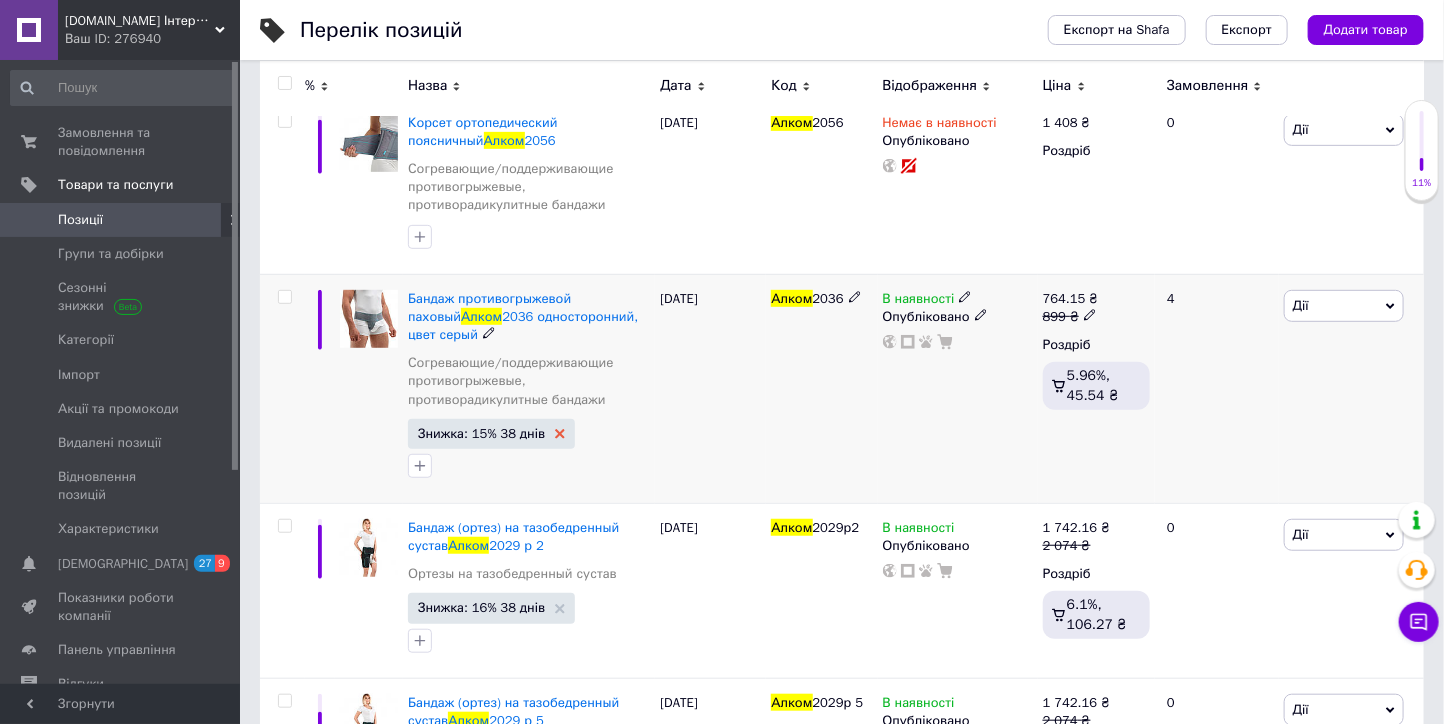 type on "алком" 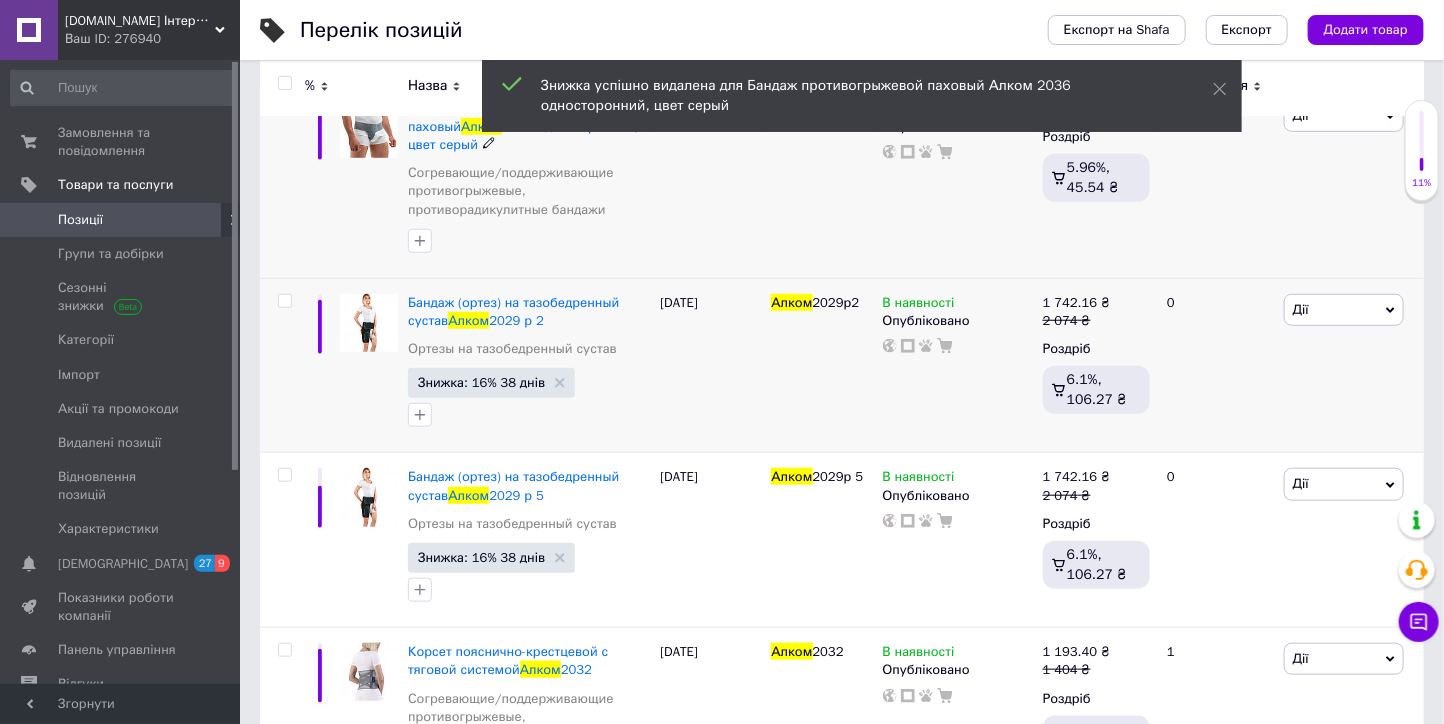 scroll, scrollTop: 555, scrollLeft: 0, axis: vertical 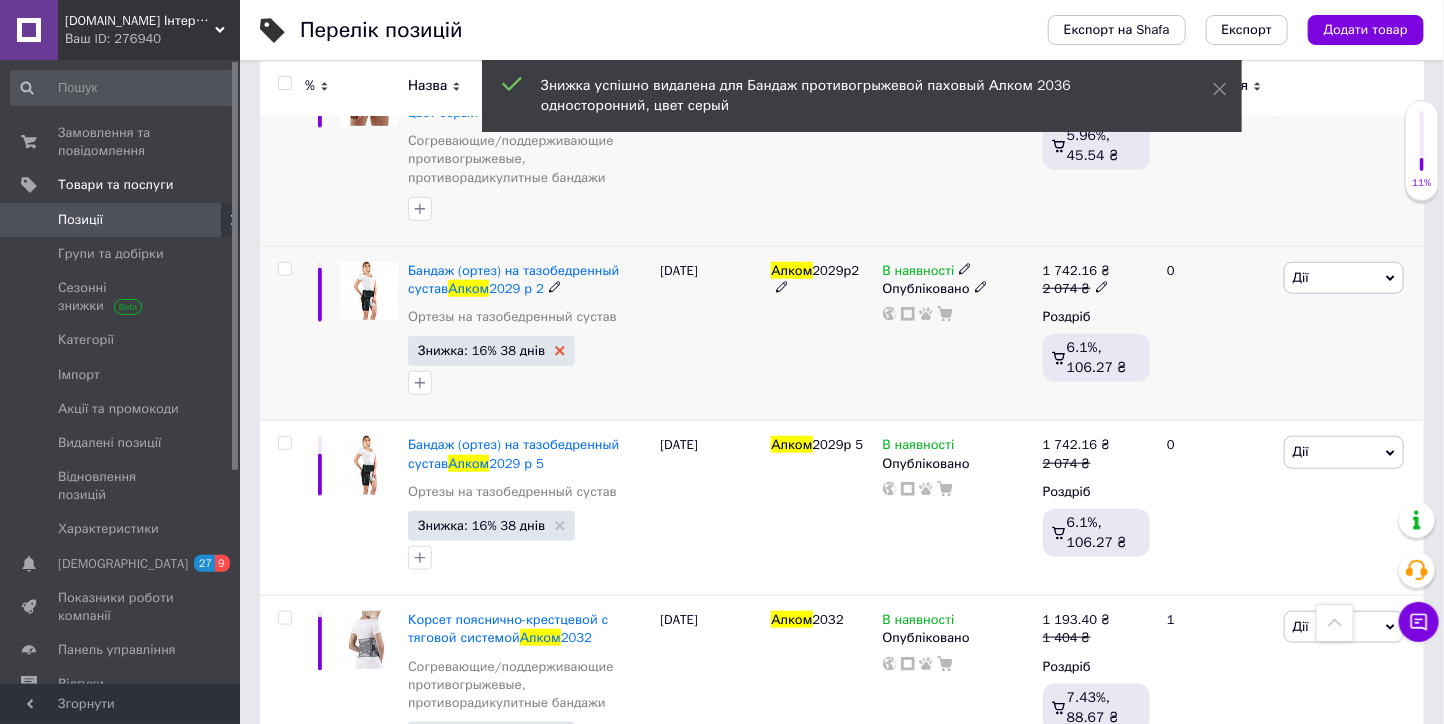 click 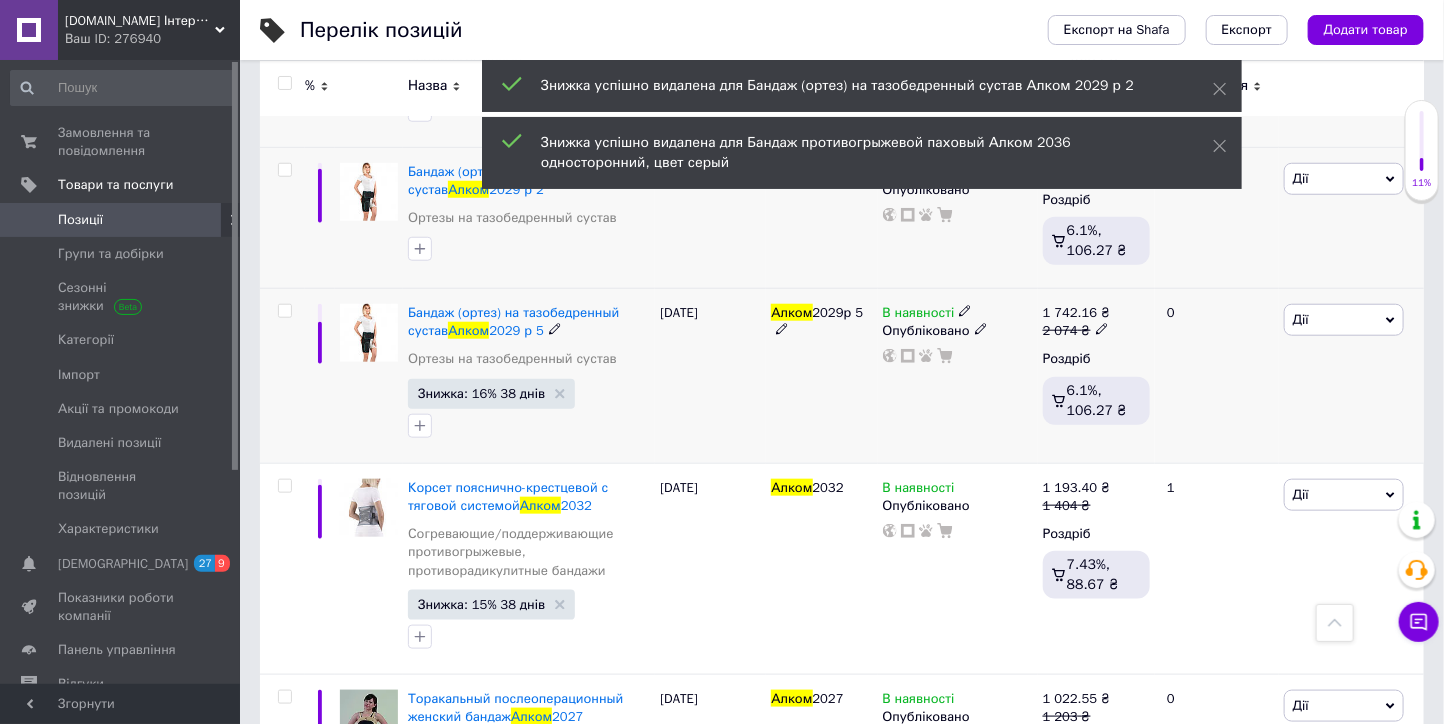 scroll, scrollTop: 666, scrollLeft: 0, axis: vertical 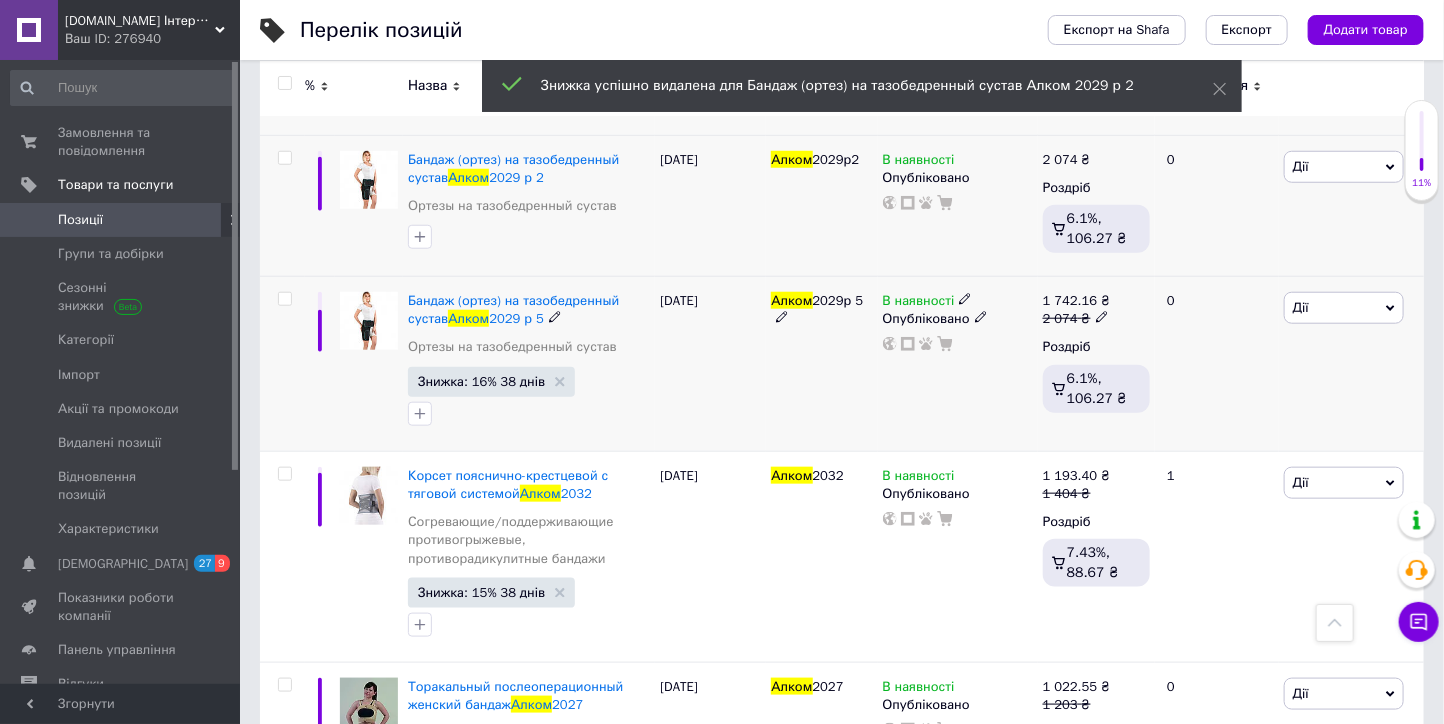 drag, startPoint x: 556, startPoint y: 360, endPoint x: 567, endPoint y: 362, distance: 11.18034 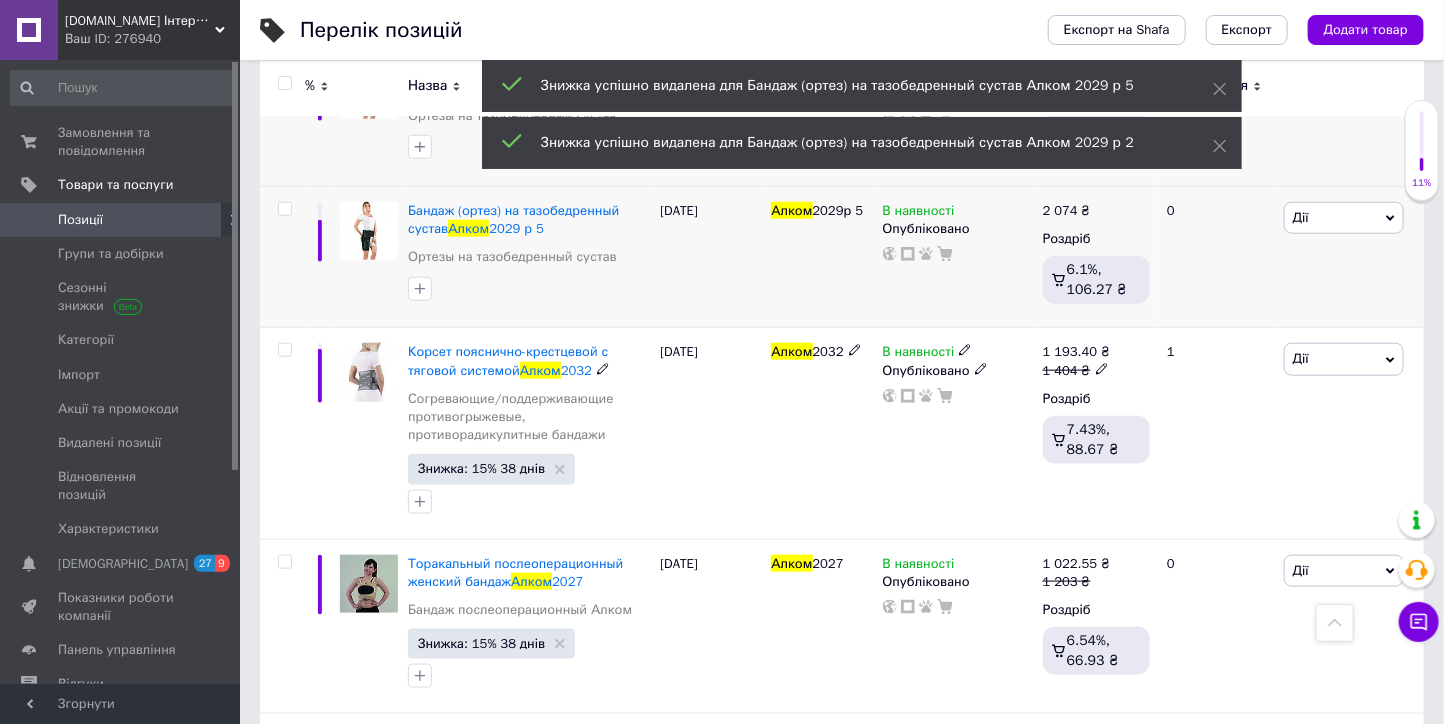 scroll, scrollTop: 777, scrollLeft: 0, axis: vertical 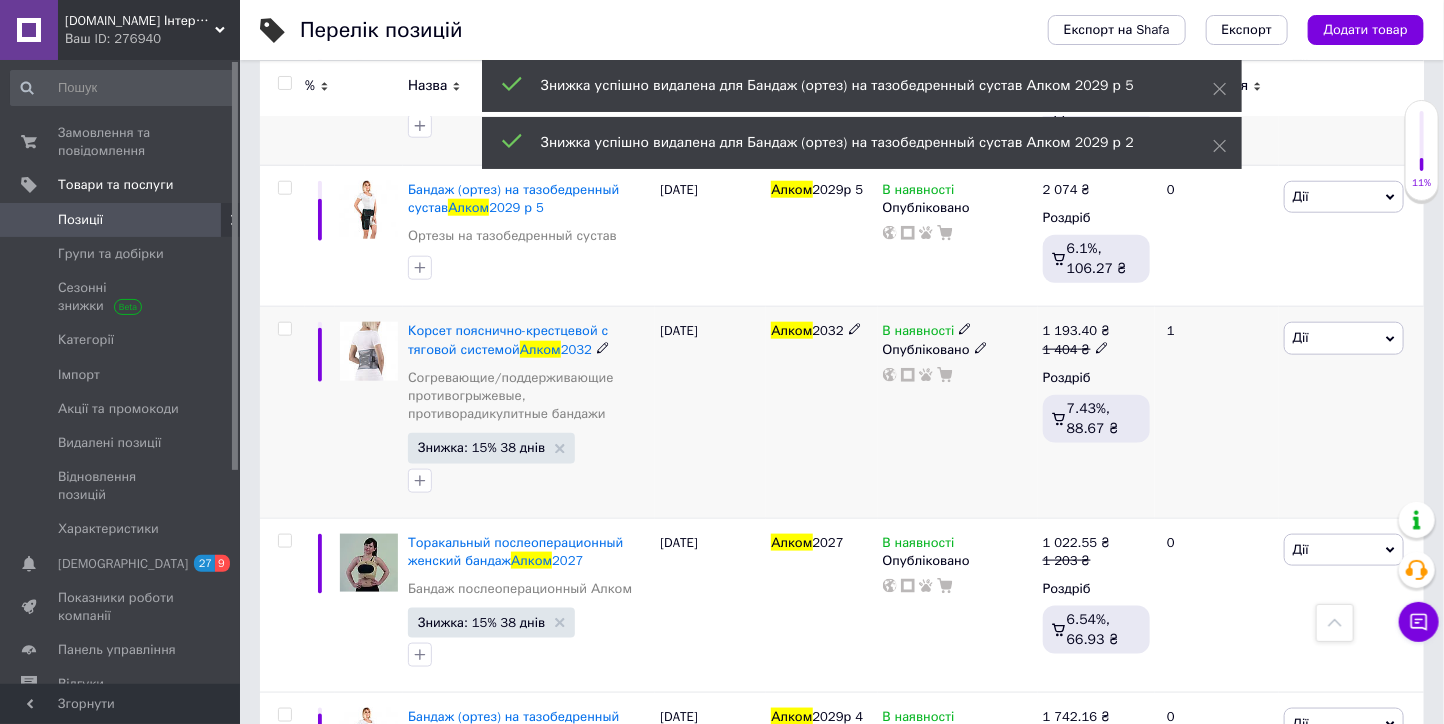 click 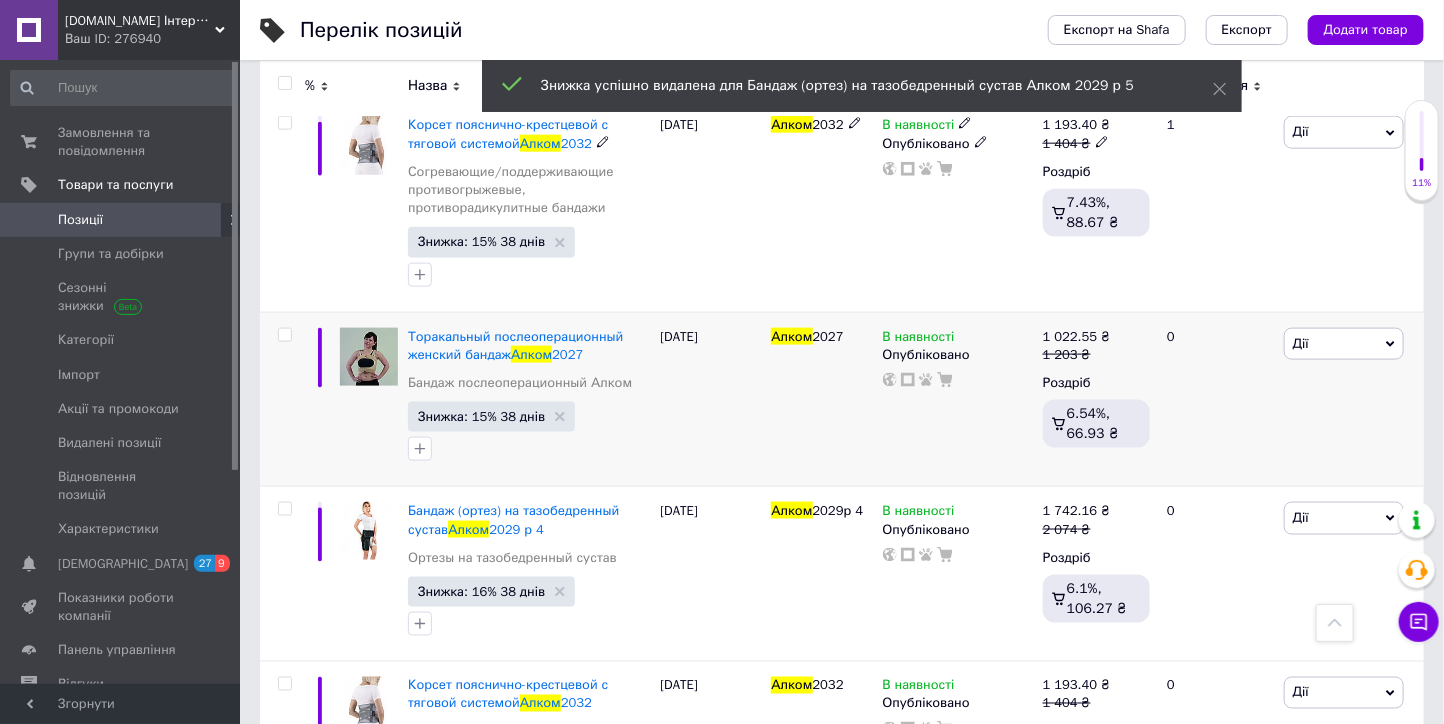 scroll, scrollTop: 1000, scrollLeft: 0, axis: vertical 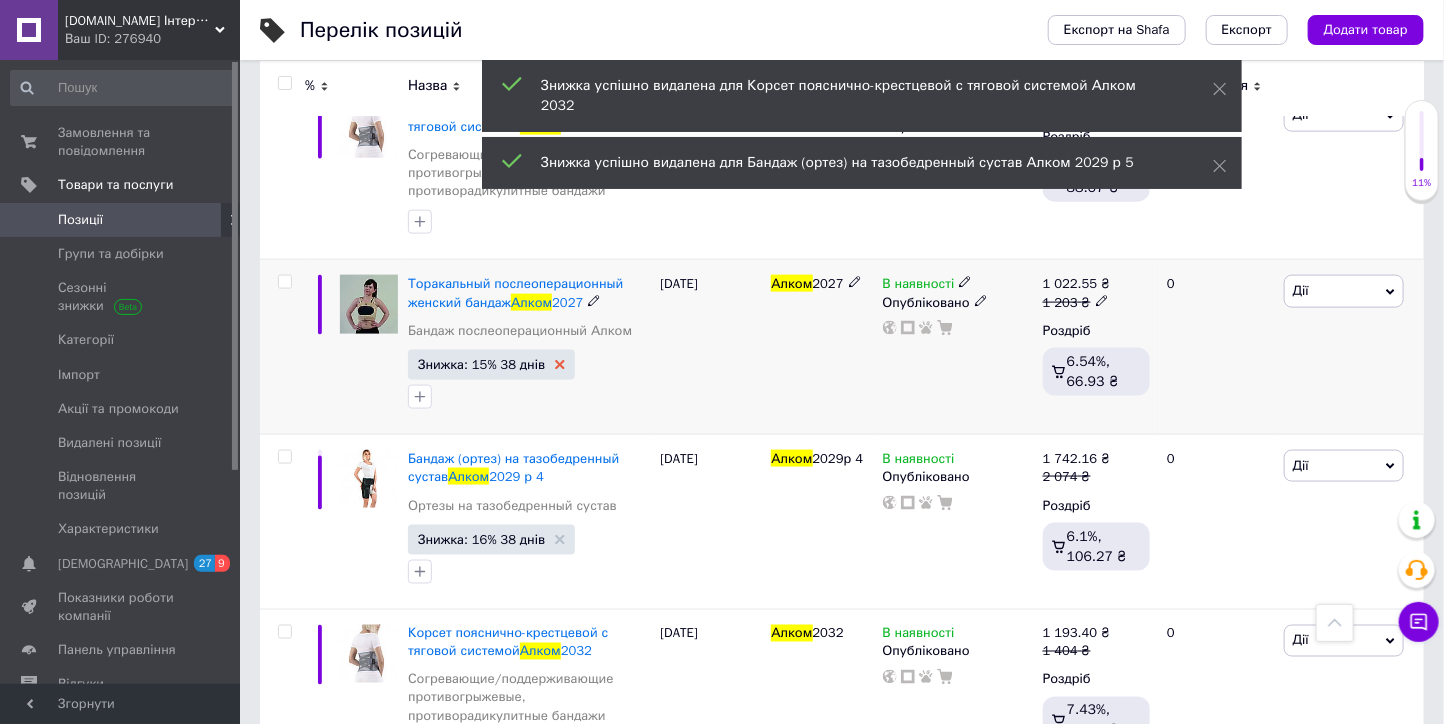 click 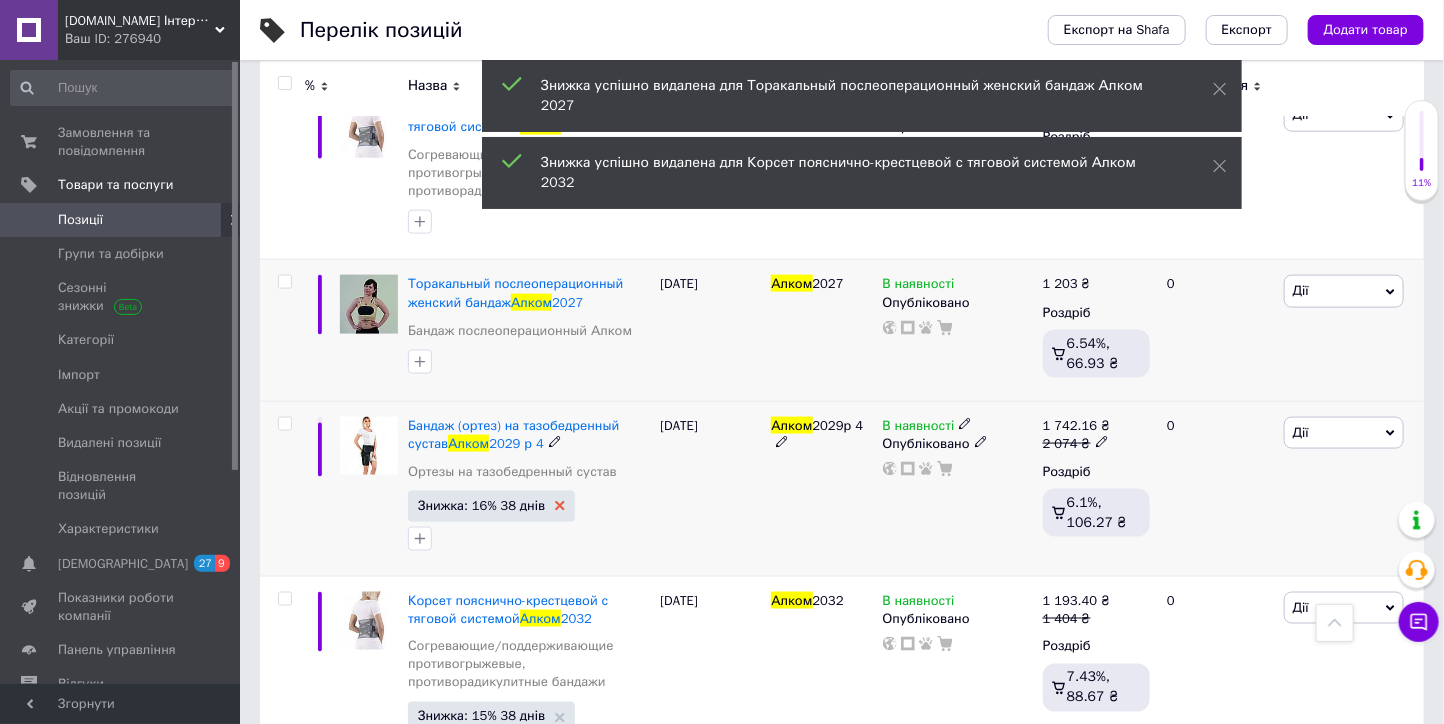 click 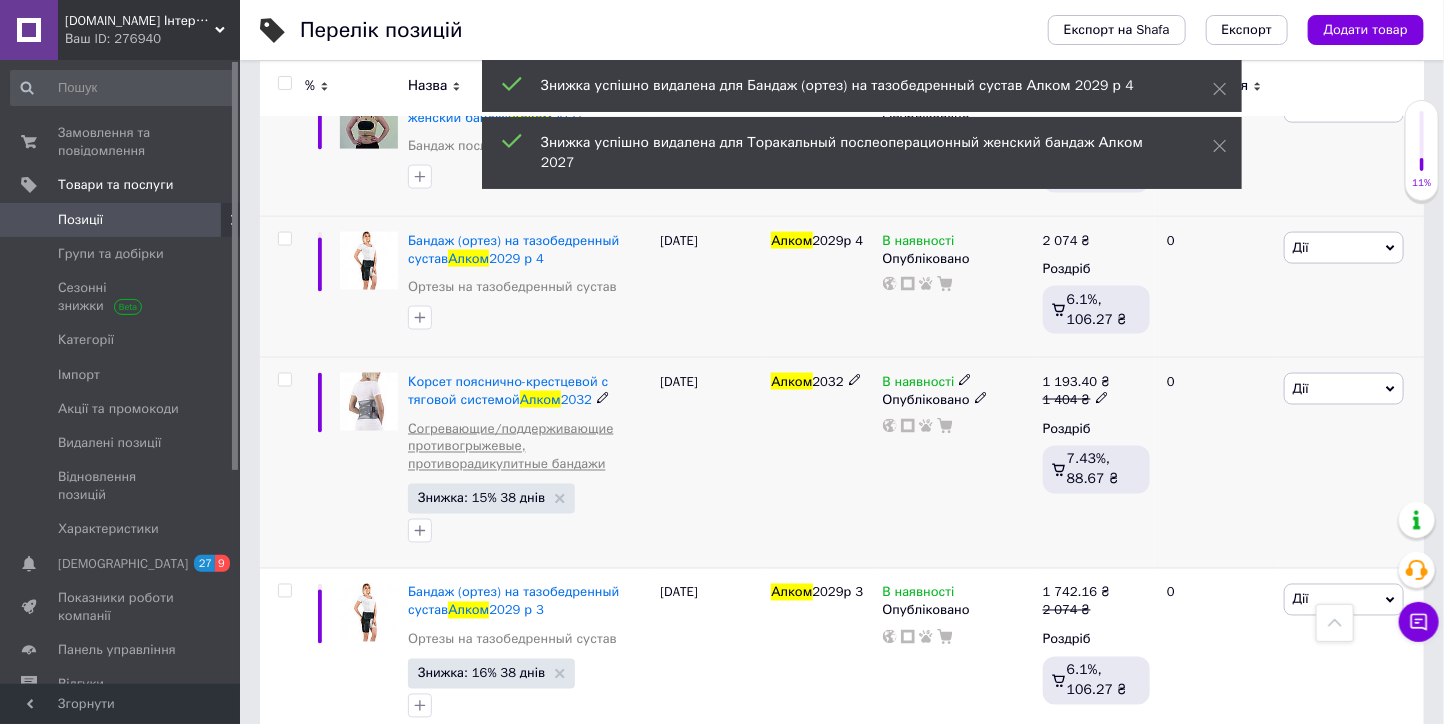 scroll, scrollTop: 1222, scrollLeft: 0, axis: vertical 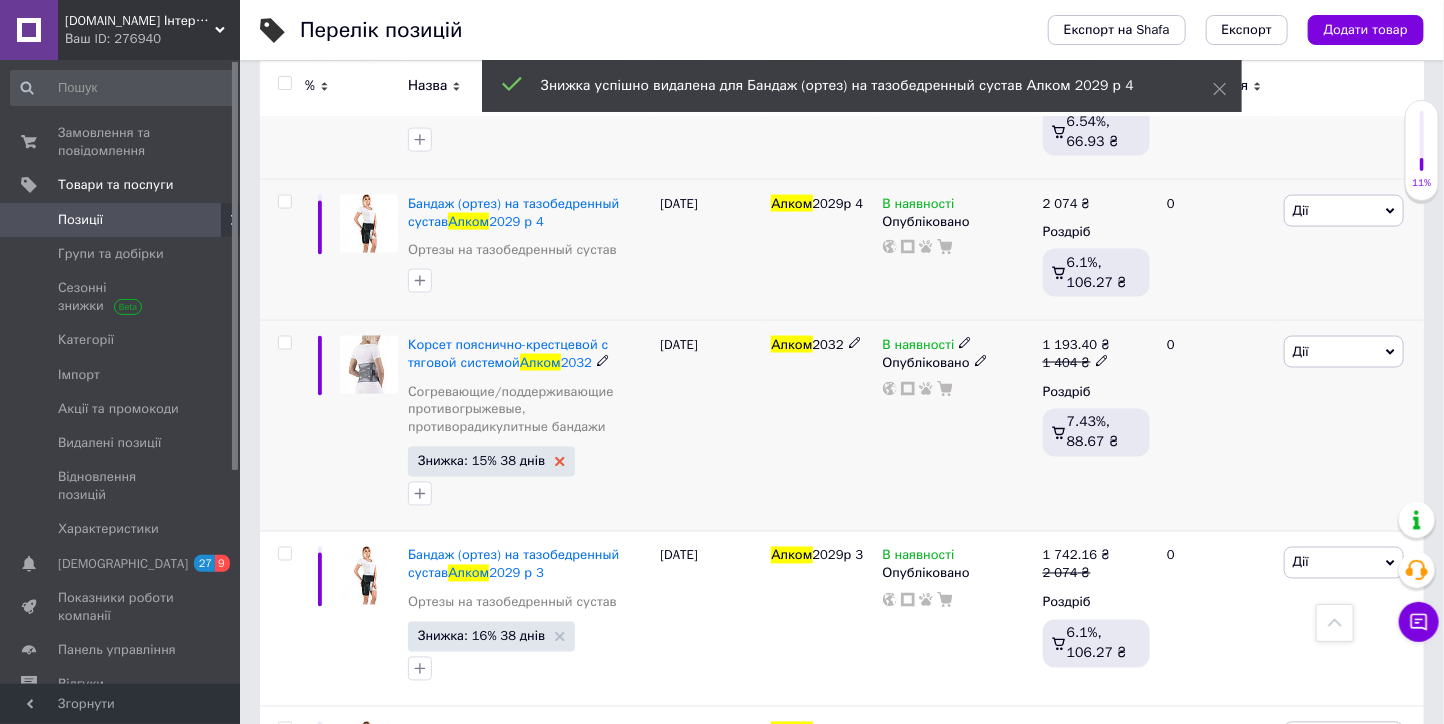 click 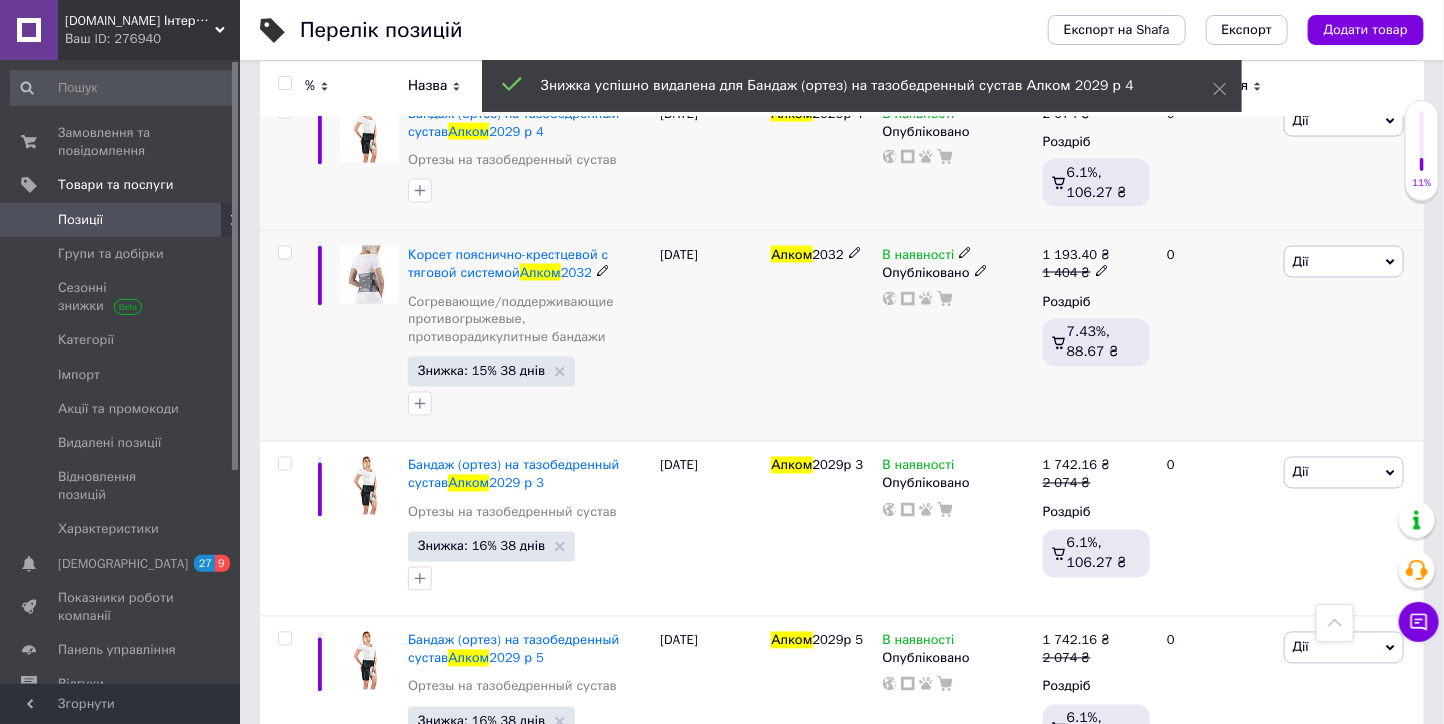 scroll, scrollTop: 1444, scrollLeft: 0, axis: vertical 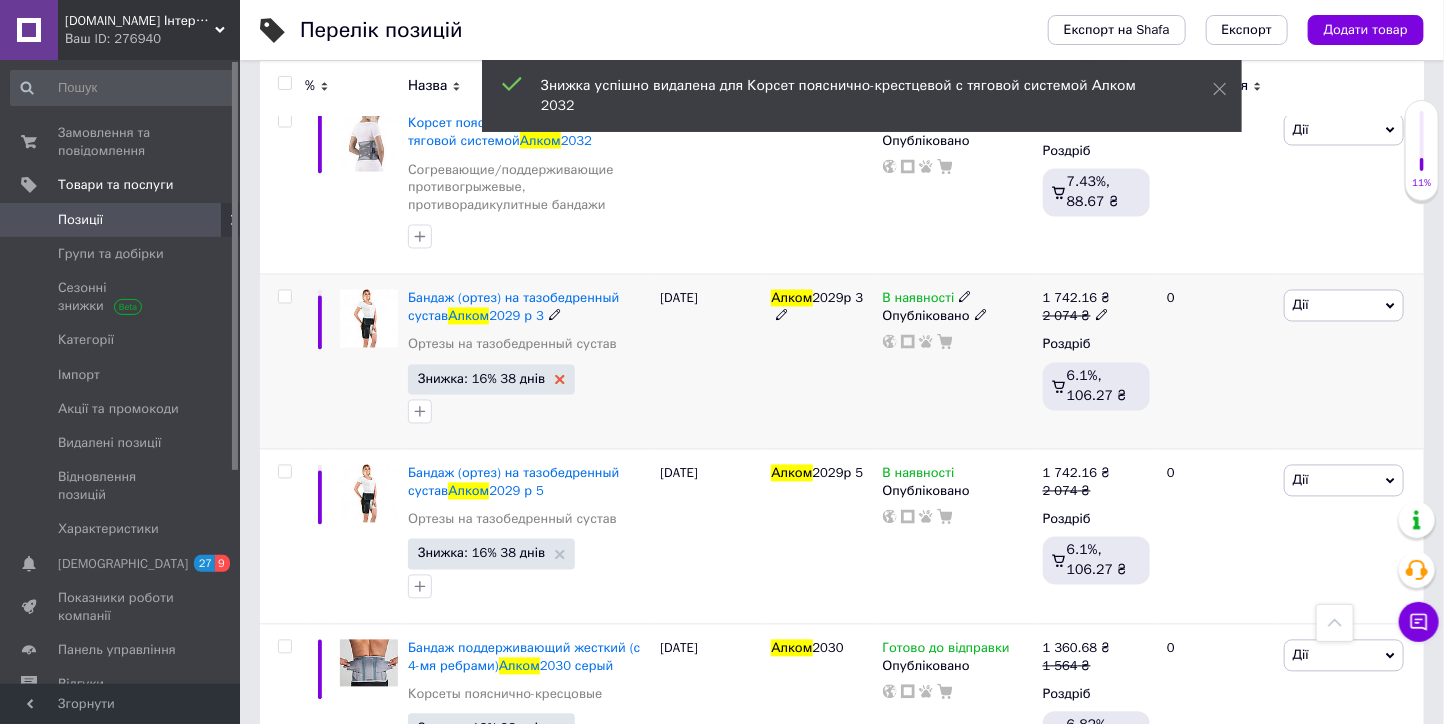 click 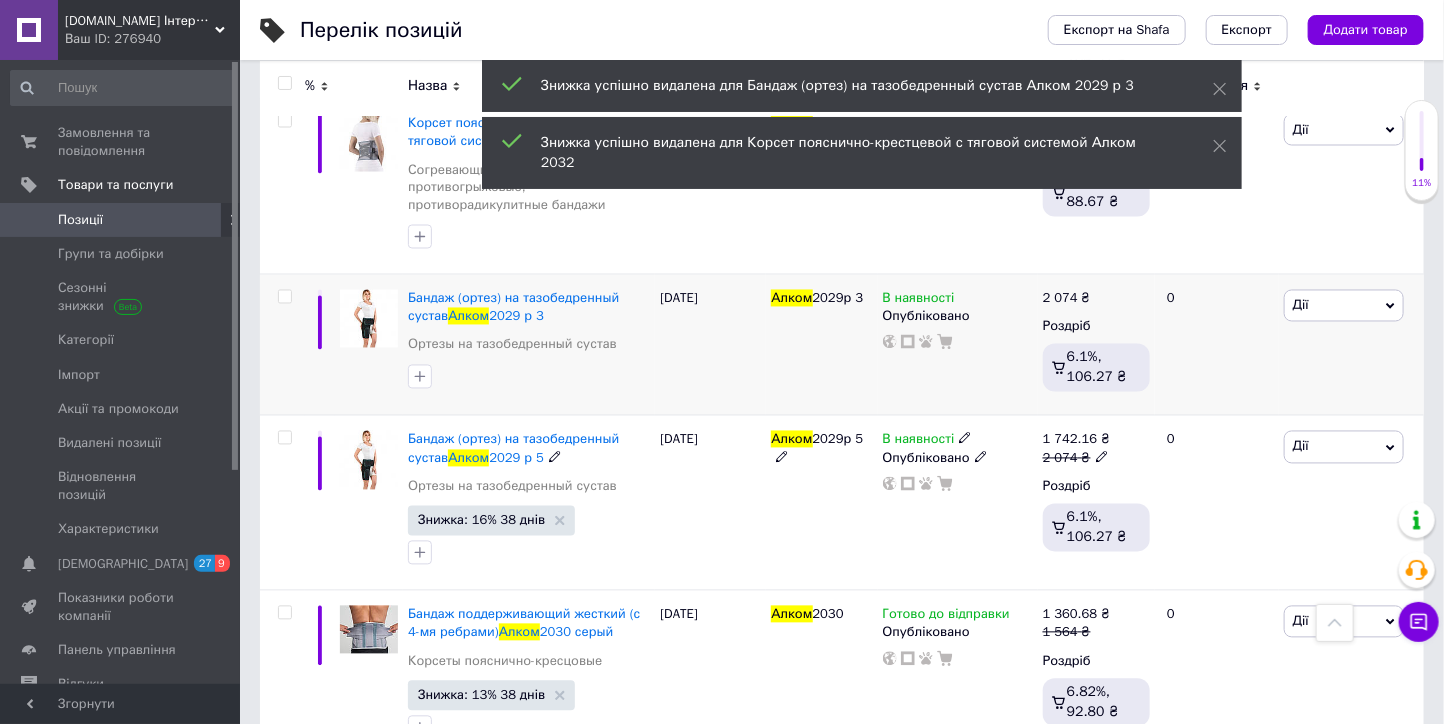 scroll, scrollTop: 1555, scrollLeft: 0, axis: vertical 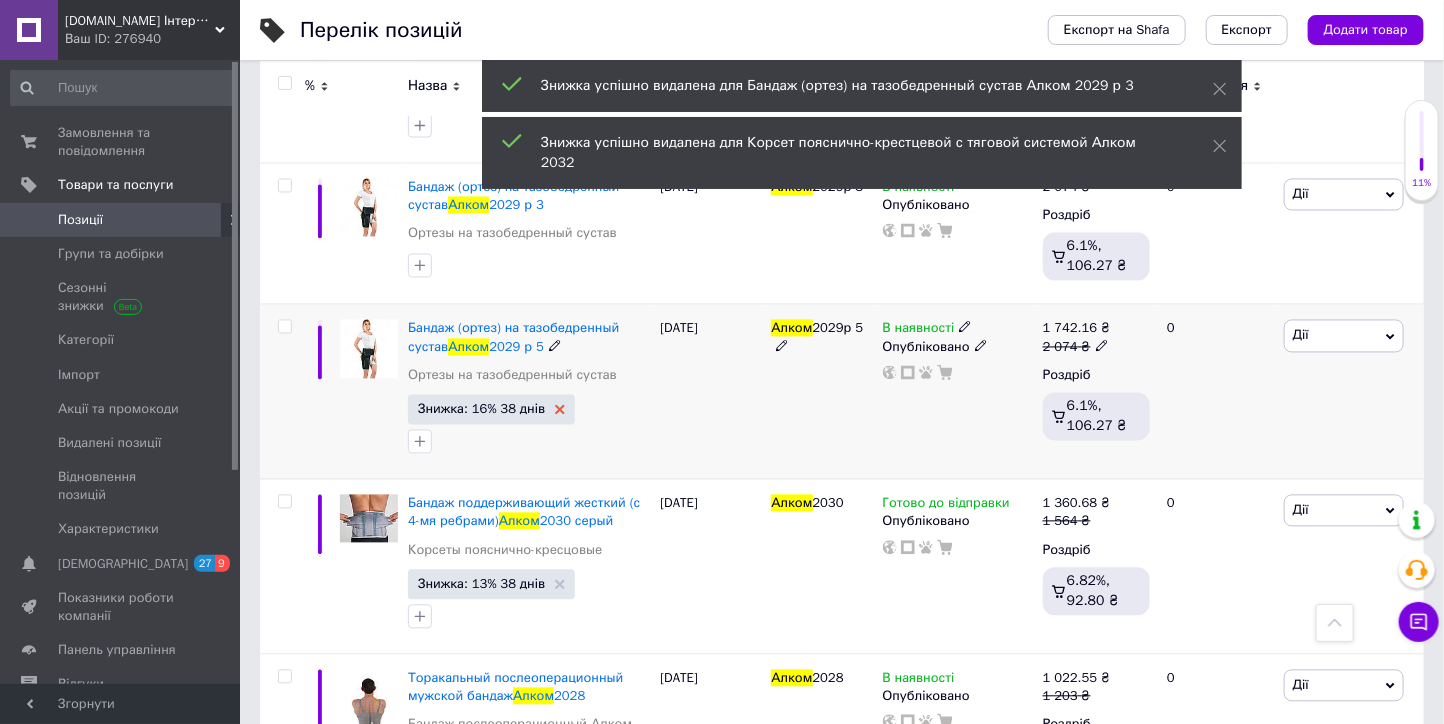 click 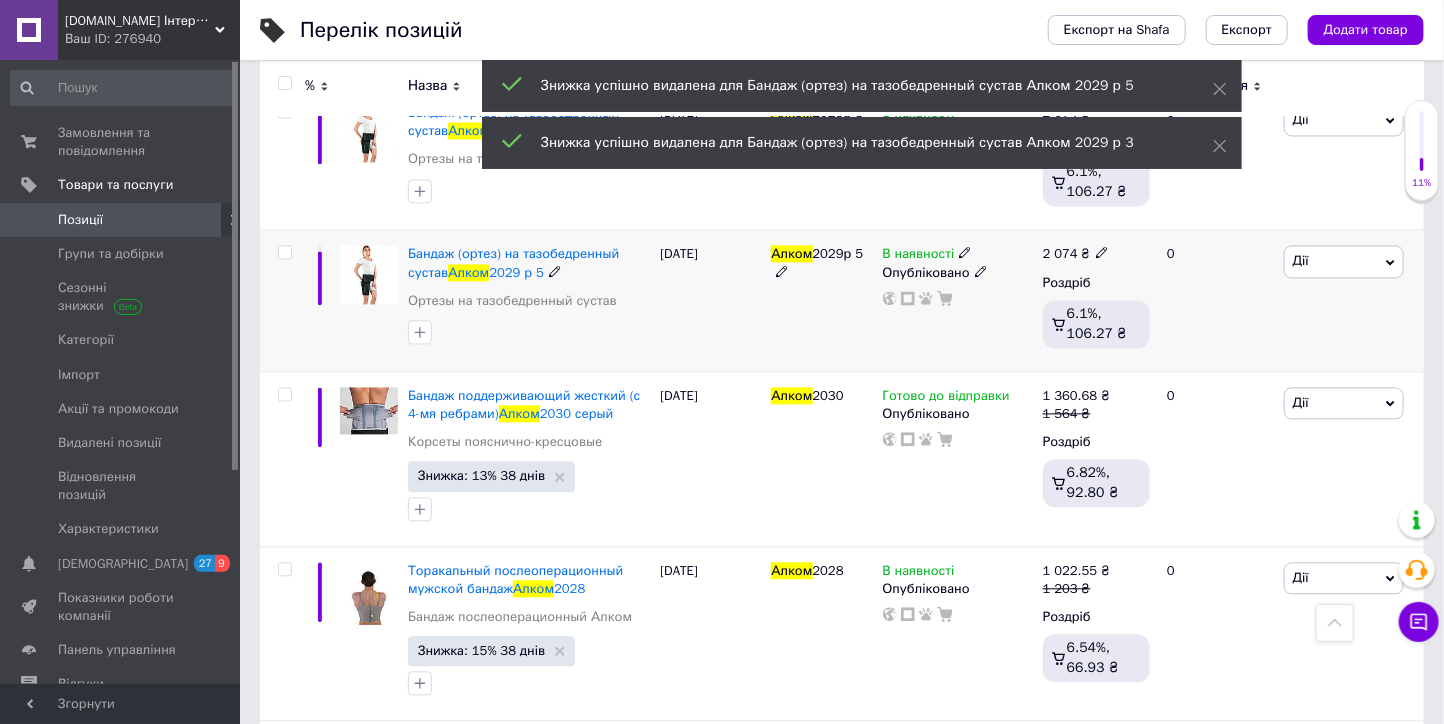 scroll, scrollTop: 1666, scrollLeft: 0, axis: vertical 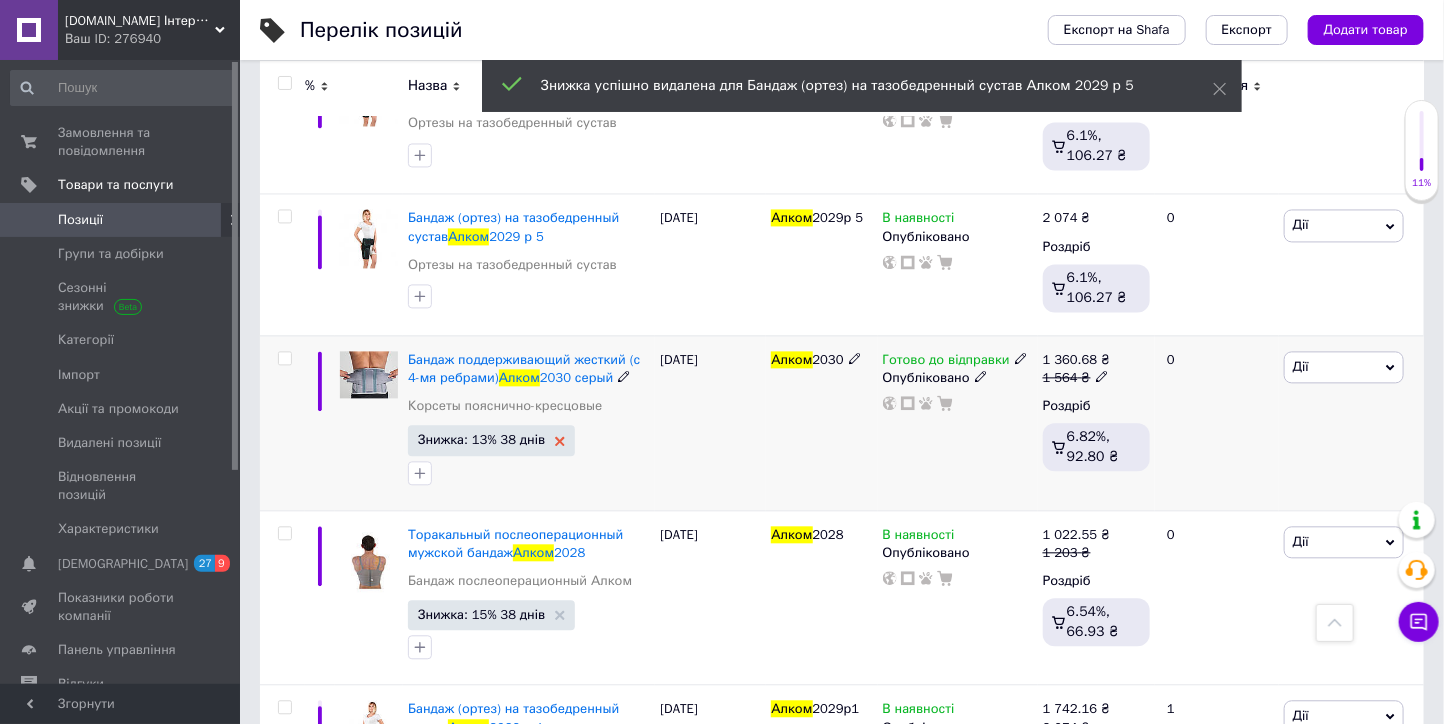 click 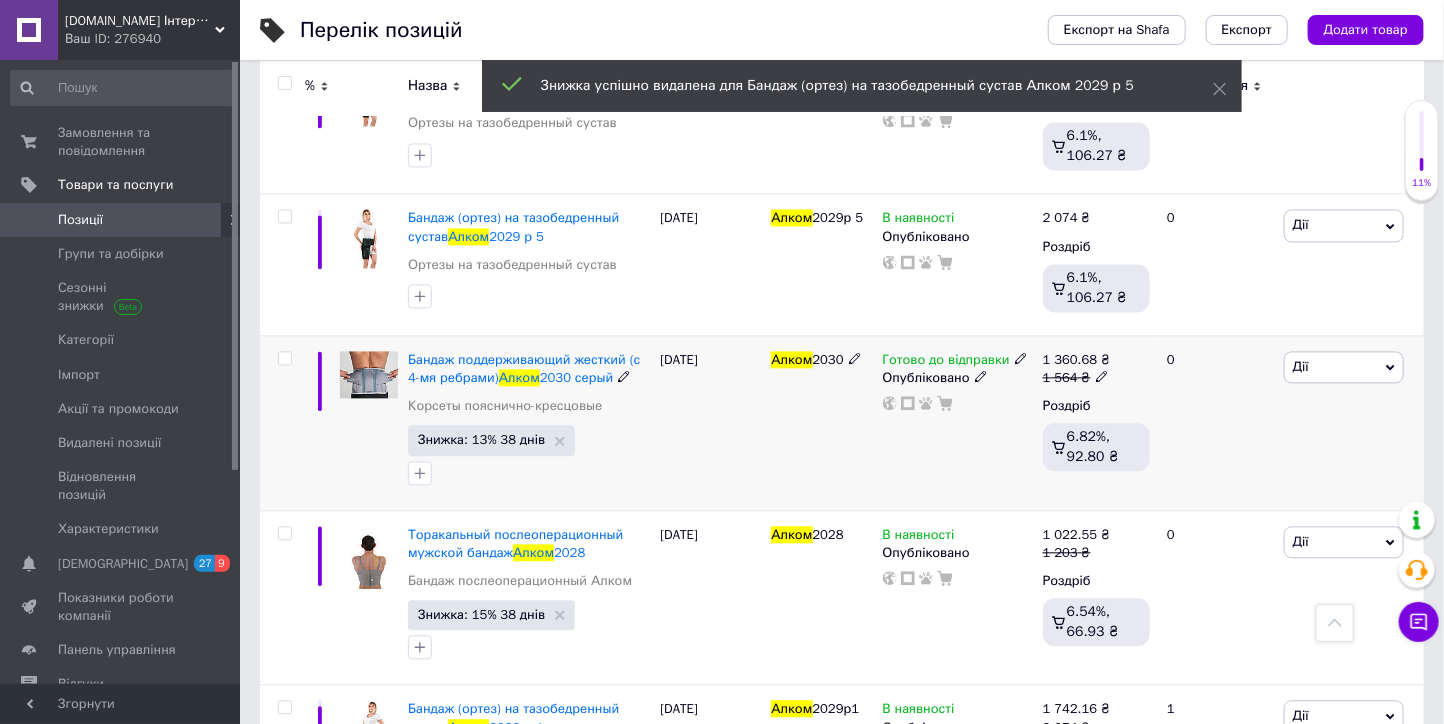 scroll, scrollTop: 1777, scrollLeft: 0, axis: vertical 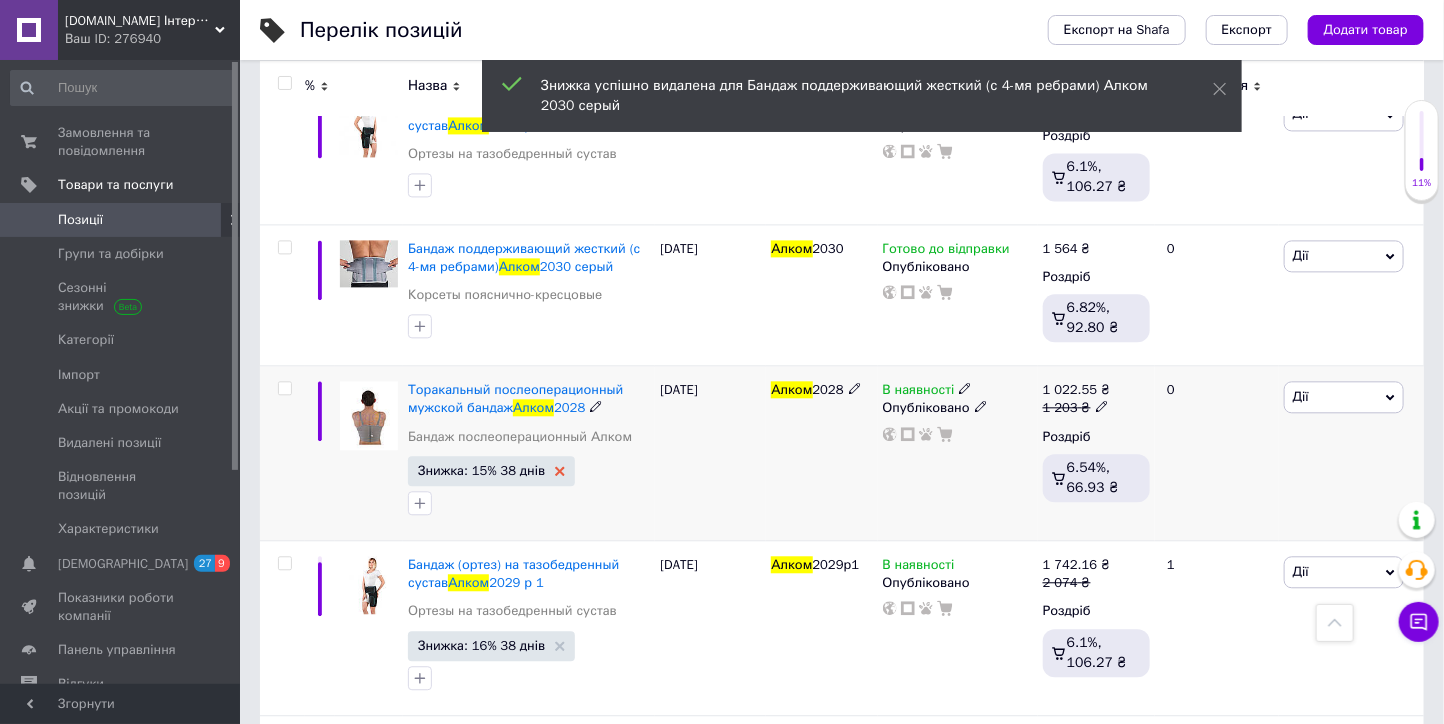 click 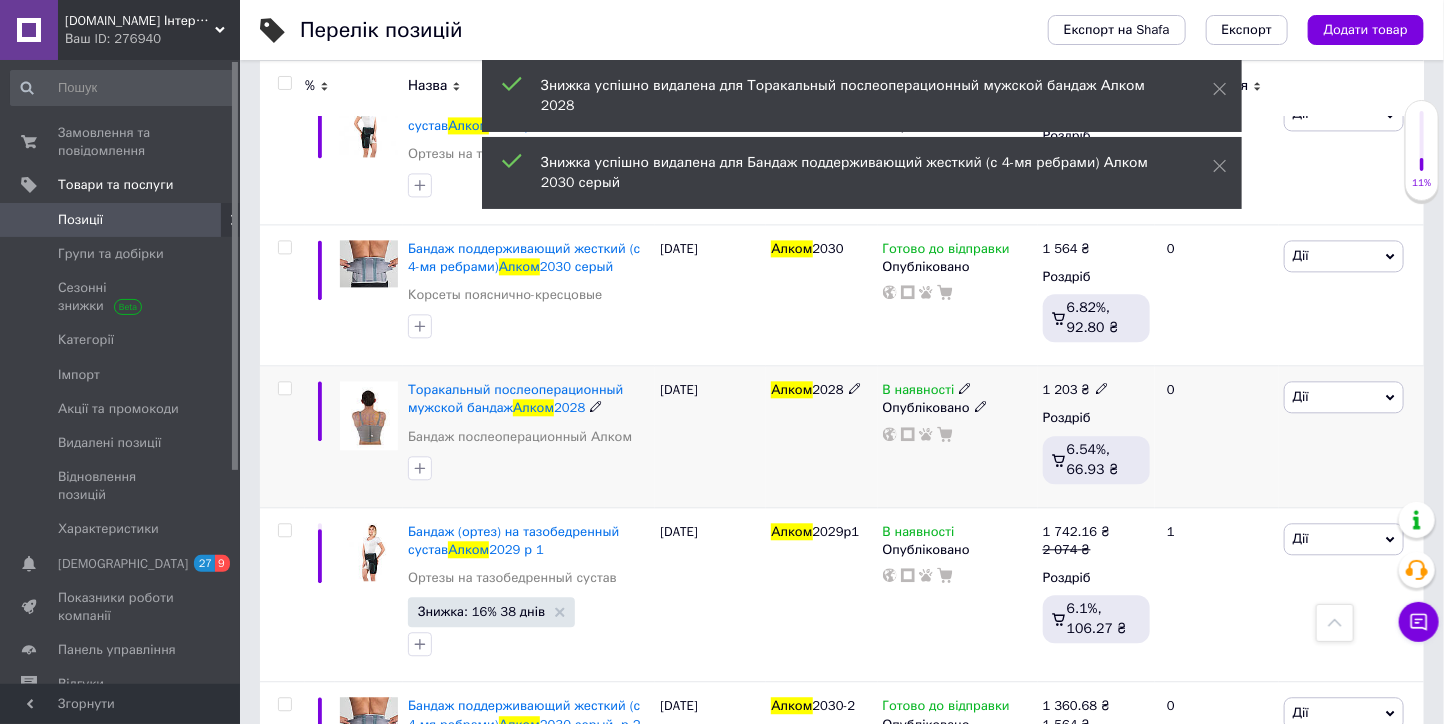 scroll, scrollTop: 1888, scrollLeft: 0, axis: vertical 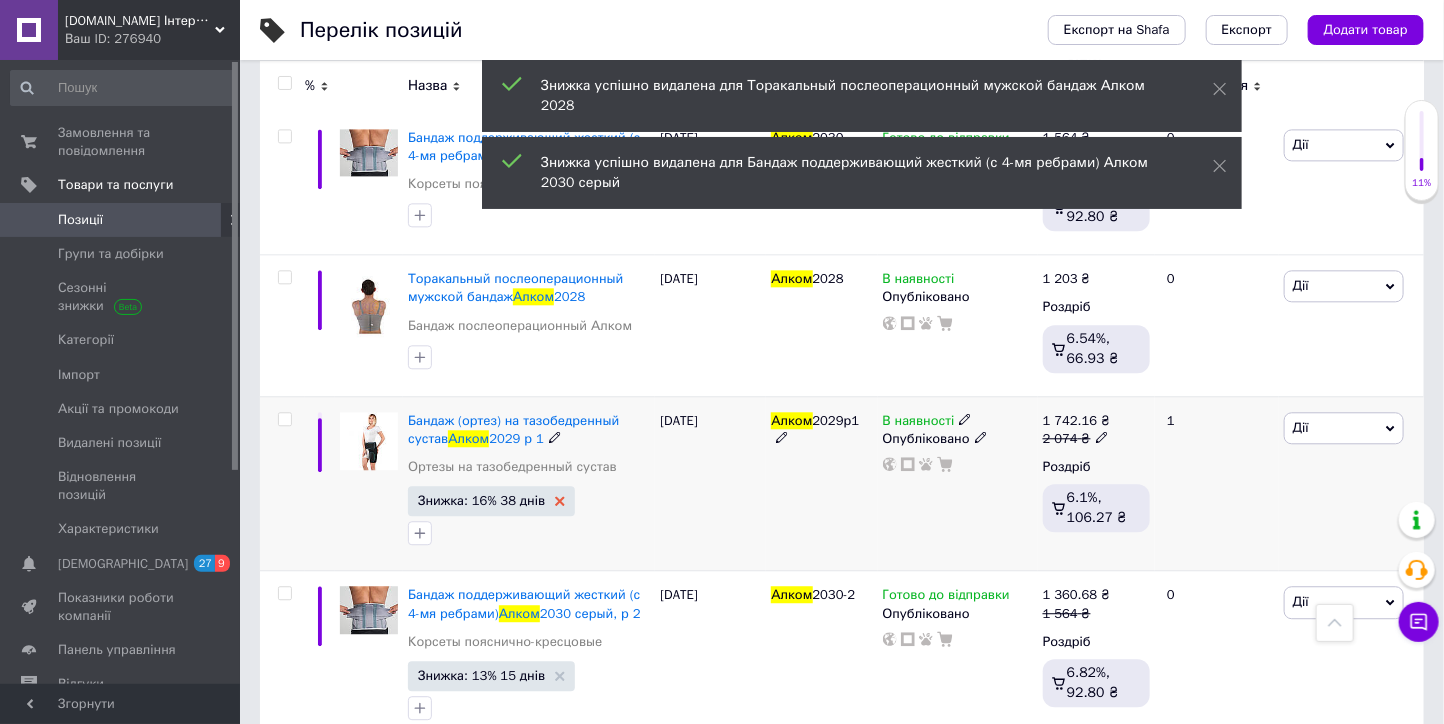 click 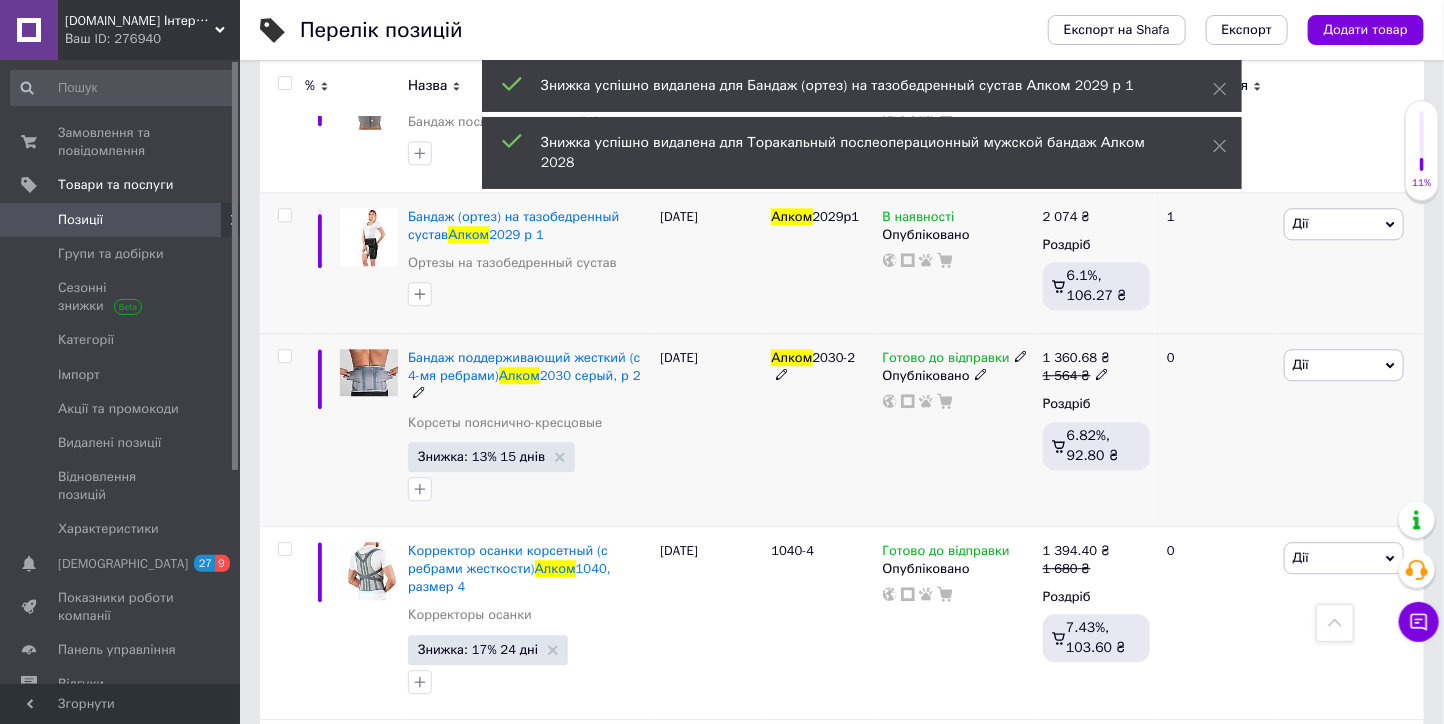 scroll, scrollTop: 2111, scrollLeft: 0, axis: vertical 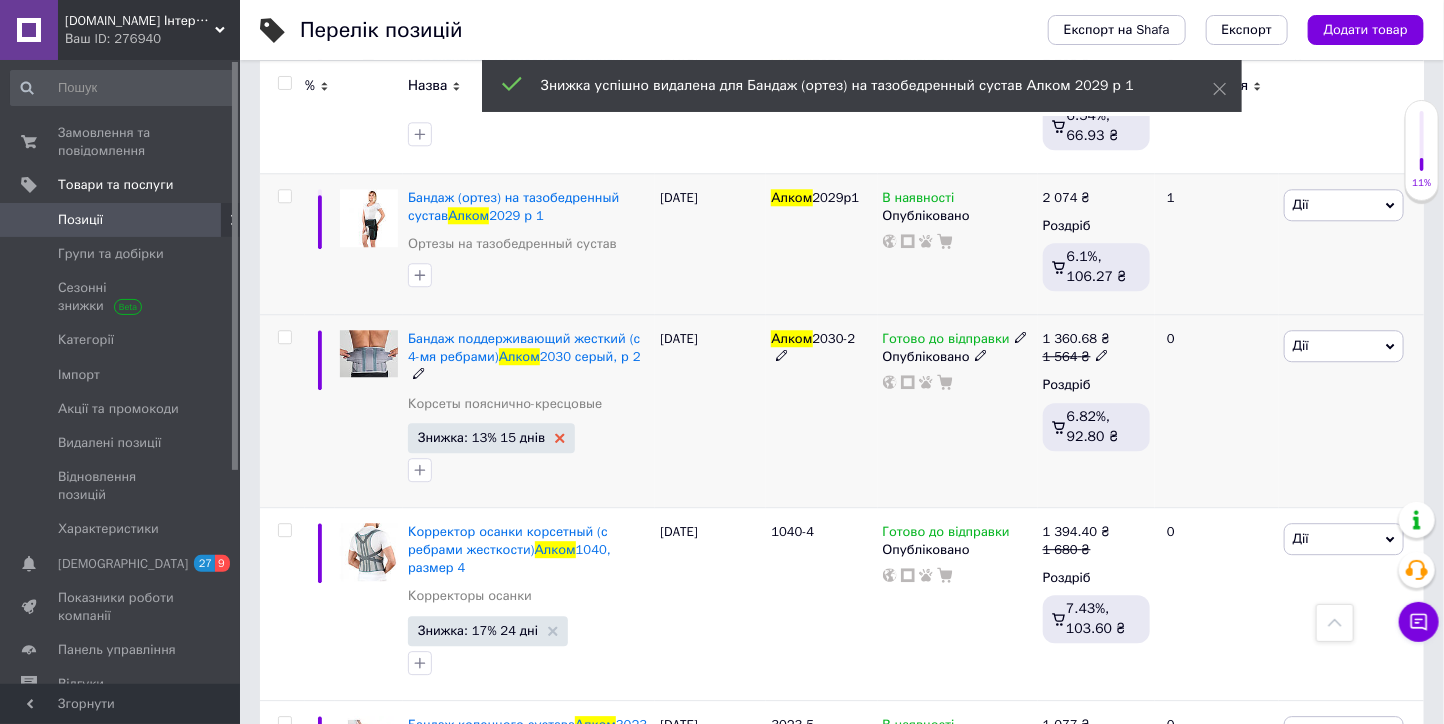 click 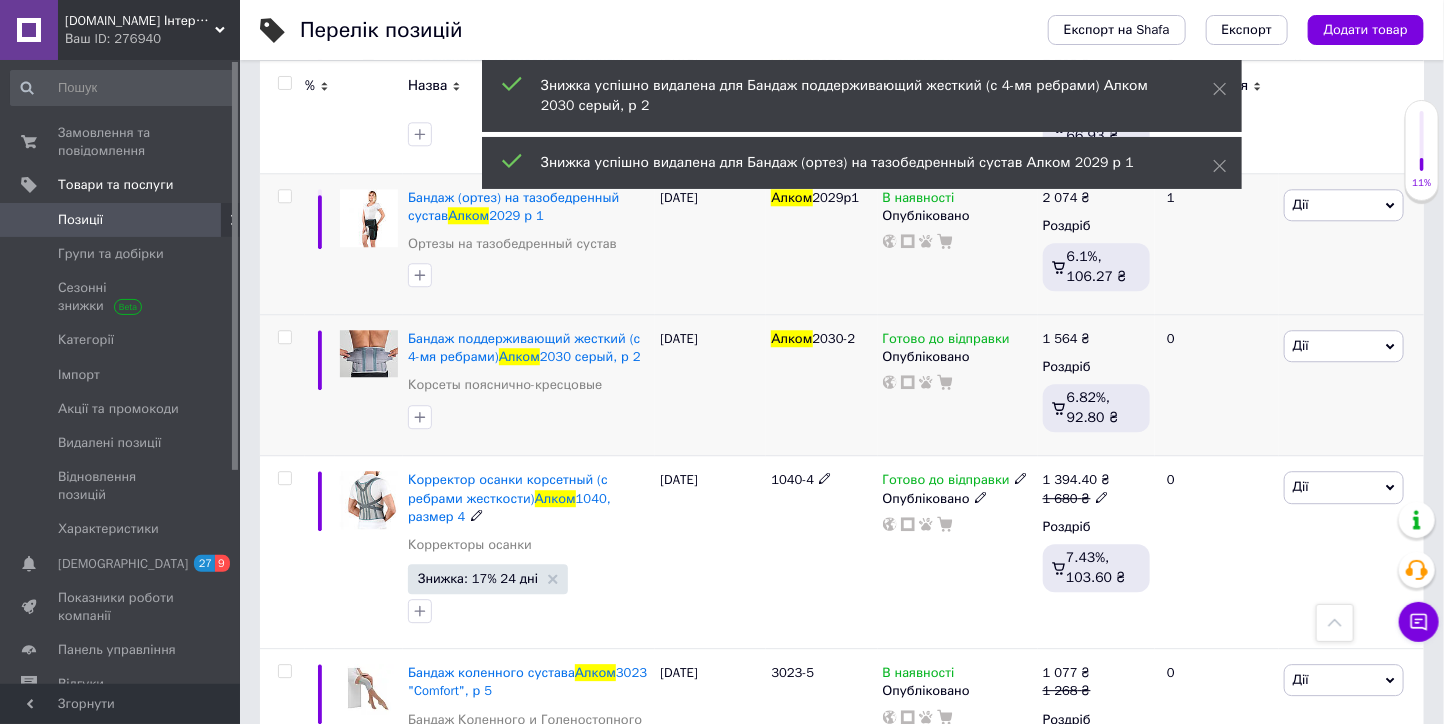 scroll, scrollTop: 2222, scrollLeft: 0, axis: vertical 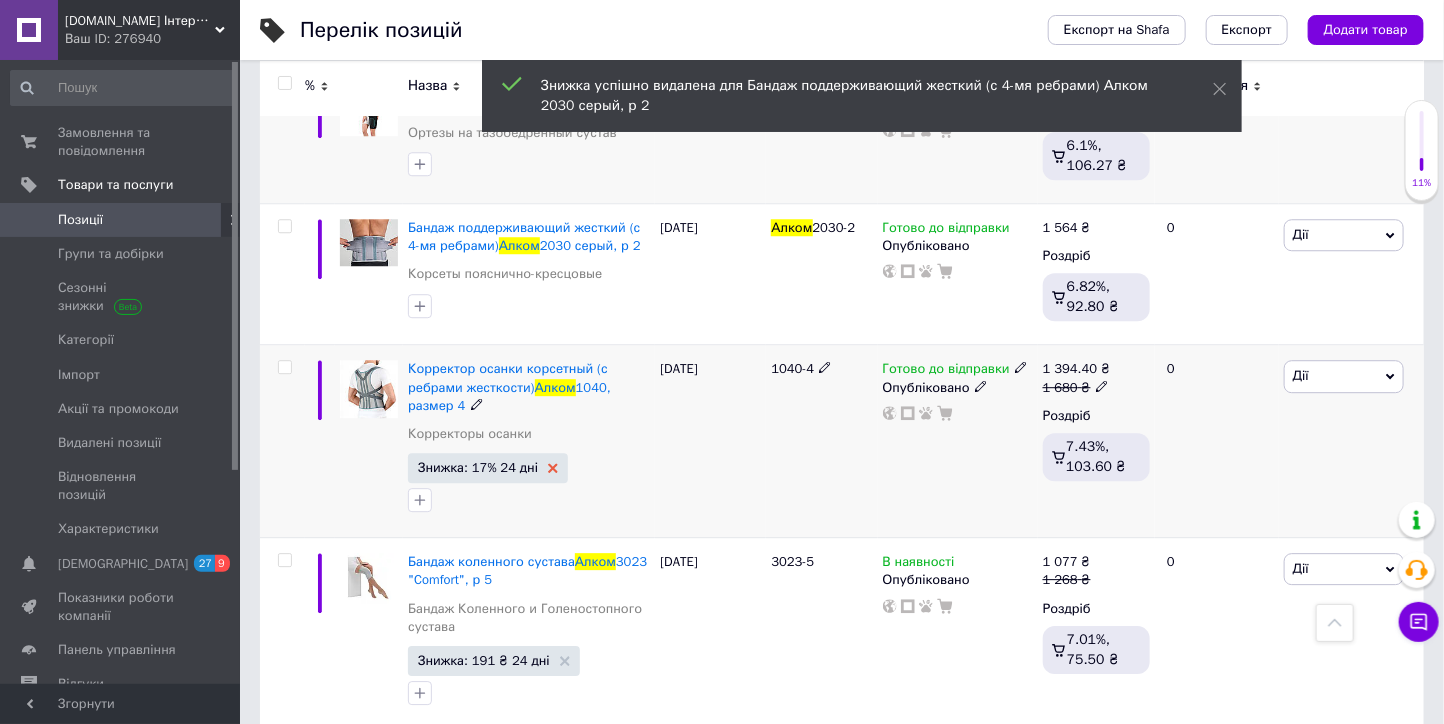 click 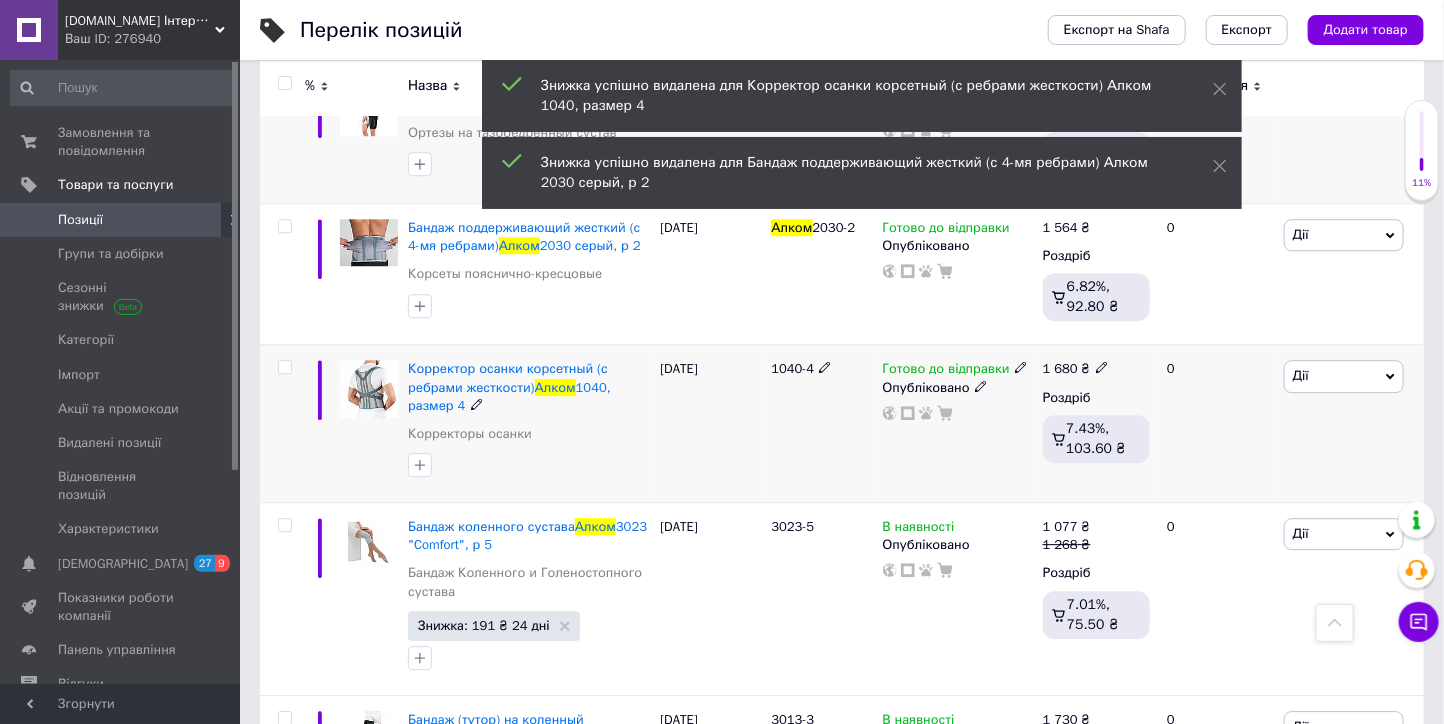 scroll, scrollTop: 2333, scrollLeft: 0, axis: vertical 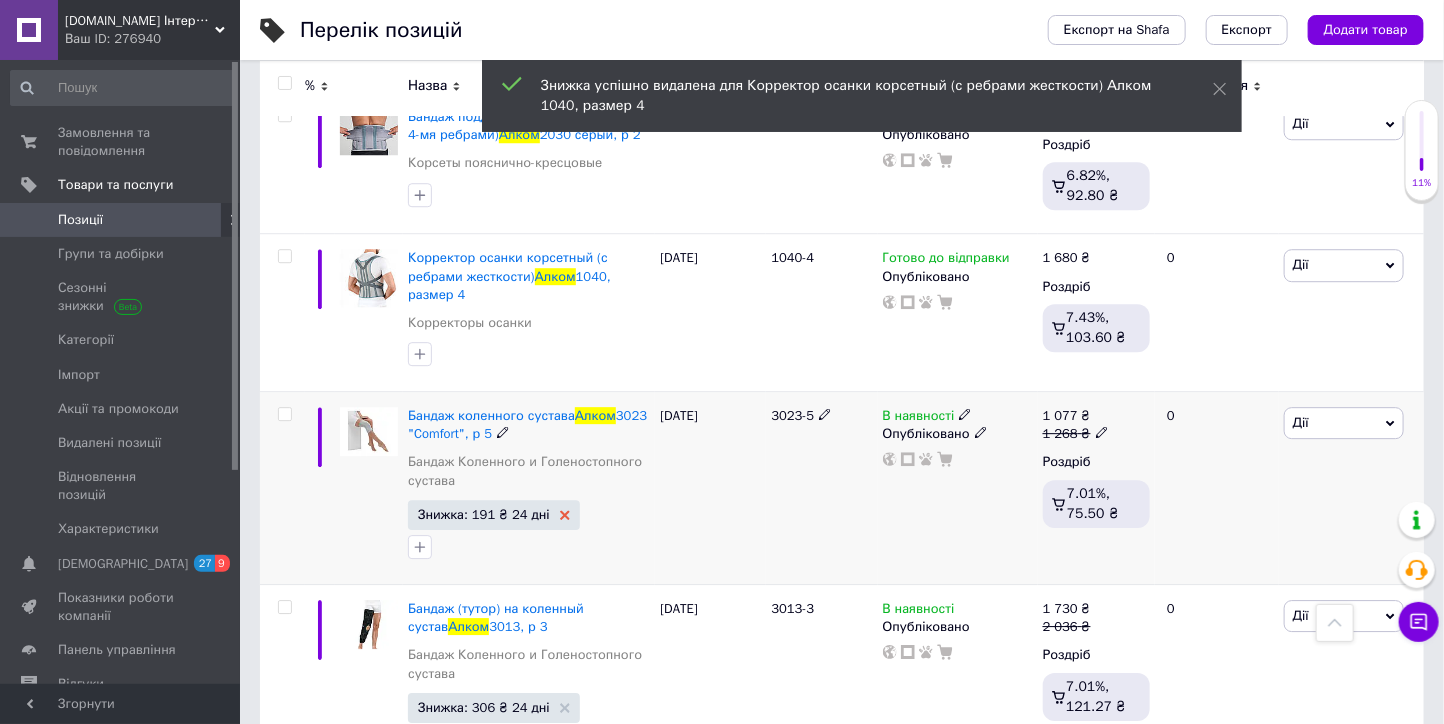 click 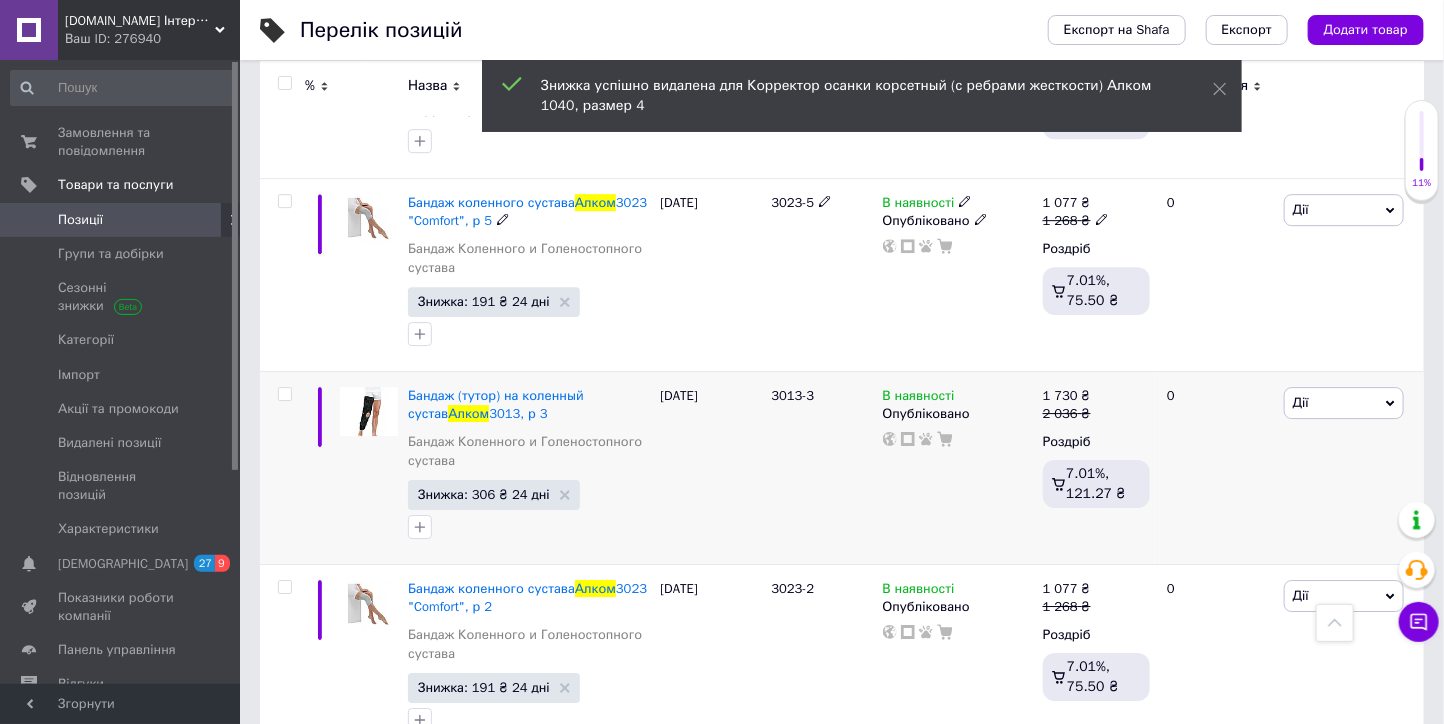scroll, scrollTop: 2555, scrollLeft: 0, axis: vertical 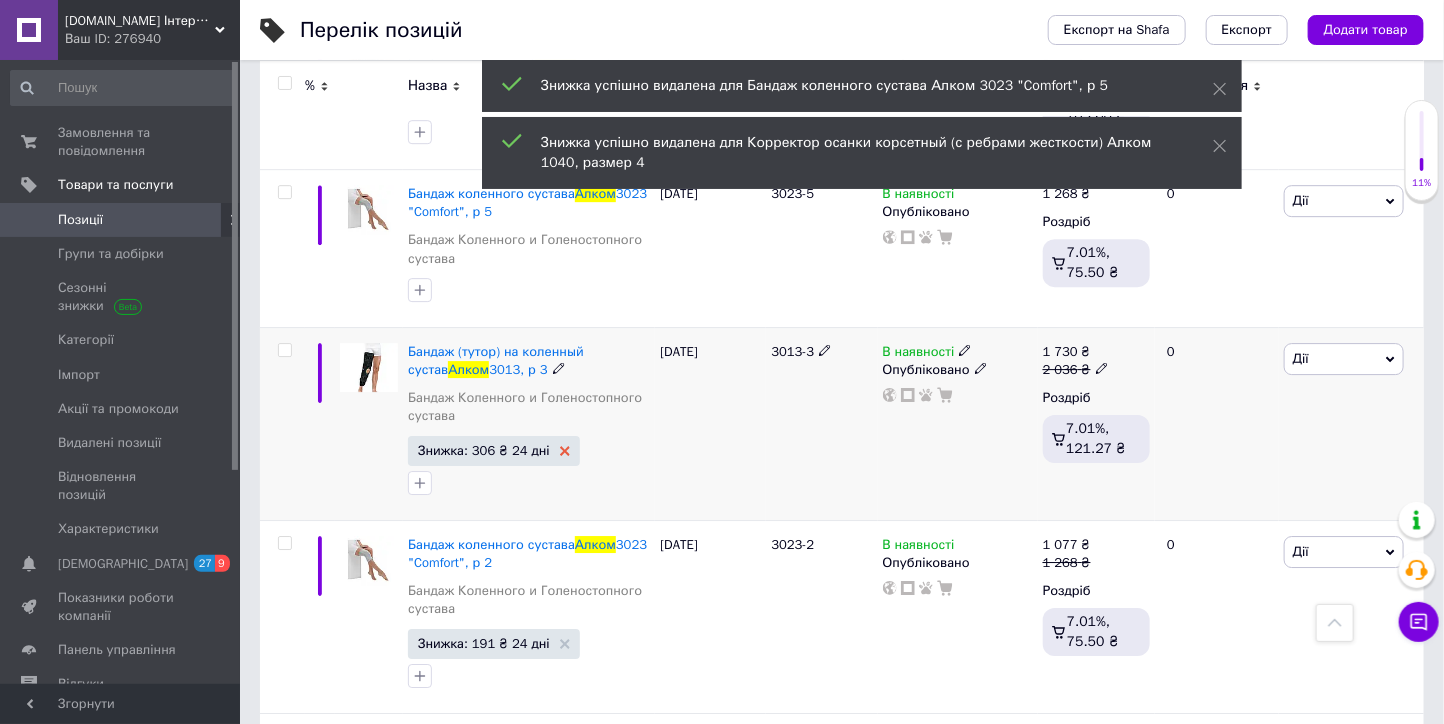 click 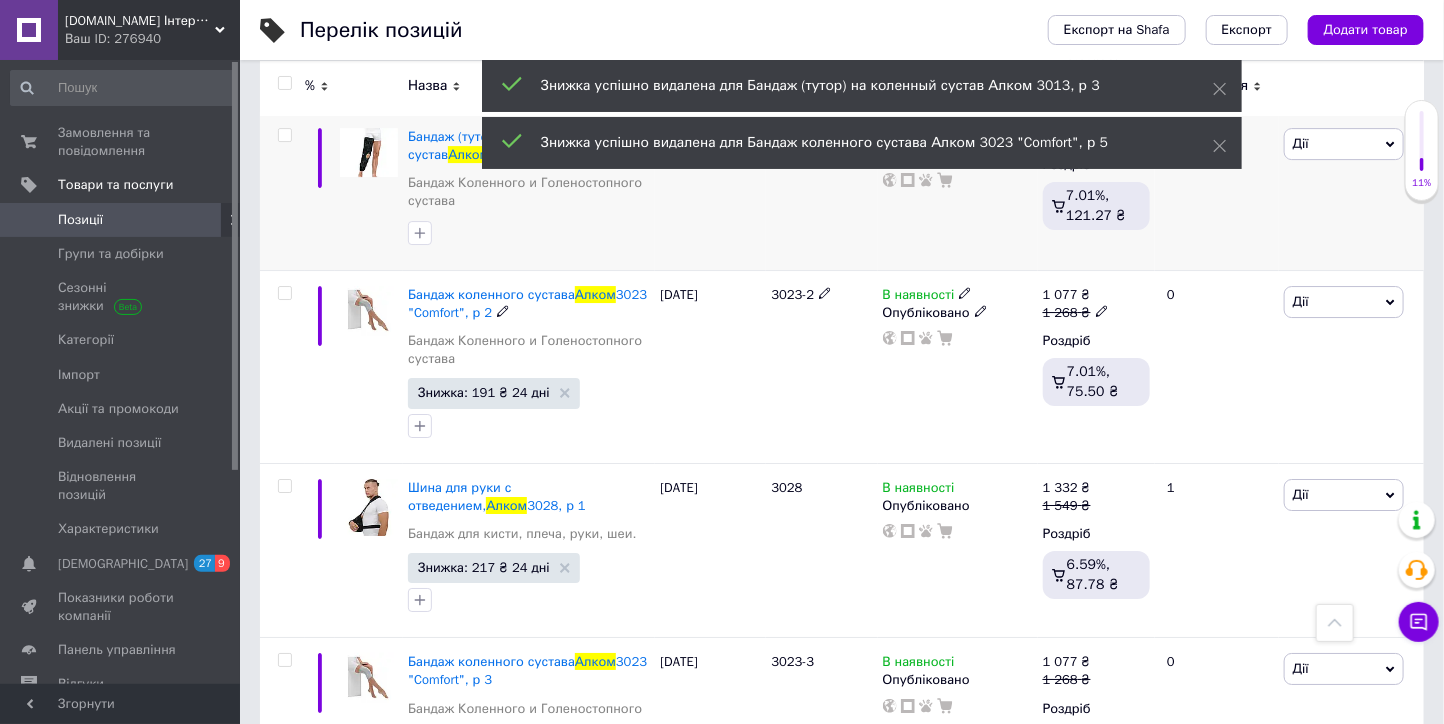 scroll, scrollTop: 2777, scrollLeft: 0, axis: vertical 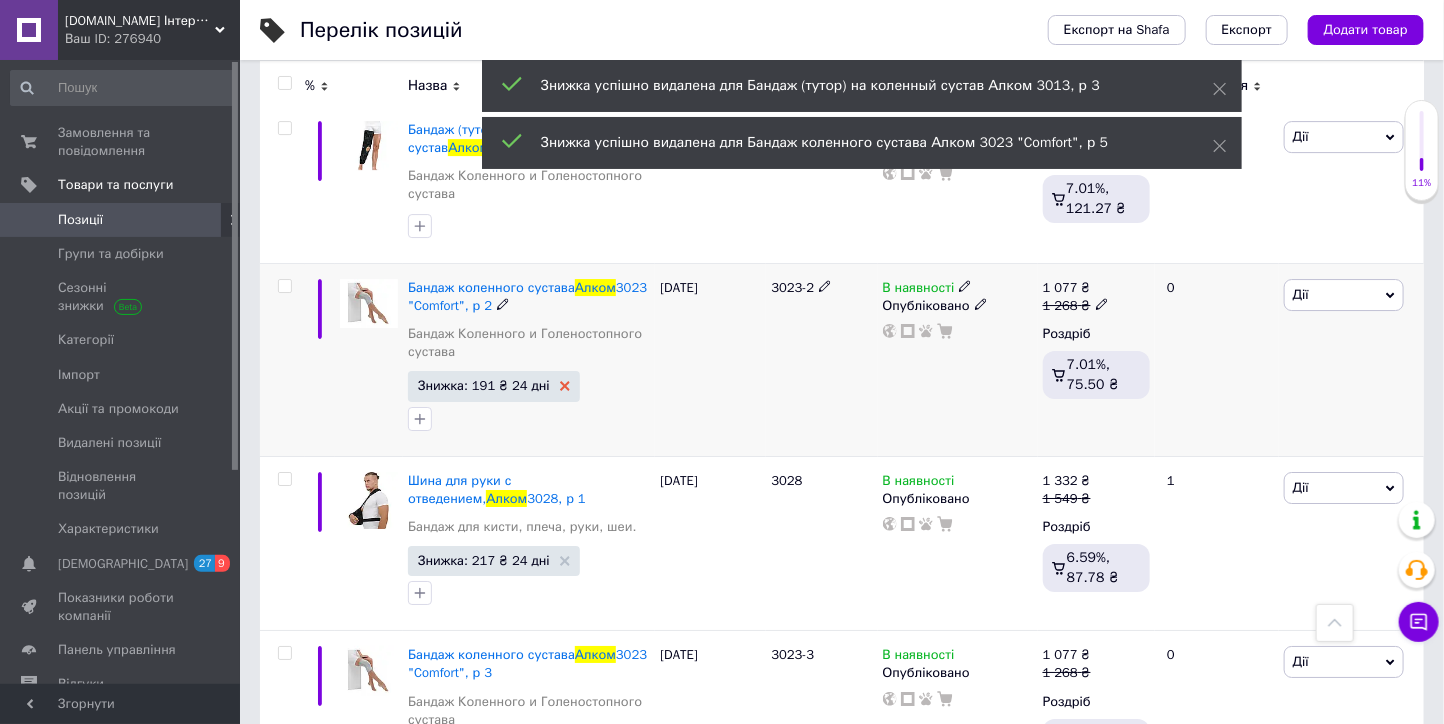 click 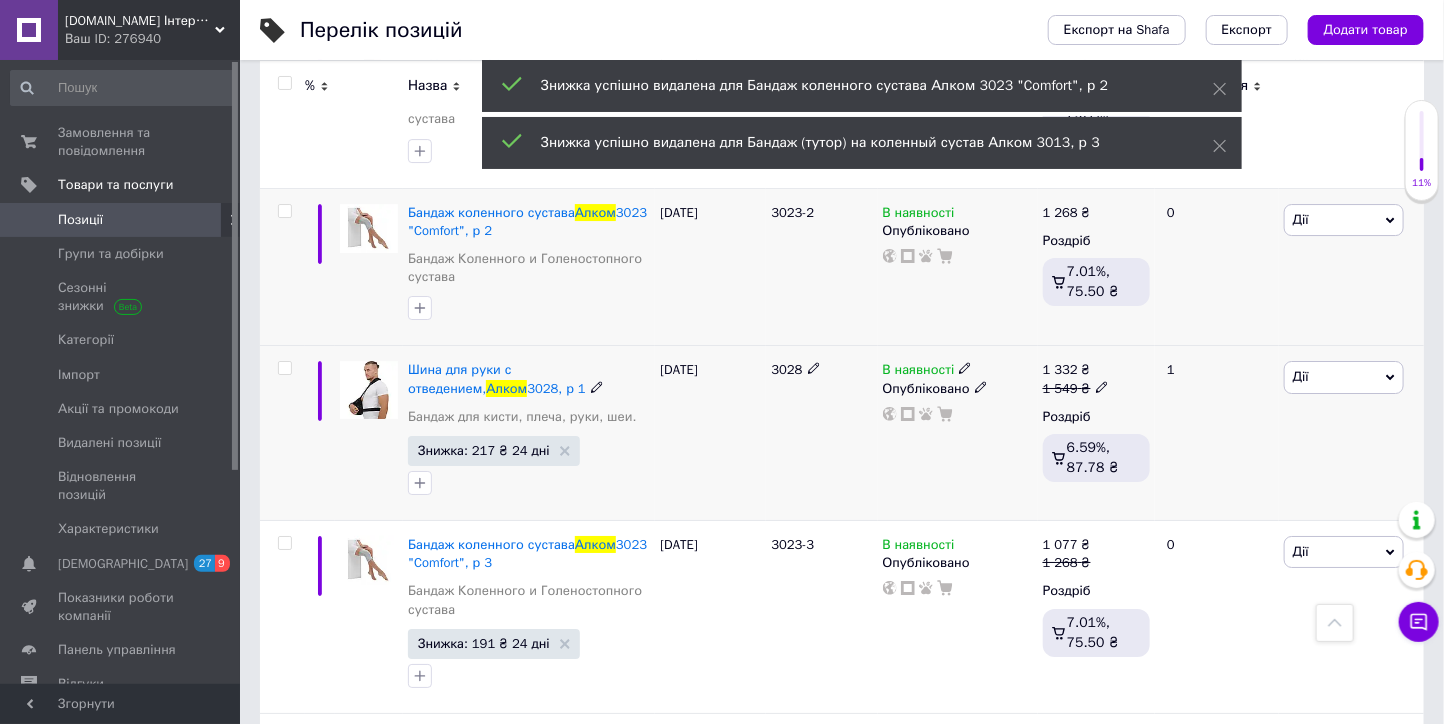scroll, scrollTop: 2888, scrollLeft: 0, axis: vertical 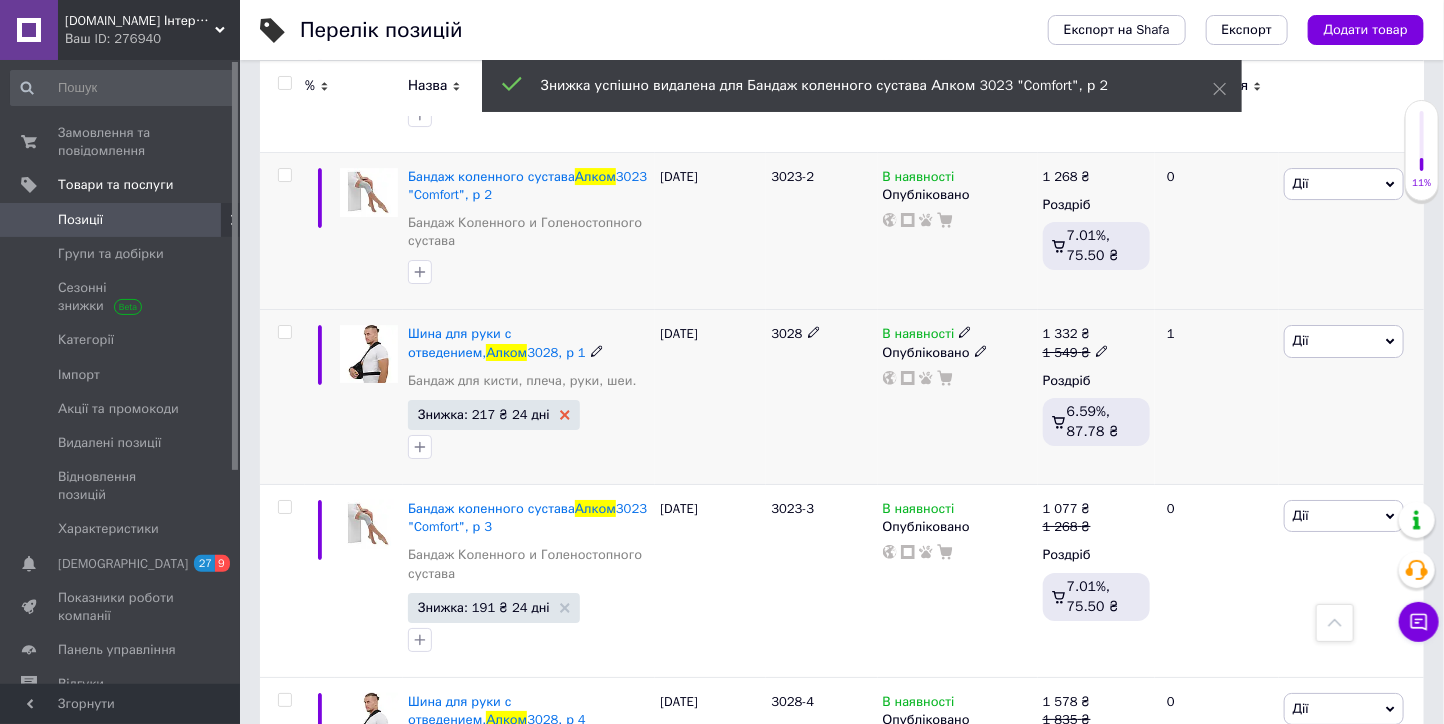 click 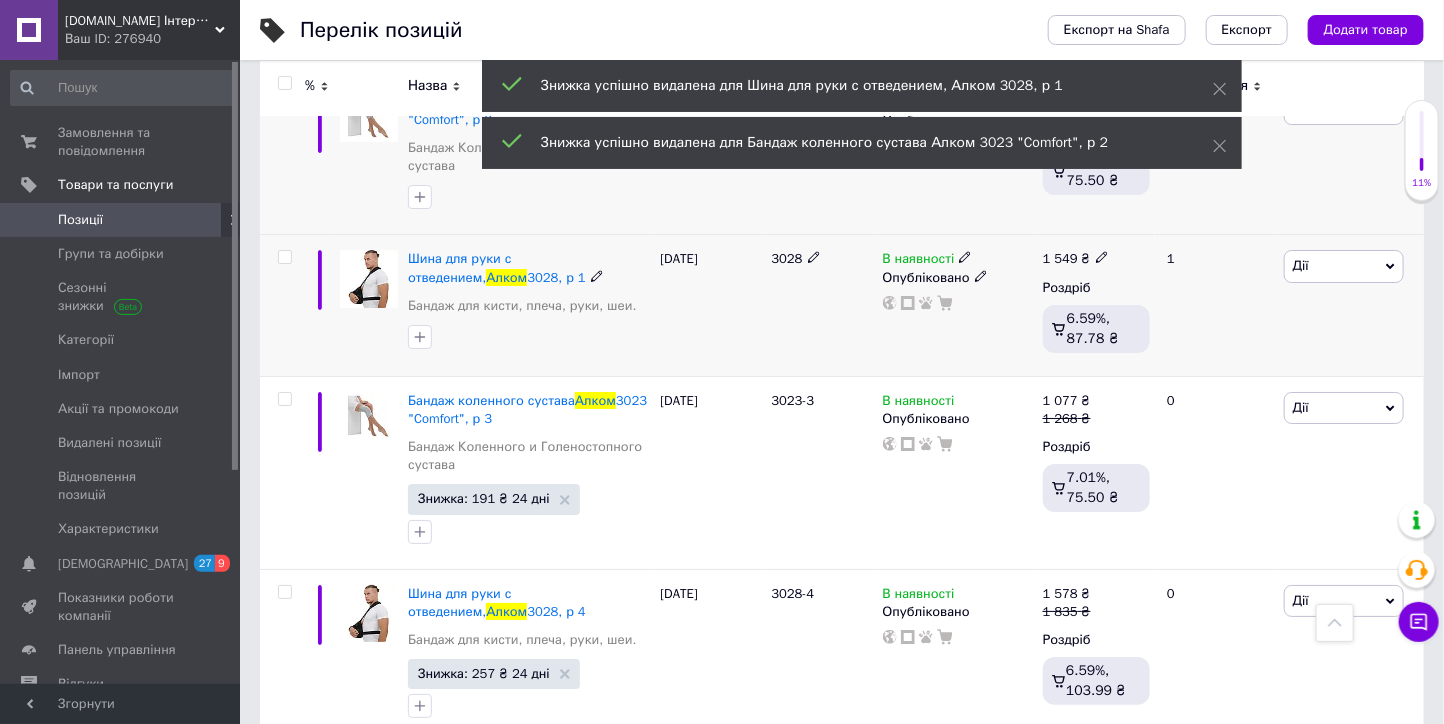 scroll, scrollTop: 3000, scrollLeft: 0, axis: vertical 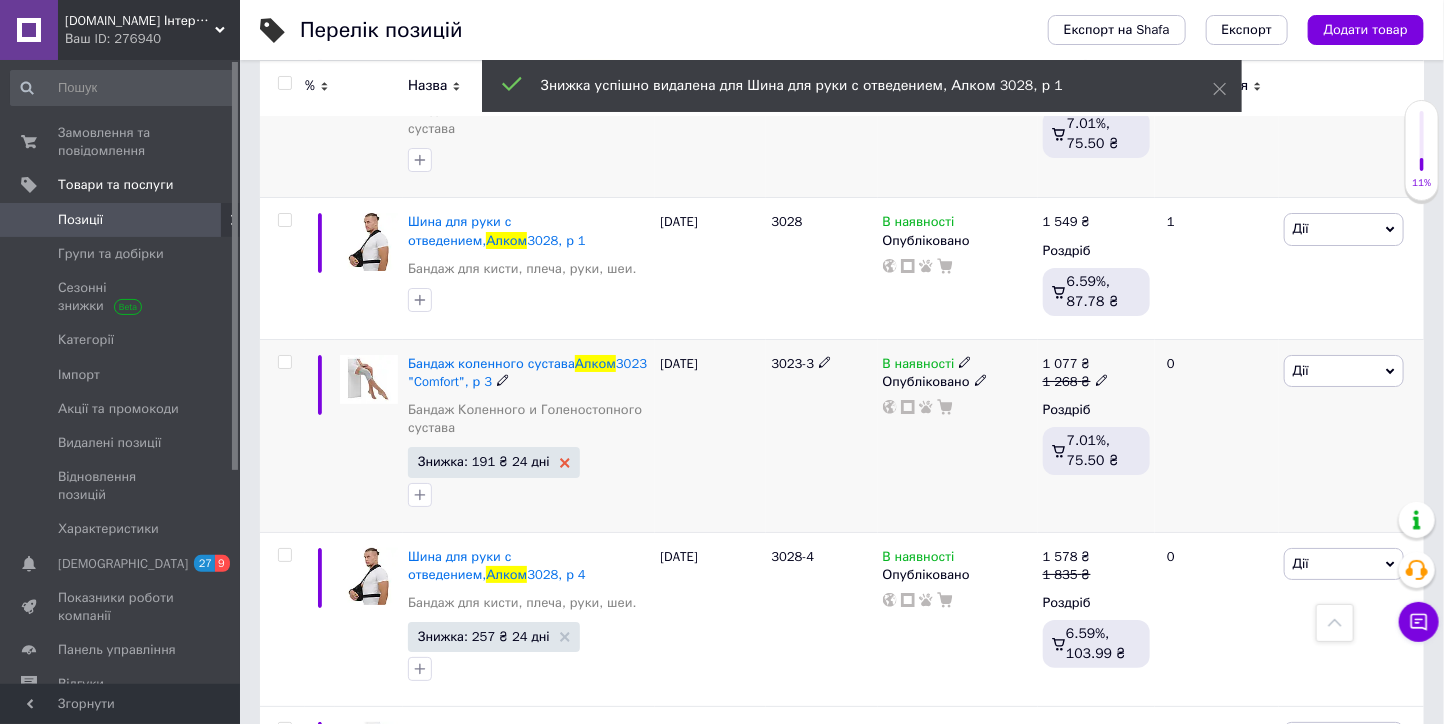 click 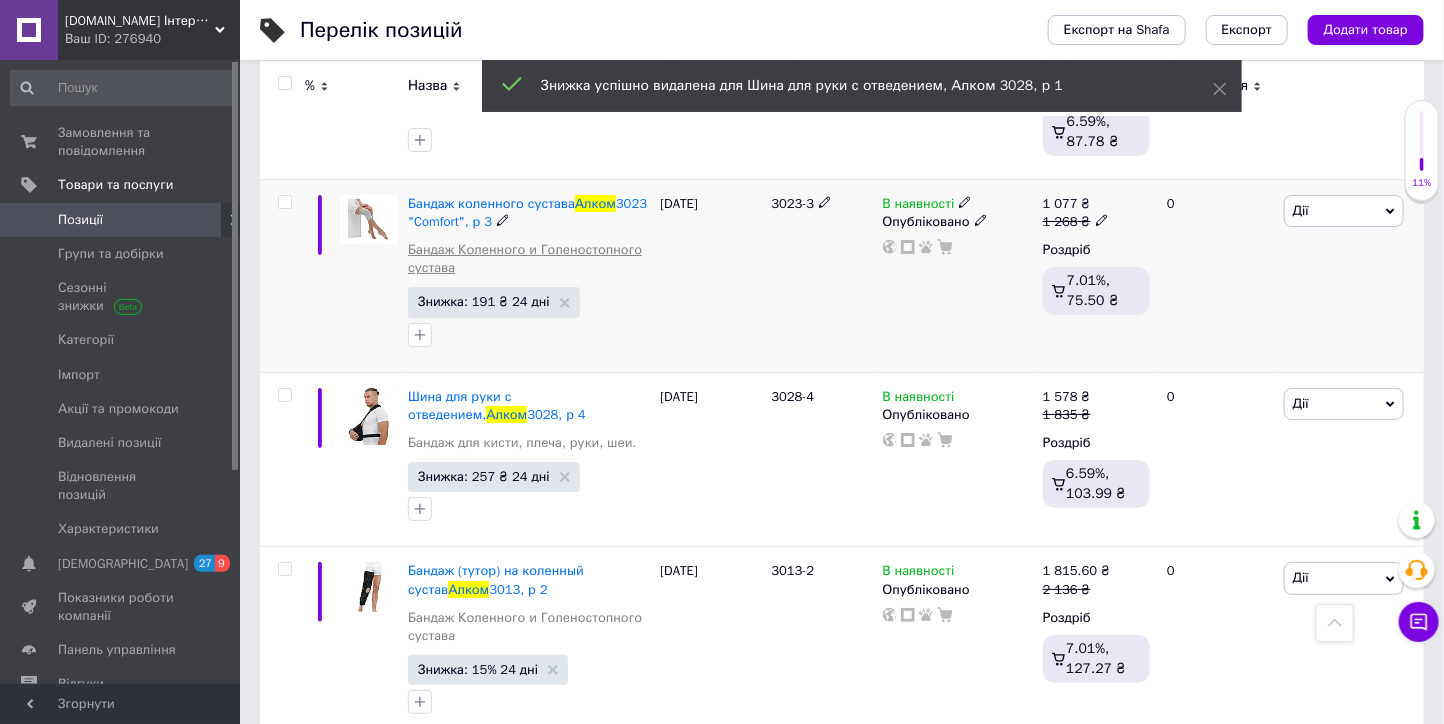 scroll, scrollTop: 3222, scrollLeft: 0, axis: vertical 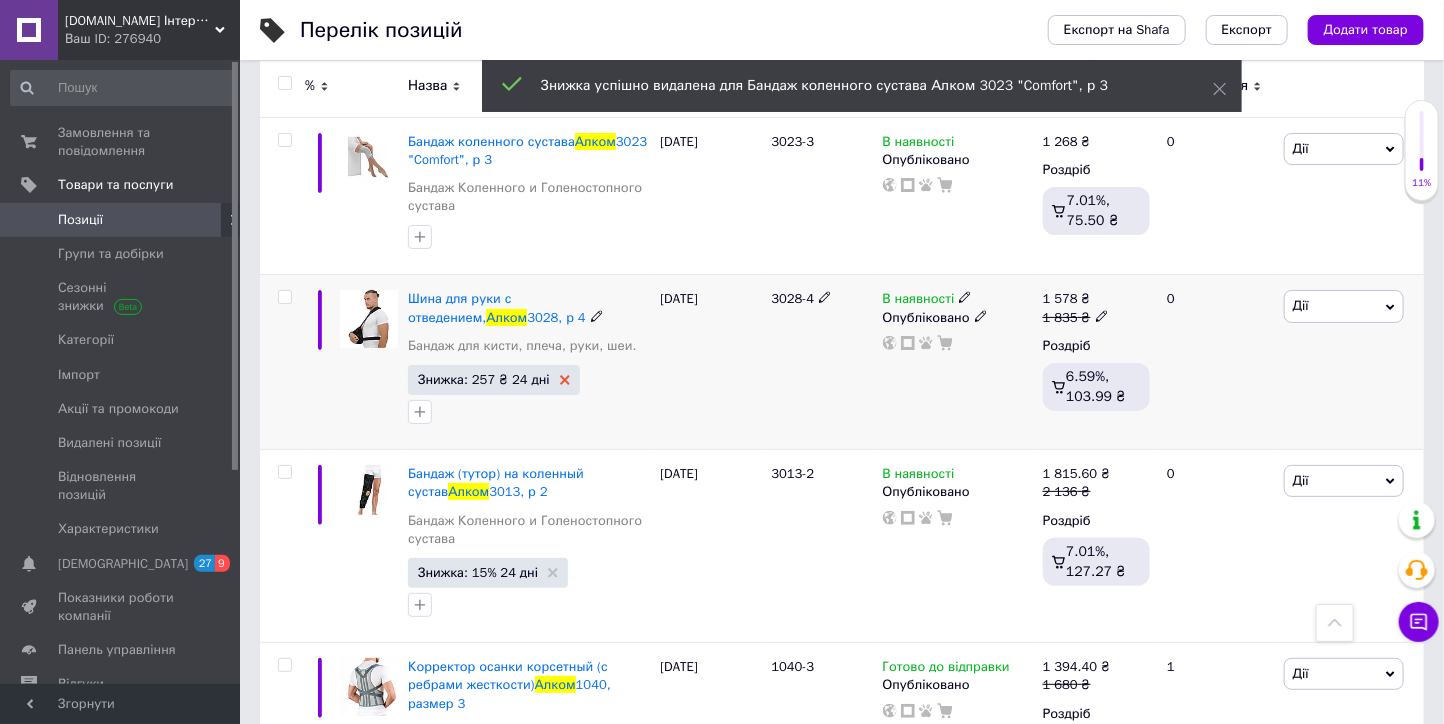 click 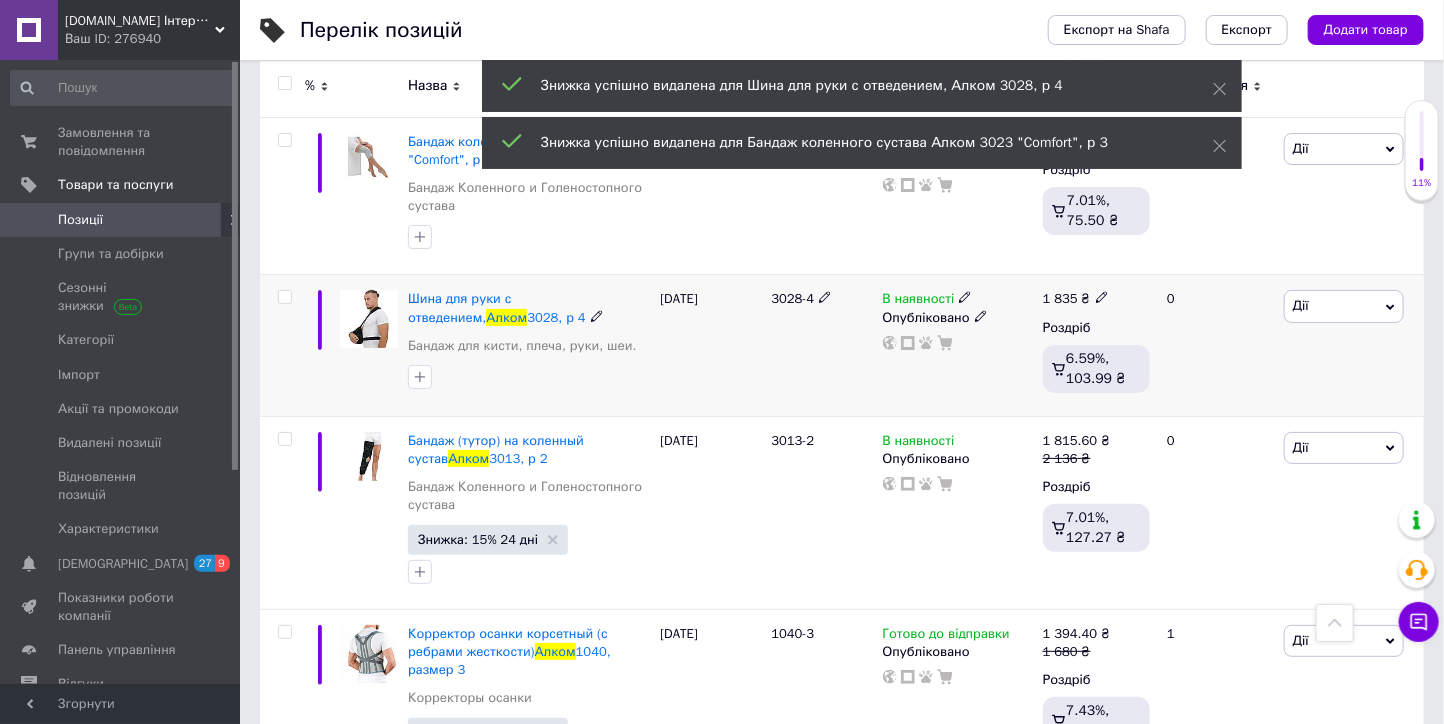 scroll, scrollTop: 3333, scrollLeft: 0, axis: vertical 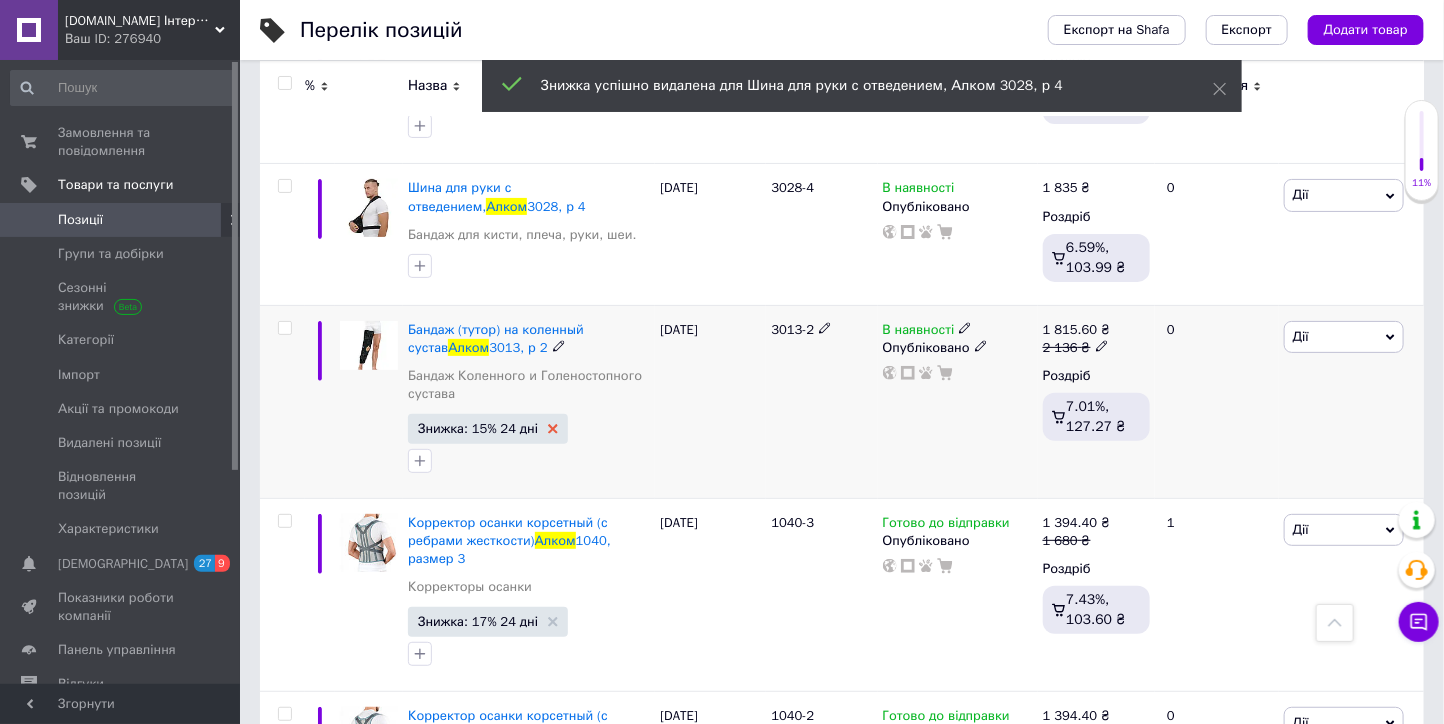 click 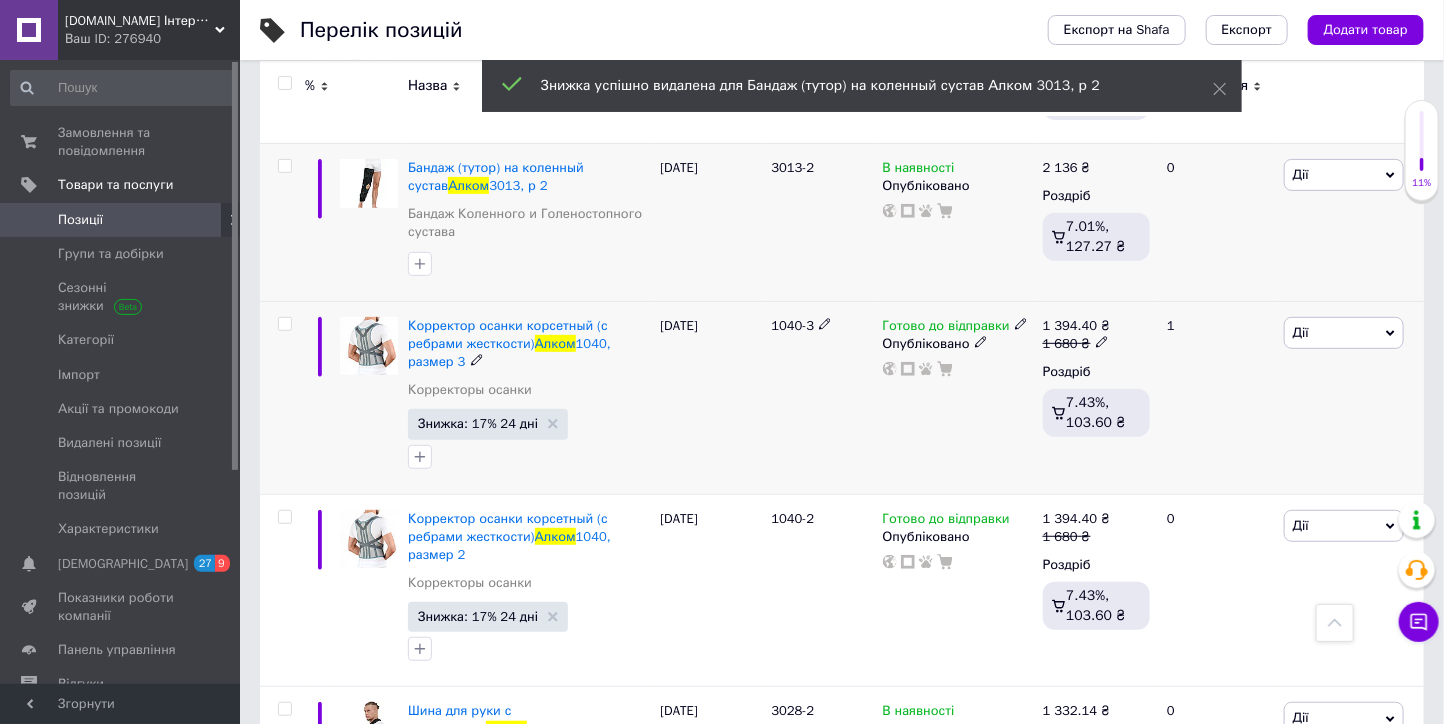 scroll, scrollTop: 3444, scrollLeft: 0, axis: vertical 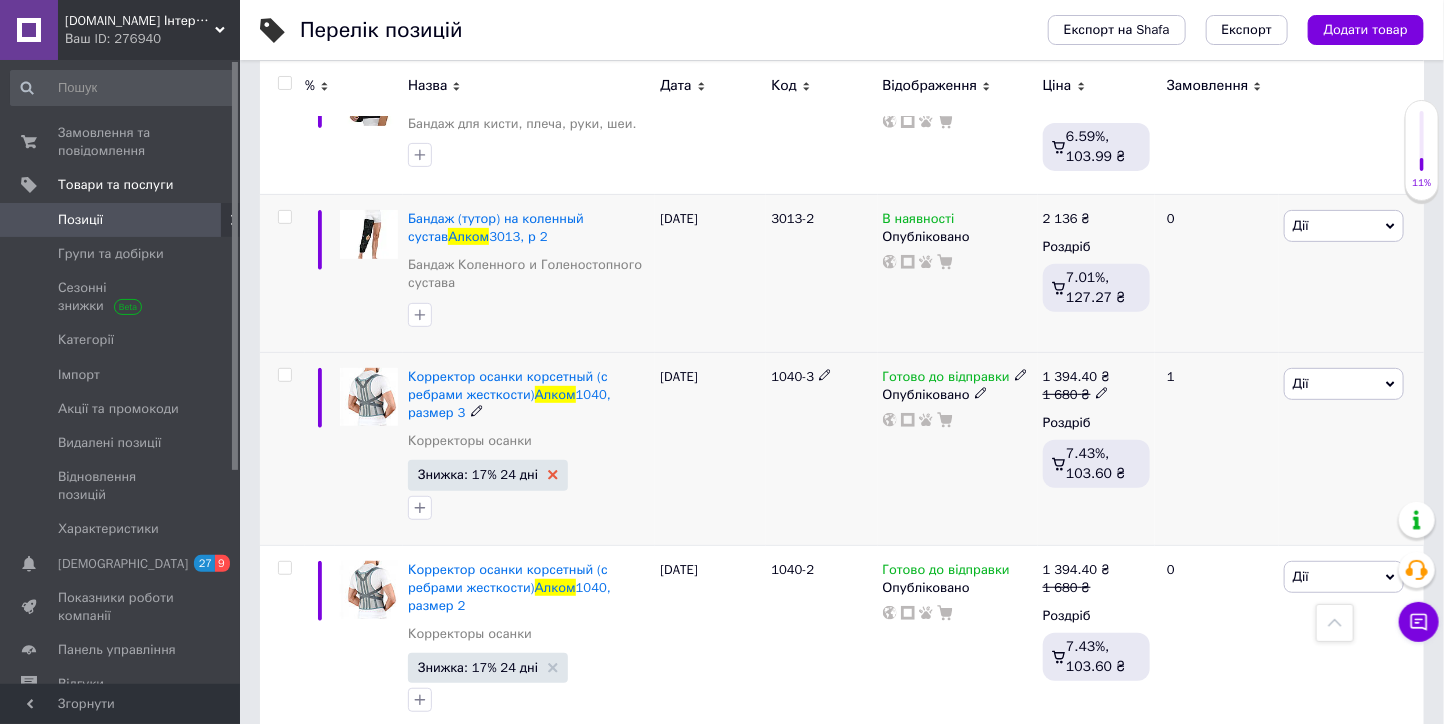 click 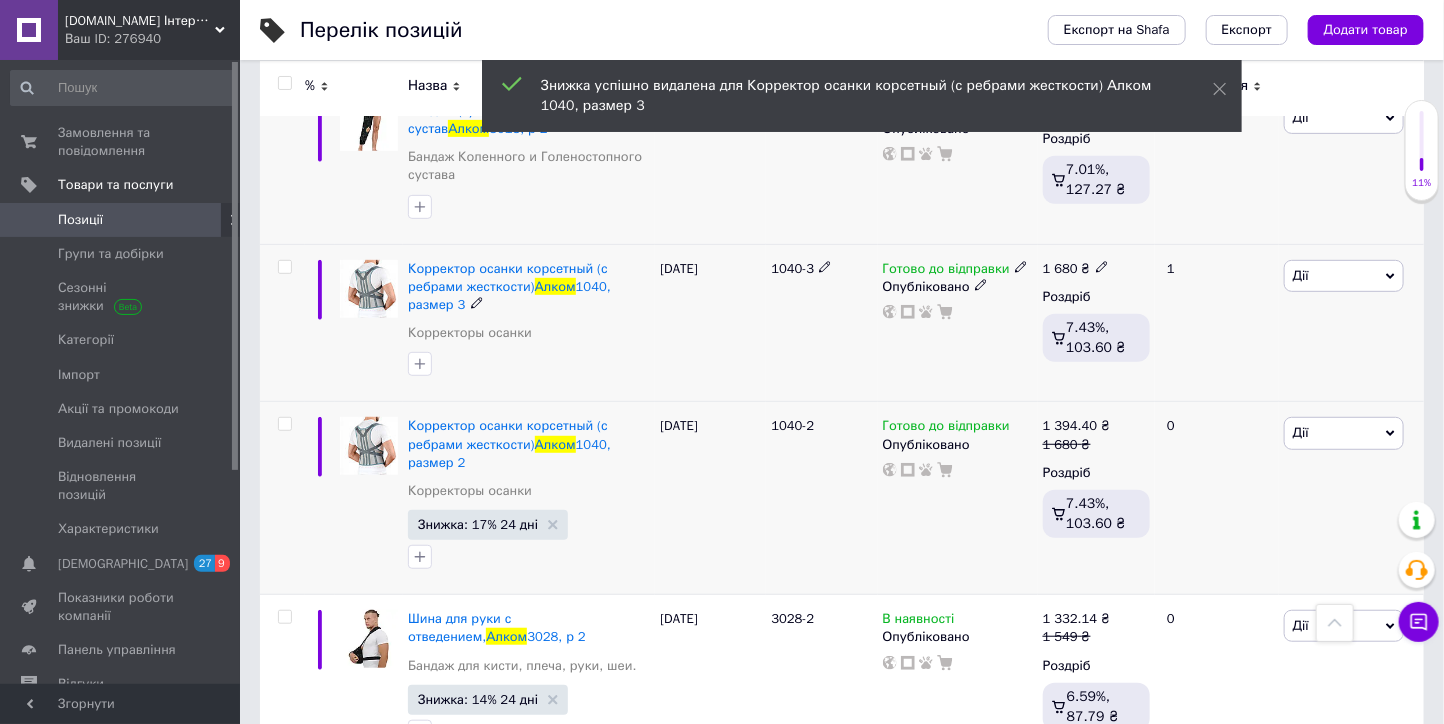 scroll, scrollTop: 3666, scrollLeft: 0, axis: vertical 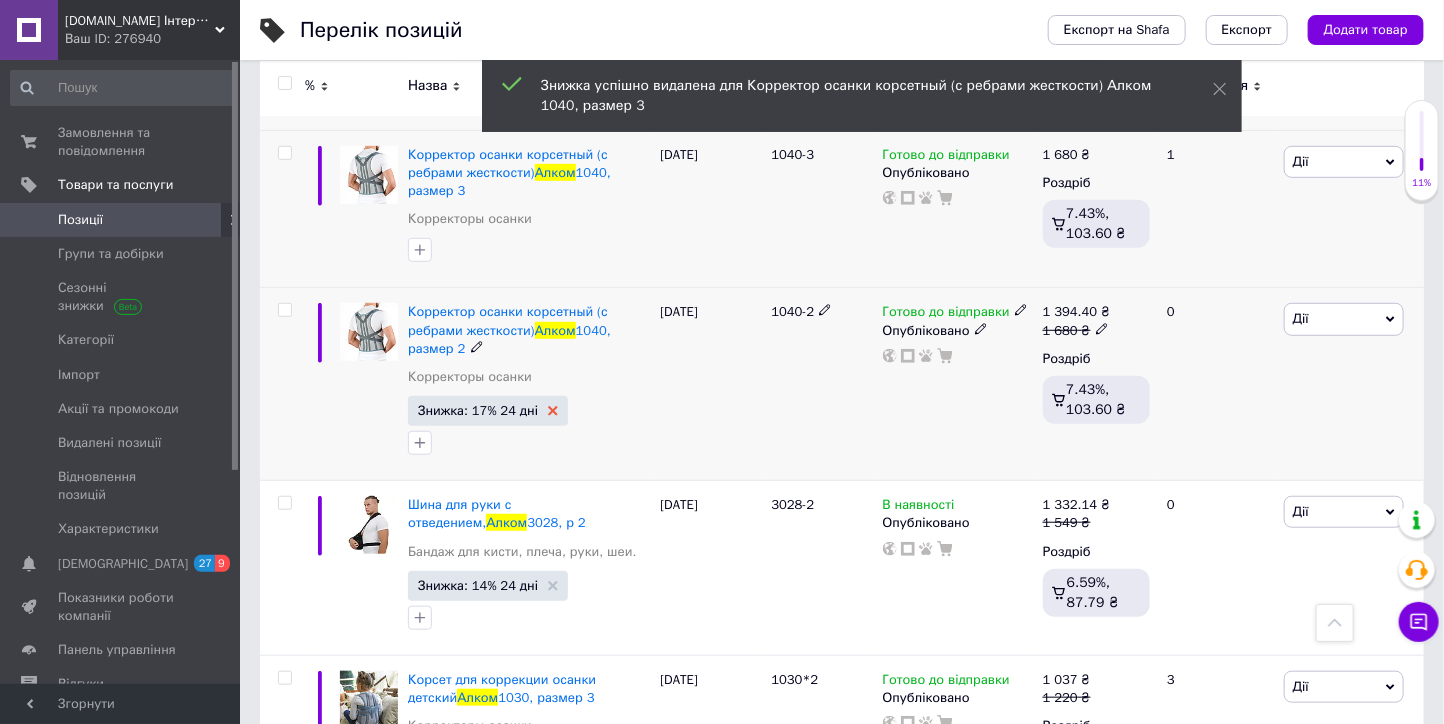 click 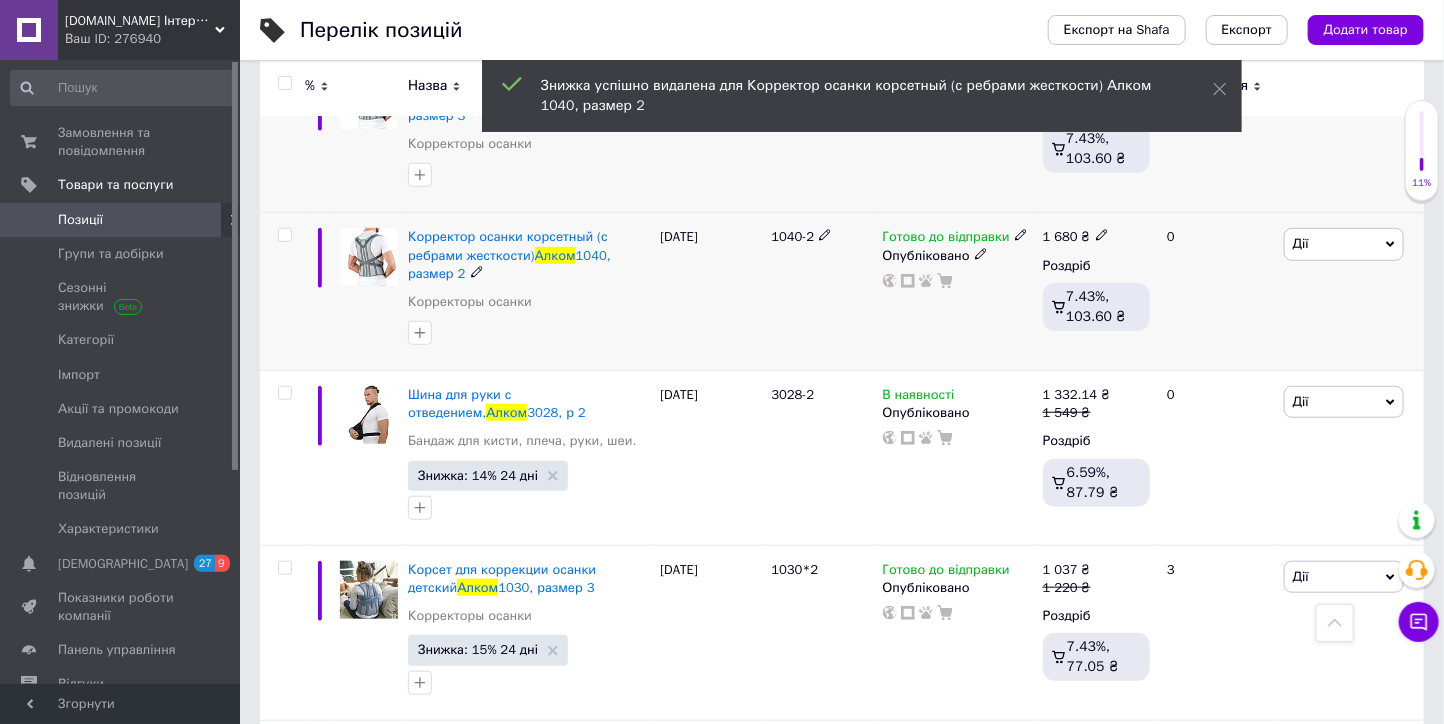 scroll, scrollTop: 3777, scrollLeft: 0, axis: vertical 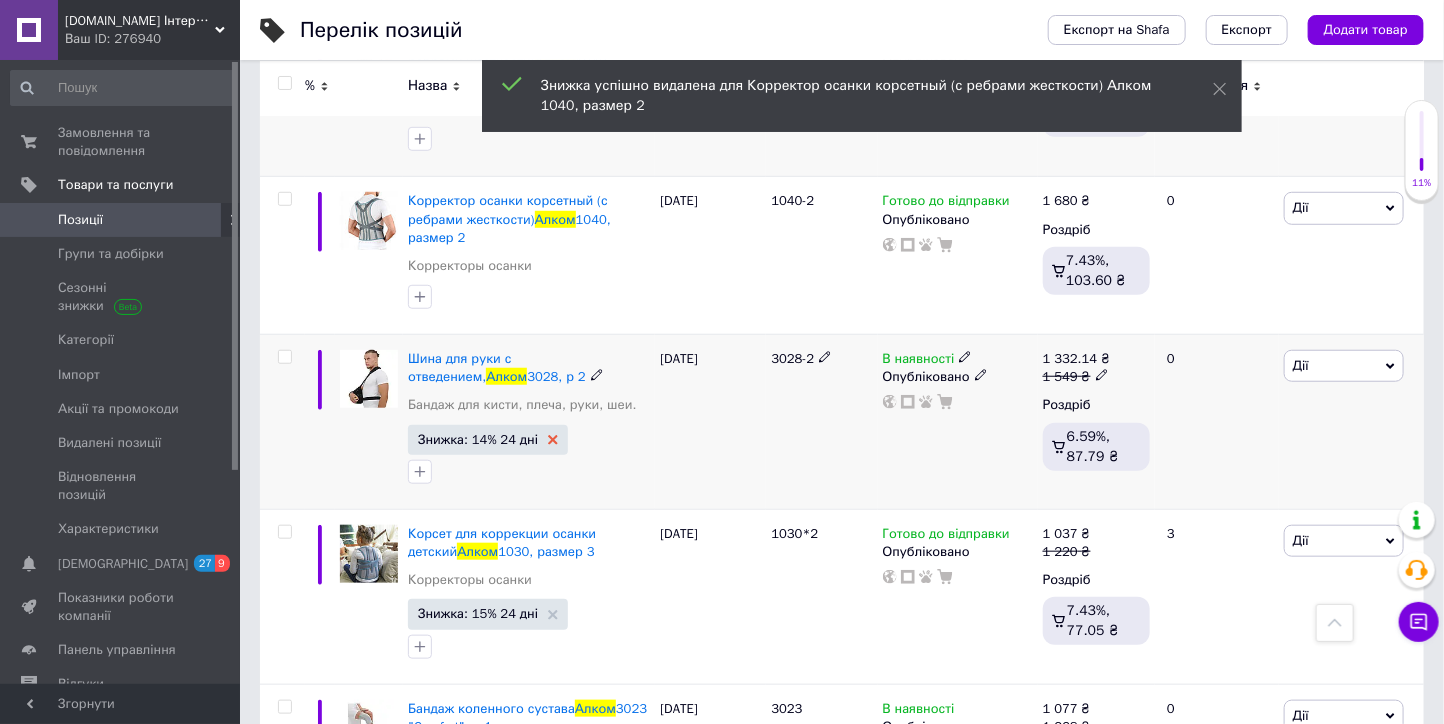 click 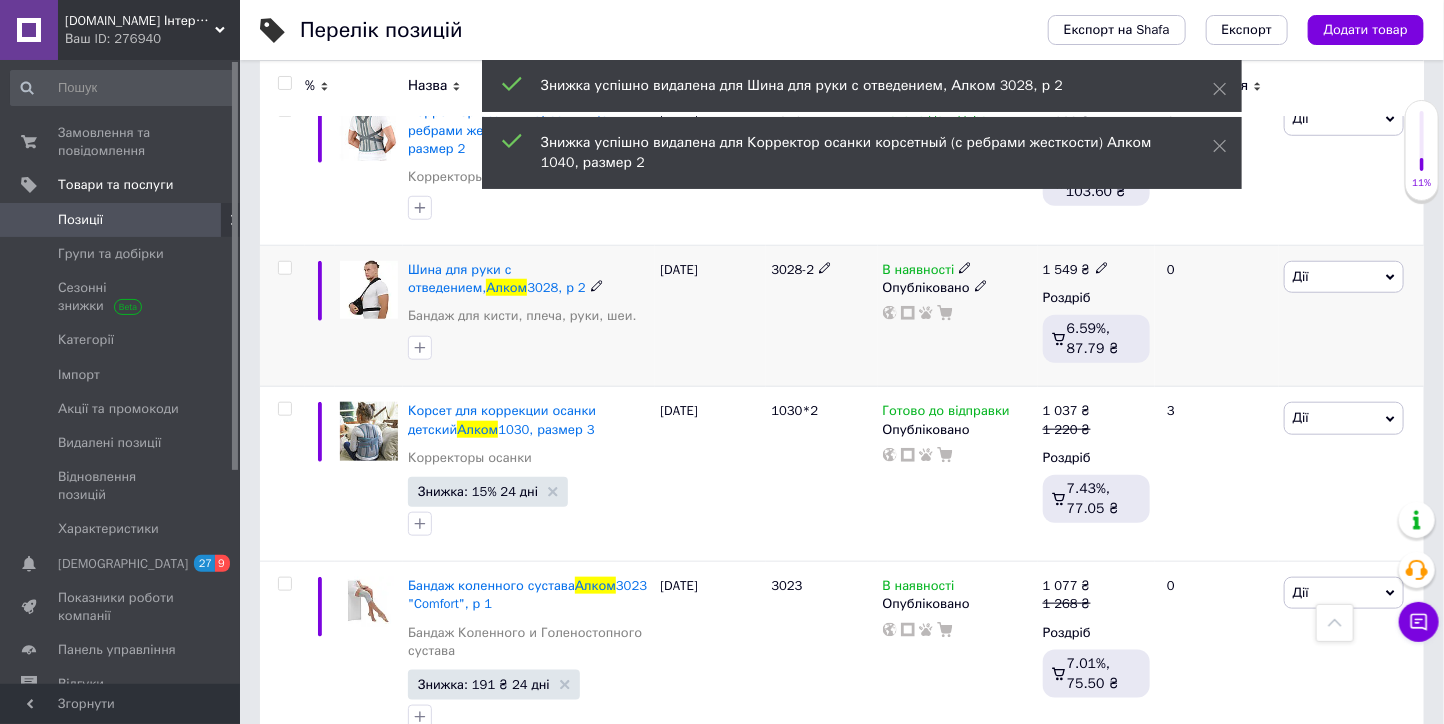 scroll, scrollTop: 3888, scrollLeft: 0, axis: vertical 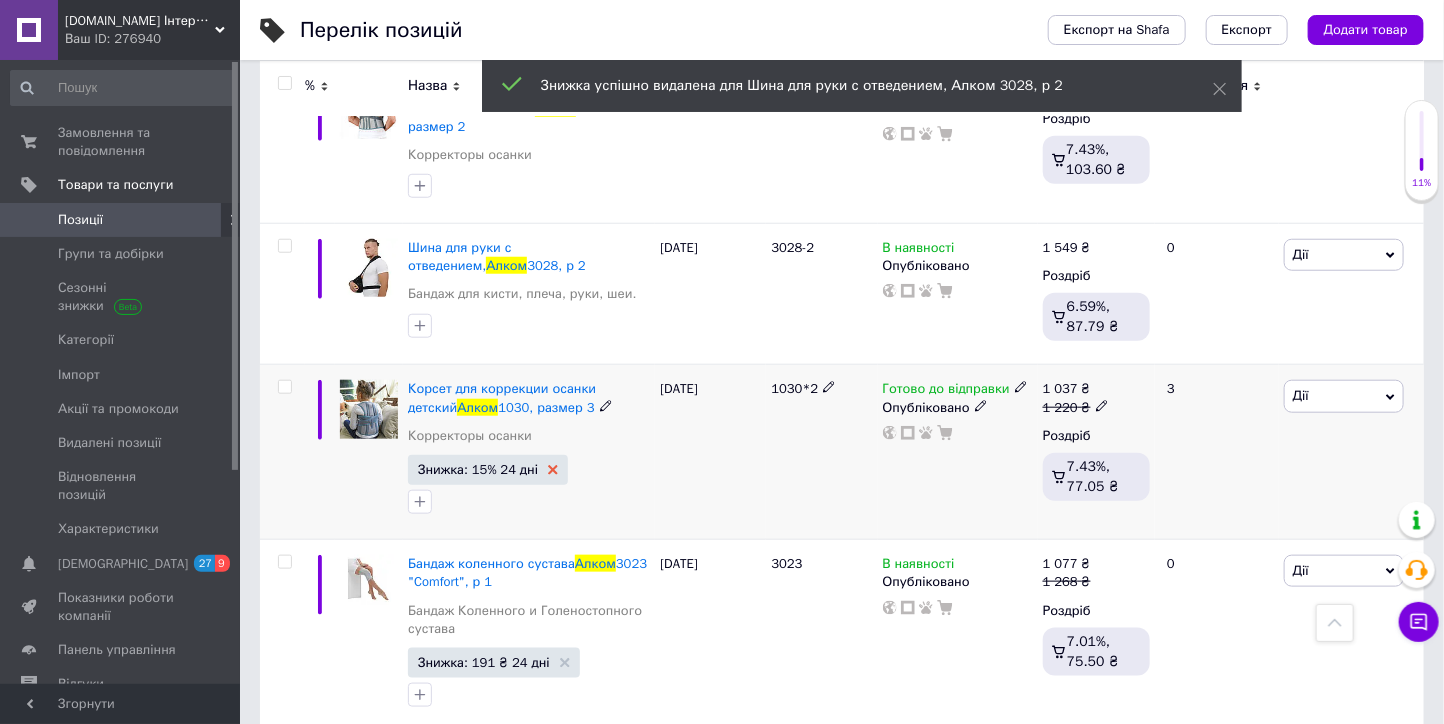 click 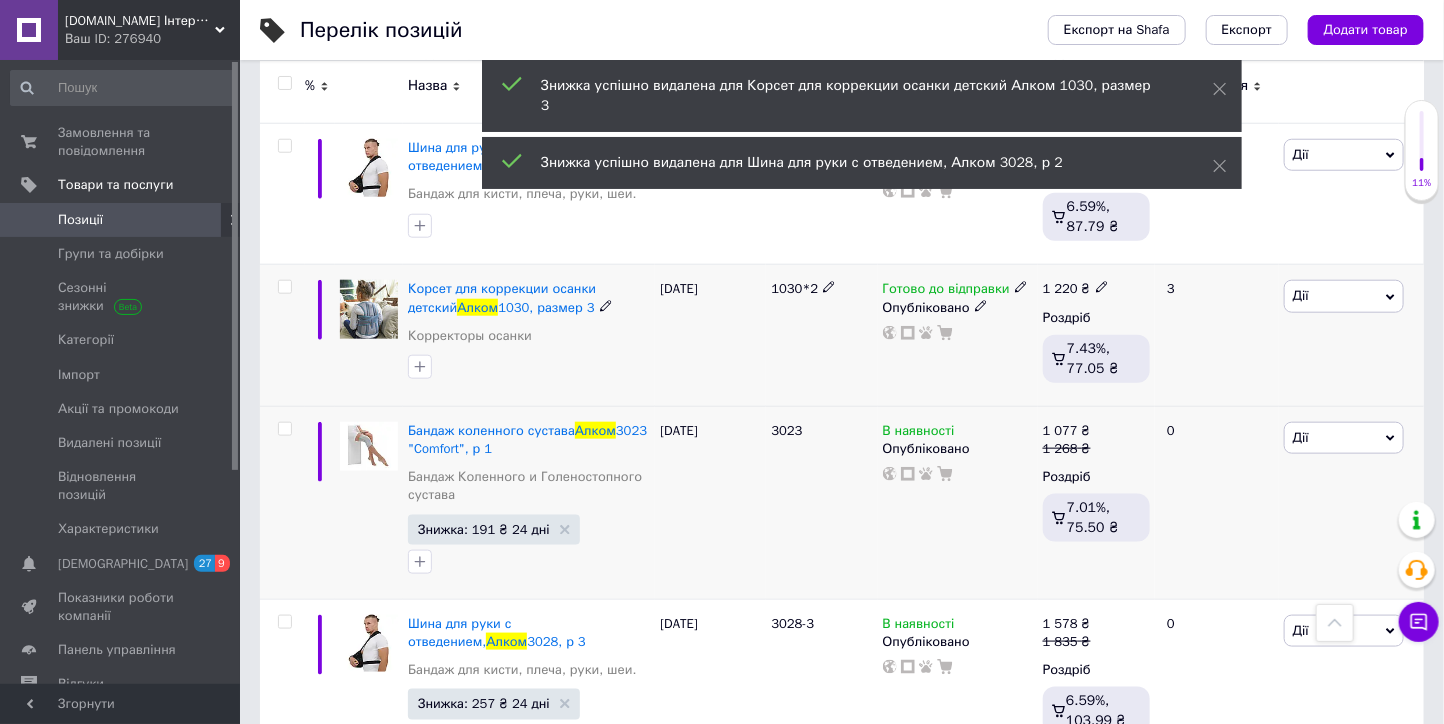 scroll, scrollTop: 4111, scrollLeft: 0, axis: vertical 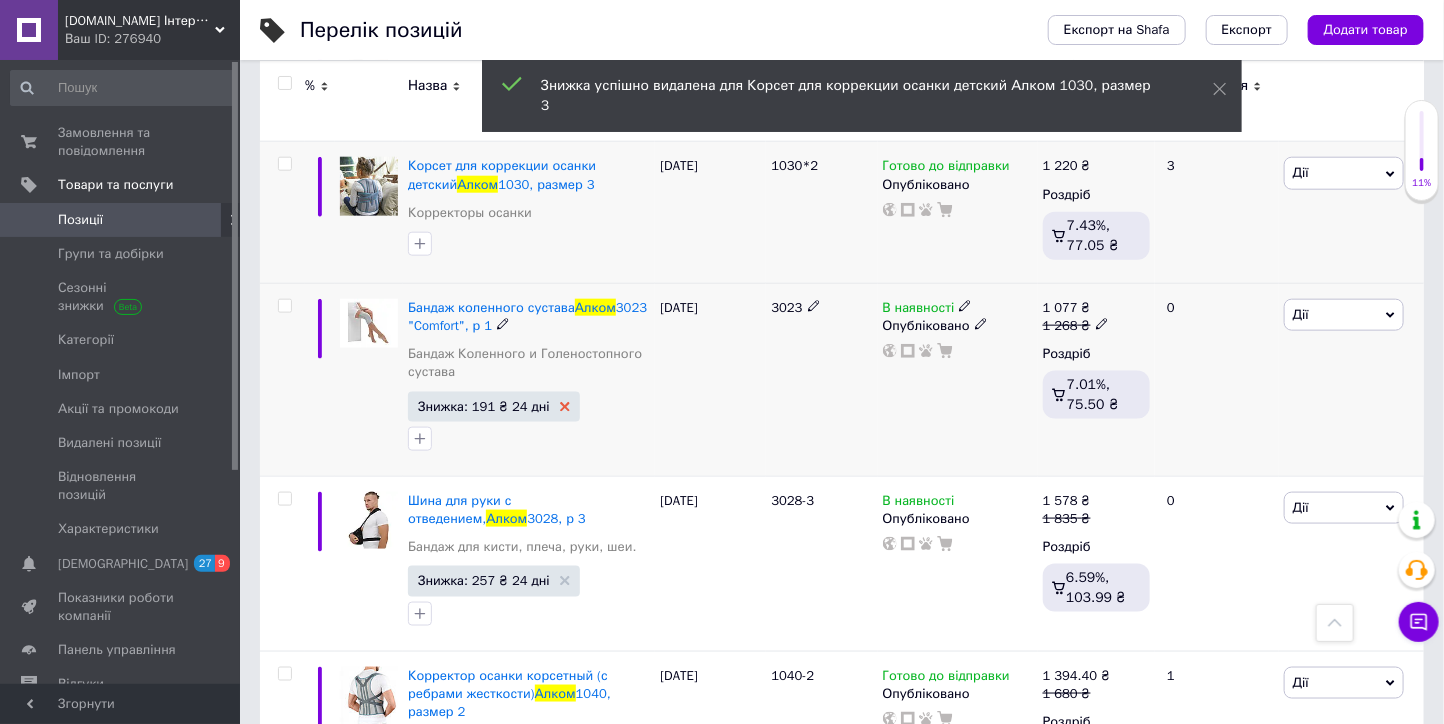 click 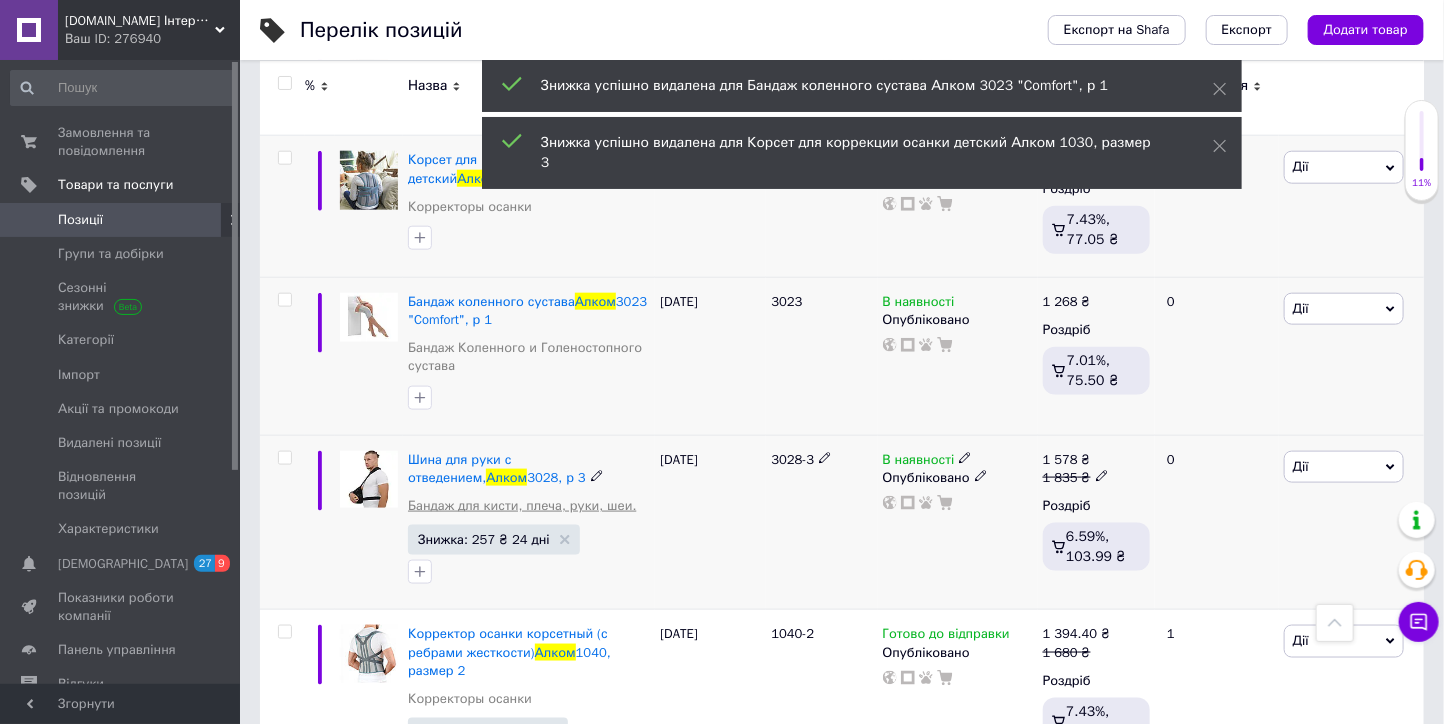 scroll, scrollTop: 4222, scrollLeft: 0, axis: vertical 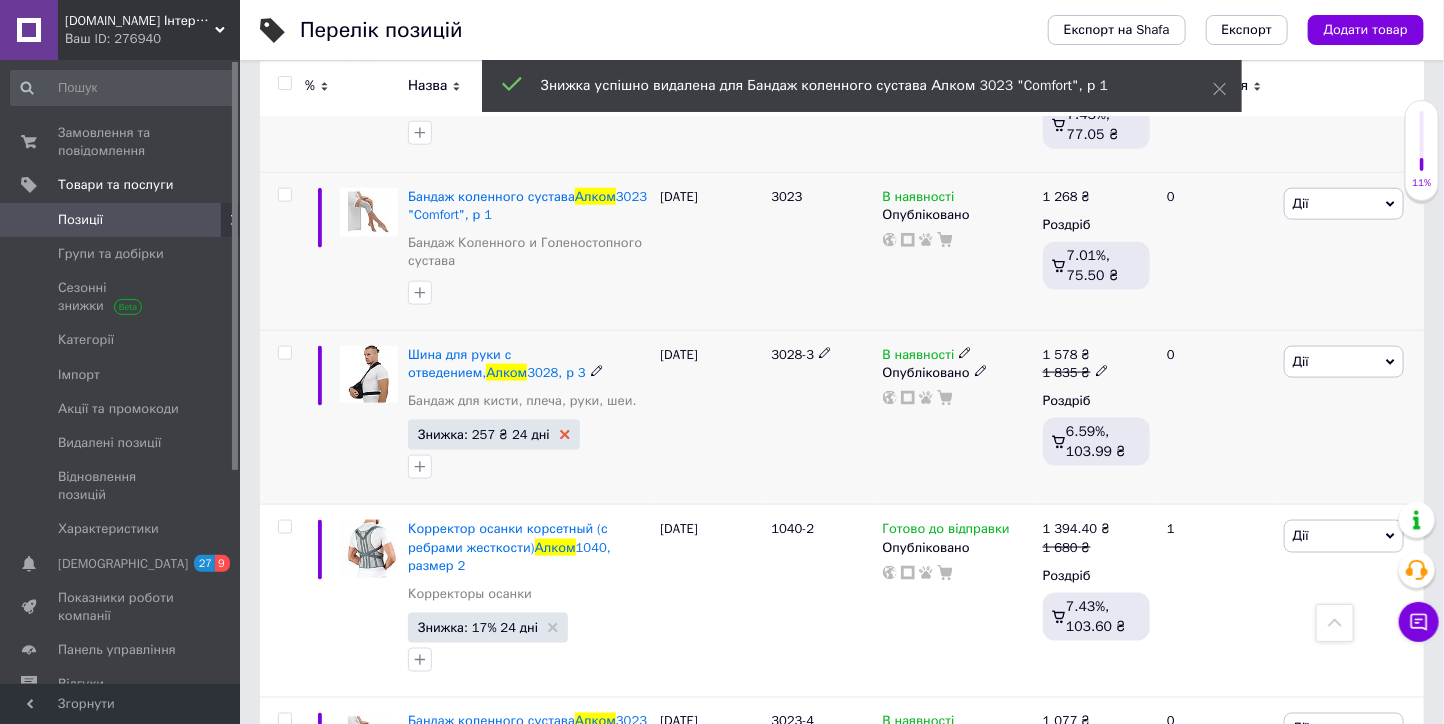click 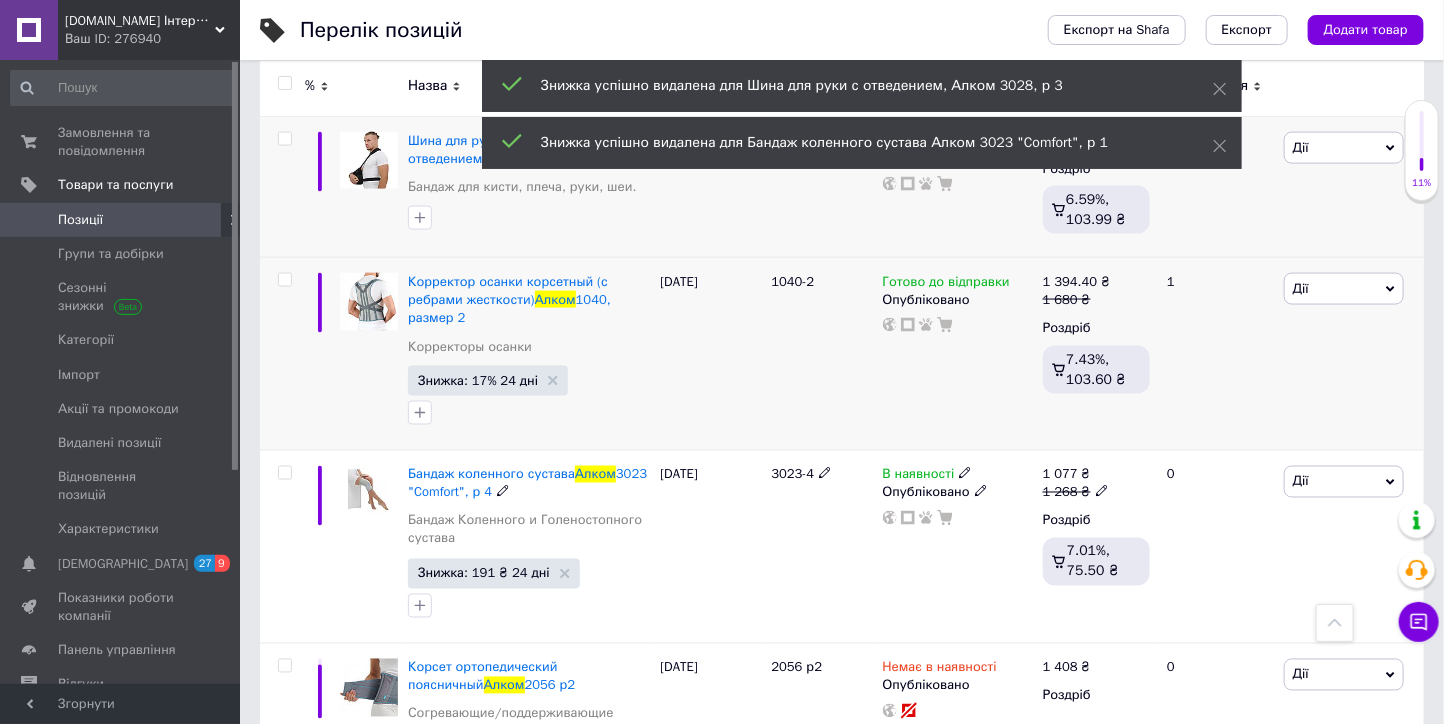 scroll, scrollTop: 4444, scrollLeft: 0, axis: vertical 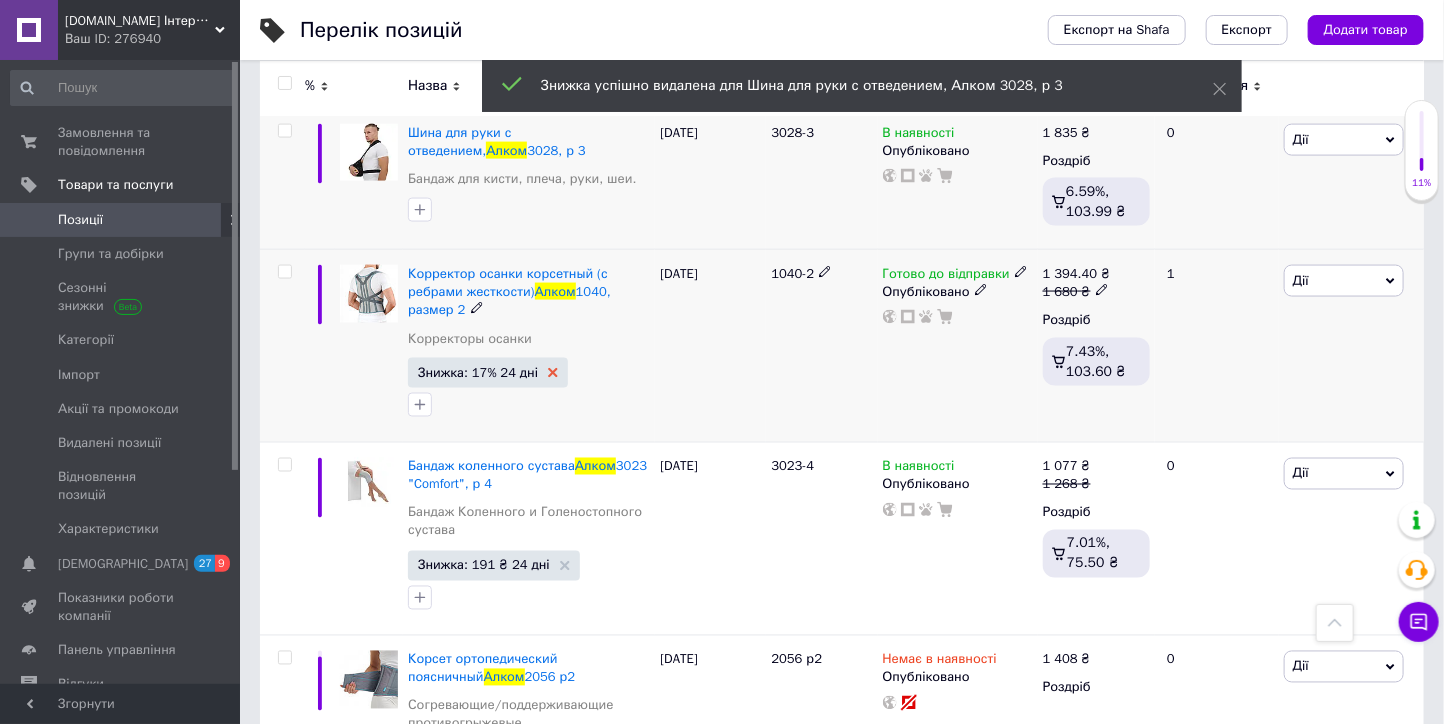 click 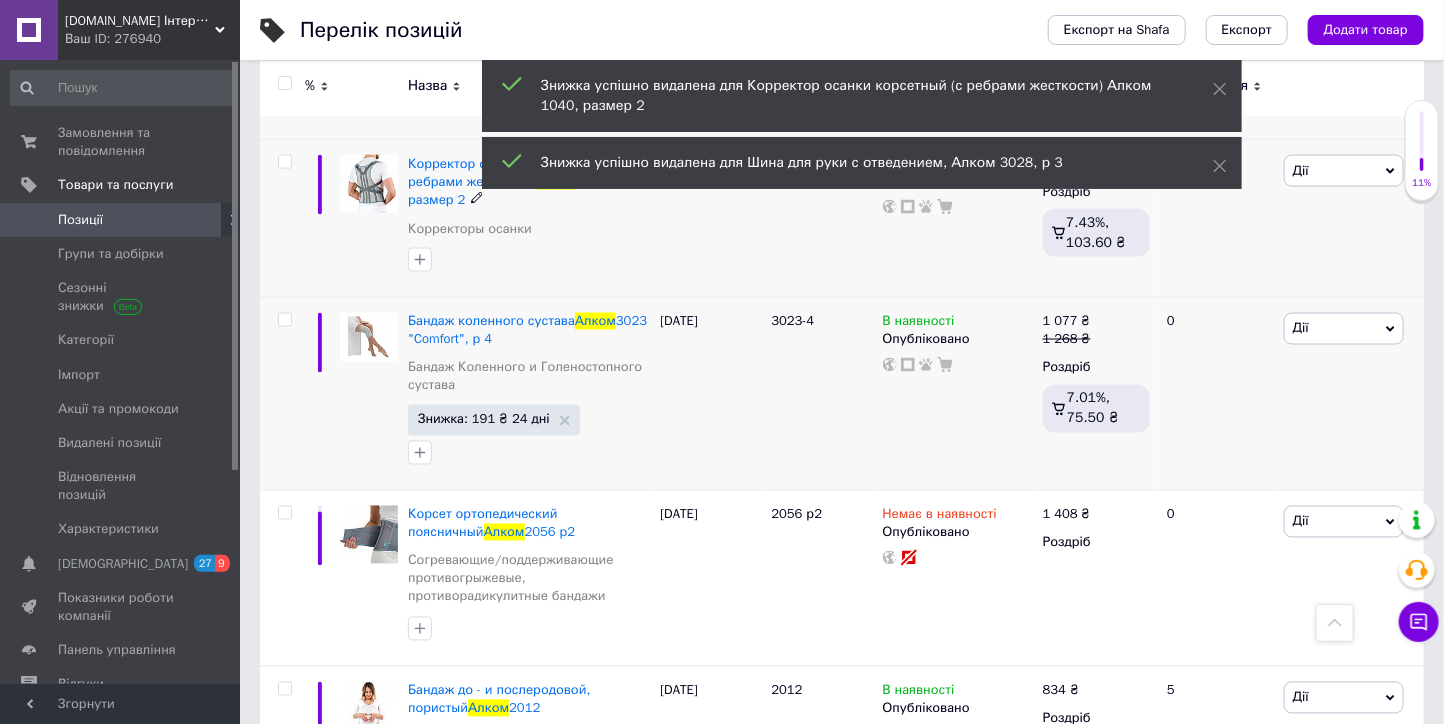 scroll, scrollTop: 4555, scrollLeft: 0, axis: vertical 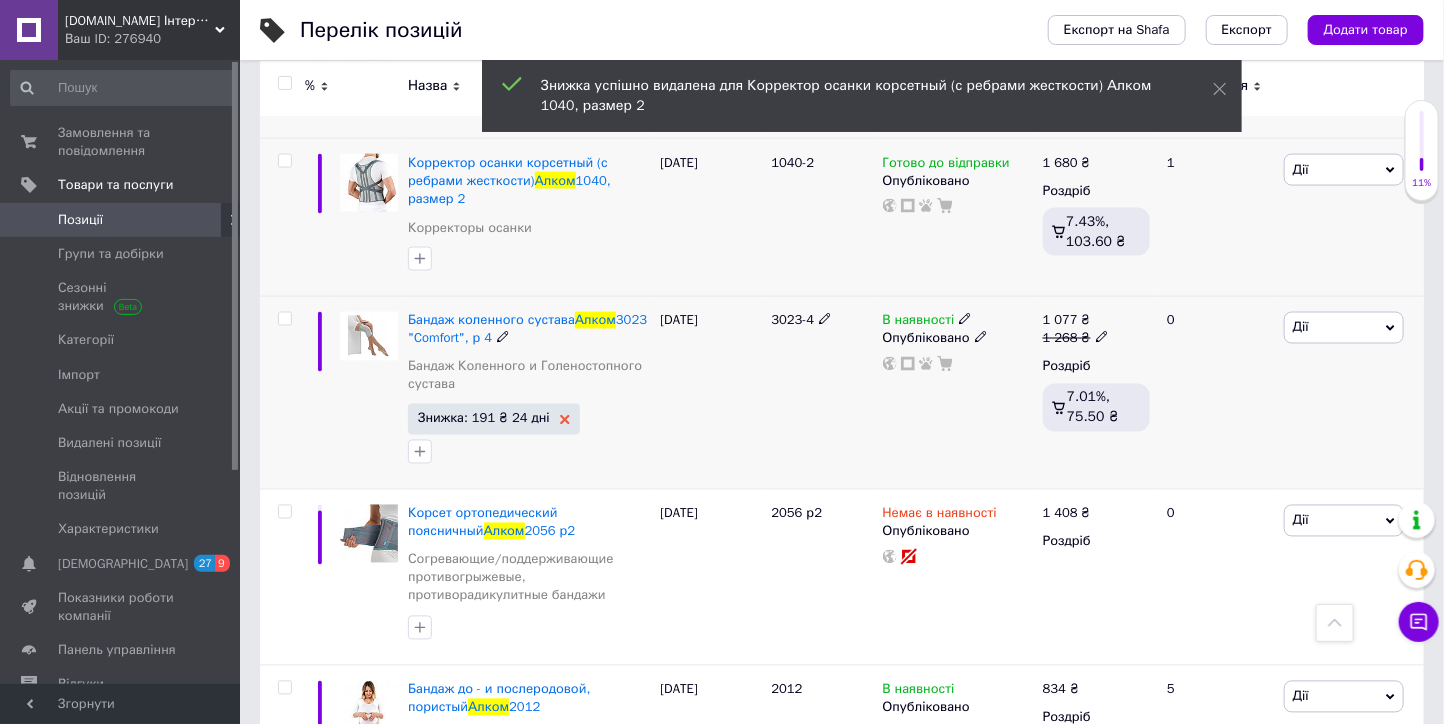 click 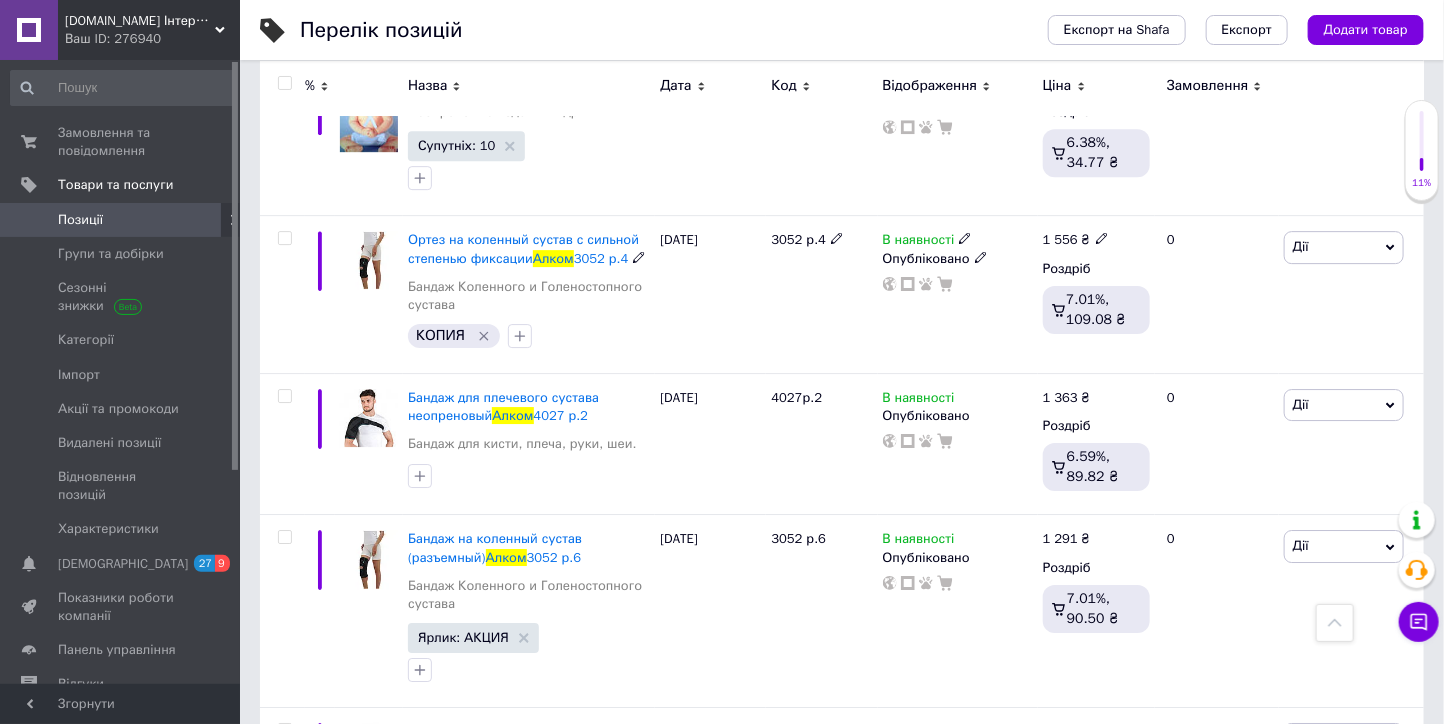 scroll, scrollTop: 5888, scrollLeft: 0, axis: vertical 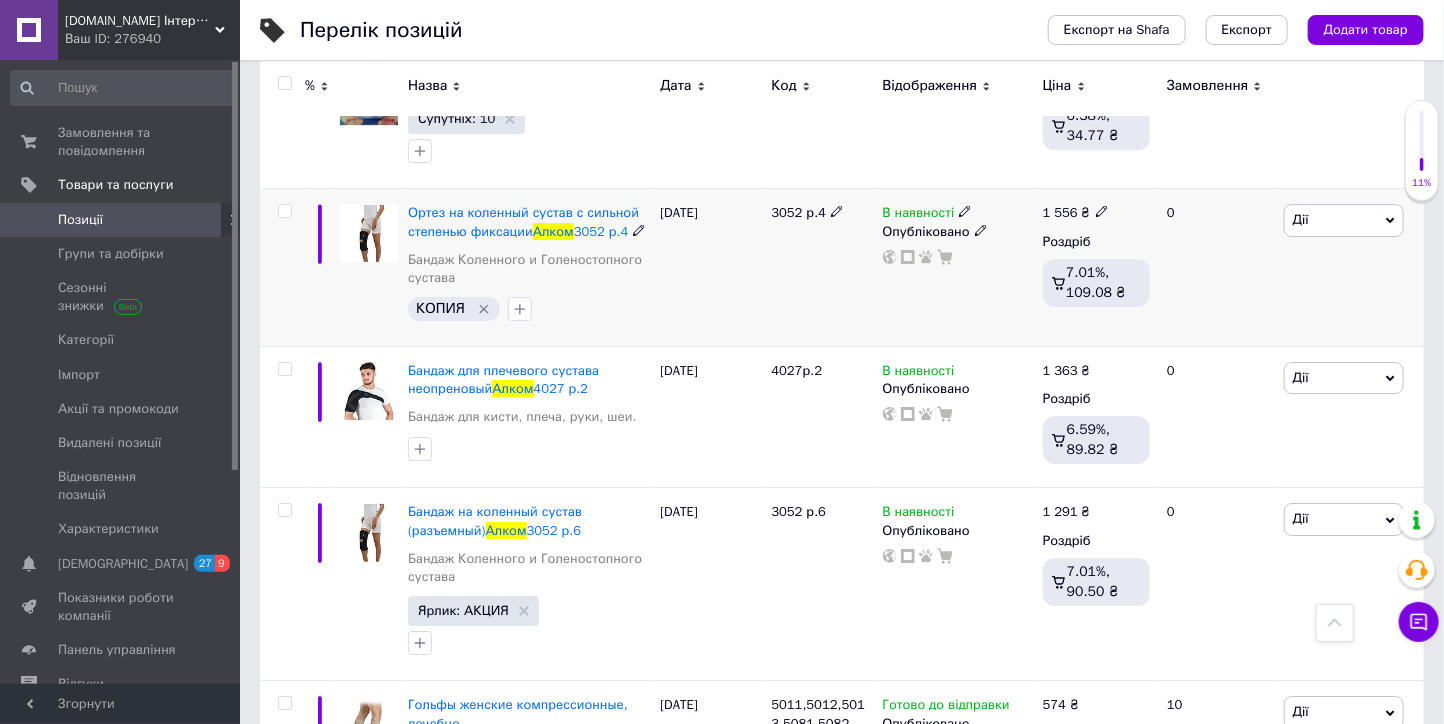 click 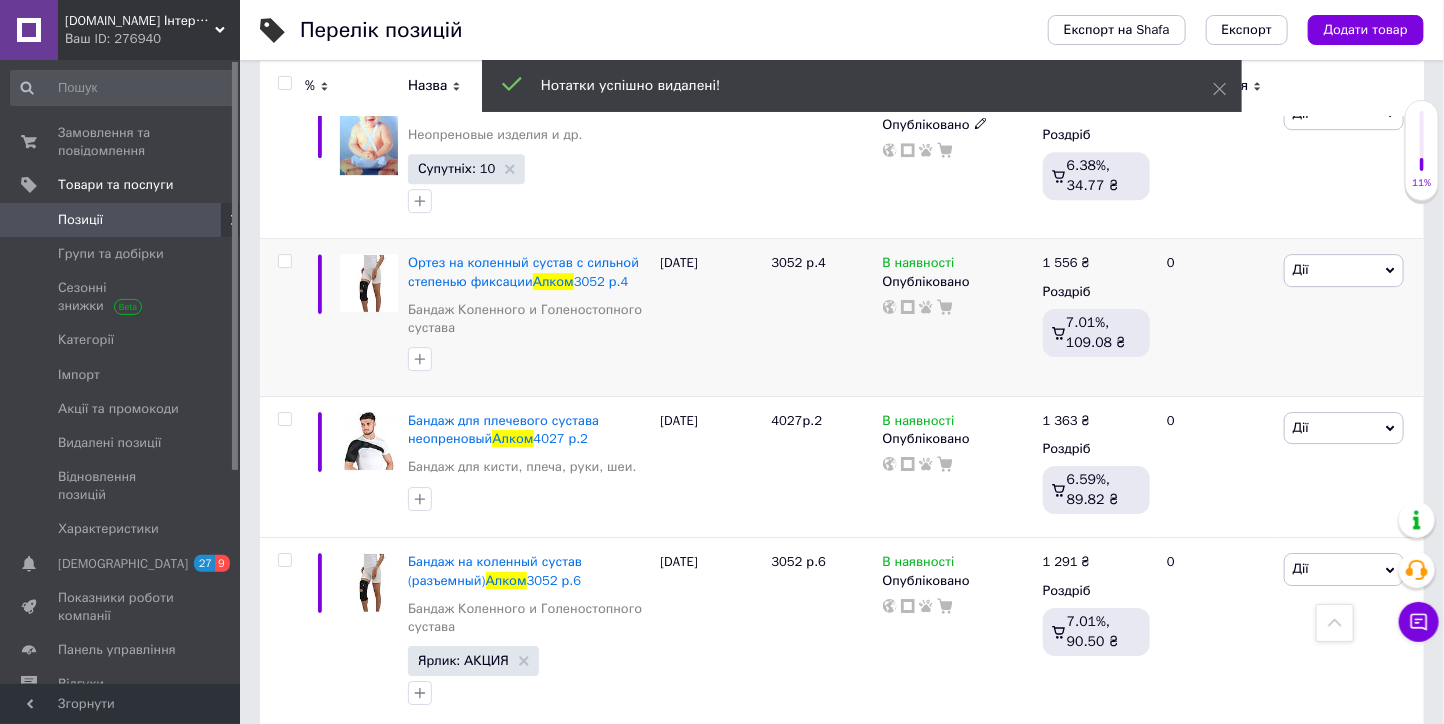 scroll, scrollTop: 6111, scrollLeft: 0, axis: vertical 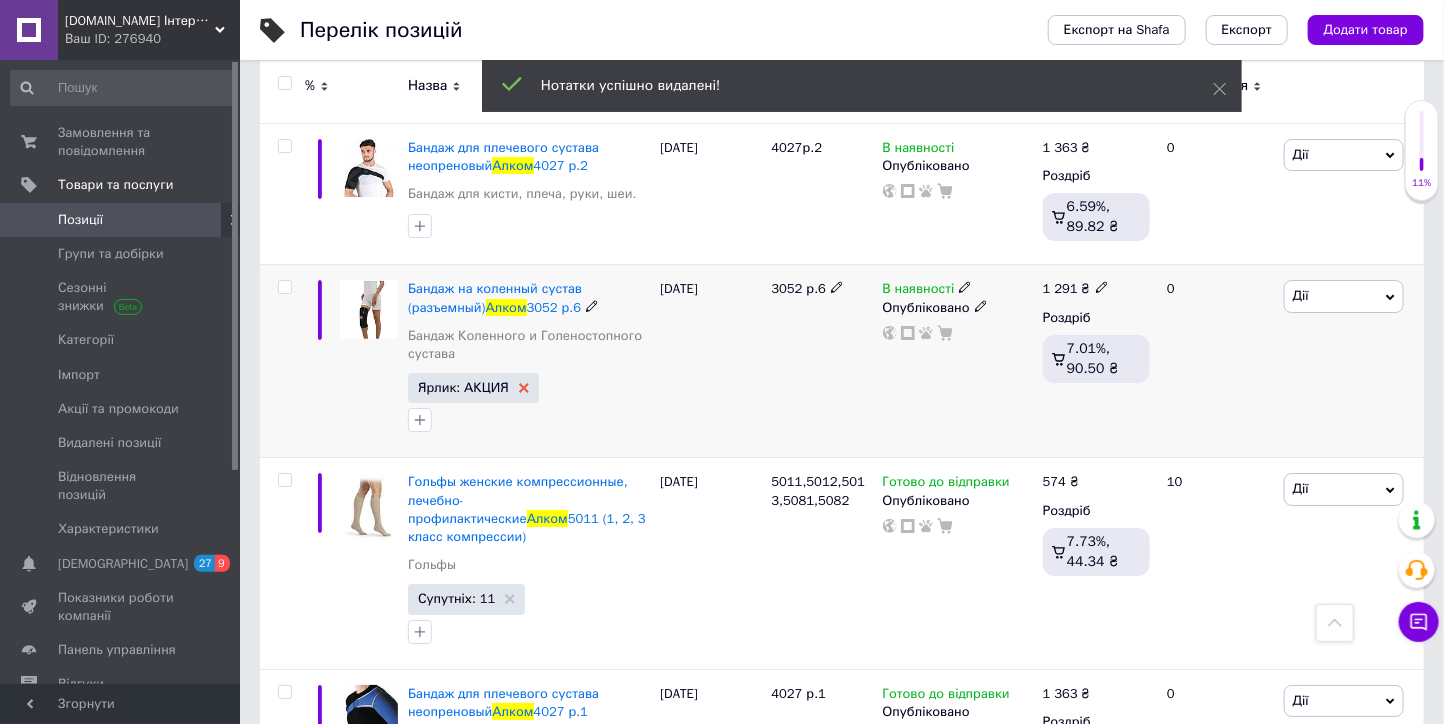 click 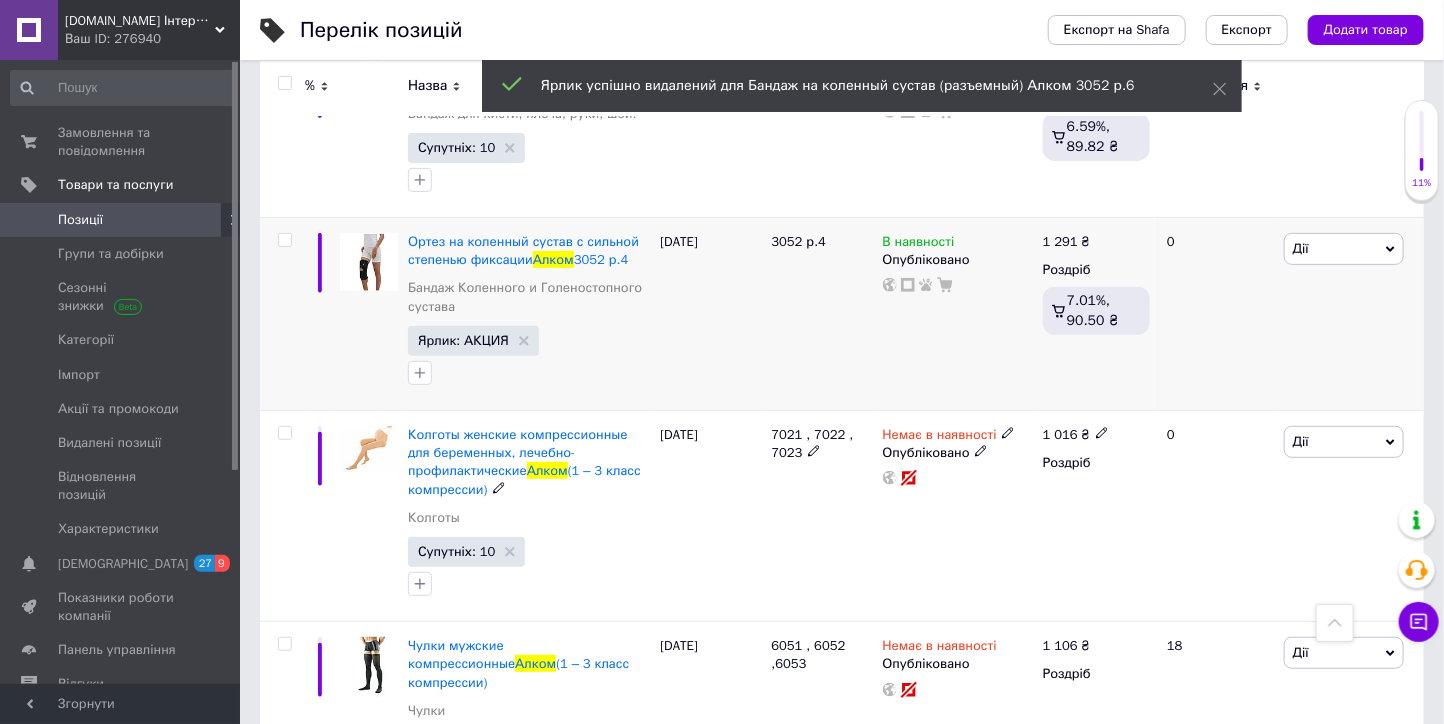 scroll, scrollTop: 6666, scrollLeft: 0, axis: vertical 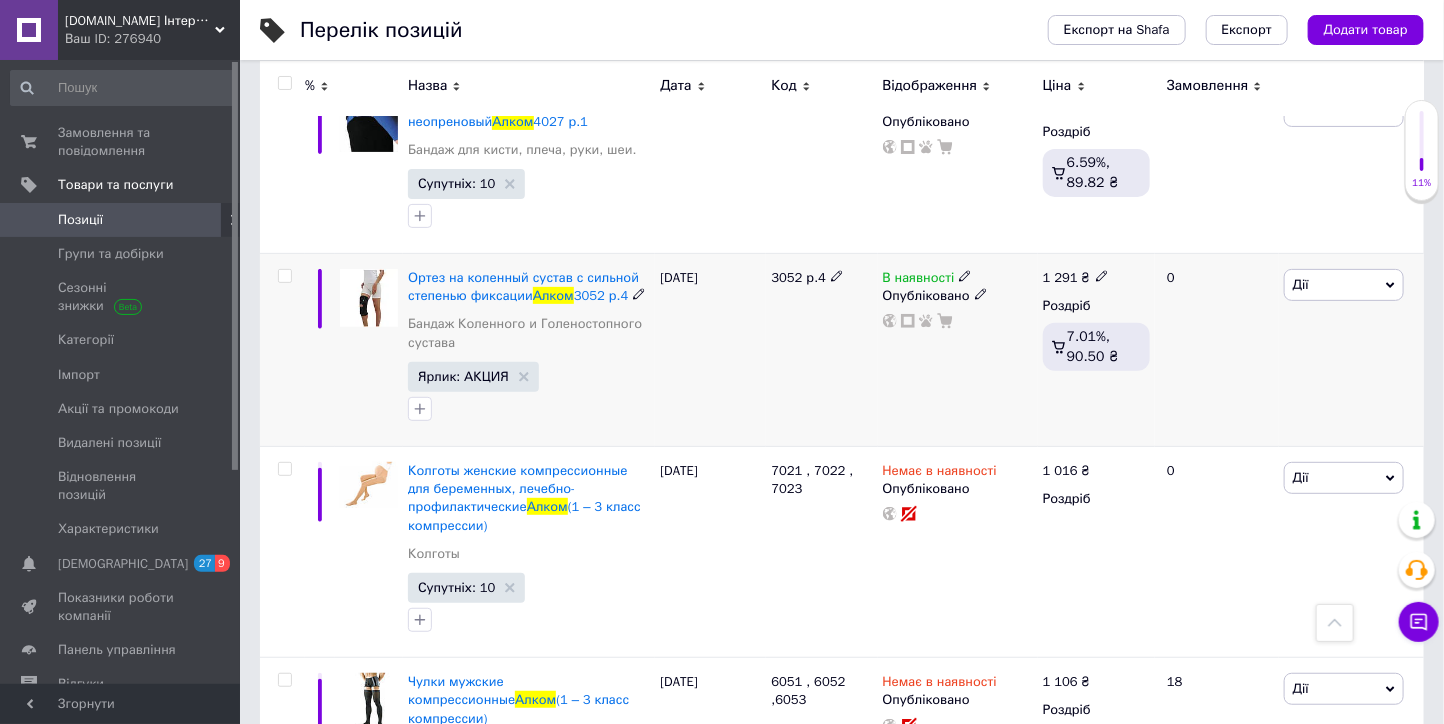 click on "Ярлик: АКЦИЯ" at bounding box center (473, 377) 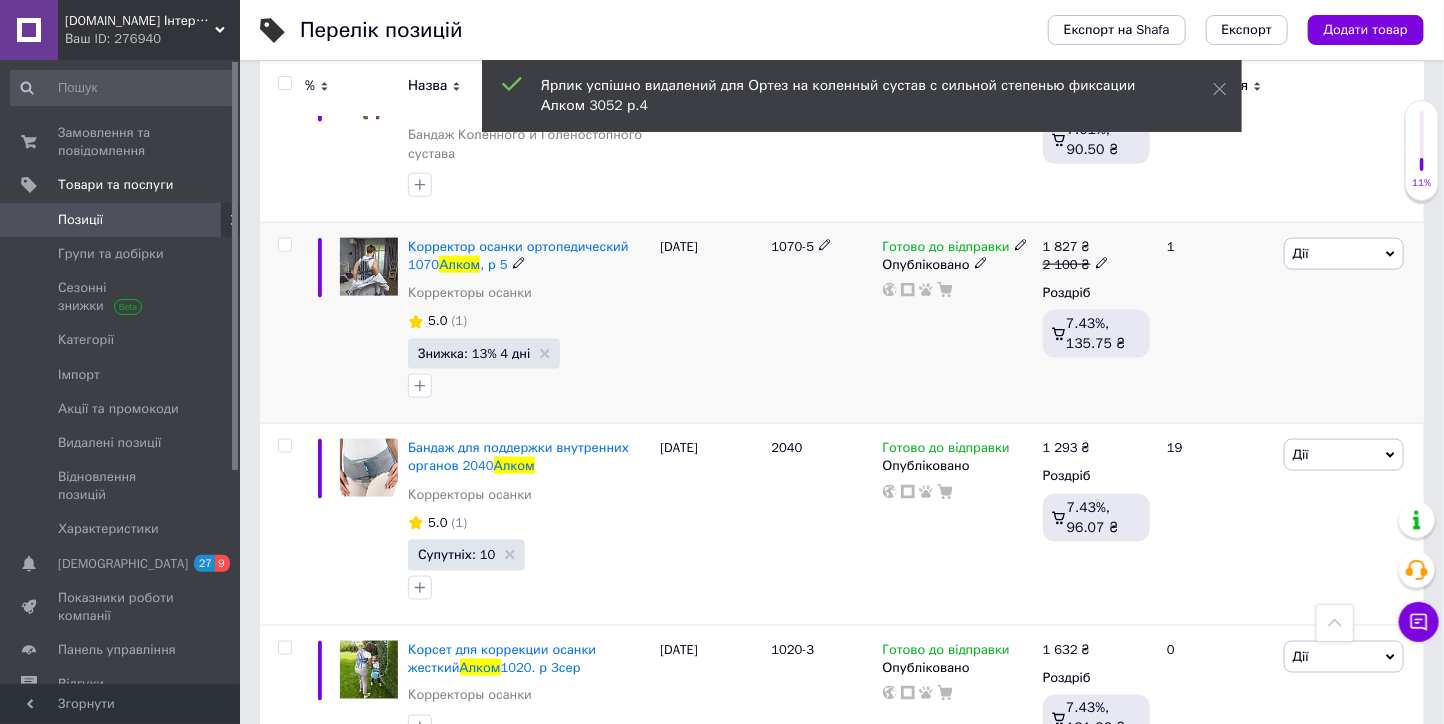 scroll, scrollTop: 7444, scrollLeft: 0, axis: vertical 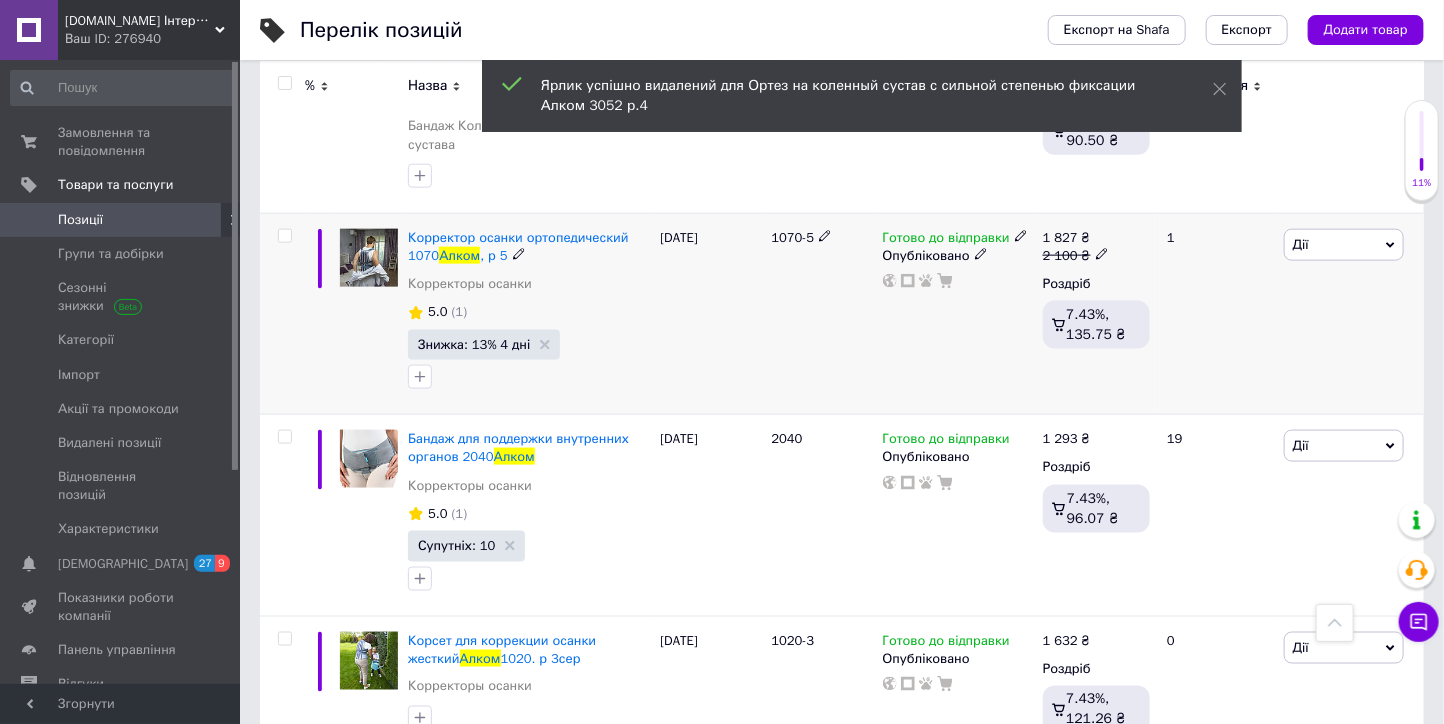 drag, startPoint x: 542, startPoint y: 261, endPoint x: 553, endPoint y: 278, distance: 20.248457 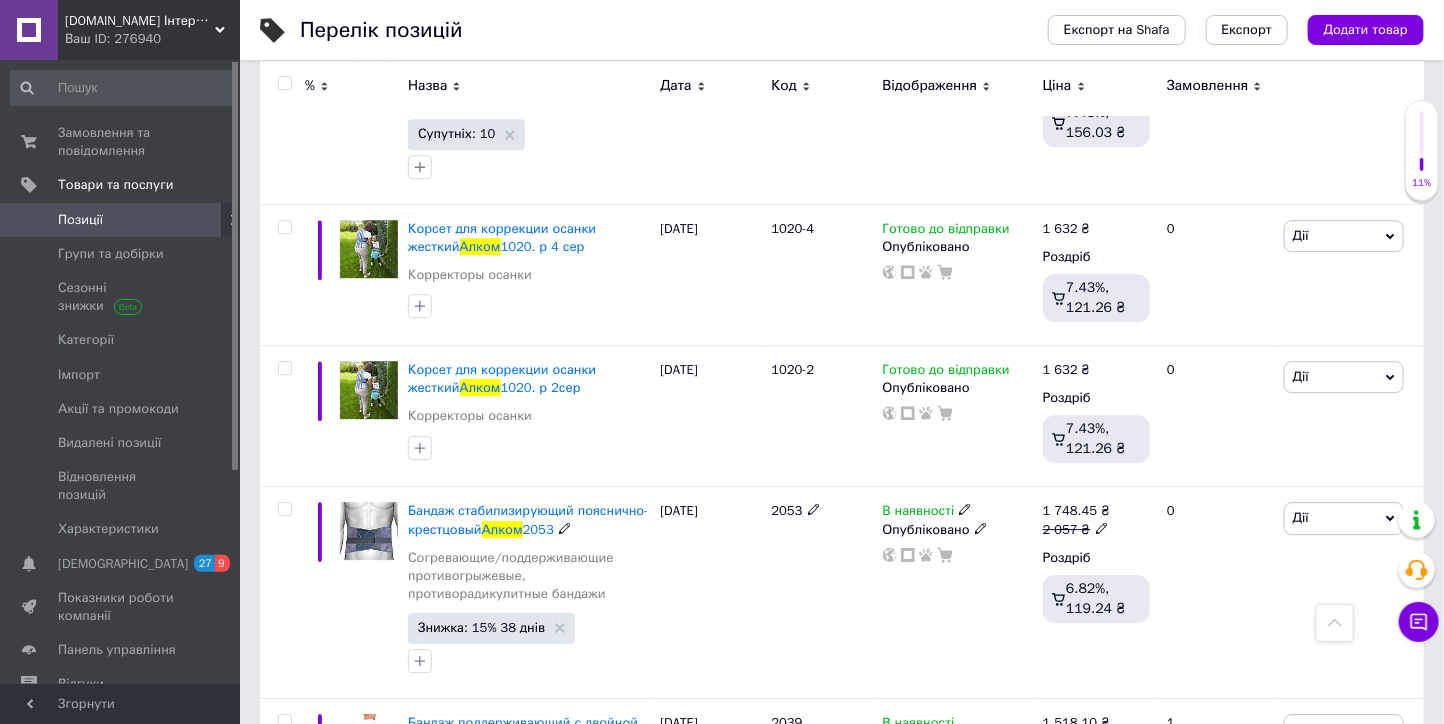 scroll, scrollTop: 9111, scrollLeft: 0, axis: vertical 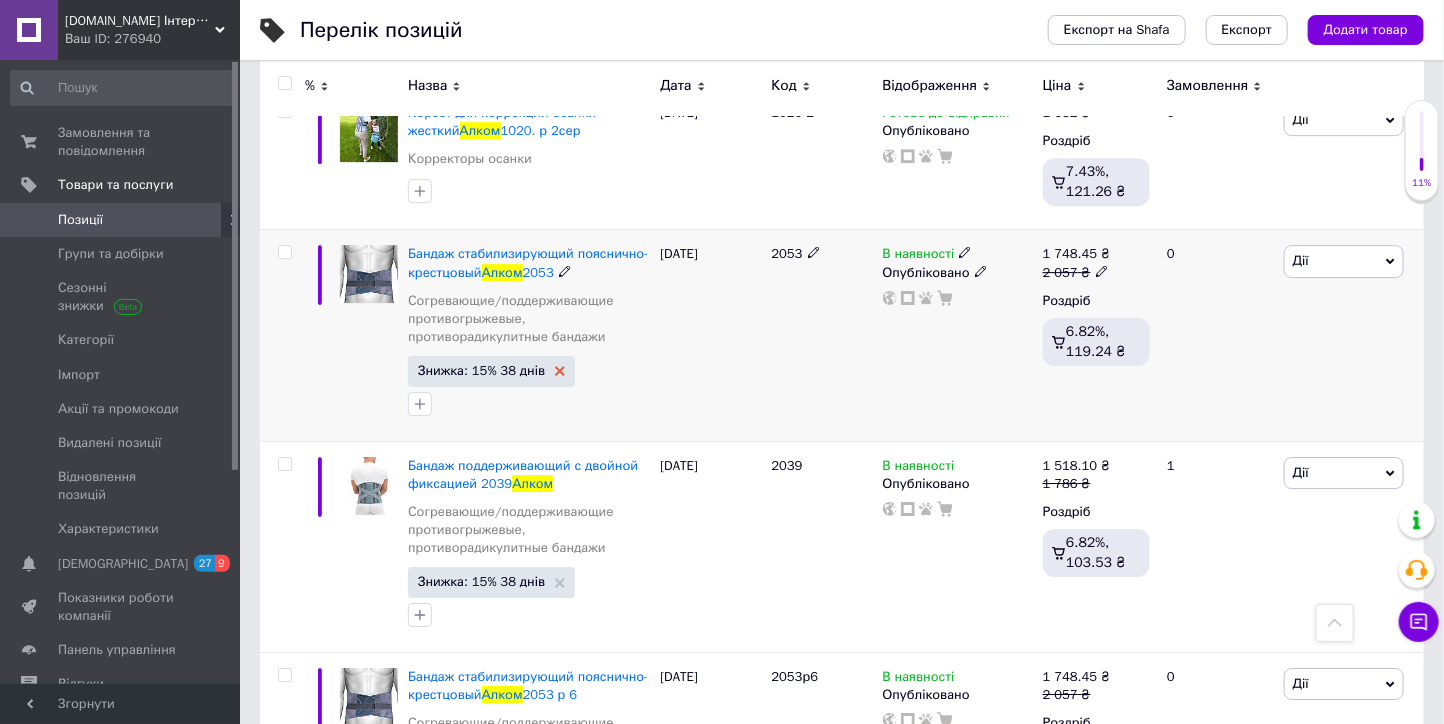 click 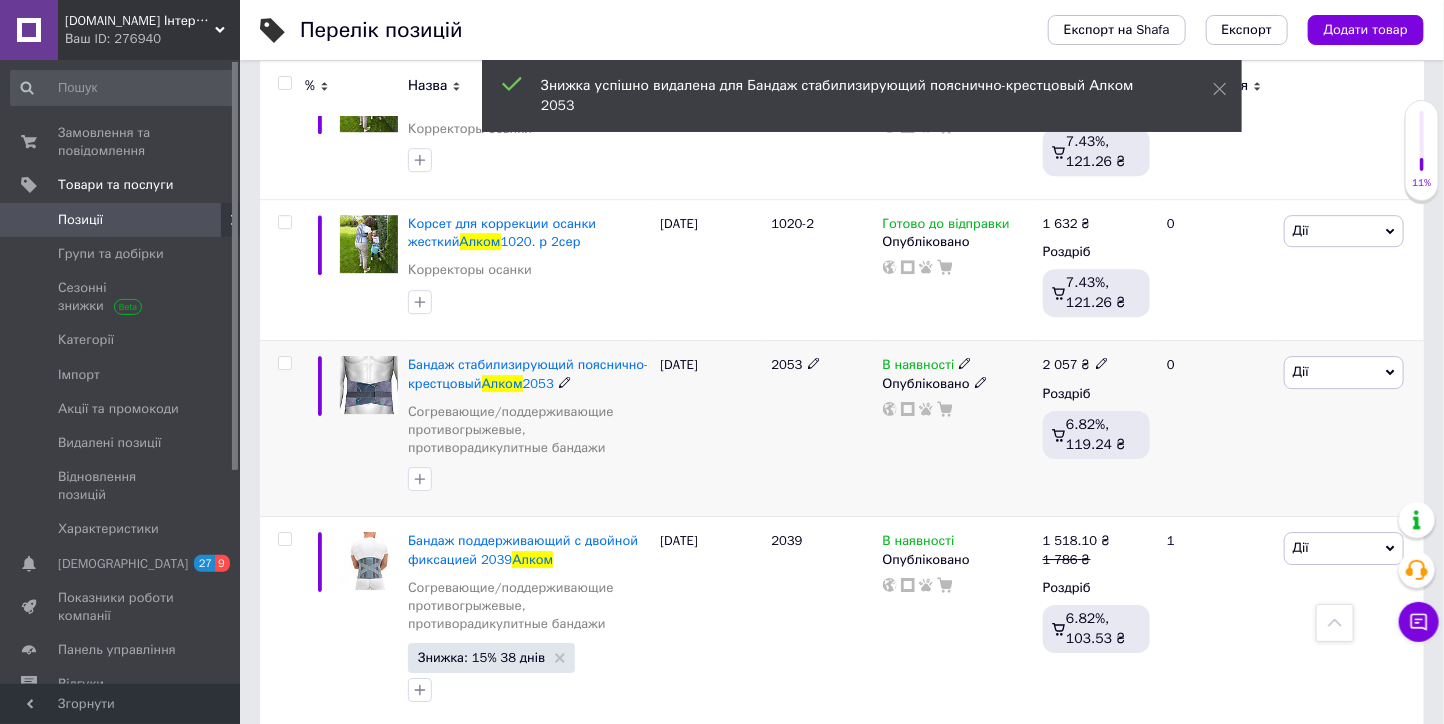 scroll, scrollTop: 9222, scrollLeft: 0, axis: vertical 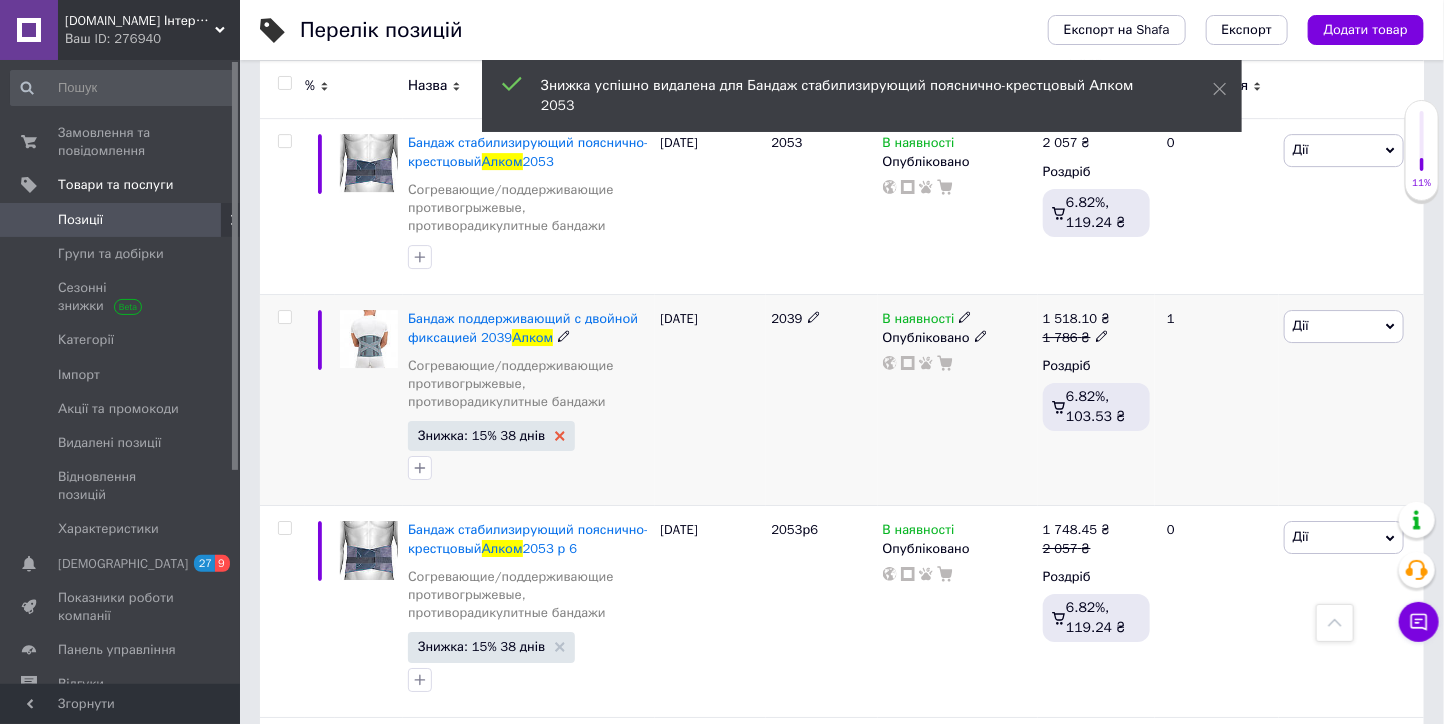 click 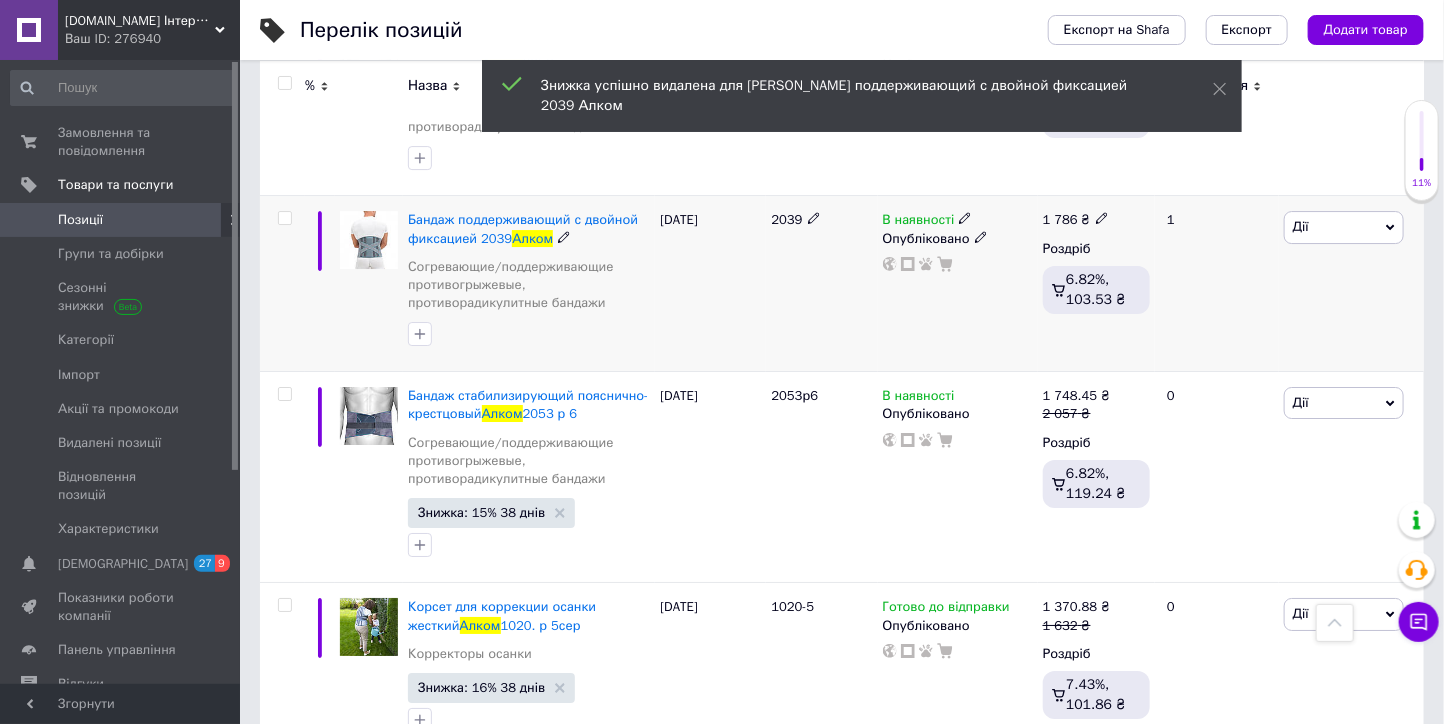 scroll, scrollTop: 9444, scrollLeft: 0, axis: vertical 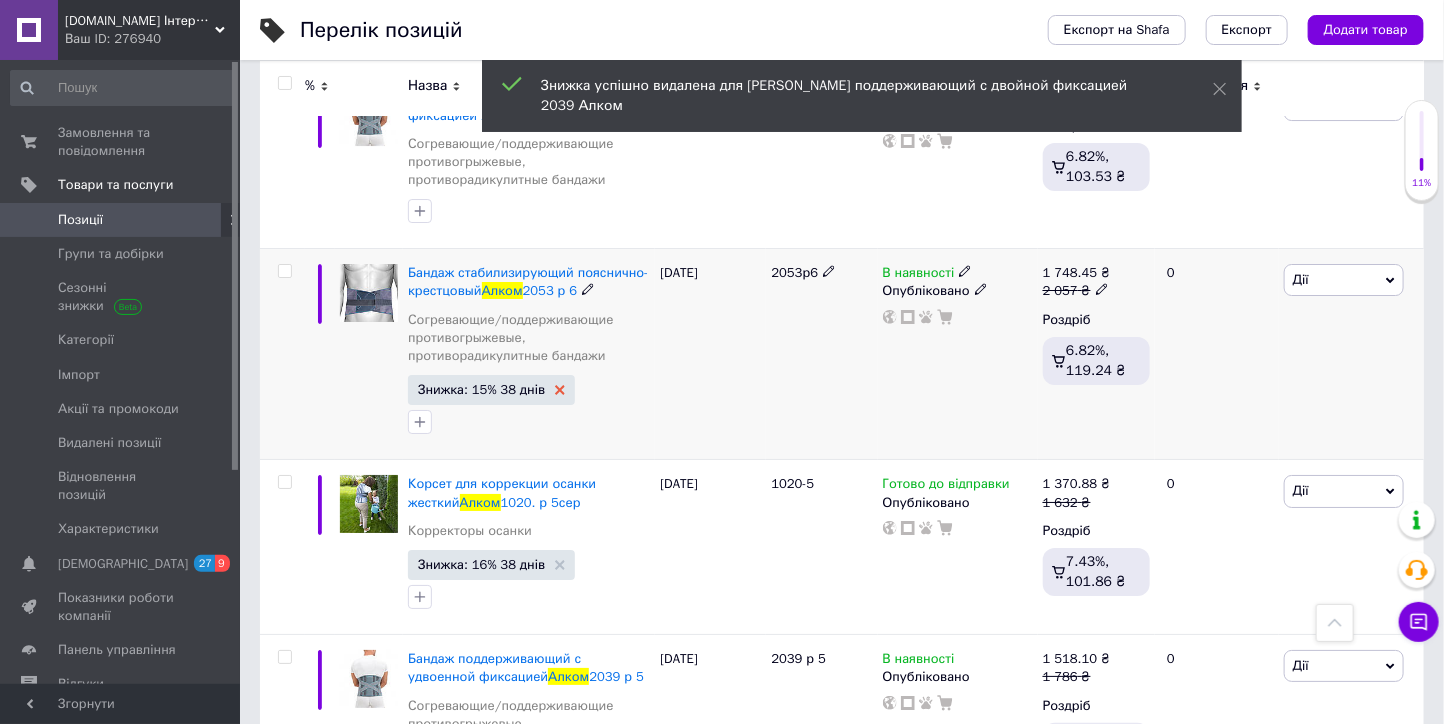 click 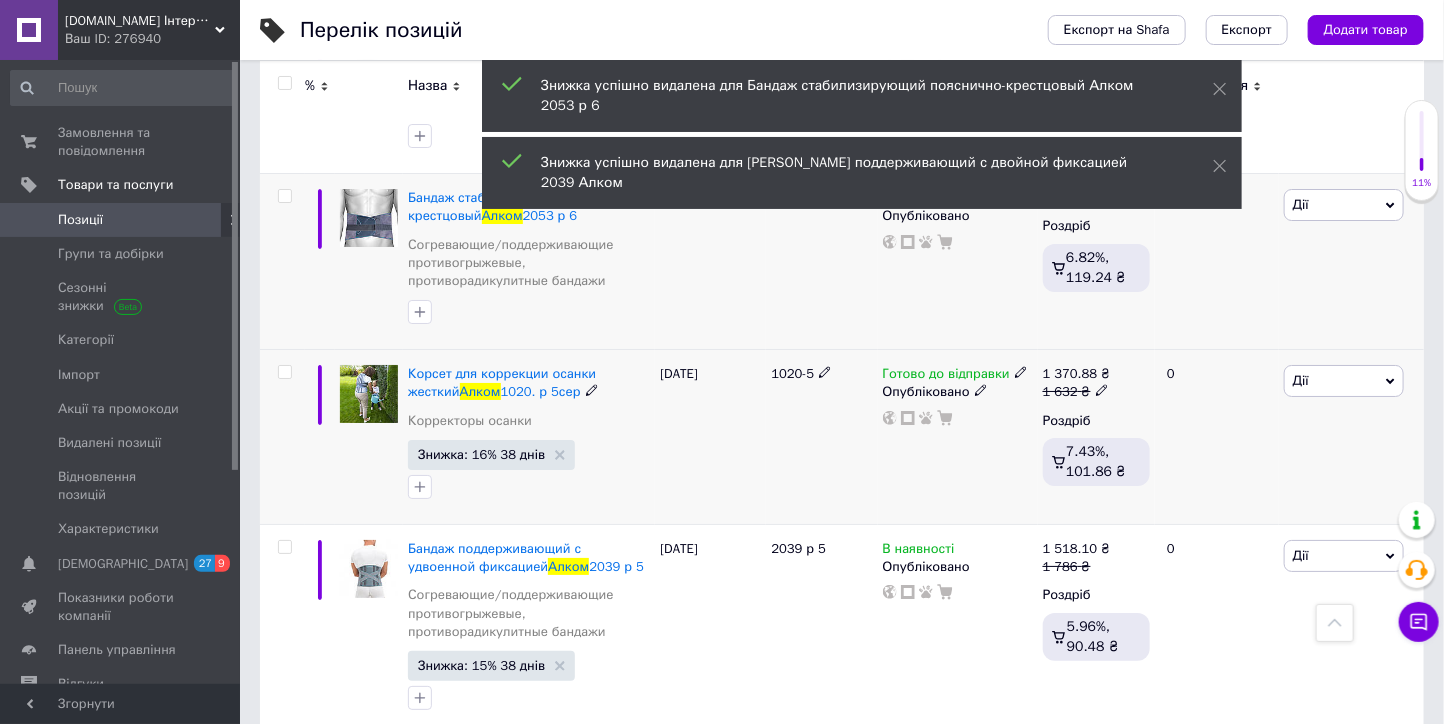 scroll, scrollTop: 9555, scrollLeft: 0, axis: vertical 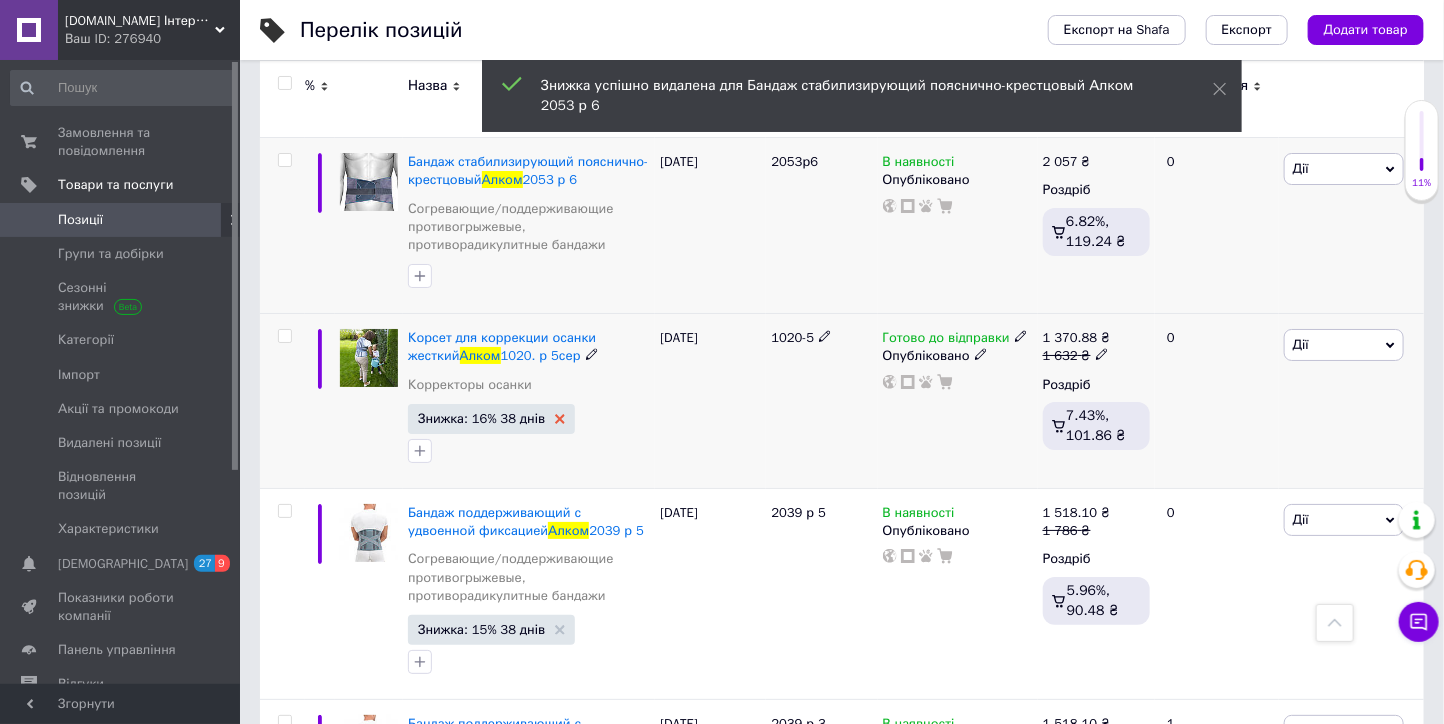 click 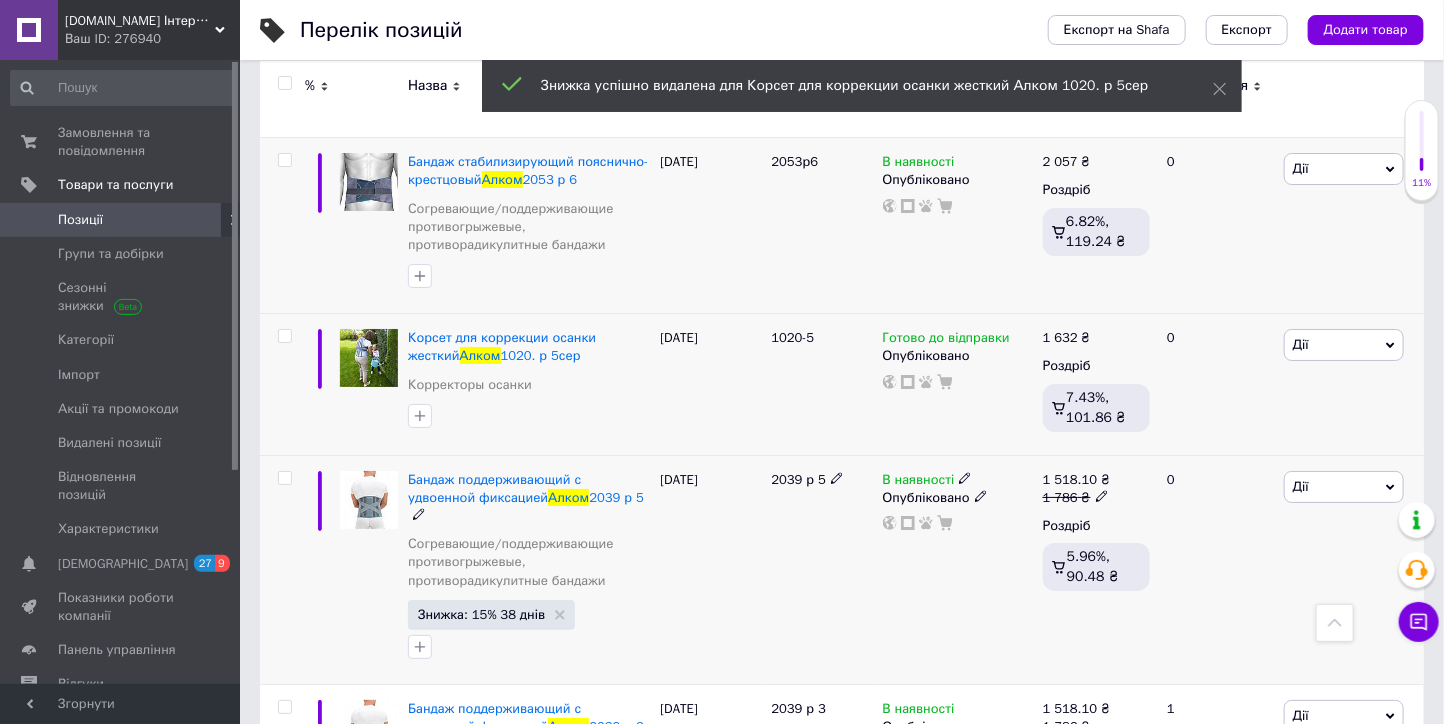 scroll, scrollTop: 9666, scrollLeft: 0, axis: vertical 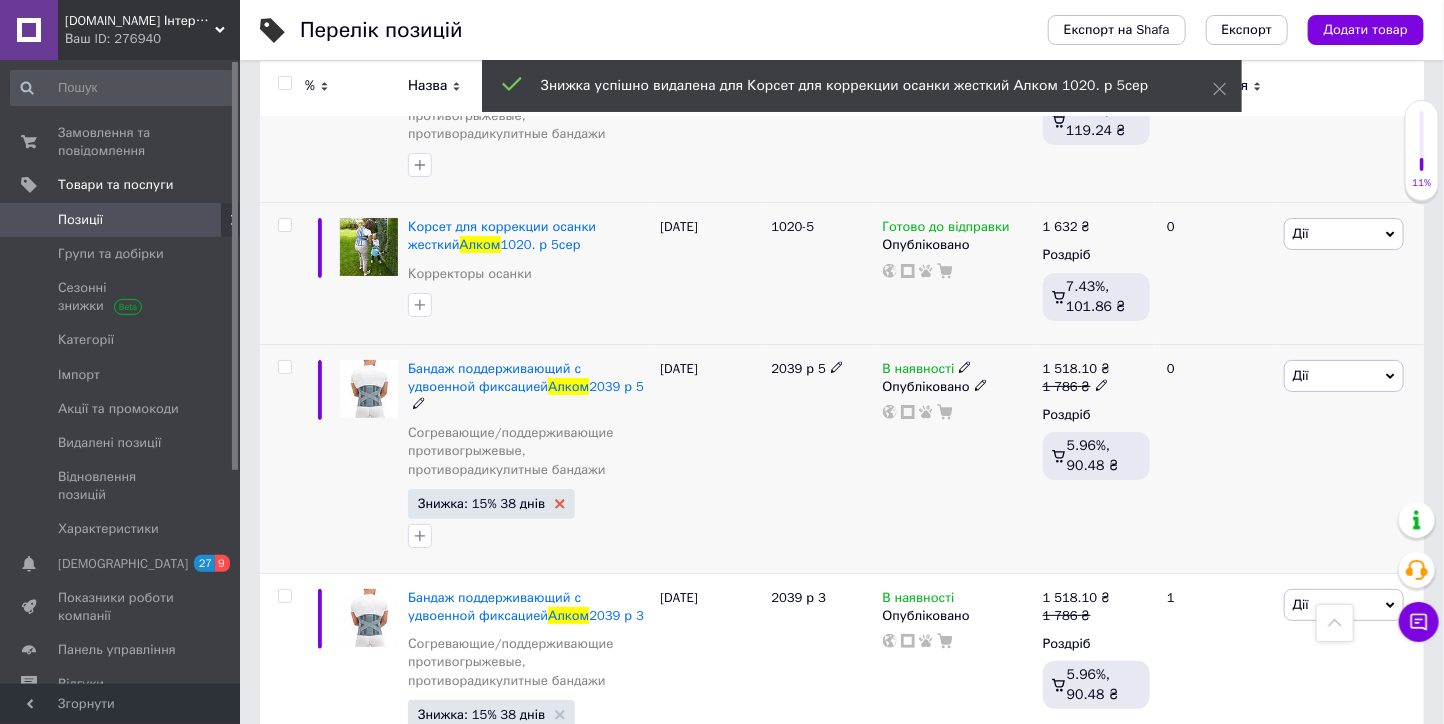 click 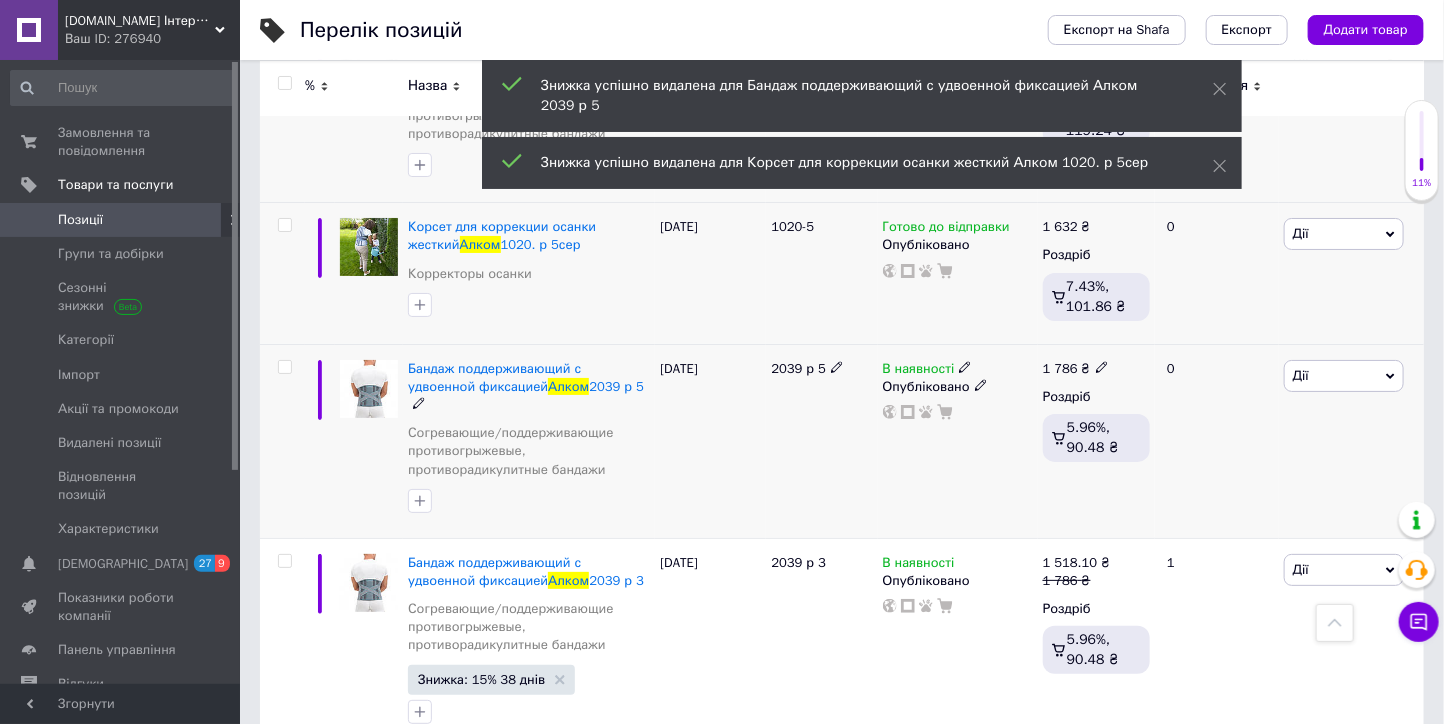 scroll, scrollTop: 9777, scrollLeft: 0, axis: vertical 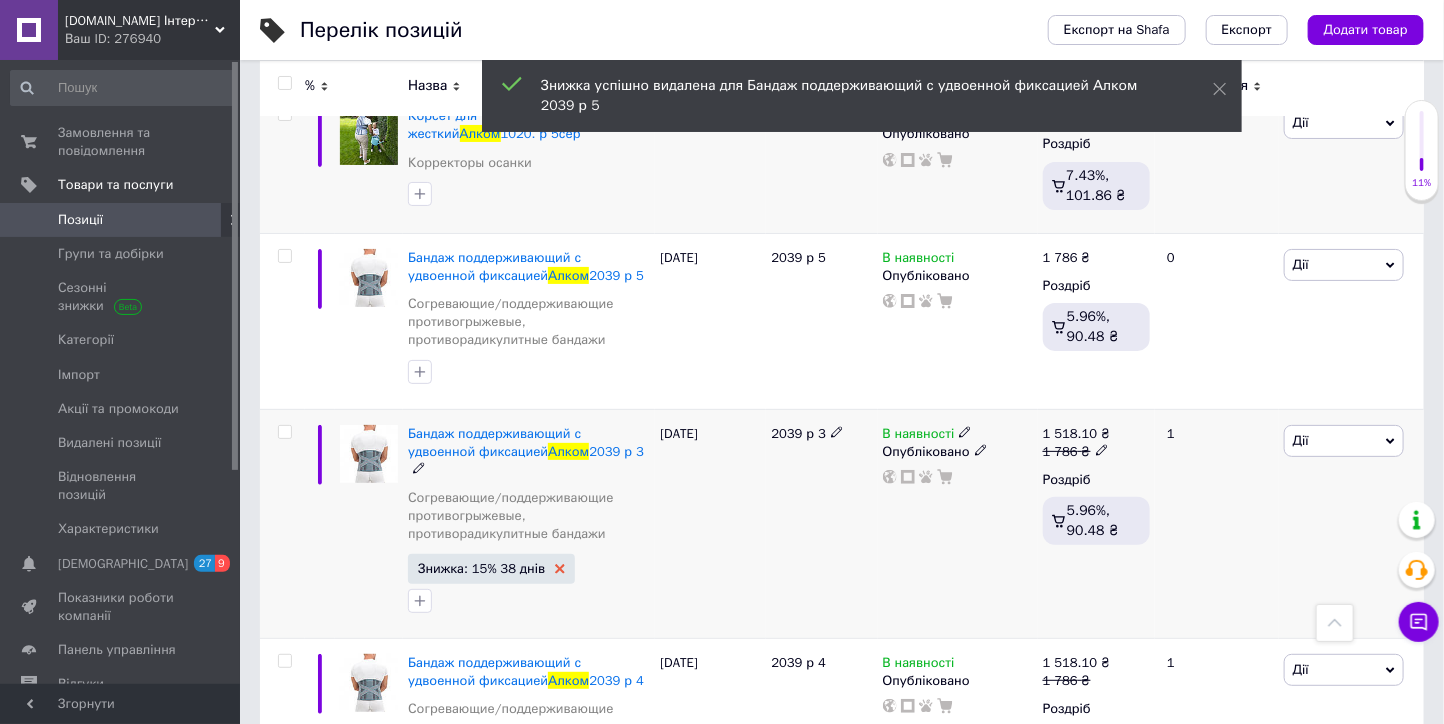 click 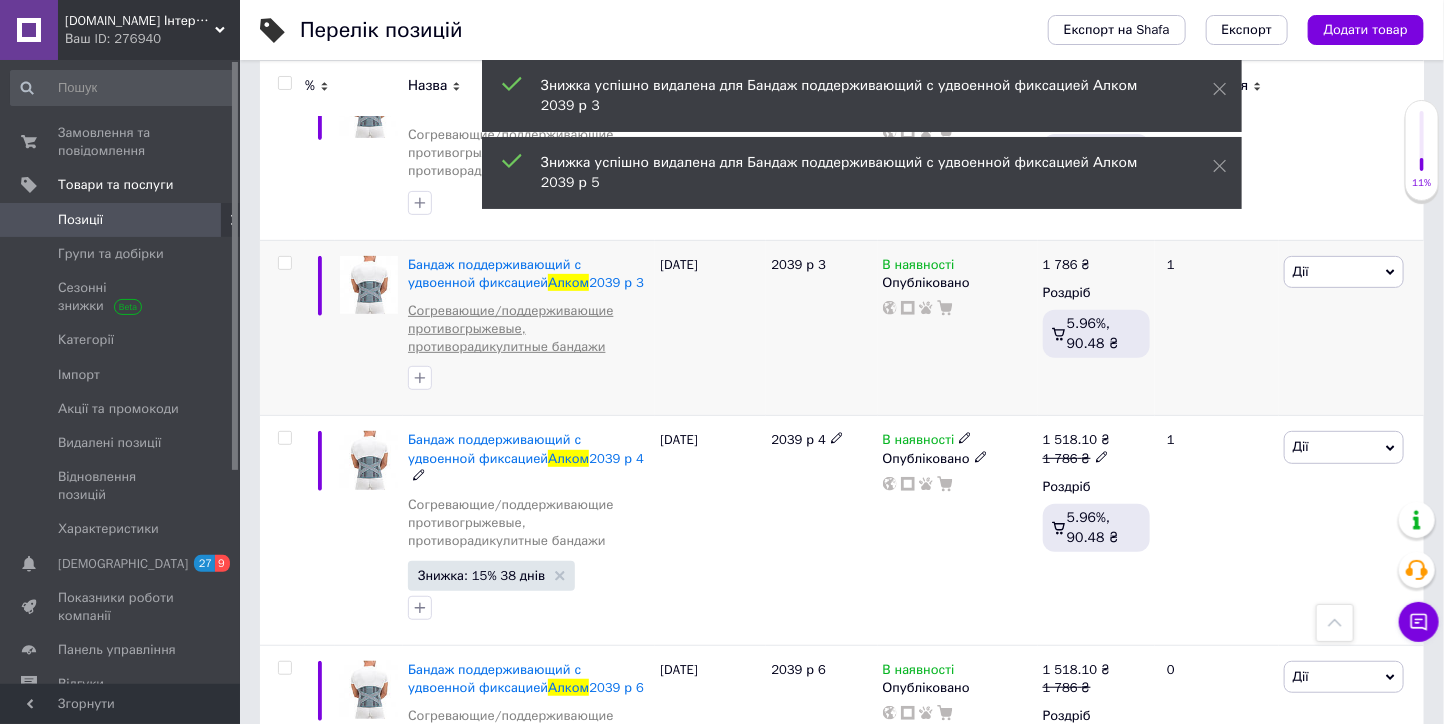 scroll, scrollTop: 10000, scrollLeft: 0, axis: vertical 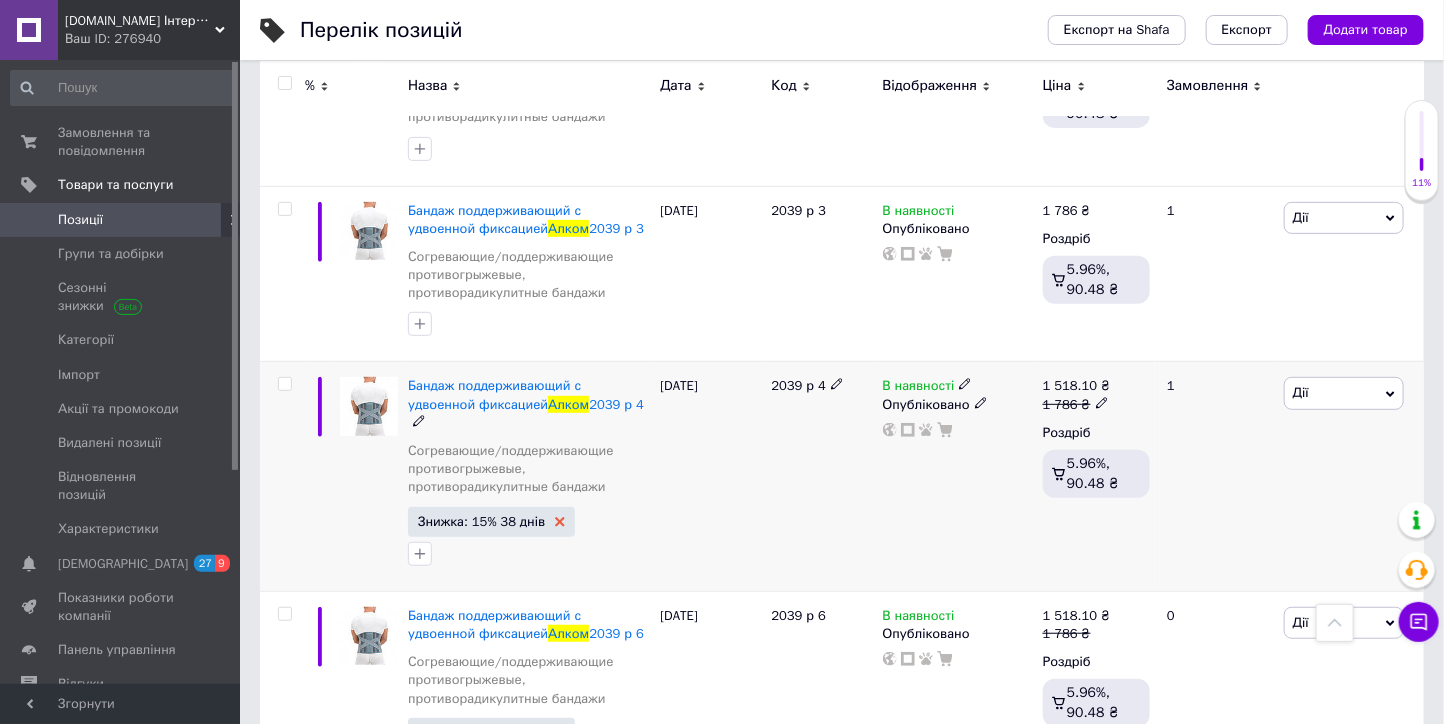 click 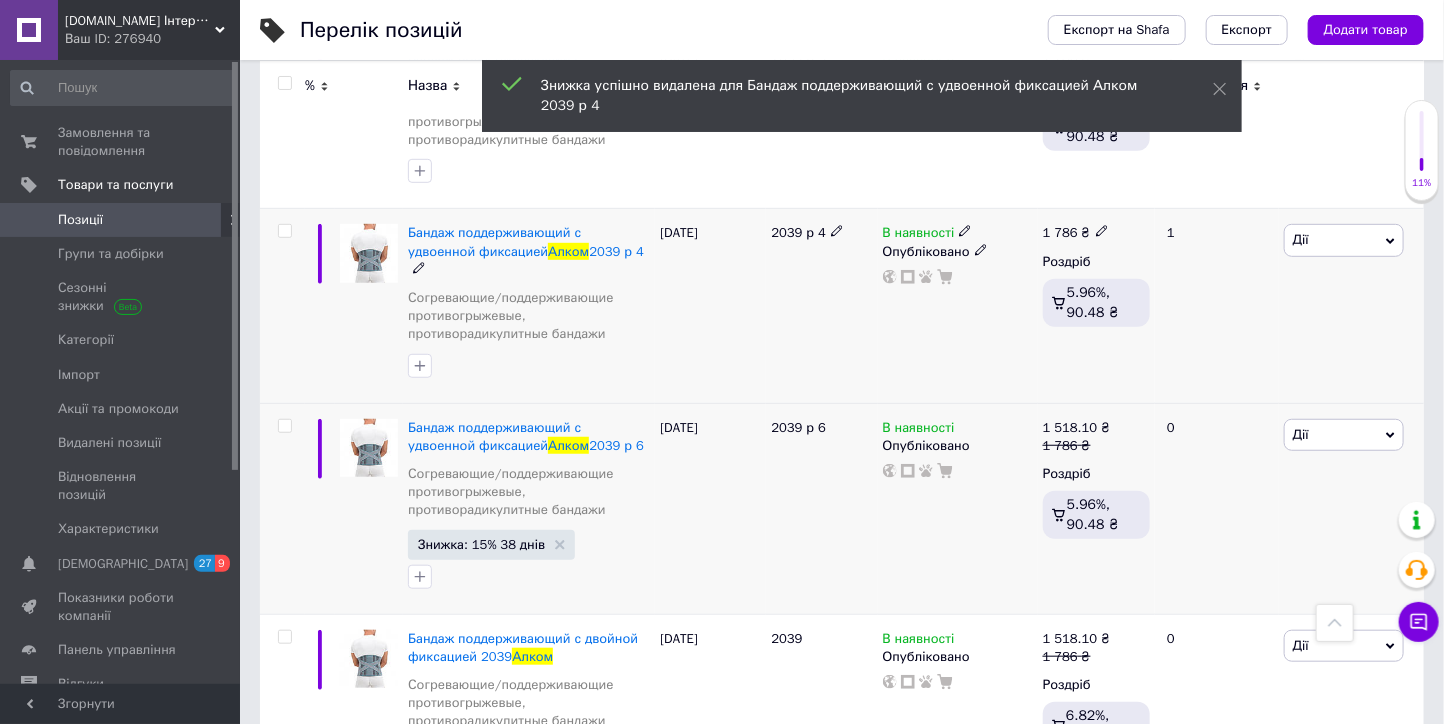 scroll, scrollTop: 10222, scrollLeft: 0, axis: vertical 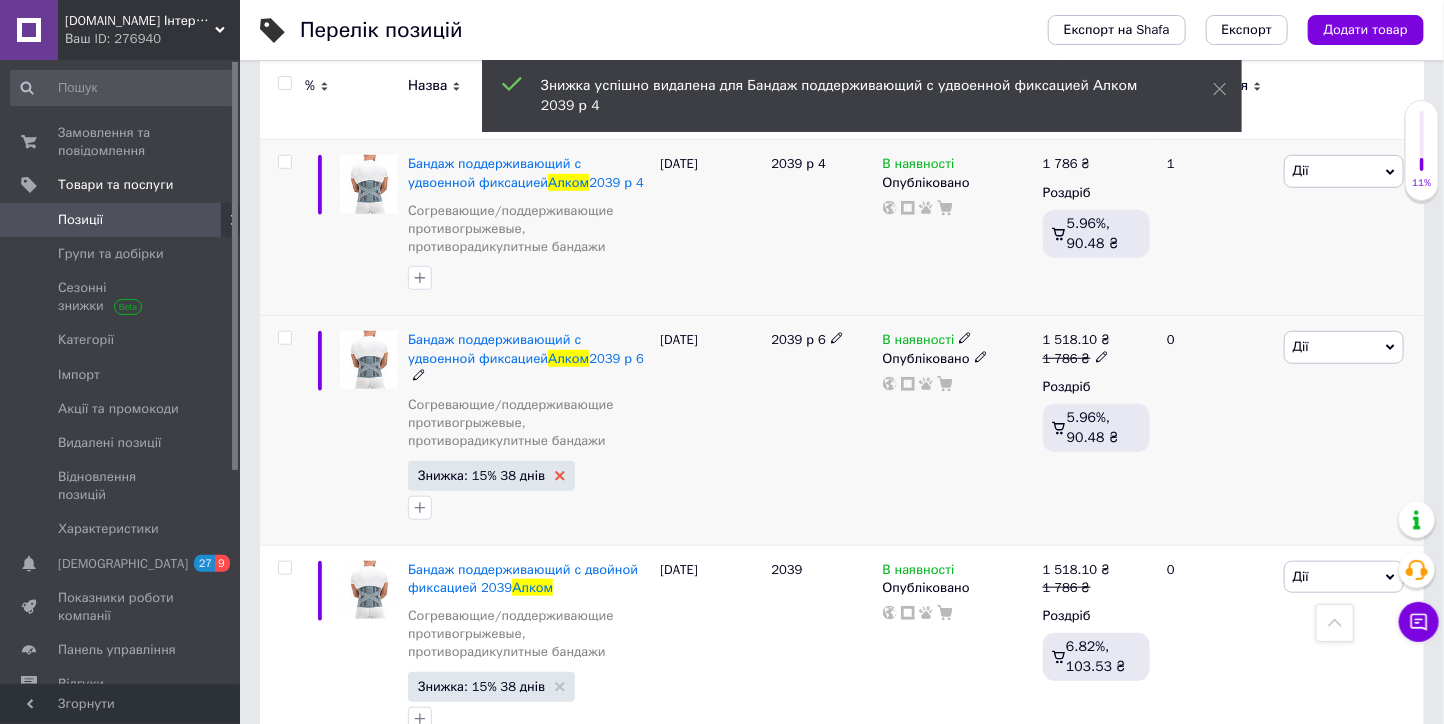 click 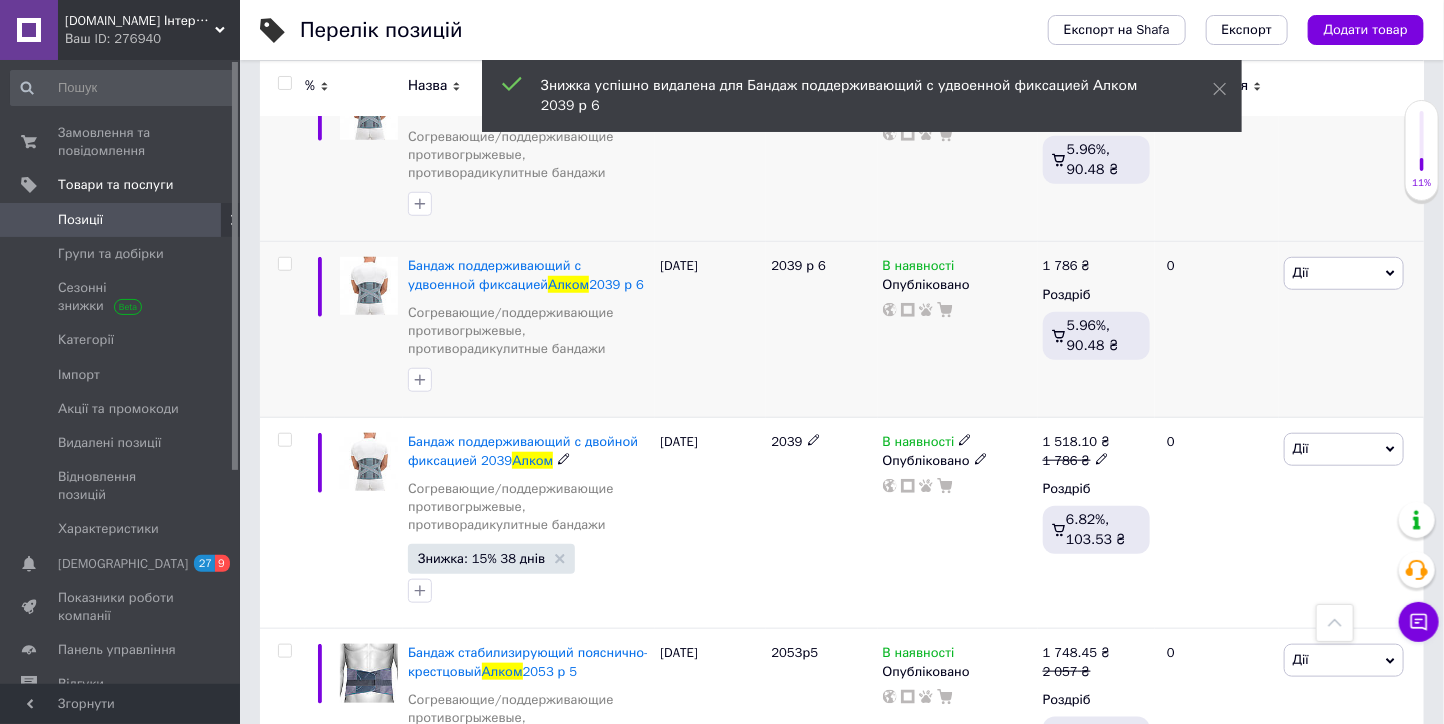 scroll, scrollTop: 10333, scrollLeft: 0, axis: vertical 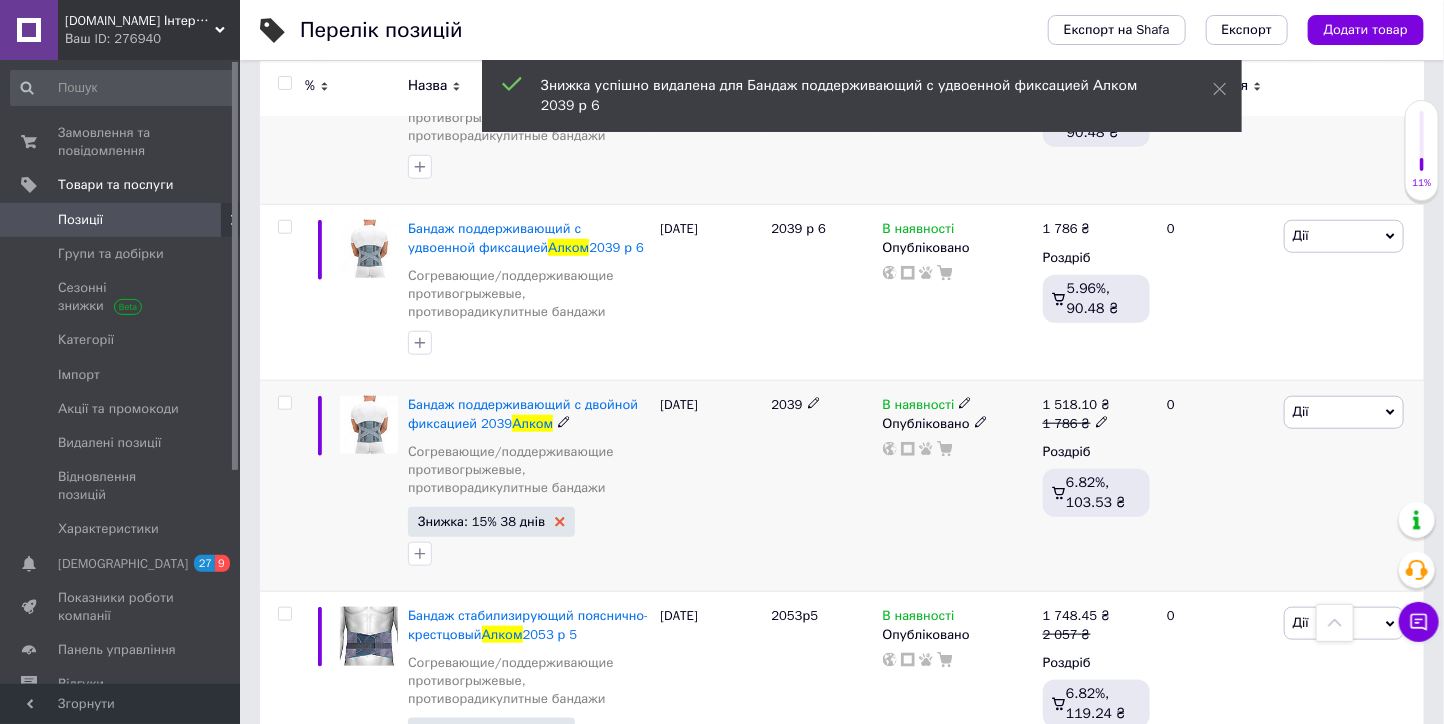 click 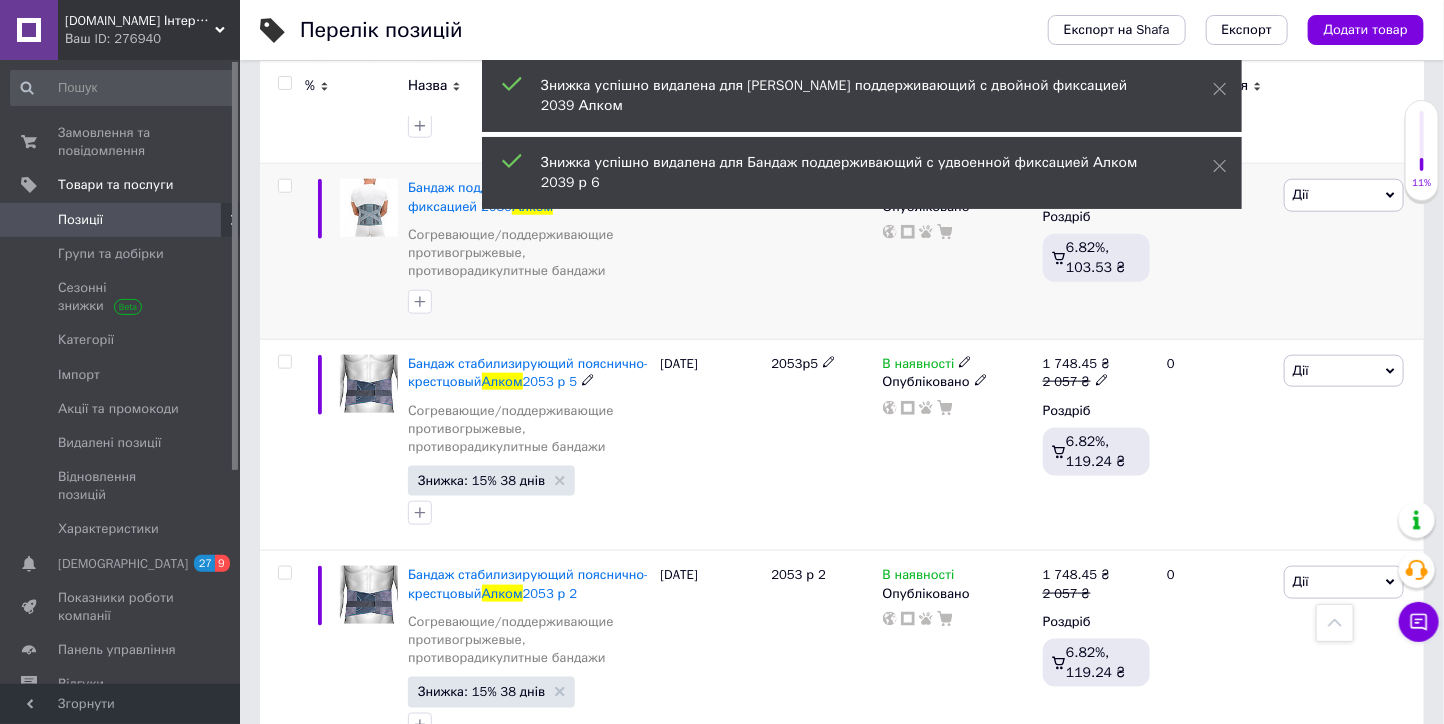scroll, scrollTop: 10555, scrollLeft: 0, axis: vertical 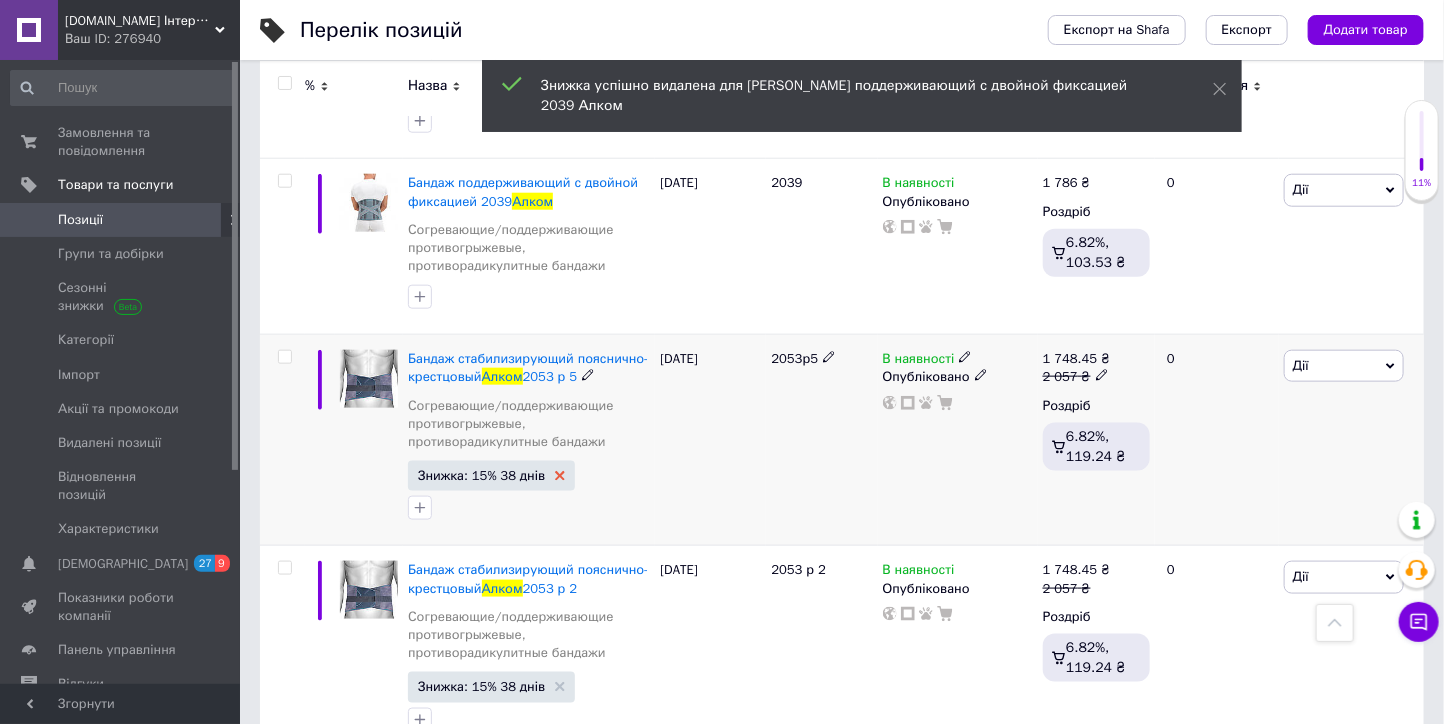 click 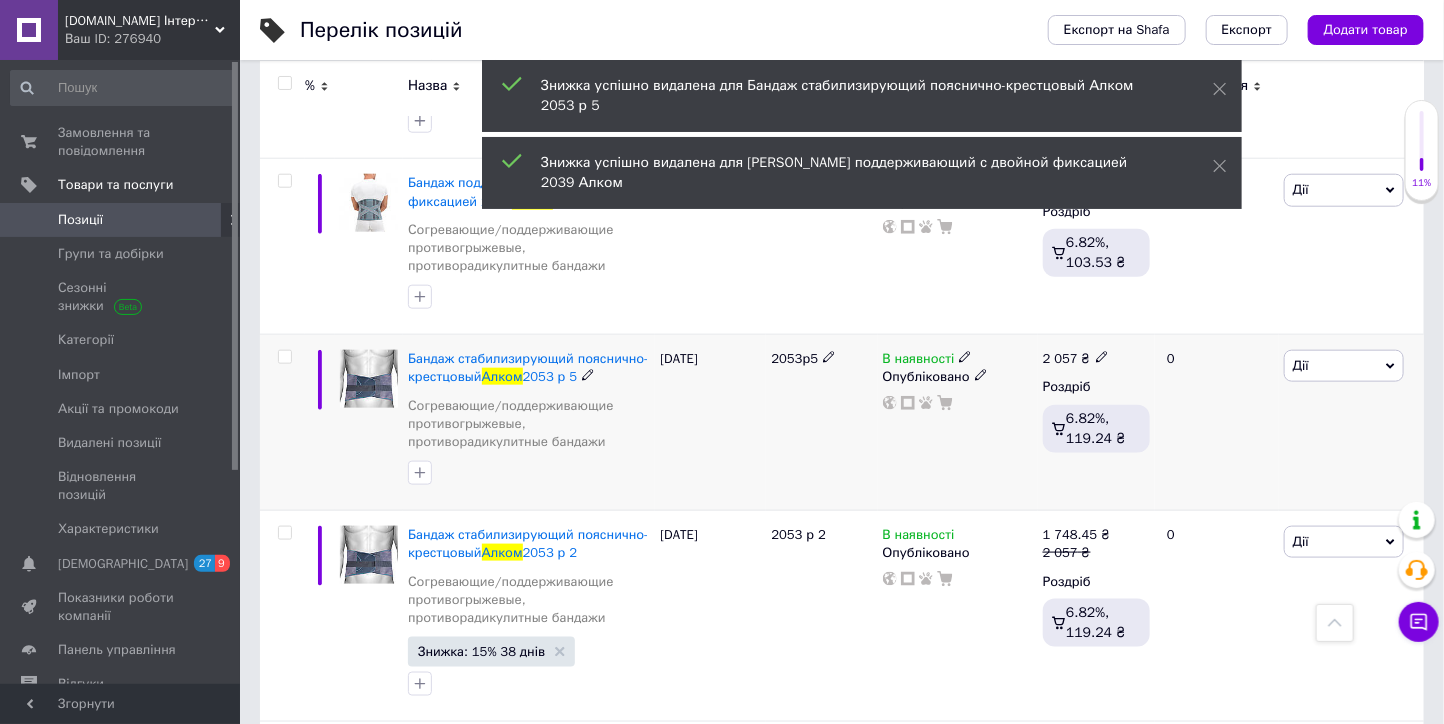 scroll, scrollTop: 10666, scrollLeft: 0, axis: vertical 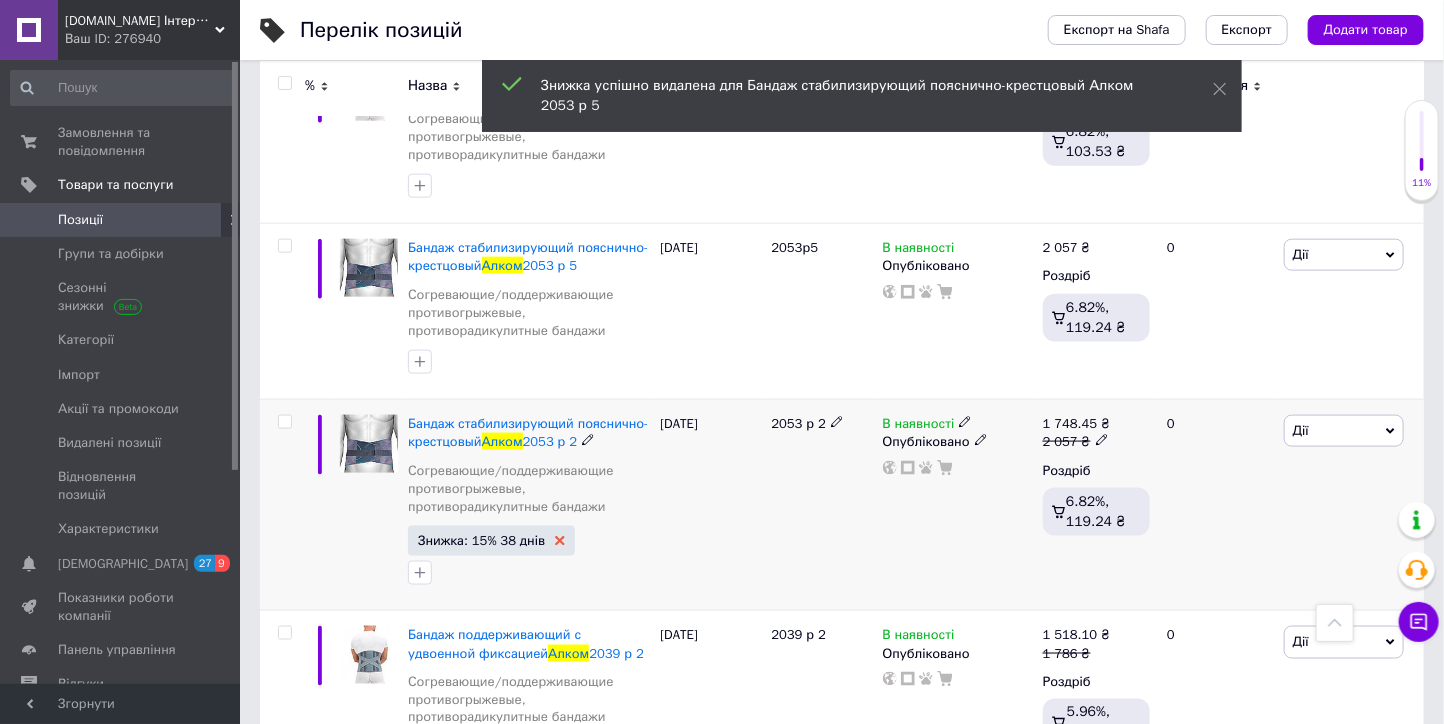 click 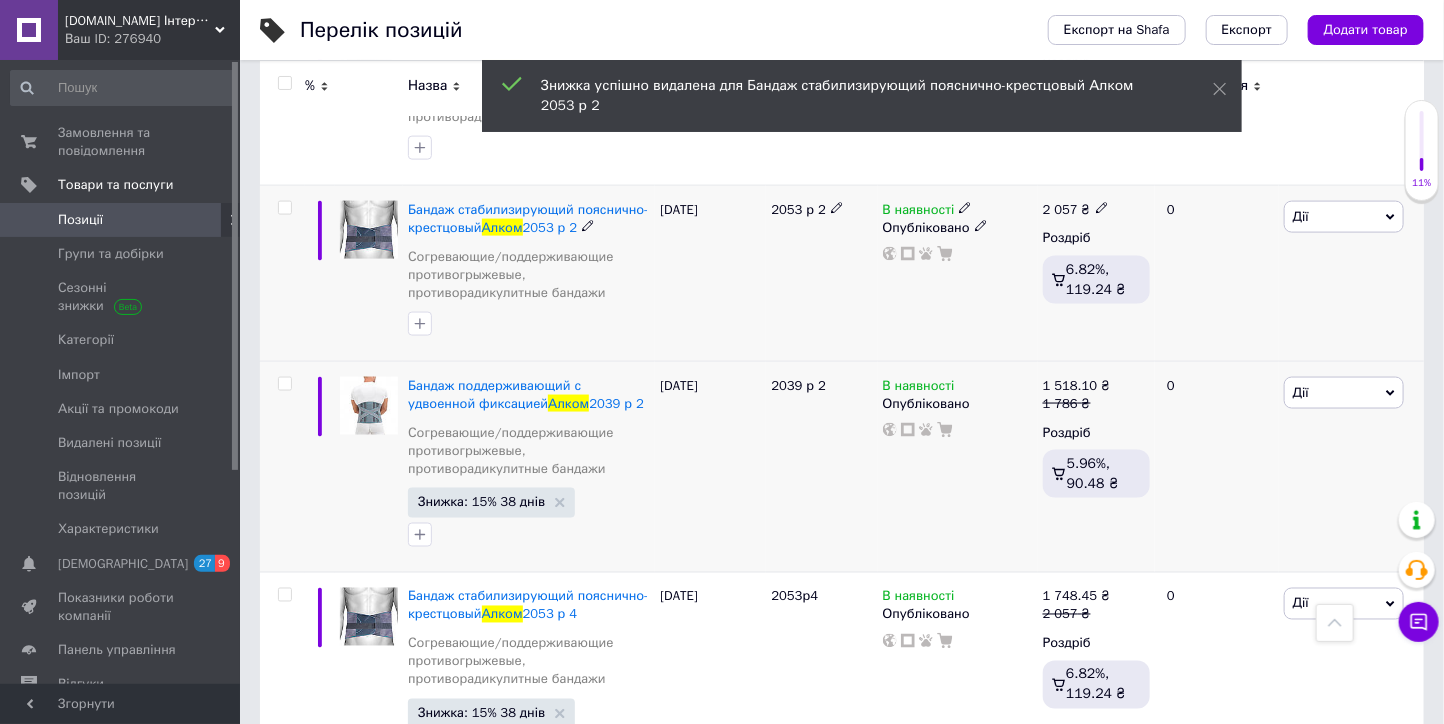 scroll, scrollTop: 10888, scrollLeft: 0, axis: vertical 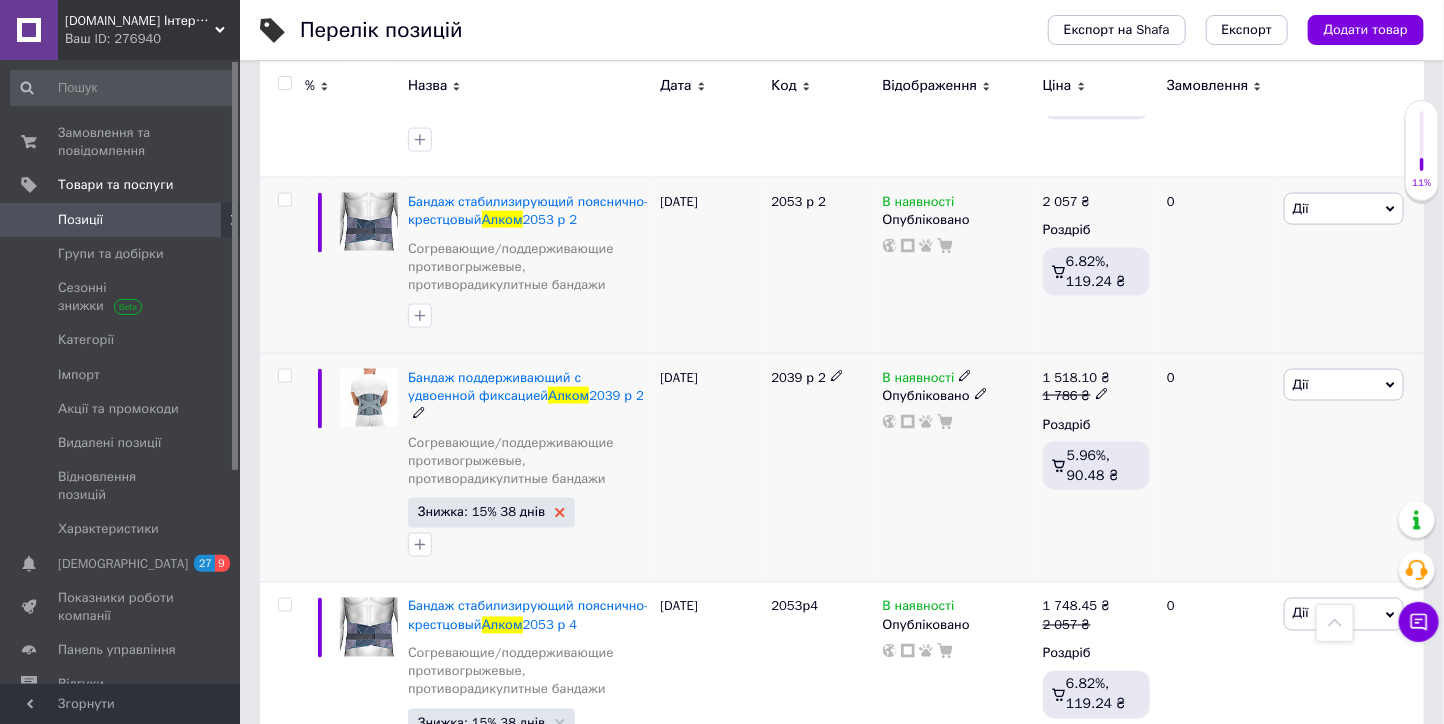 click 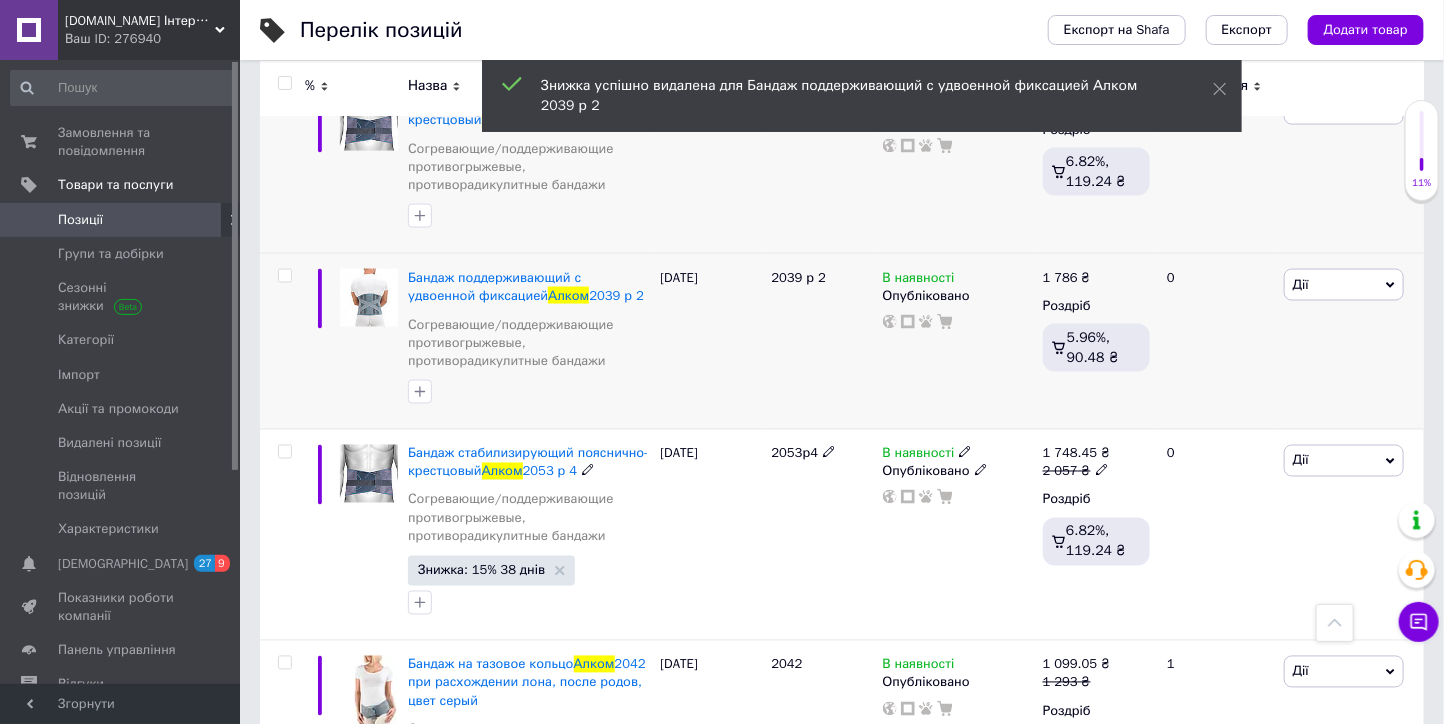 scroll, scrollTop: 11000, scrollLeft: 0, axis: vertical 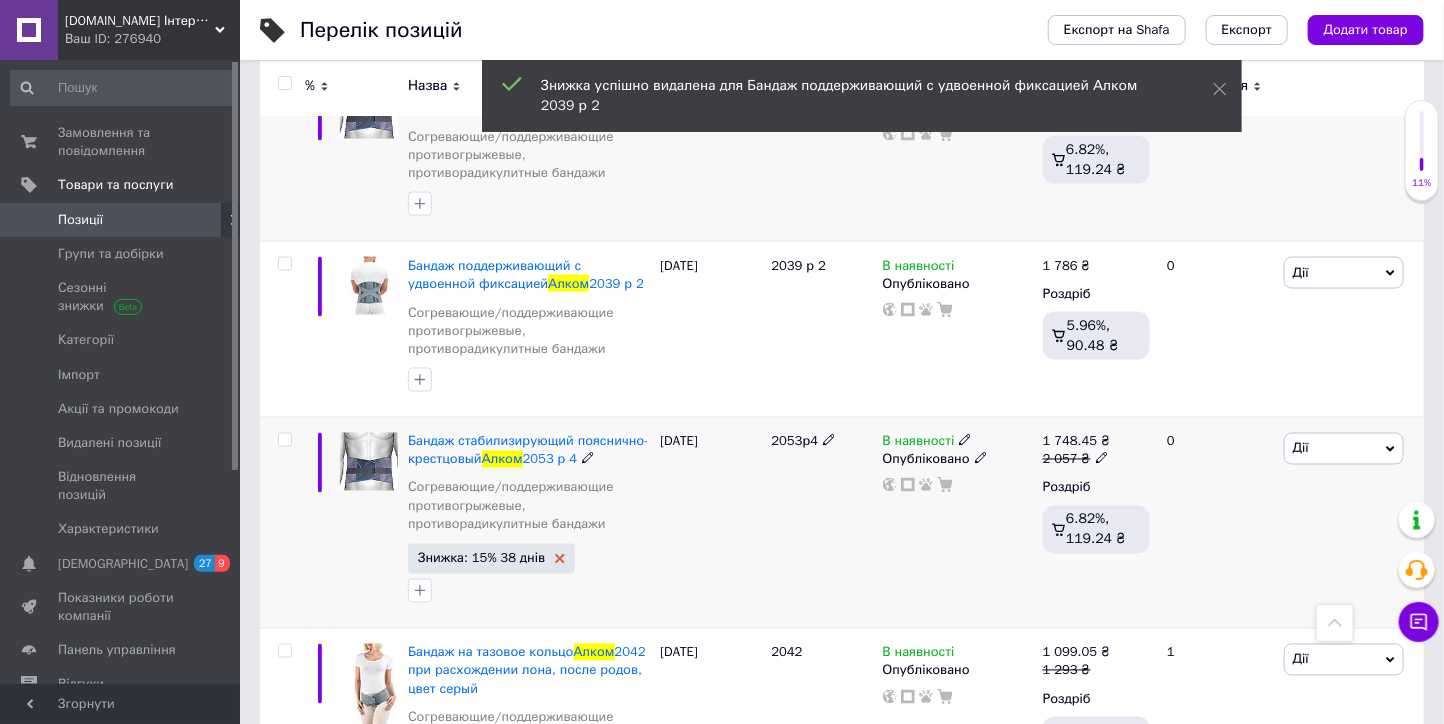 click 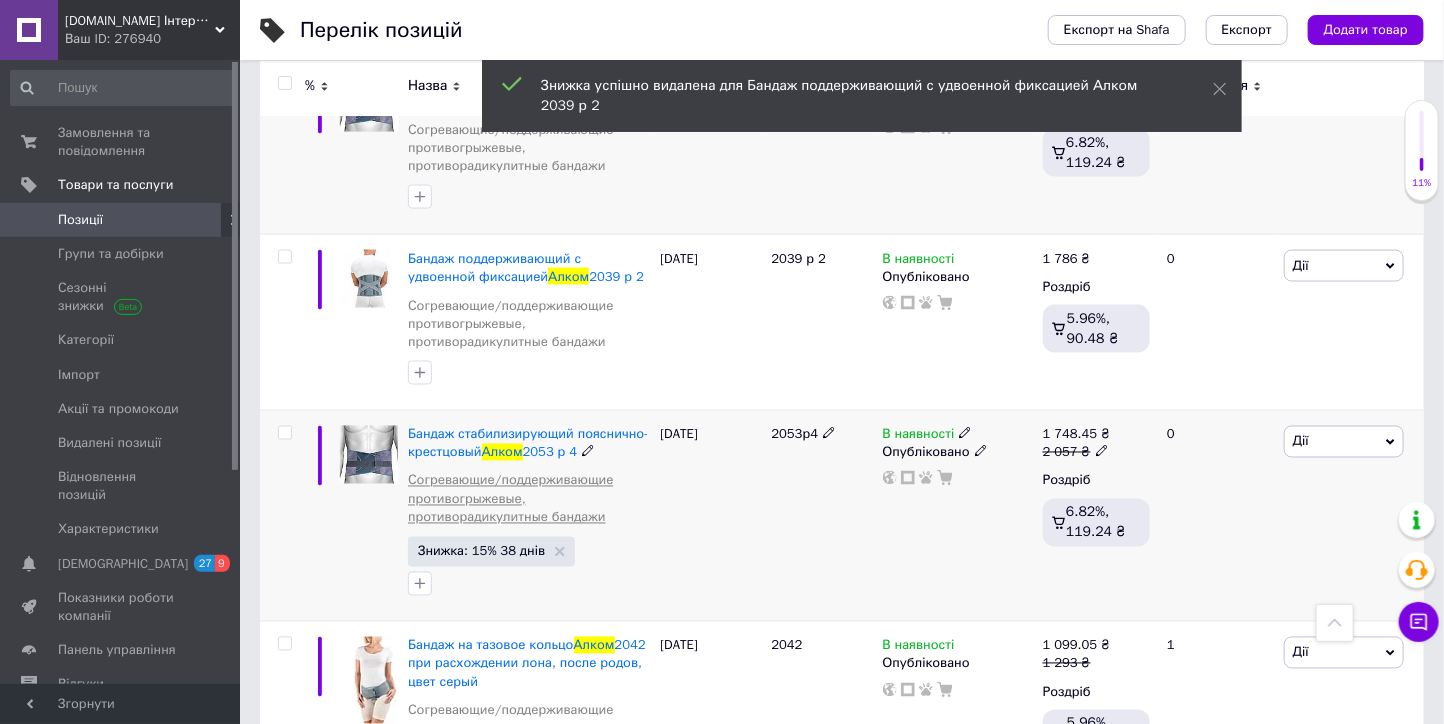 scroll, scrollTop: 11222, scrollLeft: 0, axis: vertical 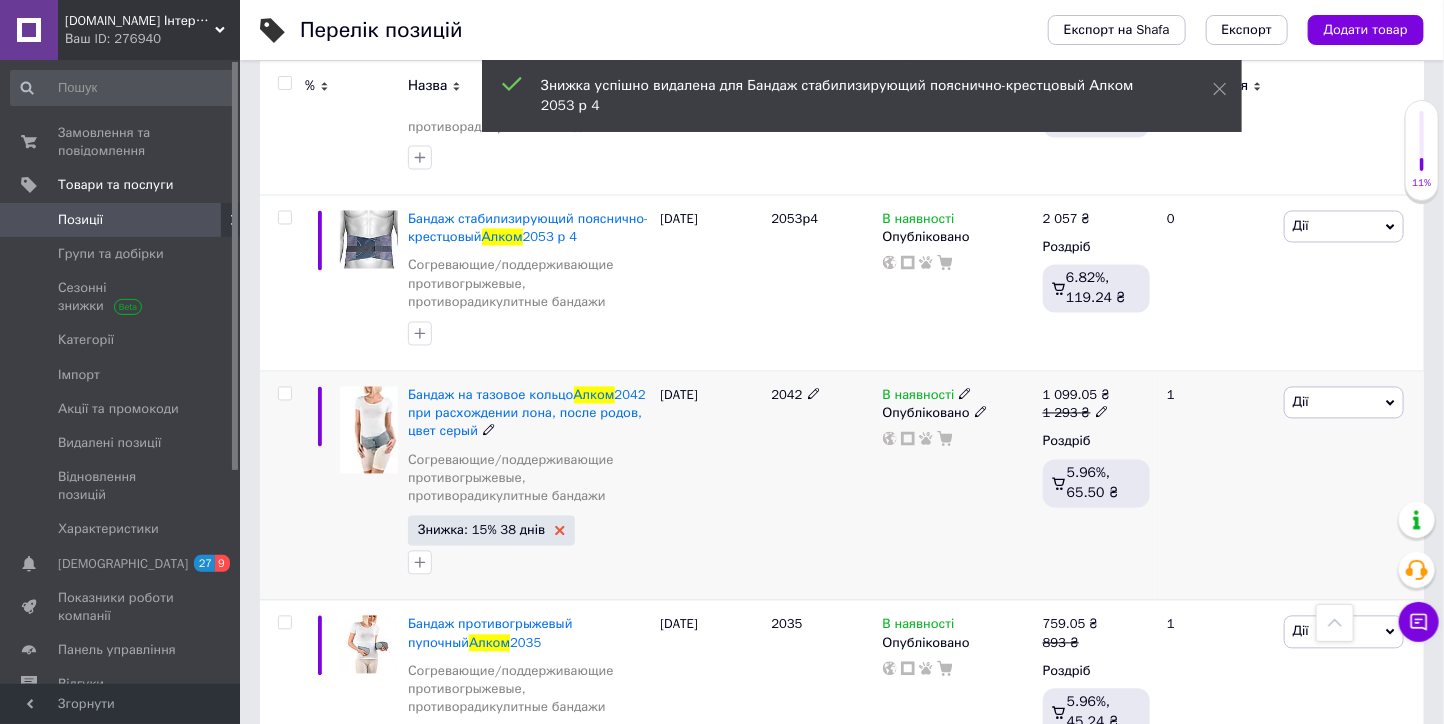 click 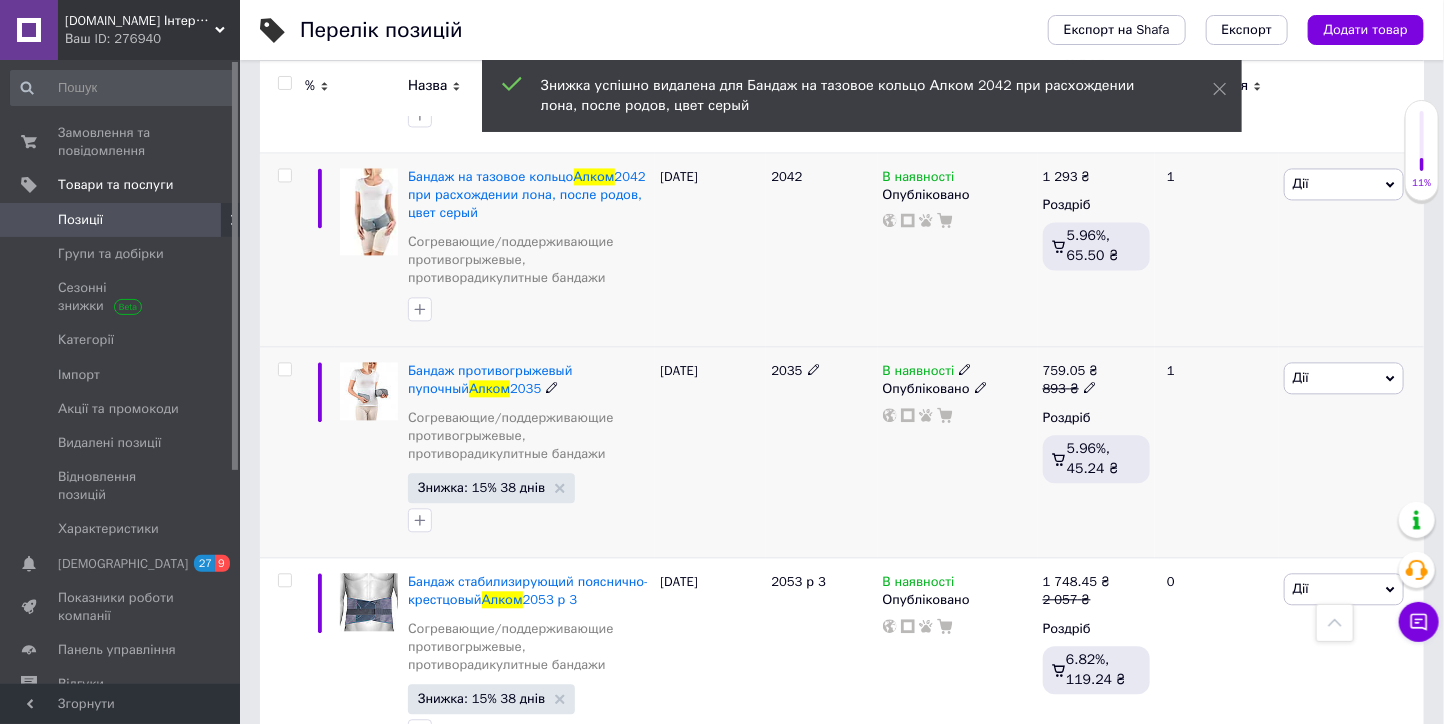 scroll, scrollTop: 11444, scrollLeft: 0, axis: vertical 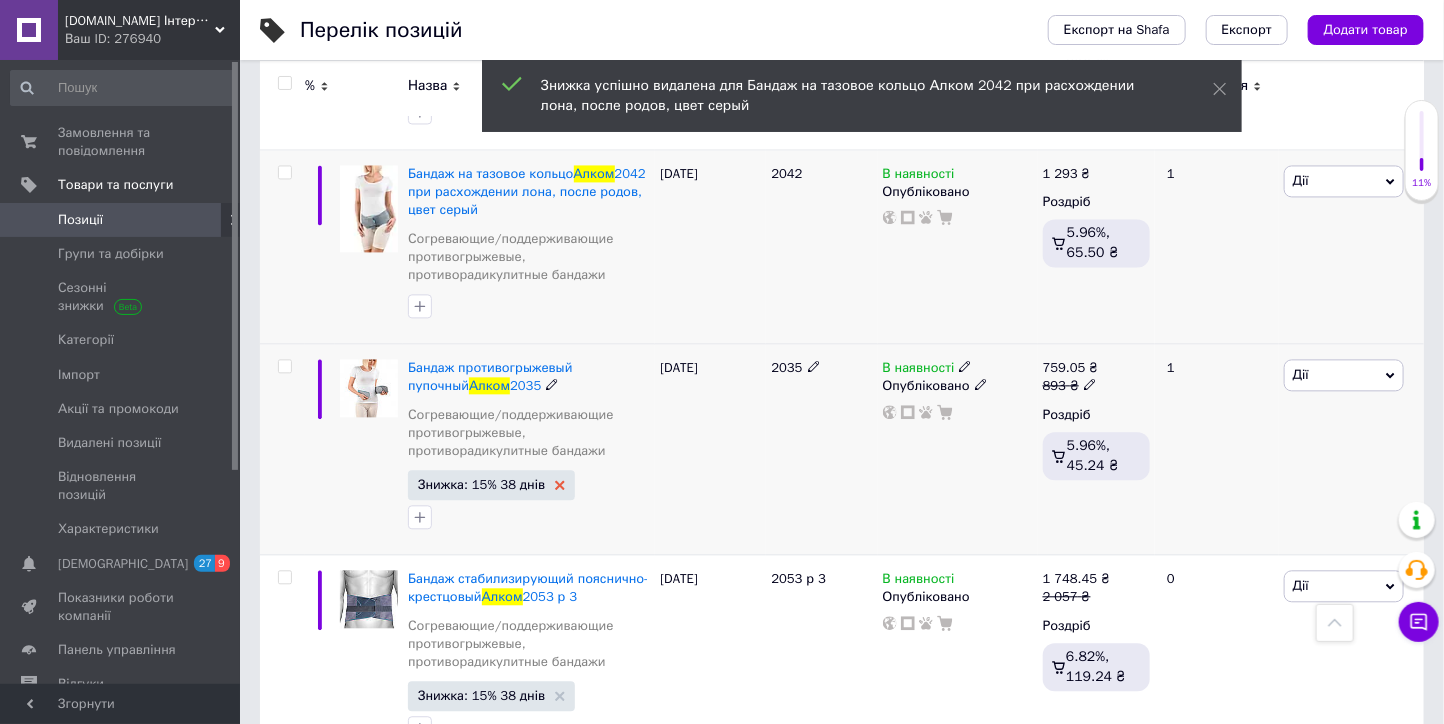 click 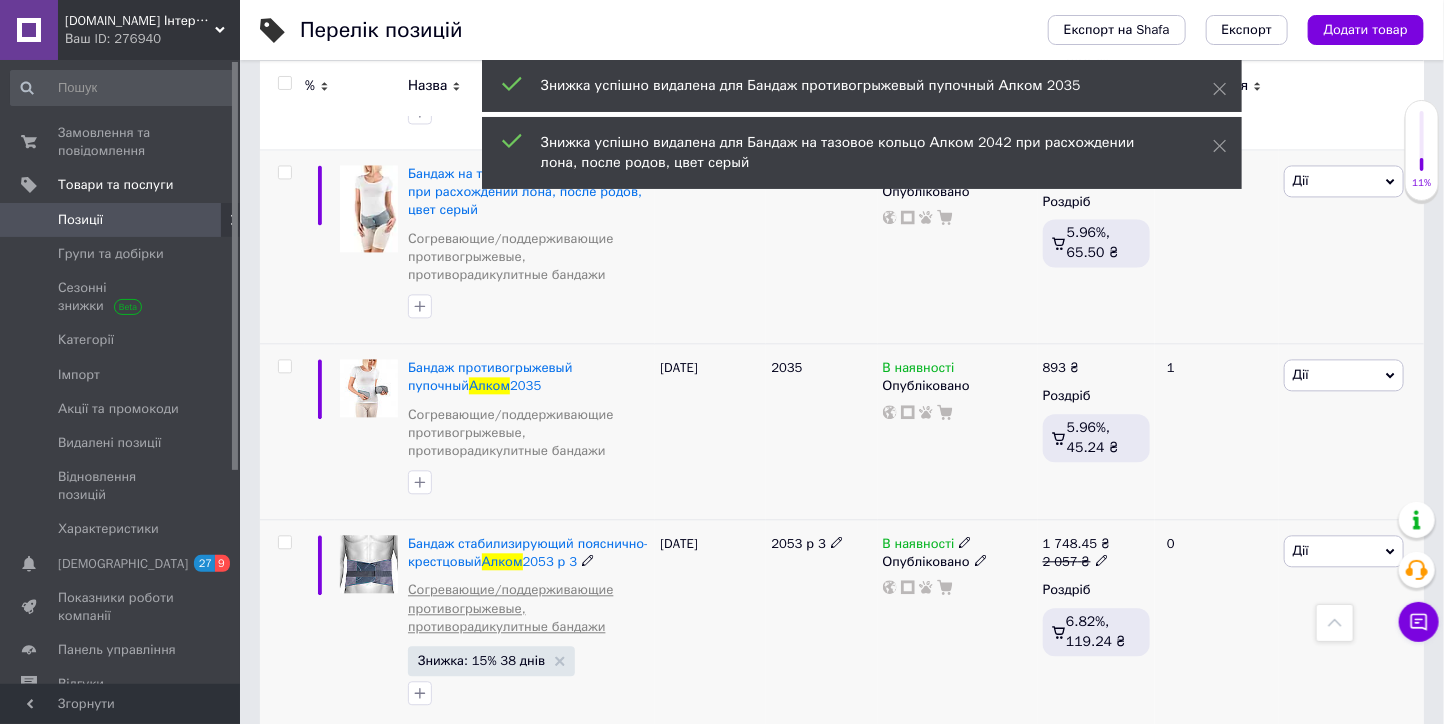 scroll, scrollTop: 11555, scrollLeft: 0, axis: vertical 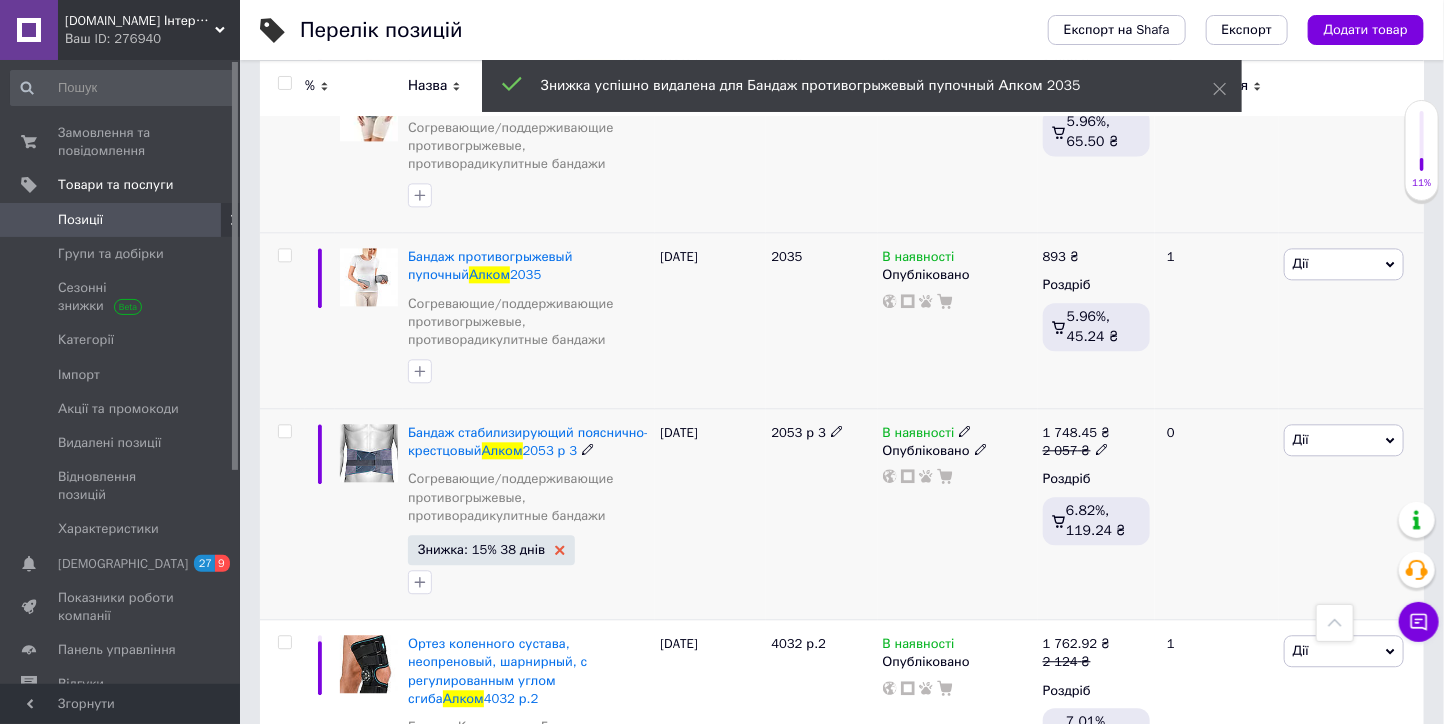 click 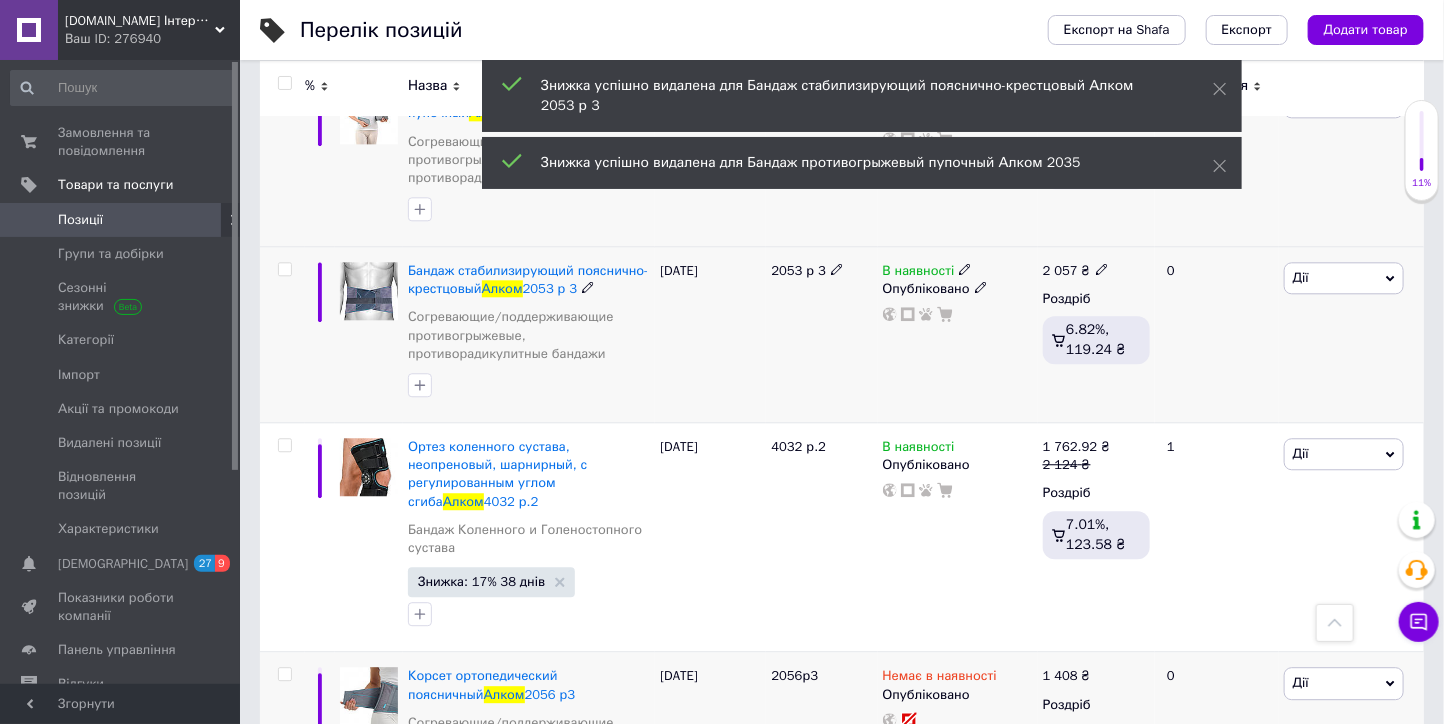 scroll, scrollTop: 11777, scrollLeft: 0, axis: vertical 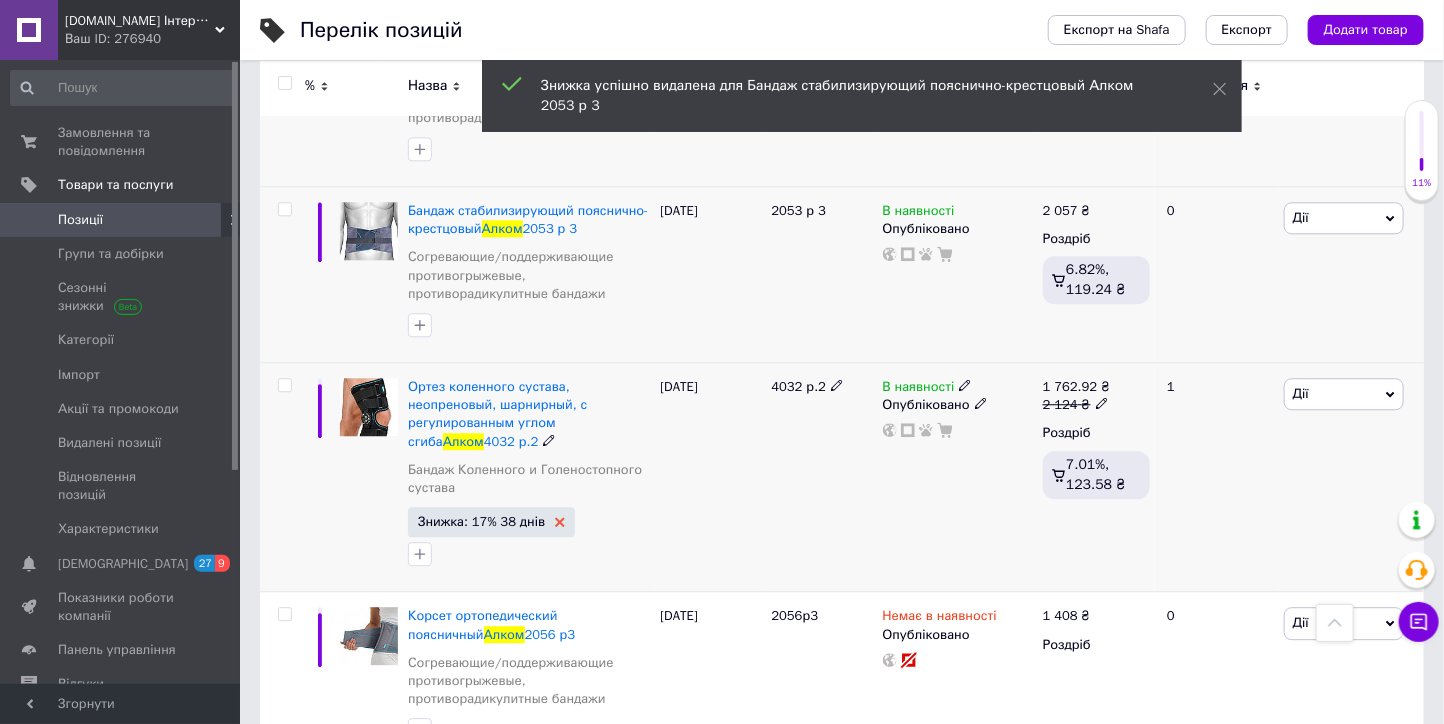 click 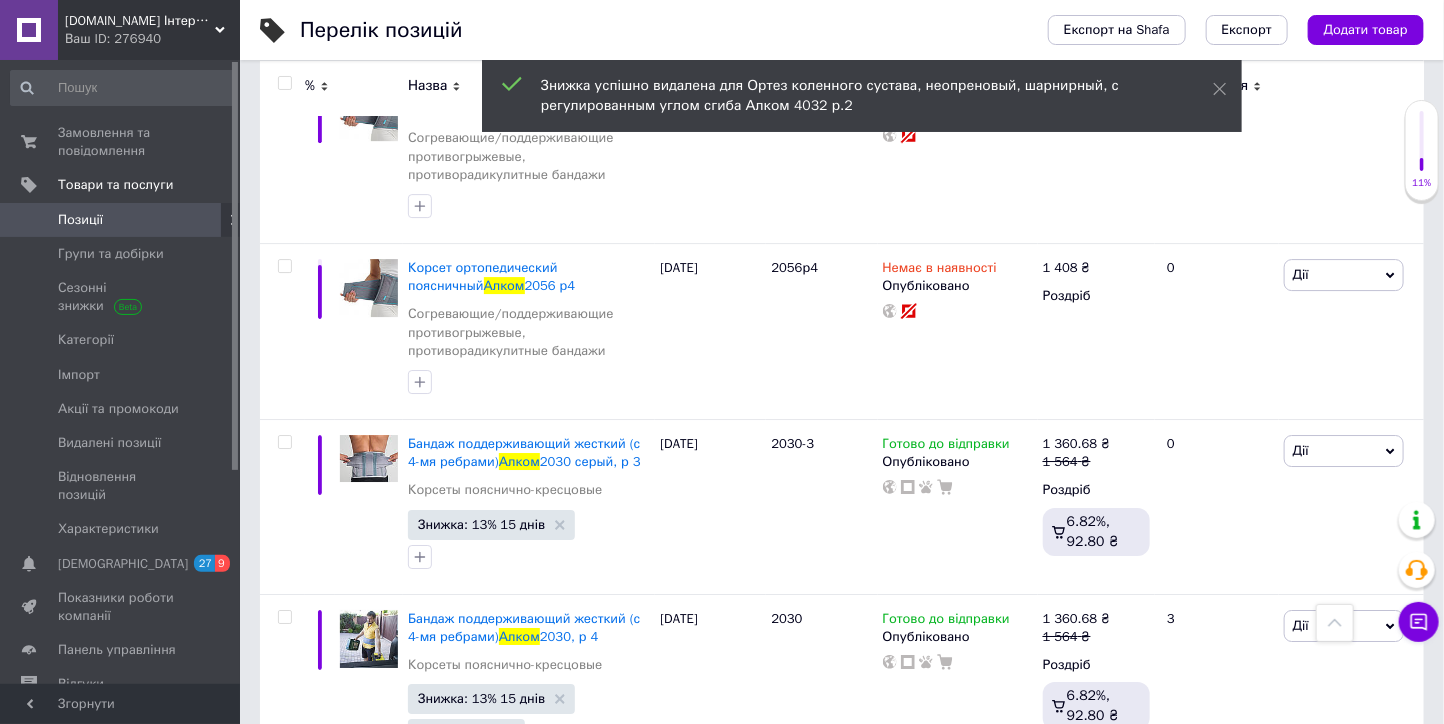 scroll, scrollTop: 12444, scrollLeft: 0, axis: vertical 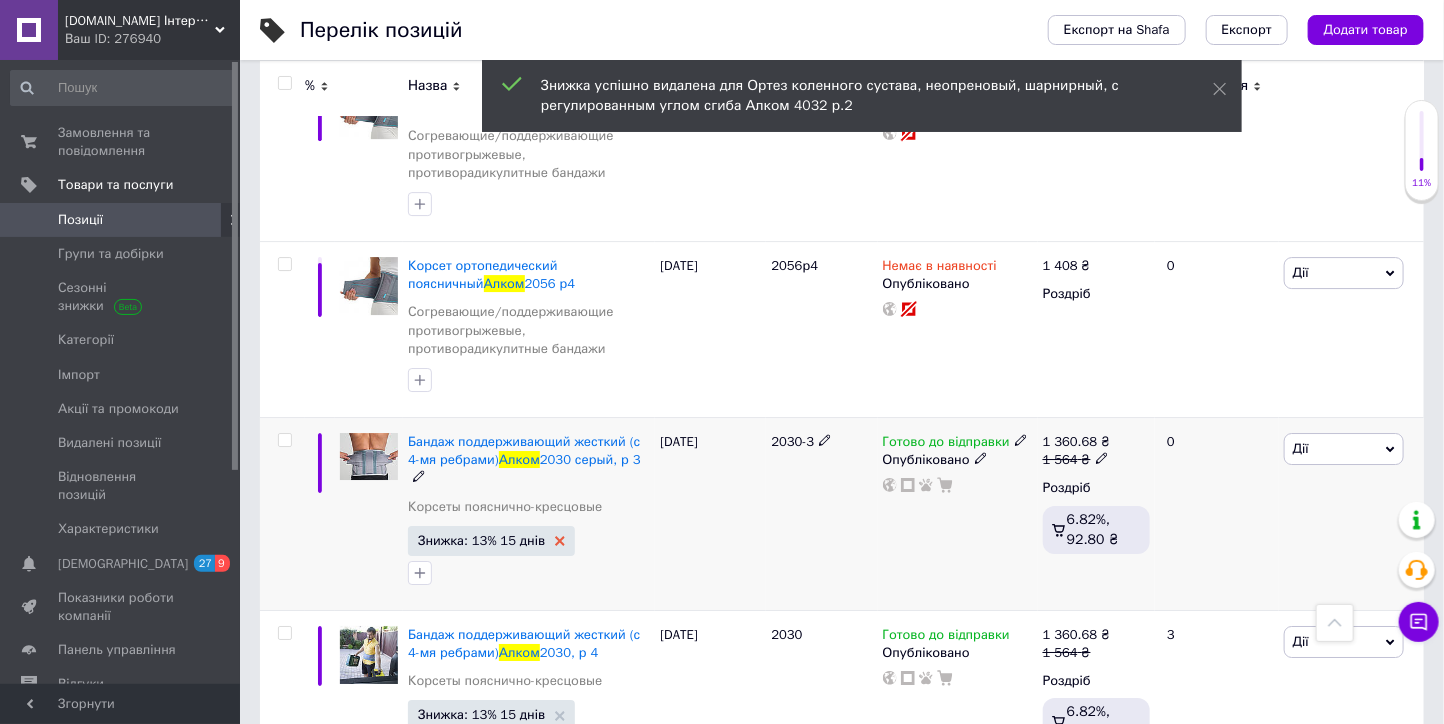 click 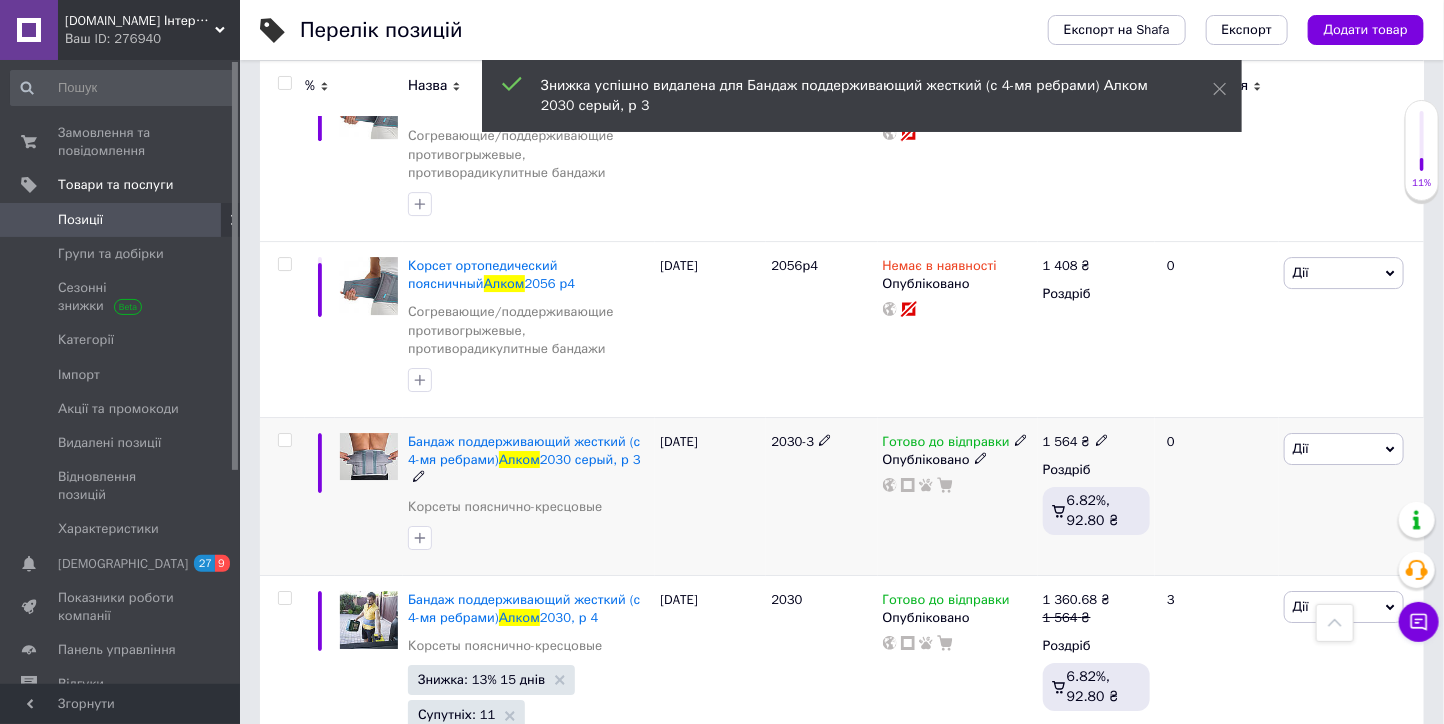 scroll, scrollTop: 12555, scrollLeft: 0, axis: vertical 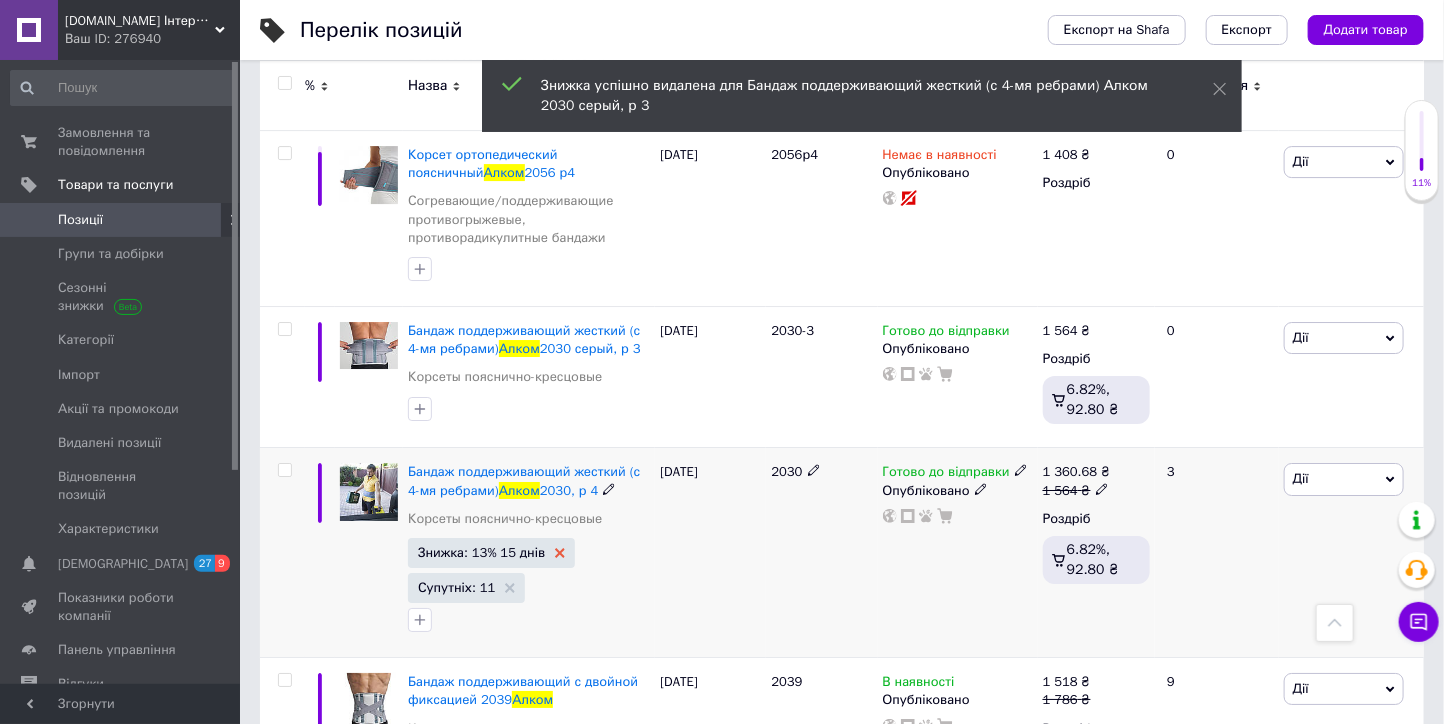 click 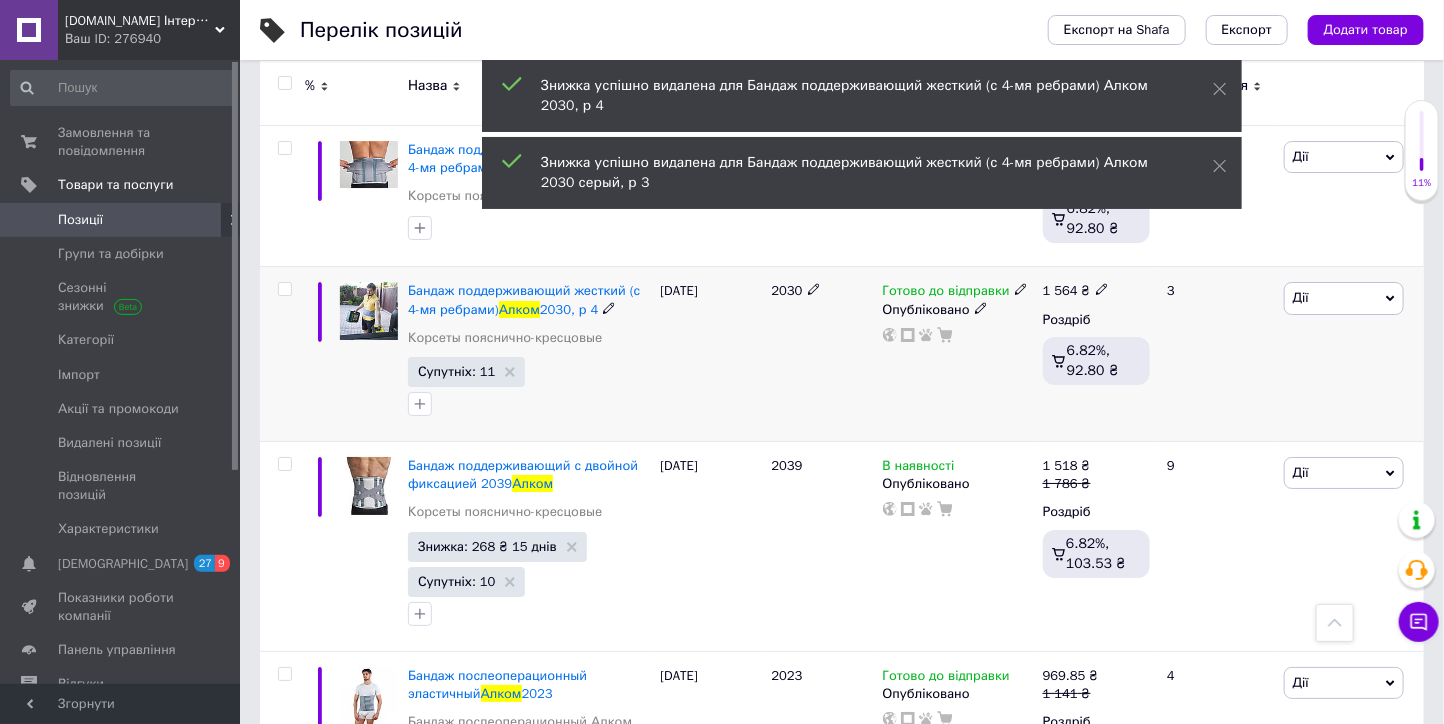 scroll, scrollTop: 12777, scrollLeft: 0, axis: vertical 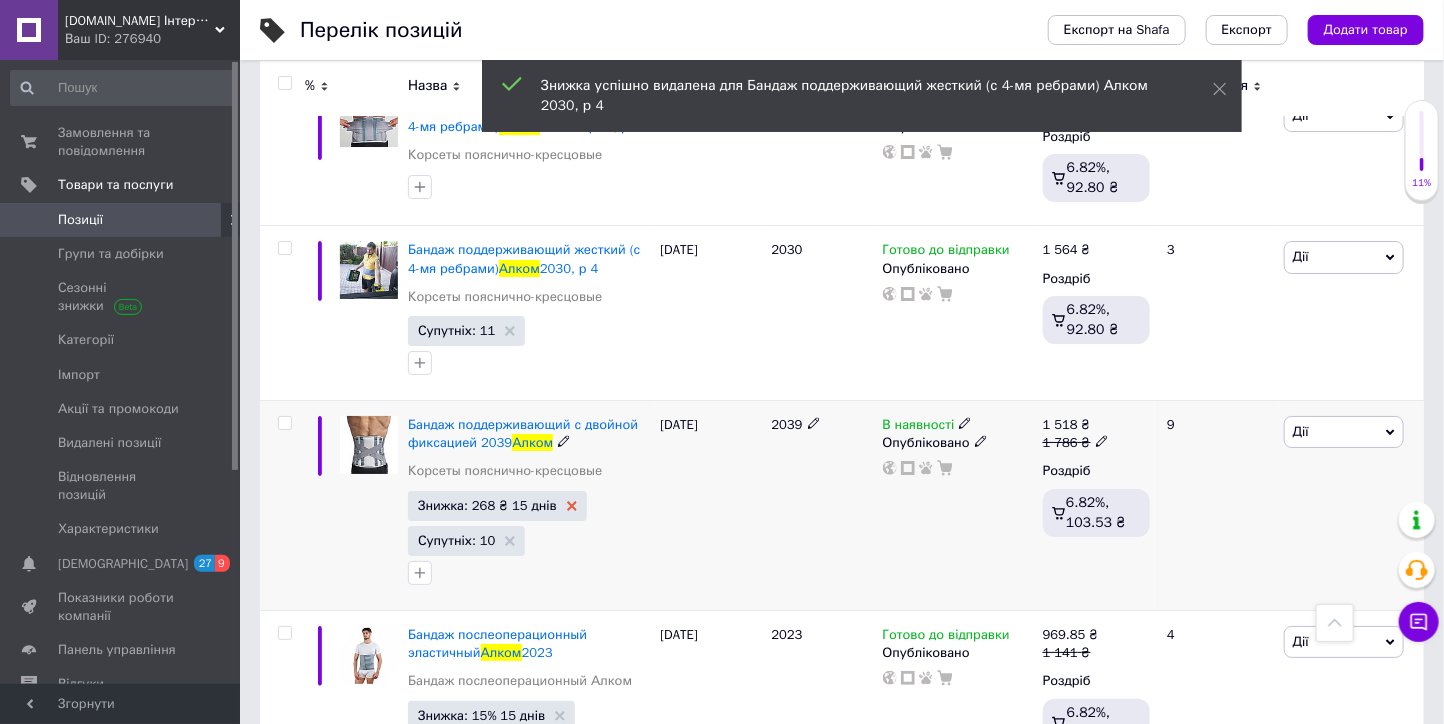 click 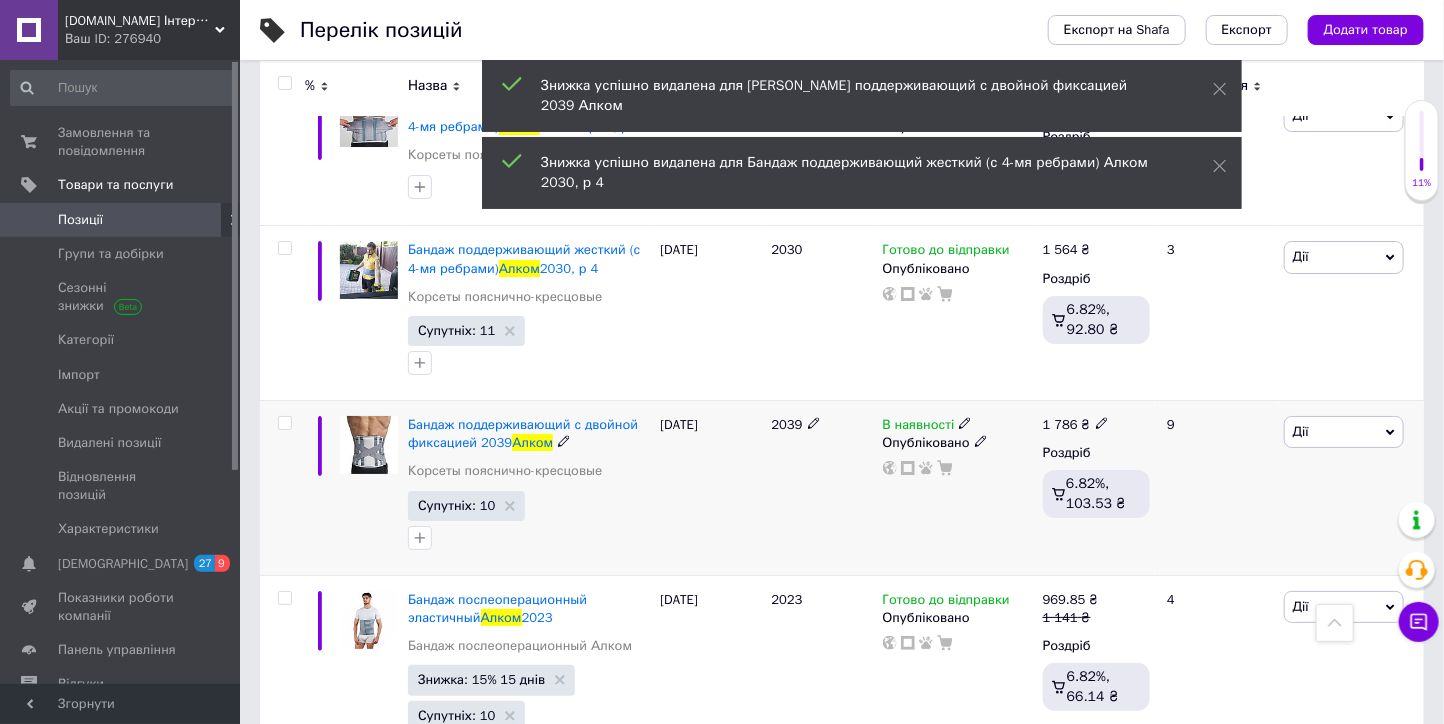 scroll, scrollTop: 12888, scrollLeft: 0, axis: vertical 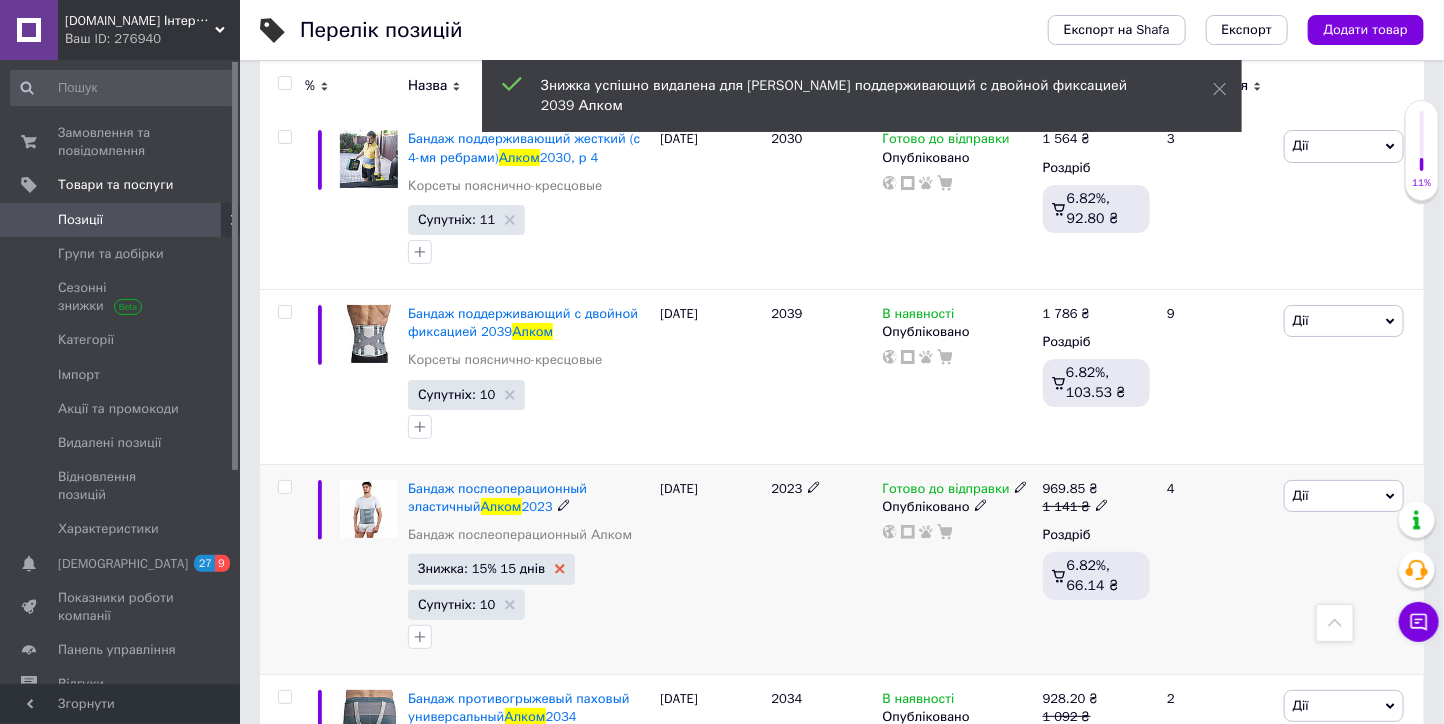 click 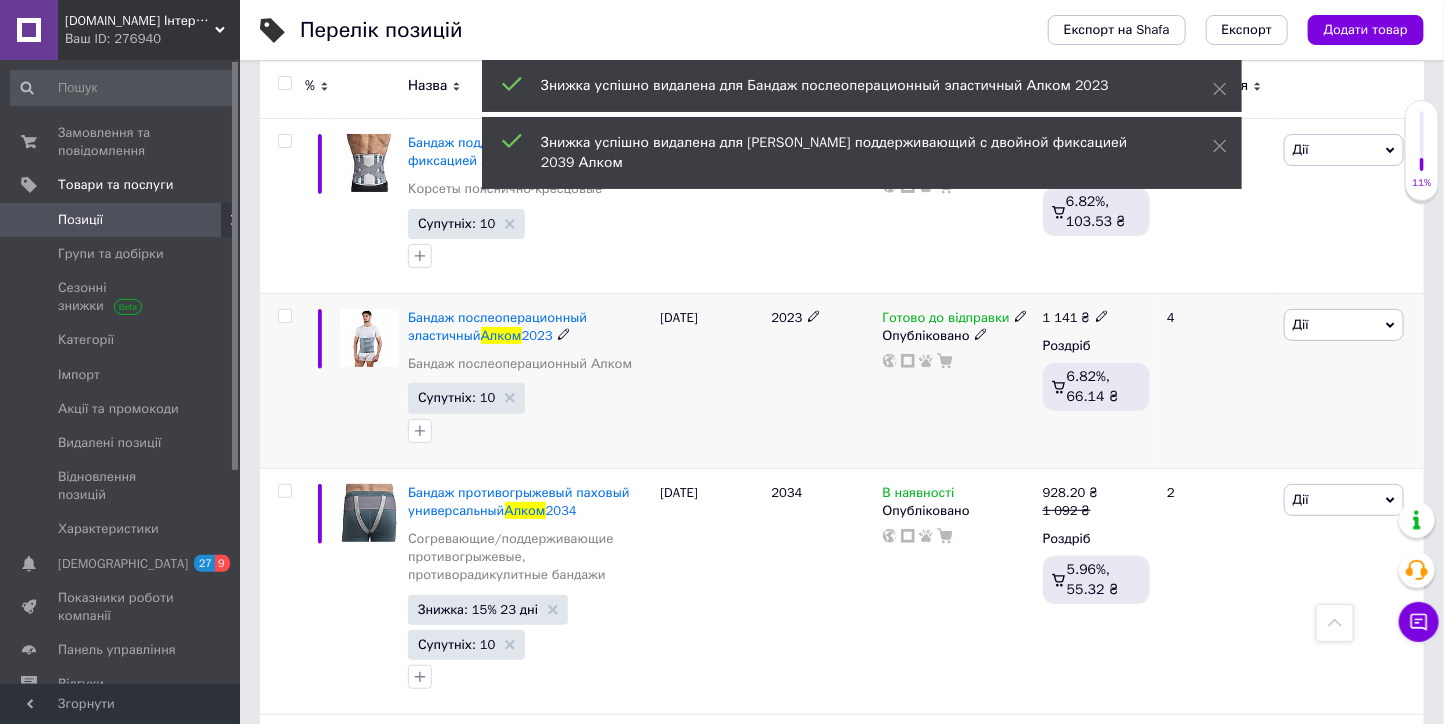 scroll, scrollTop: 13111, scrollLeft: 0, axis: vertical 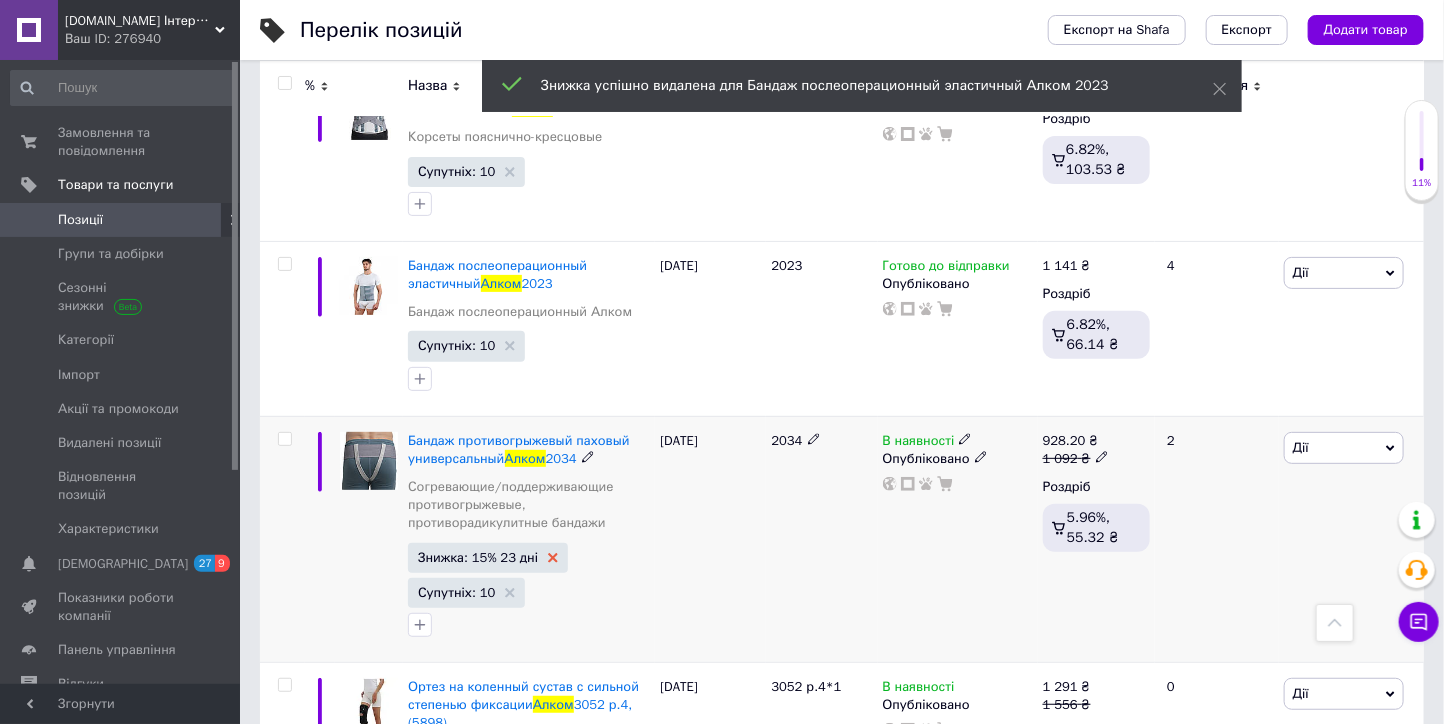 click 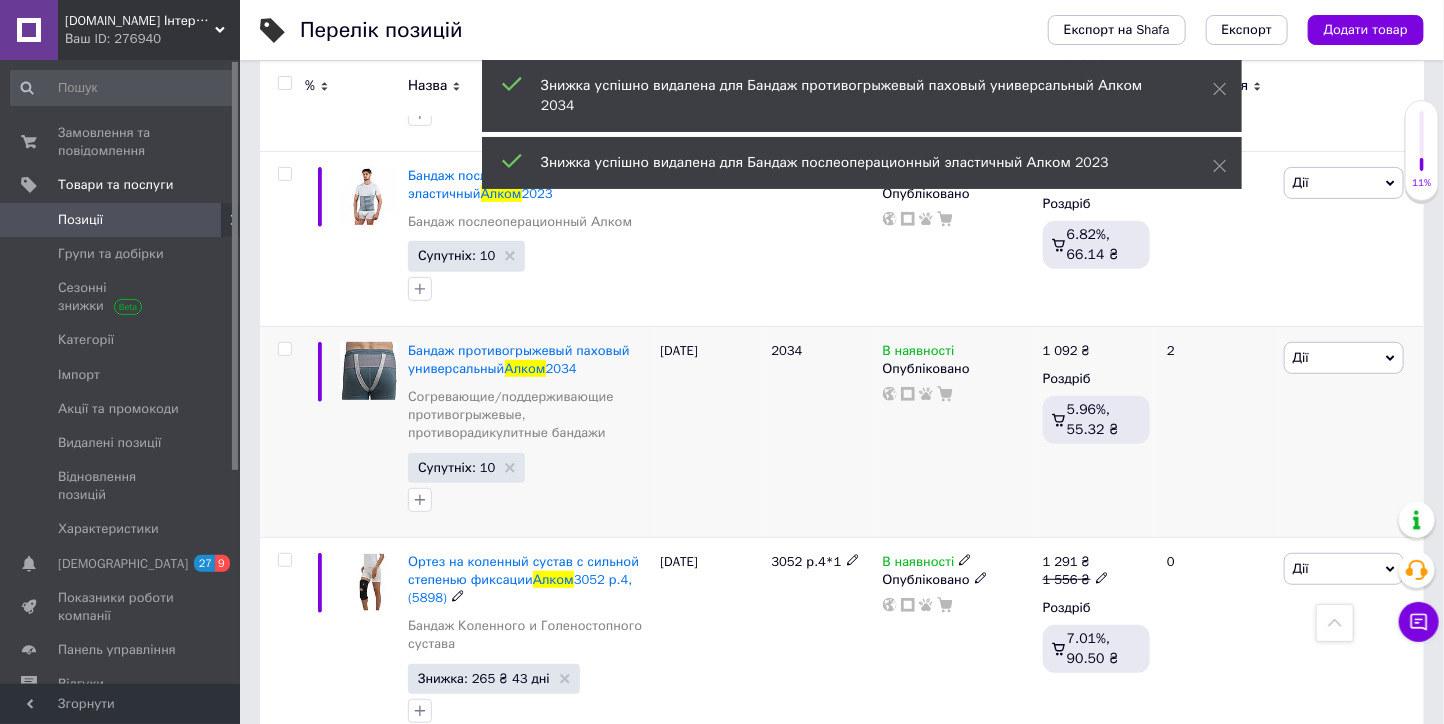 scroll, scrollTop: 13333, scrollLeft: 0, axis: vertical 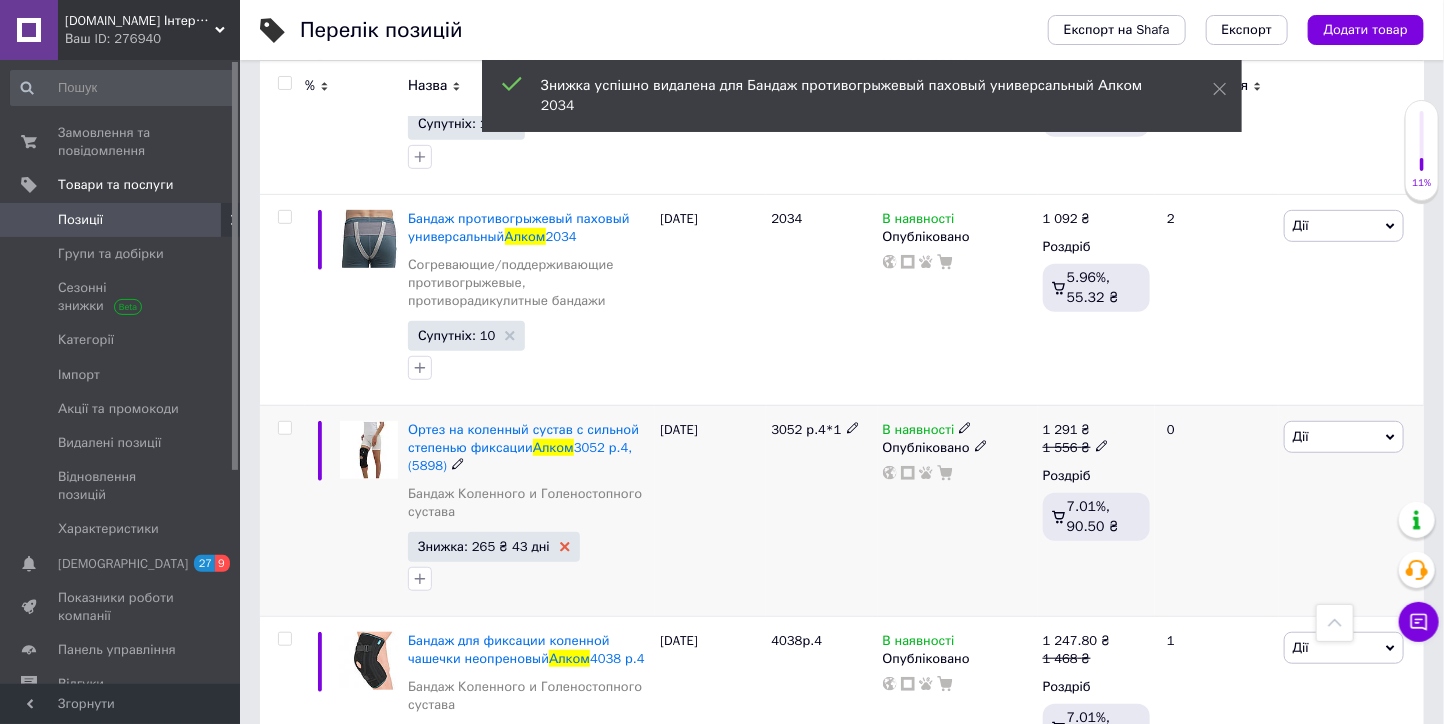 click 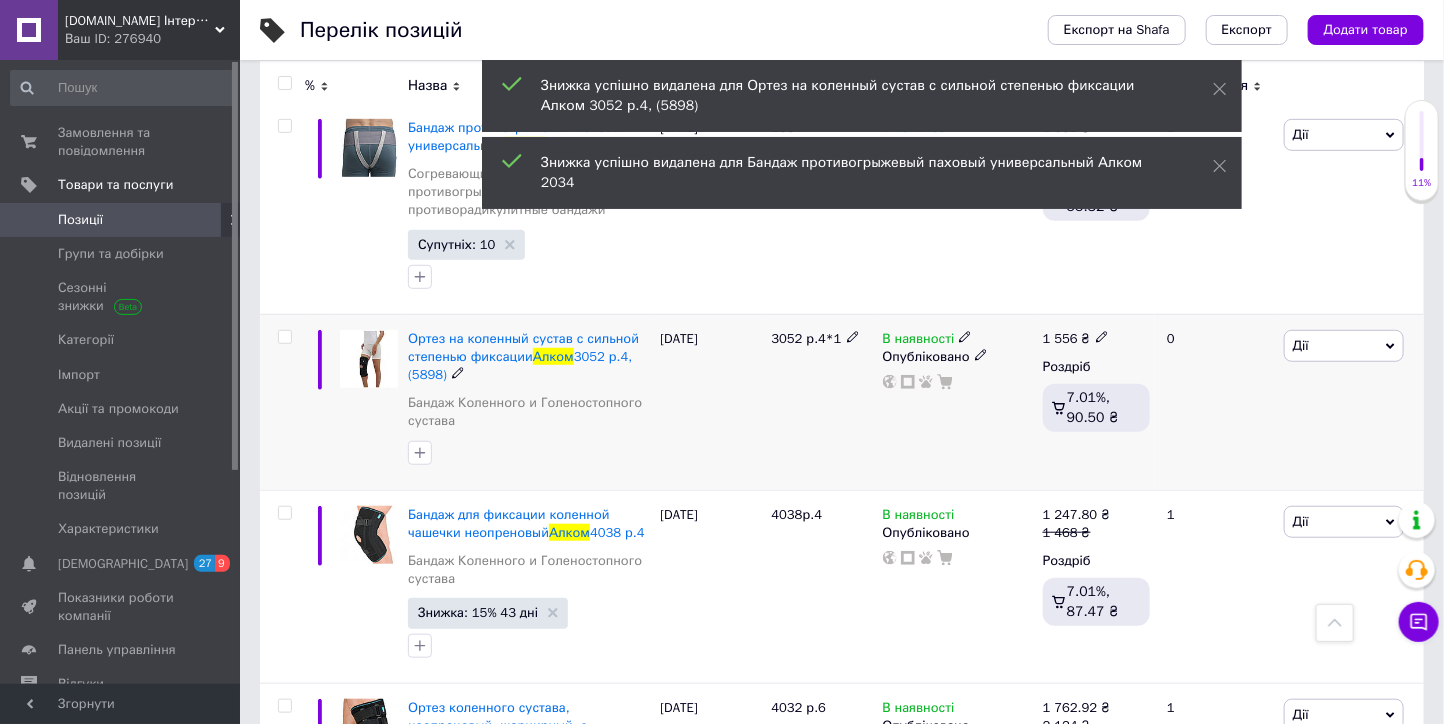 scroll, scrollTop: 13444, scrollLeft: 0, axis: vertical 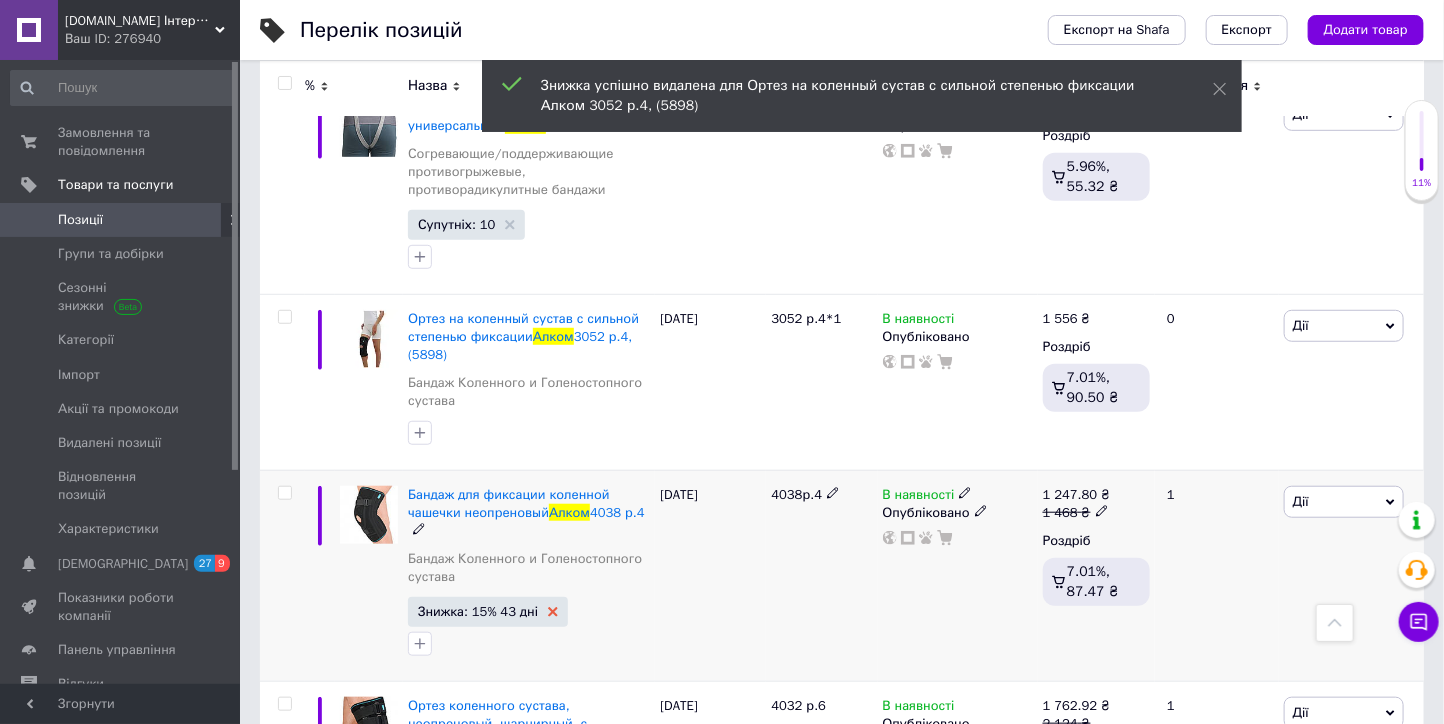 click 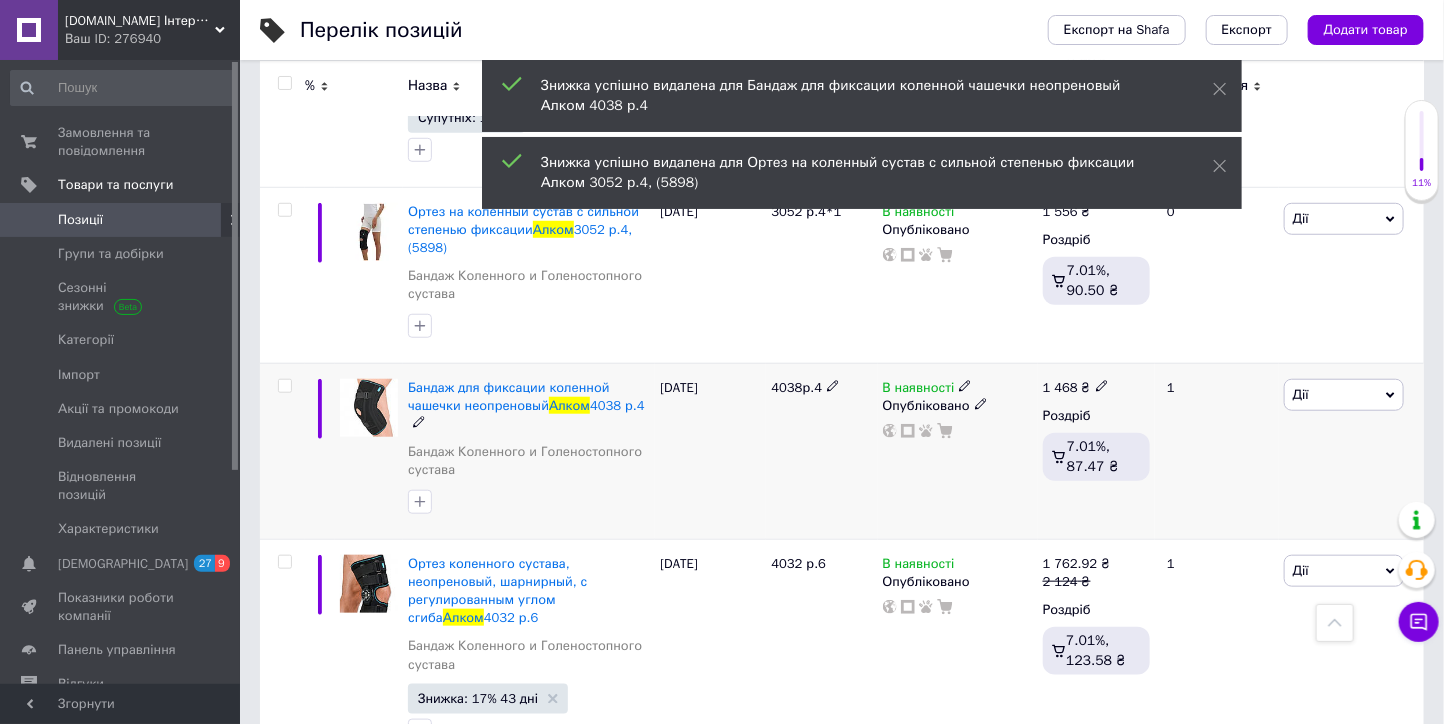 scroll, scrollTop: 13666, scrollLeft: 0, axis: vertical 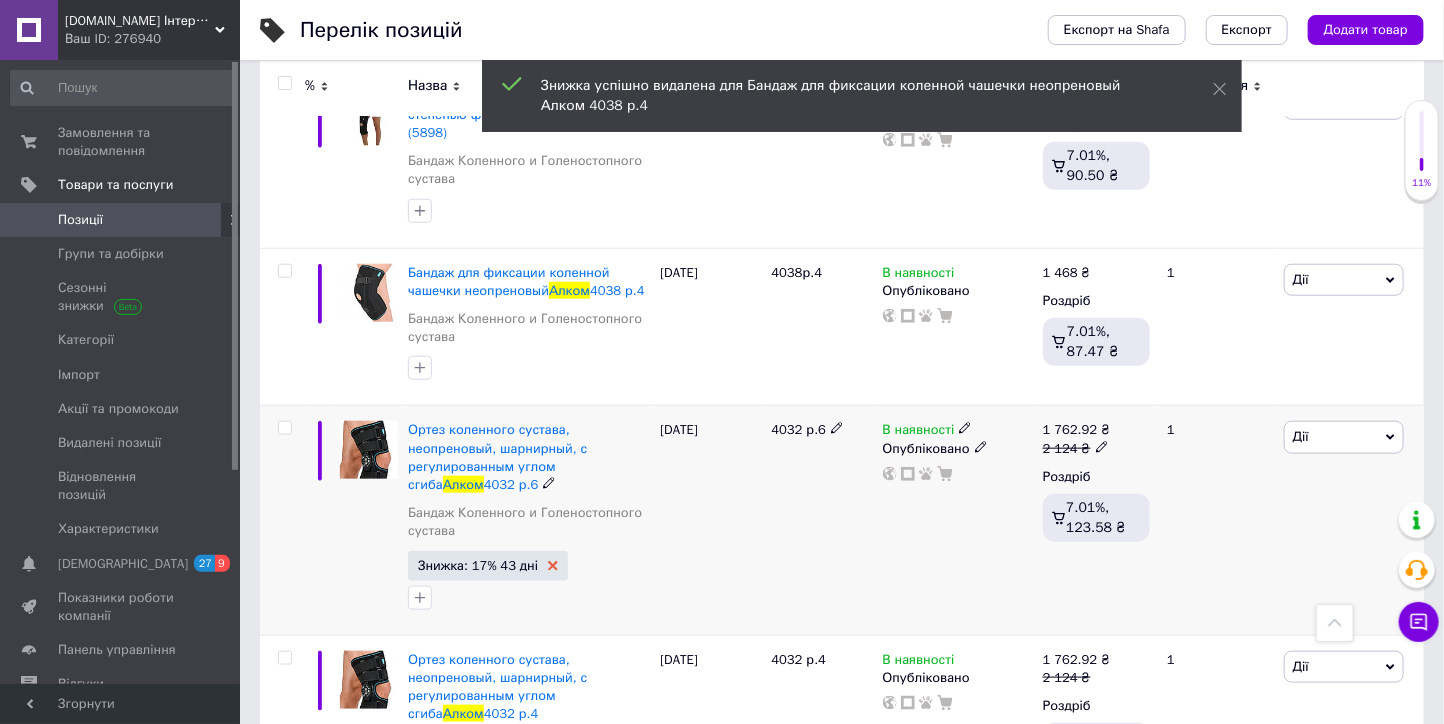 click 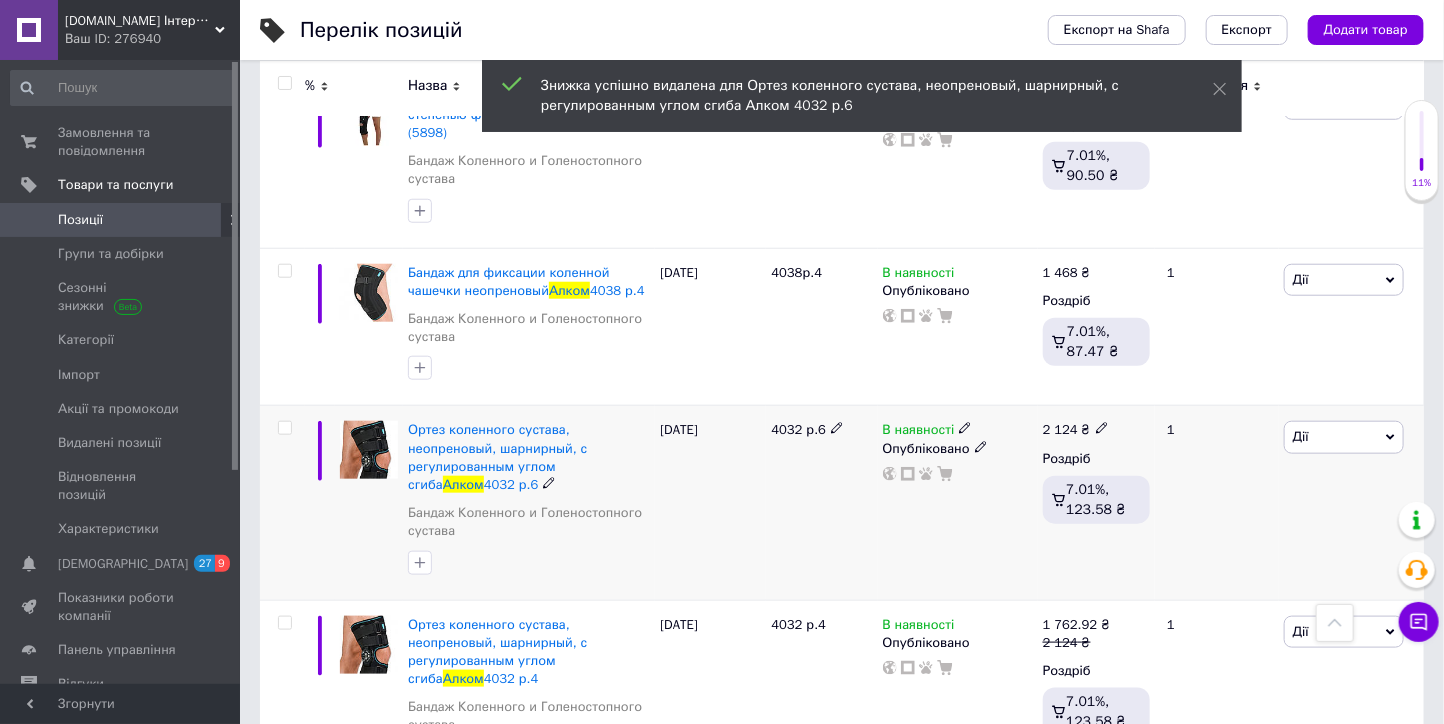 scroll, scrollTop: 13777, scrollLeft: 0, axis: vertical 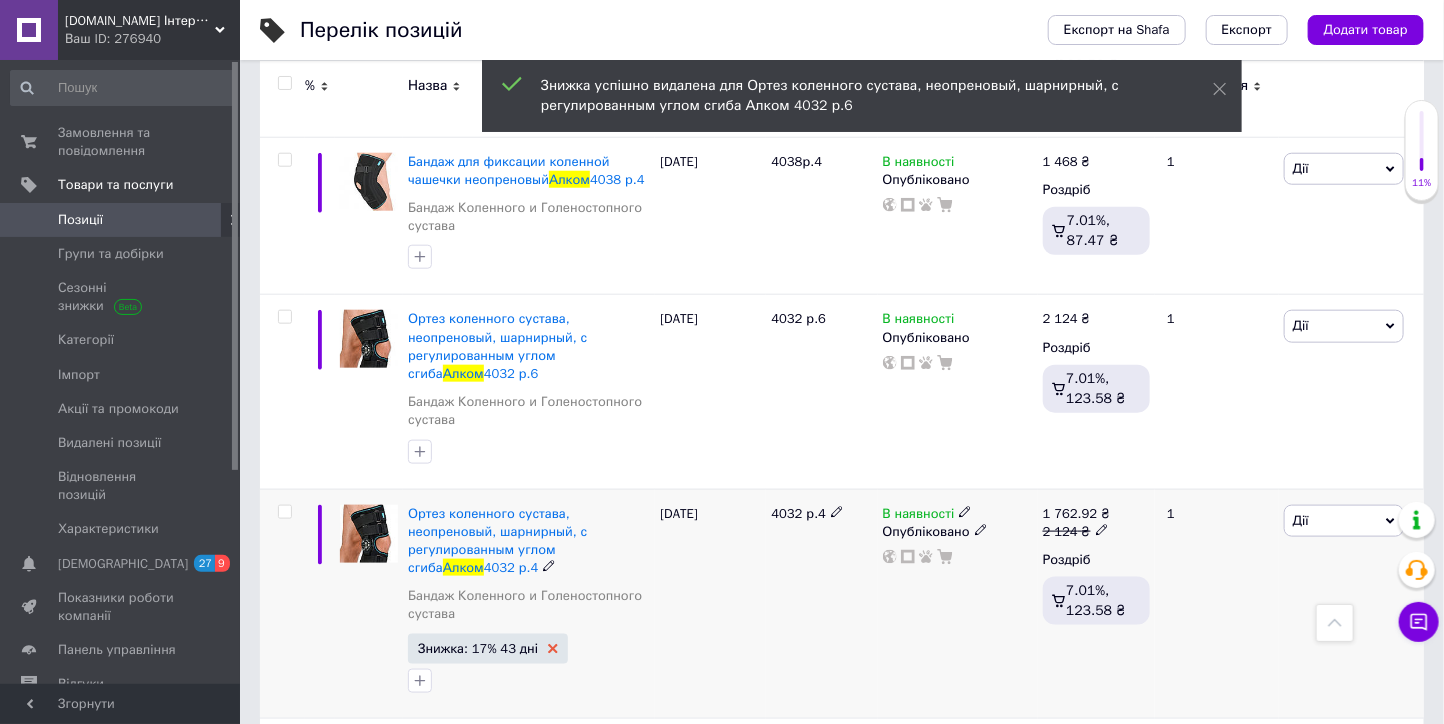 click 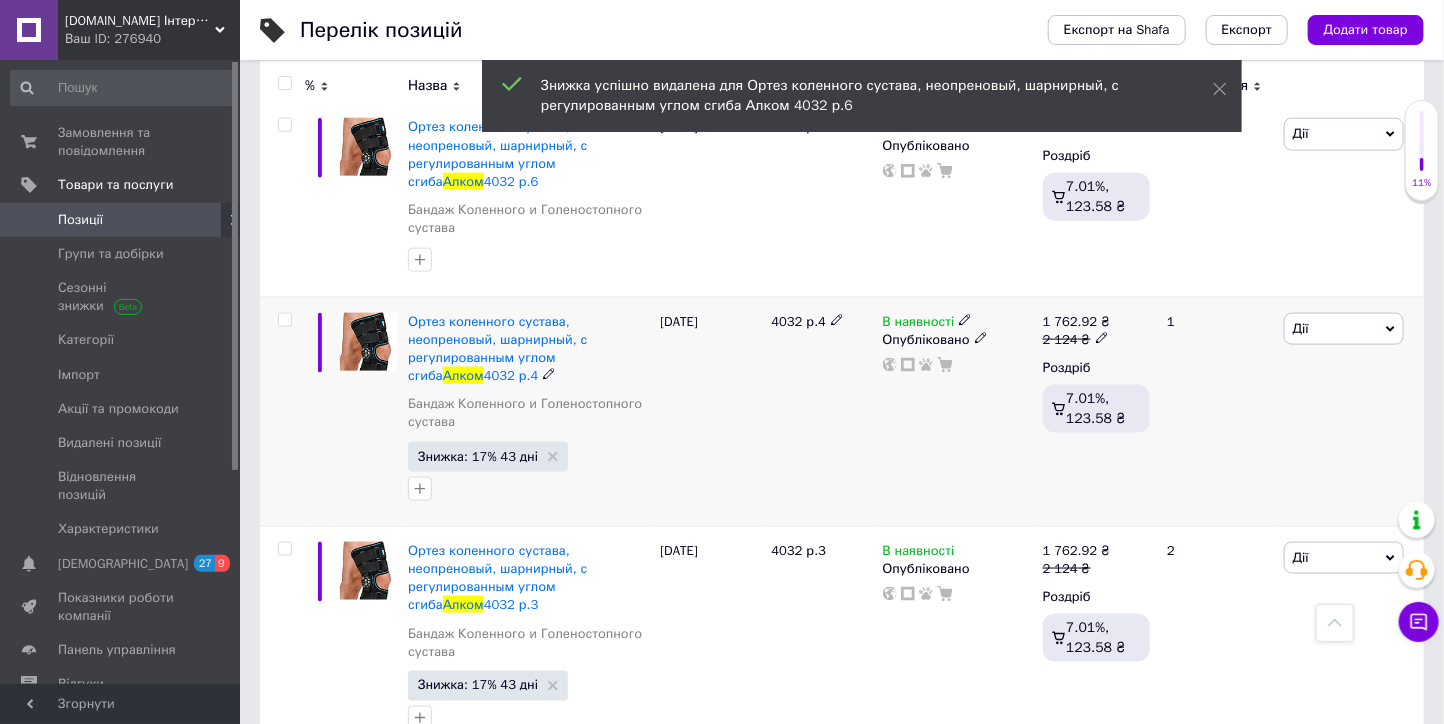 scroll, scrollTop: 14000, scrollLeft: 0, axis: vertical 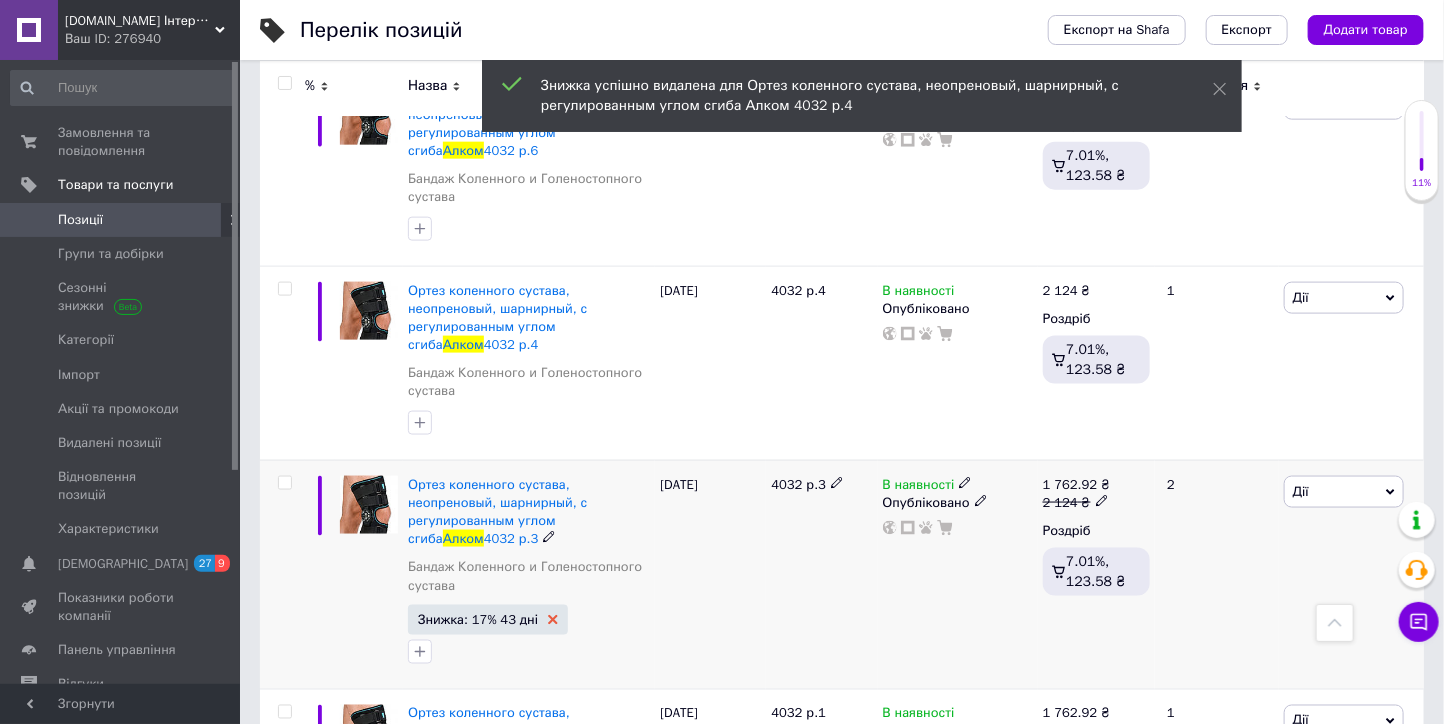 click 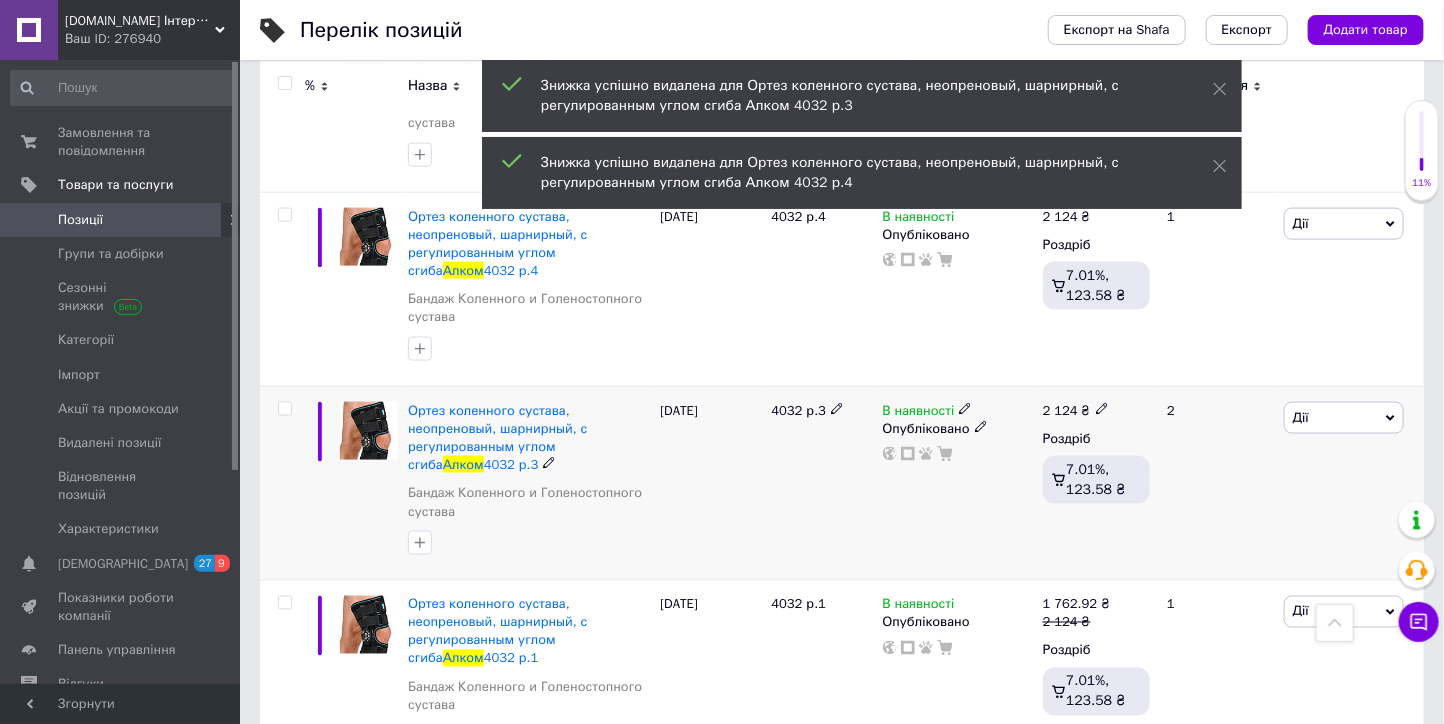 scroll, scrollTop: 14111, scrollLeft: 0, axis: vertical 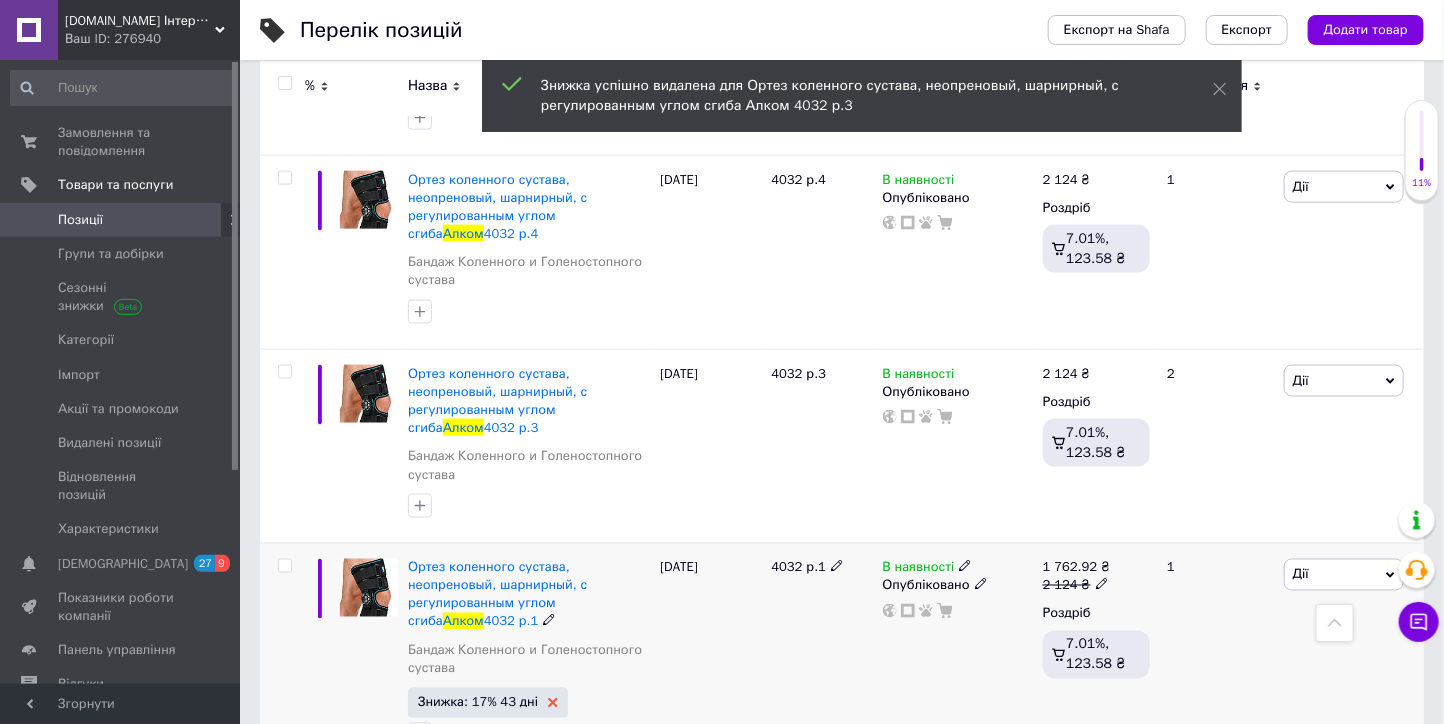 drag, startPoint x: 548, startPoint y: 514, endPoint x: 649, endPoint y: 496, distance: 102.59142 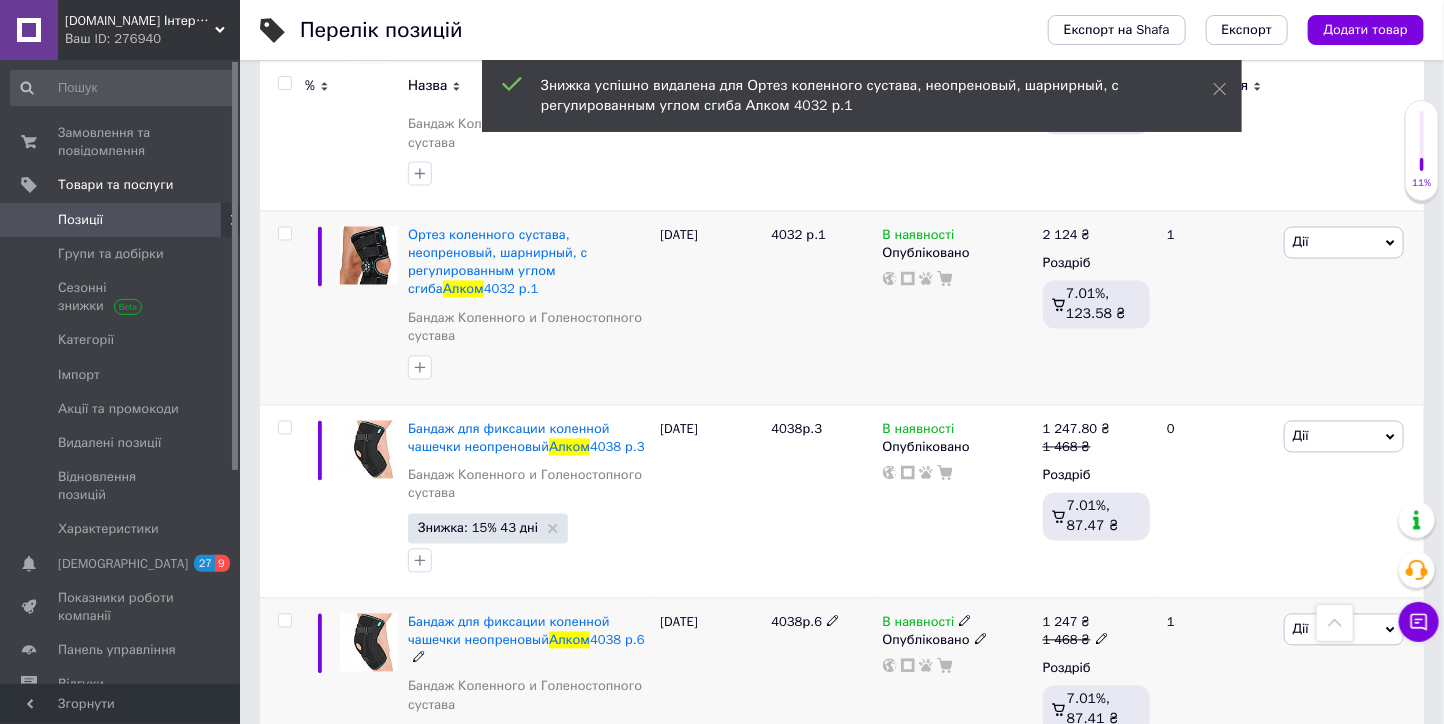 scroll, scrollTop: 14444, scrollLeft: 0, axis: vertical 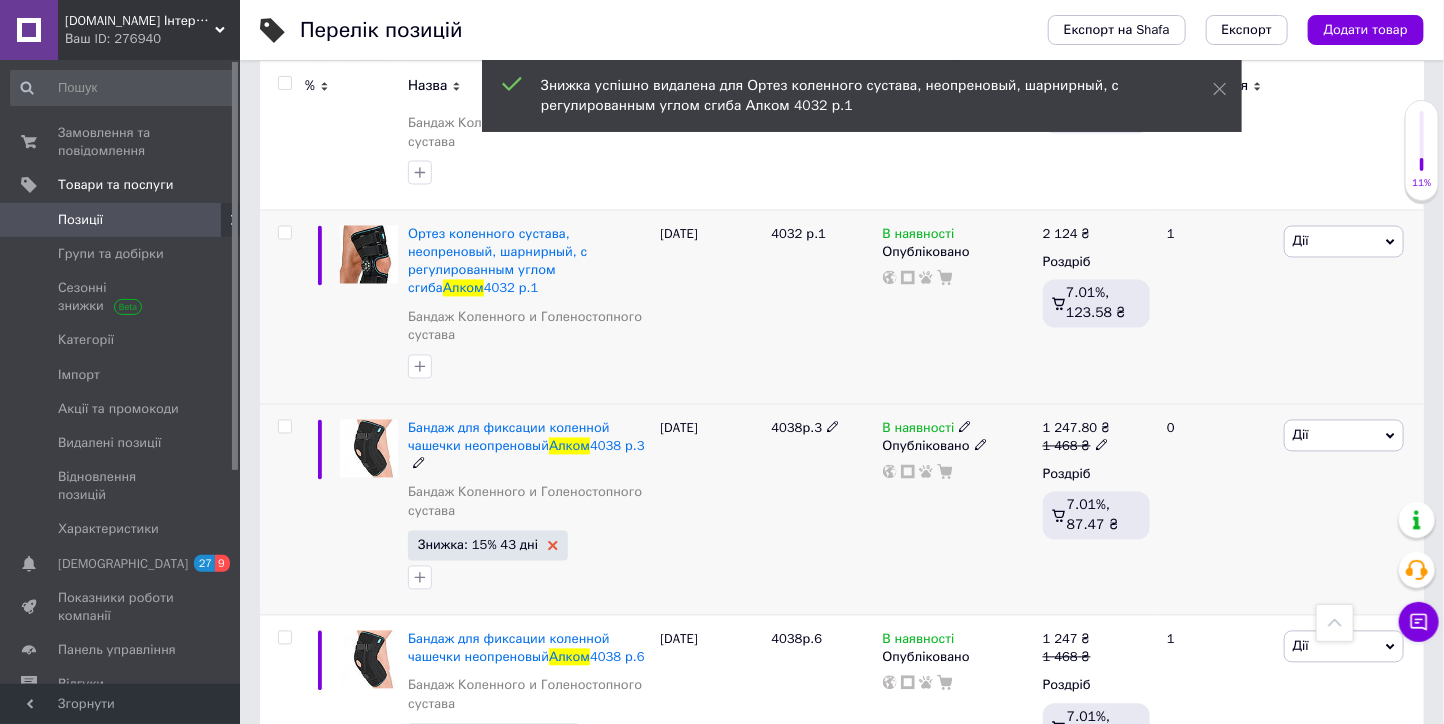 click 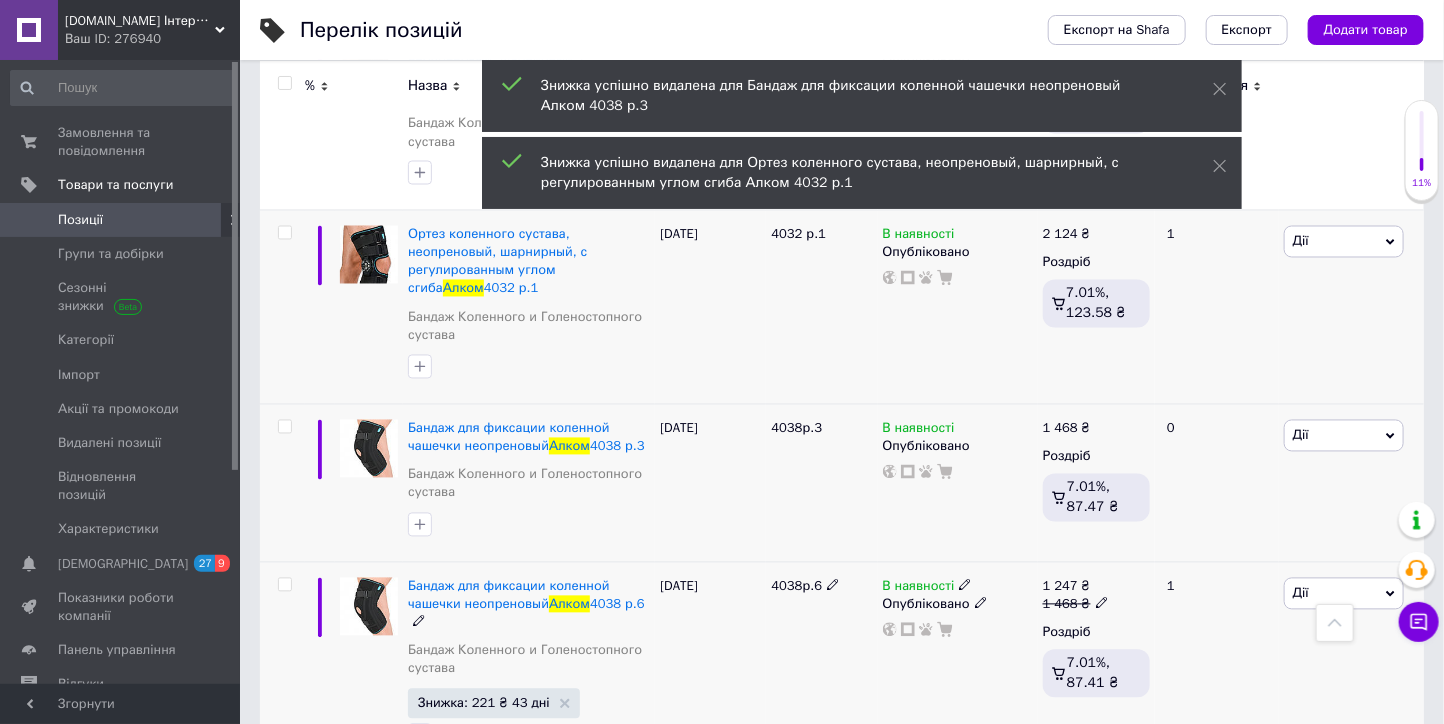scroll, scrollTop: 14555, scrollLeft: 0, axis: vertical 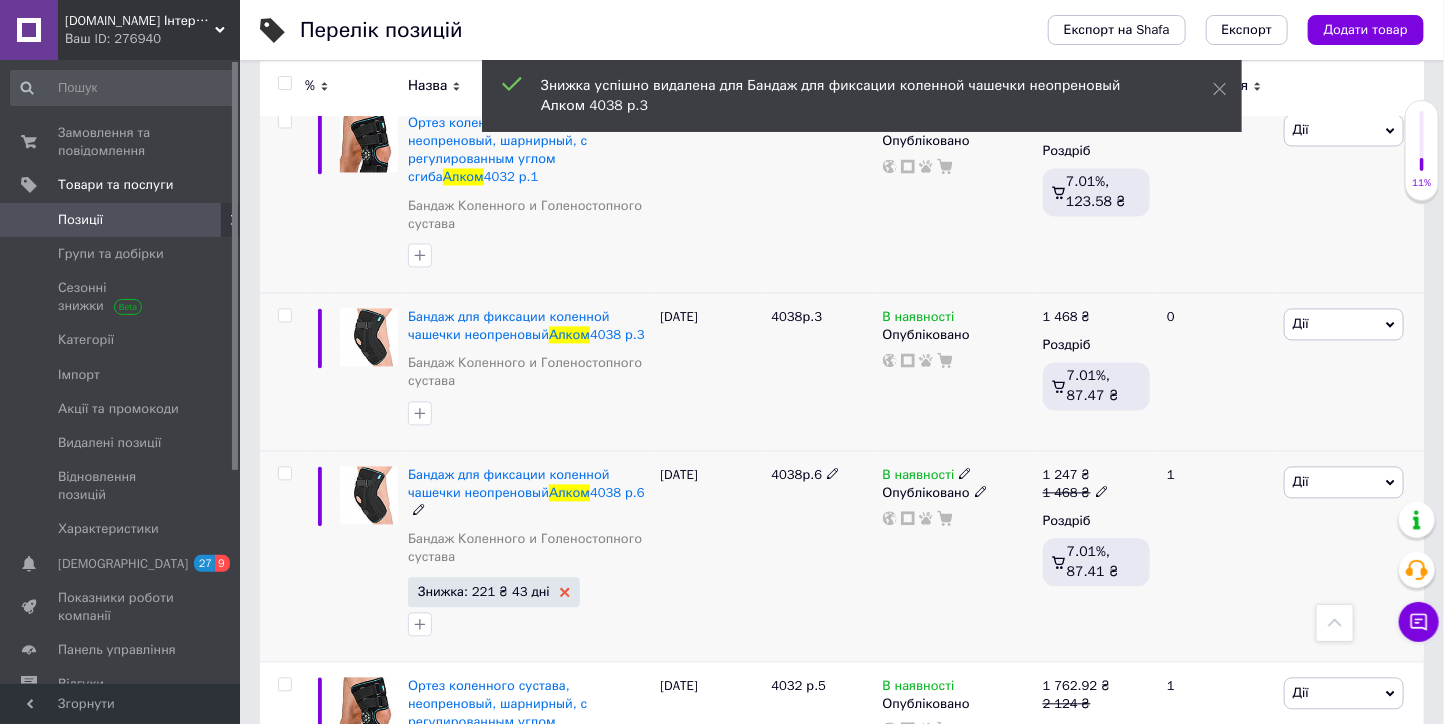 click 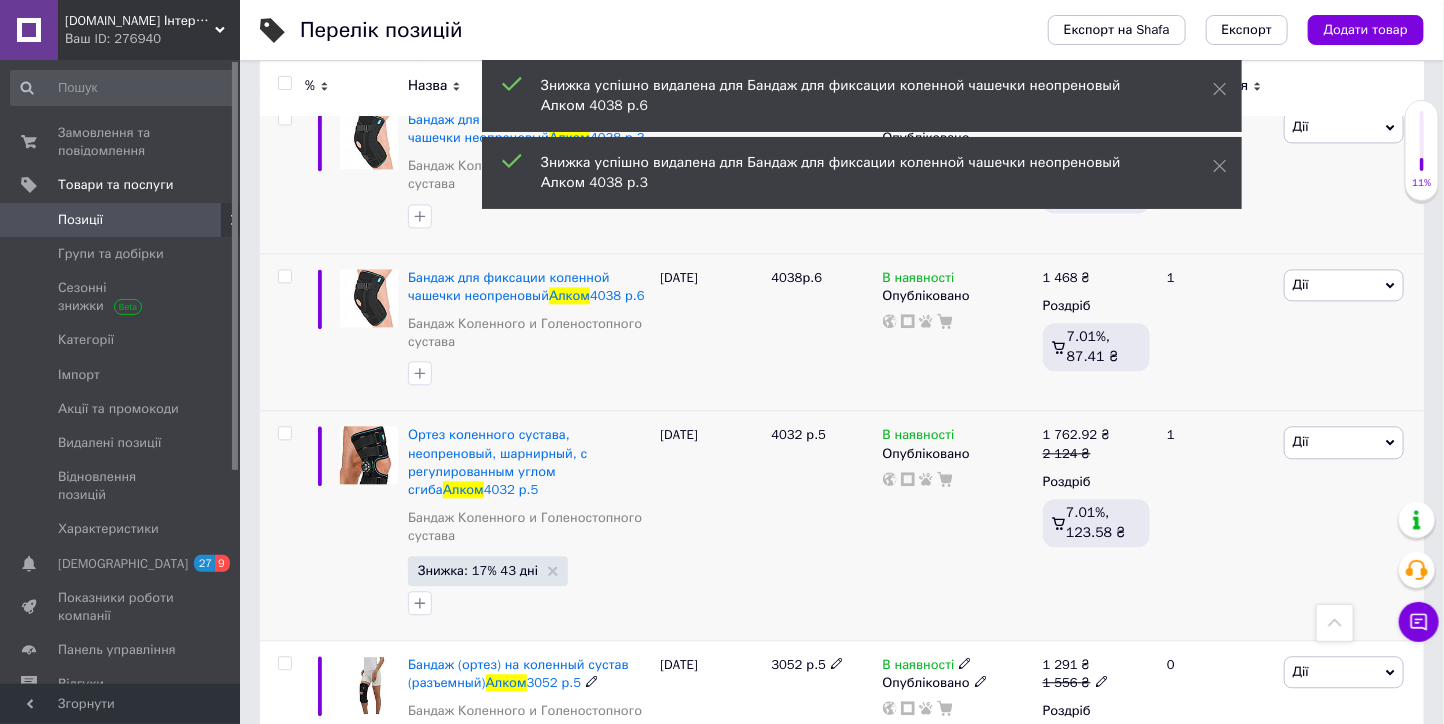 scroll, scrollTop: 14777, scrollLeft: 0, axis: vertical 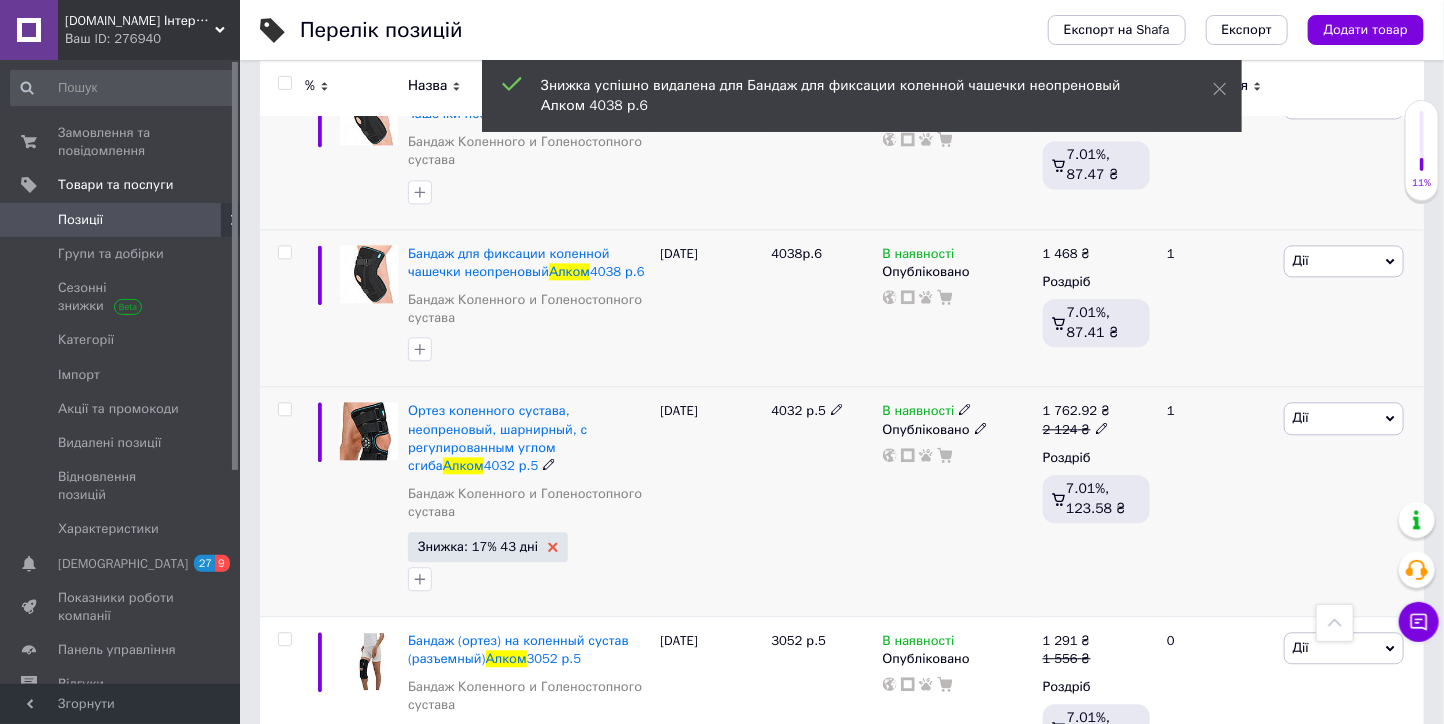 click 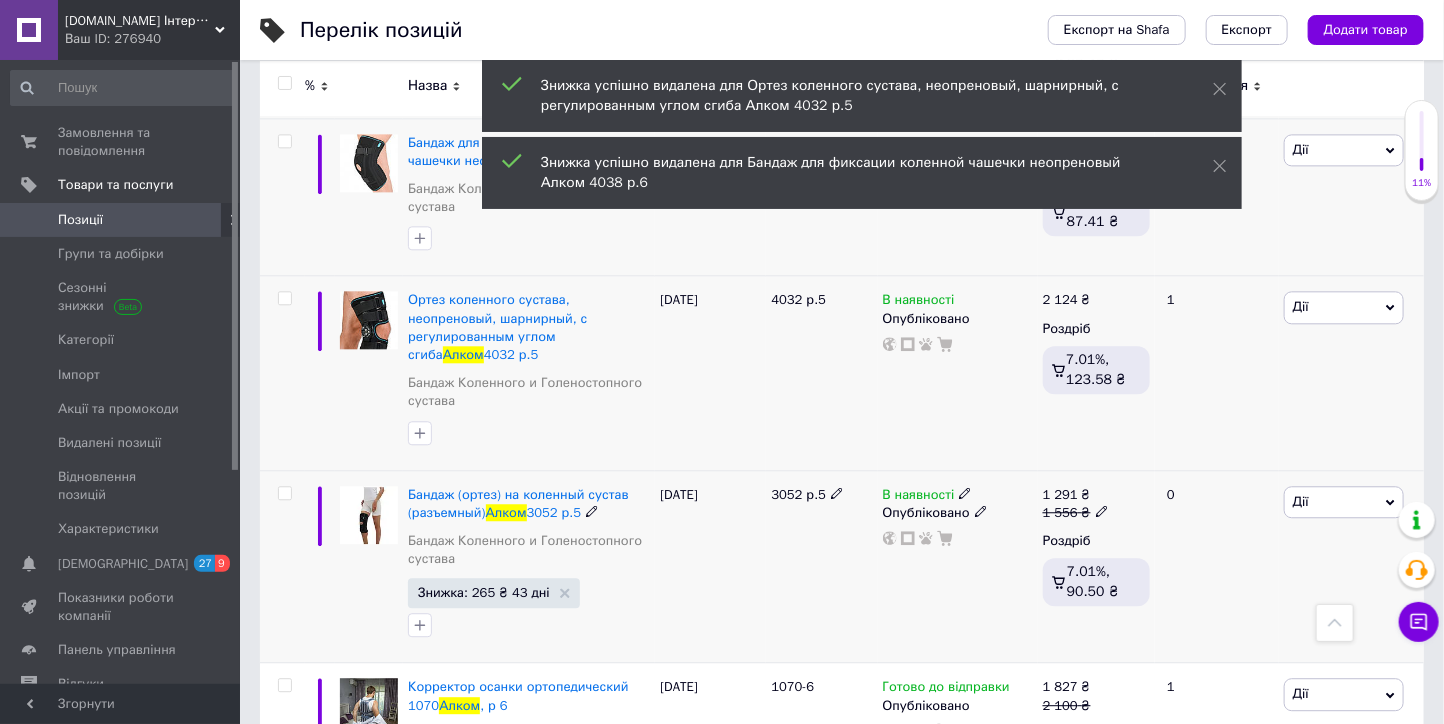 scroll, scrollTop: 14888, scrollLeft: 0, axis: vertical 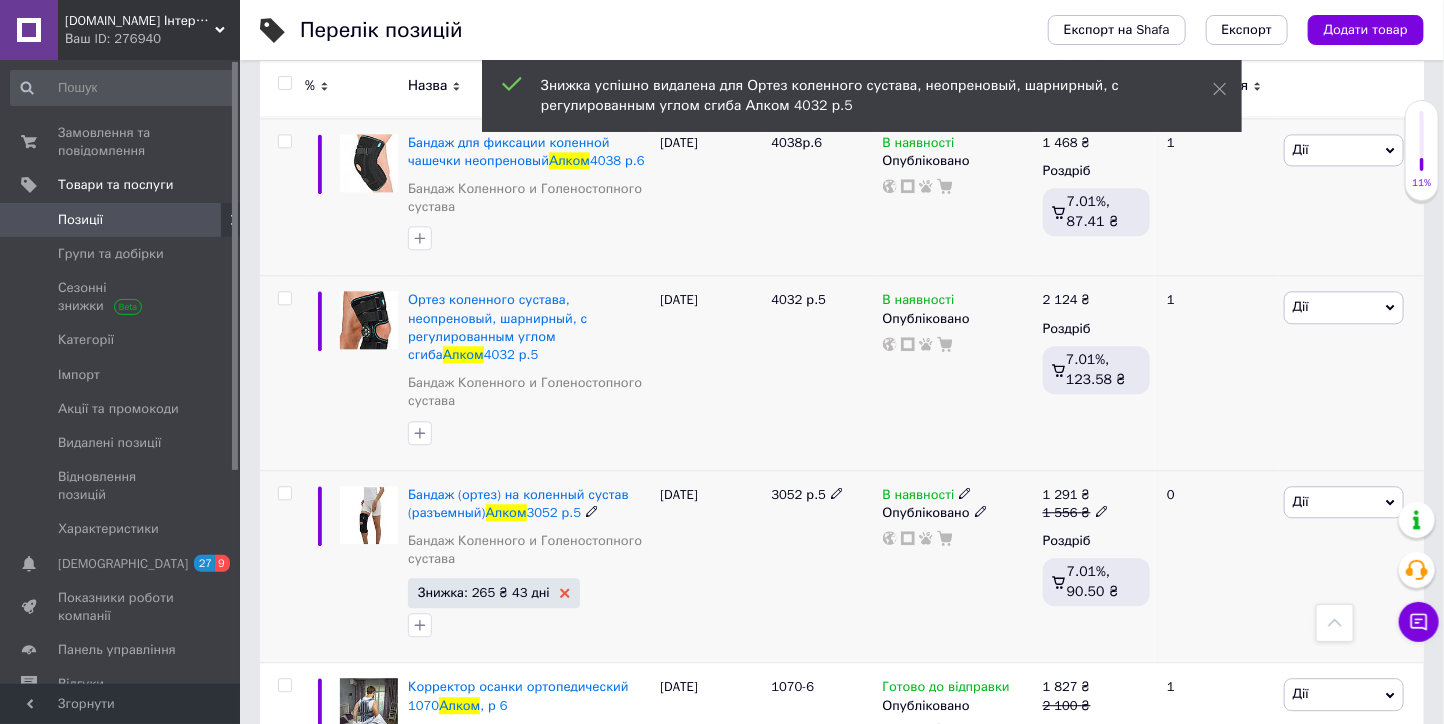 click 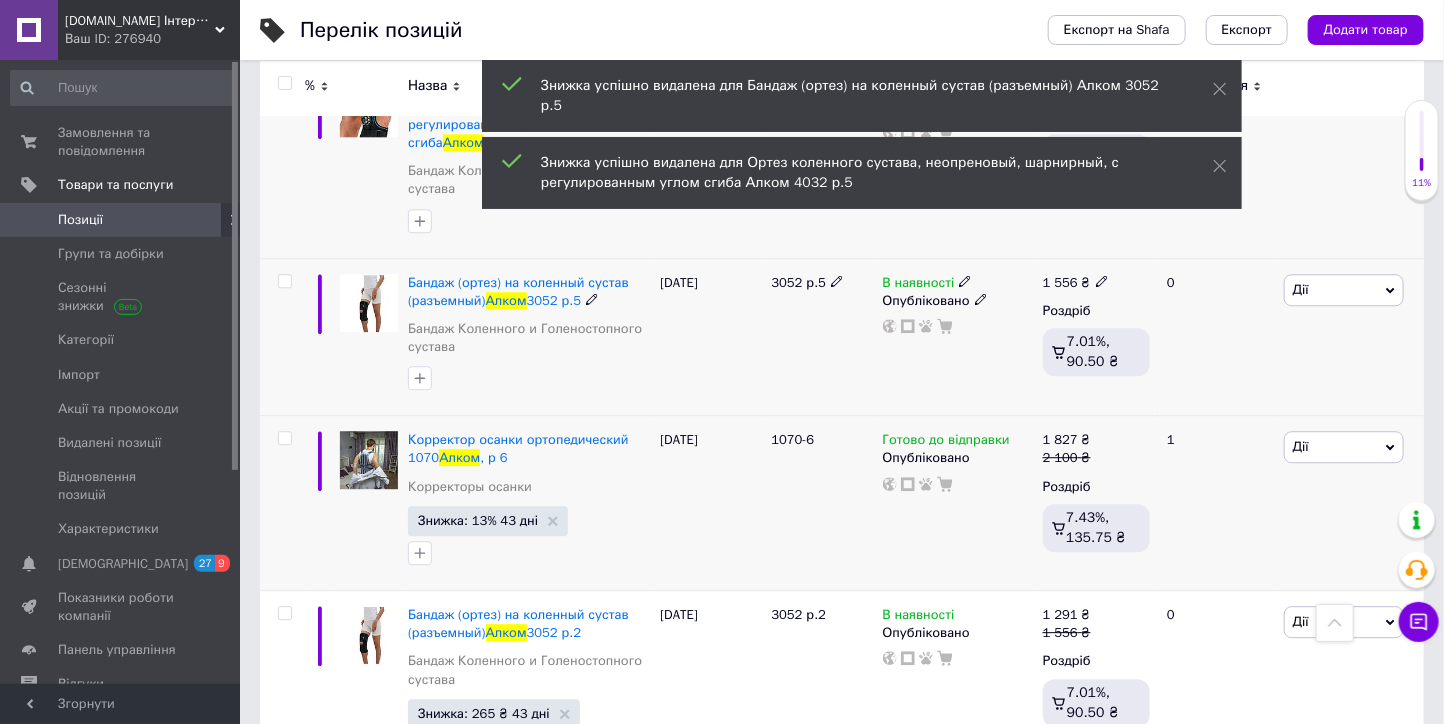 scroll, scrollTop: 15111, scrollLeft: 0, axis: vertical 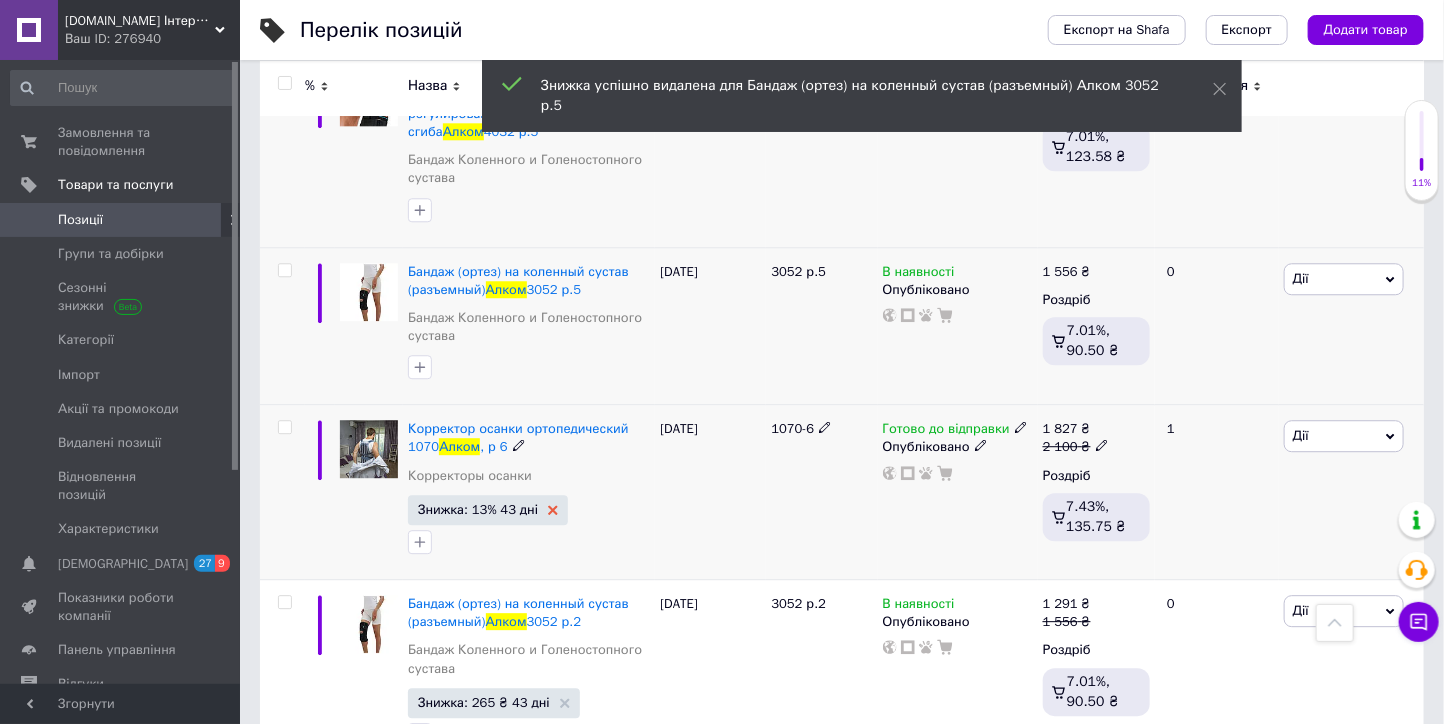 click 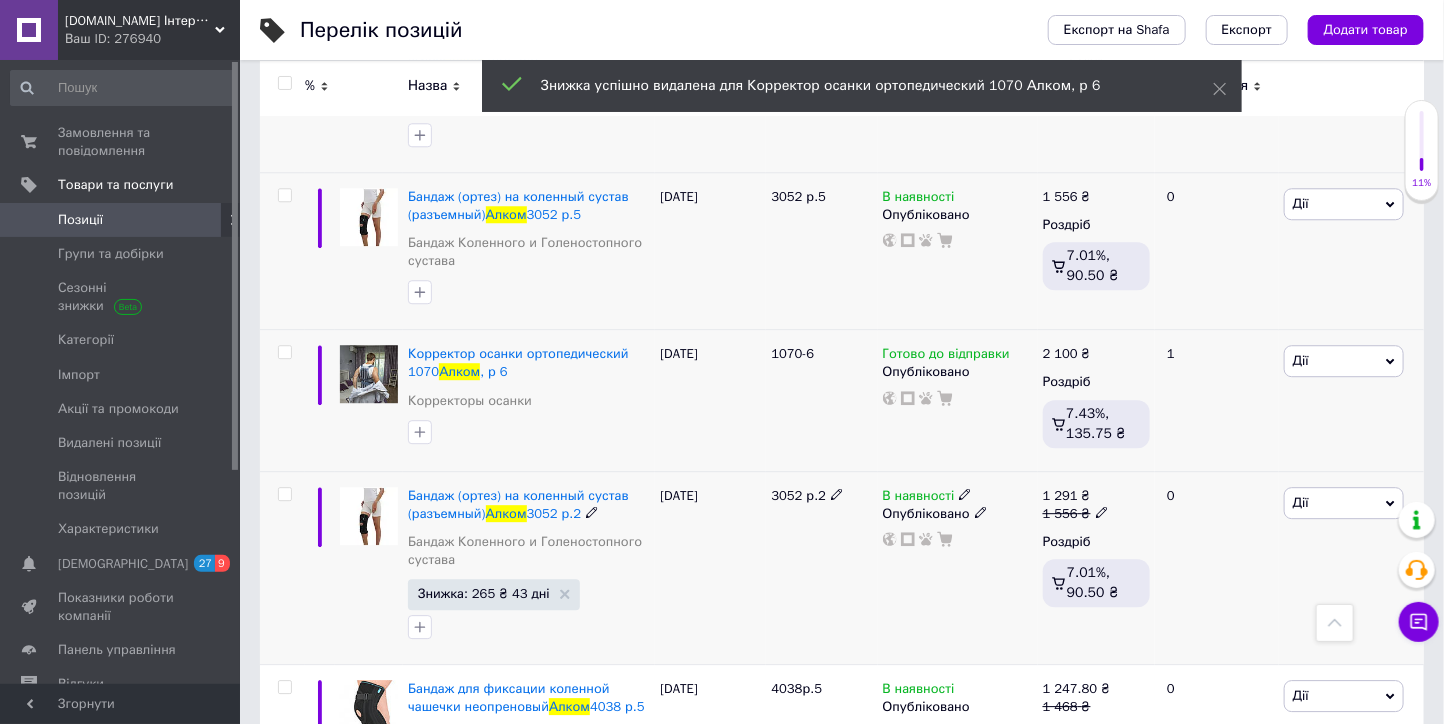scroll, scrollTop: 15222, scrollLeft: 0, axis: vertical 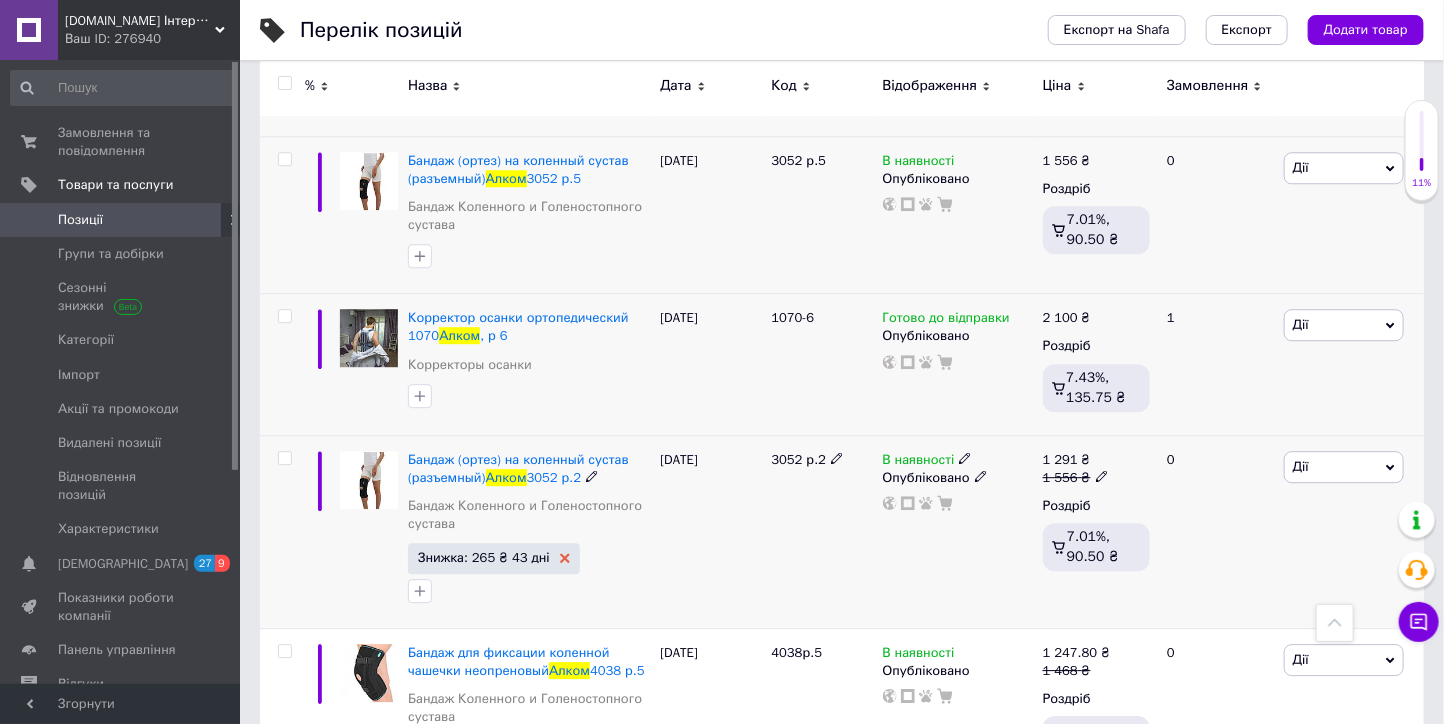click 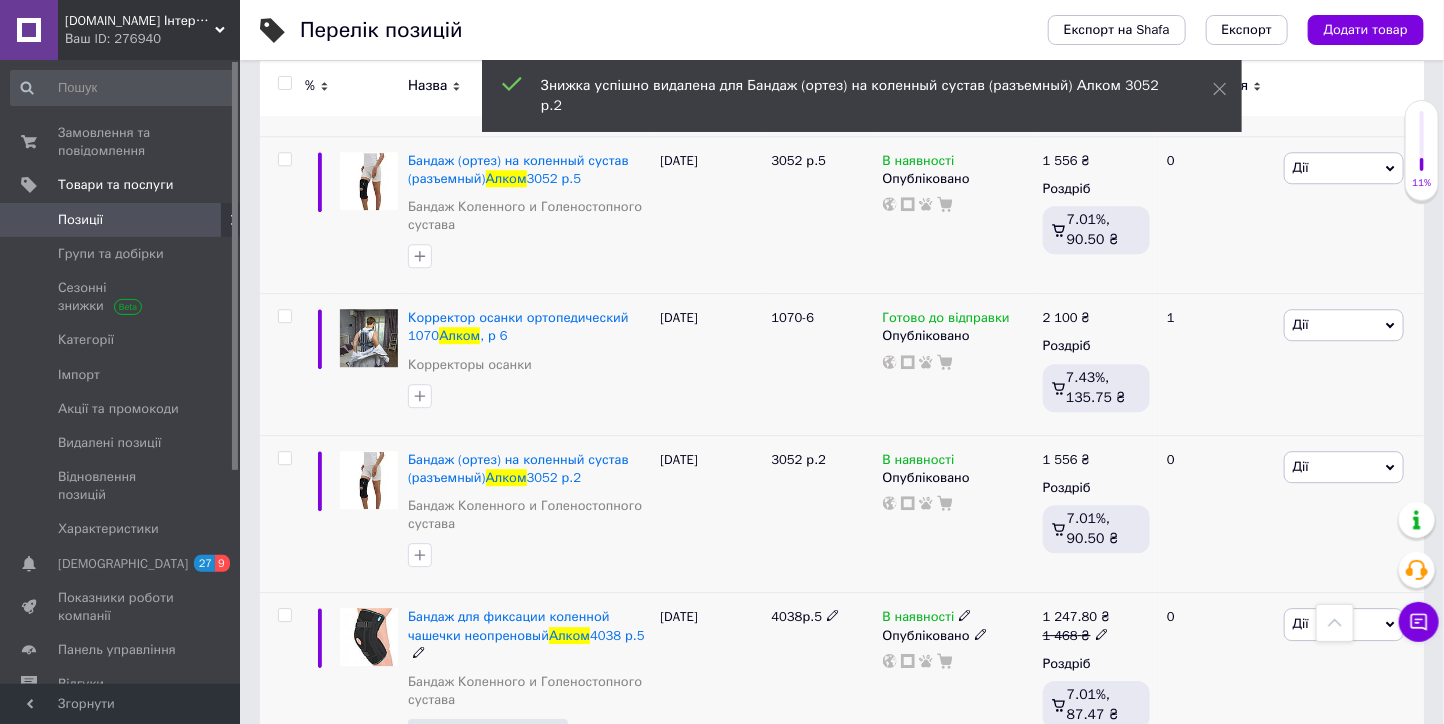 click 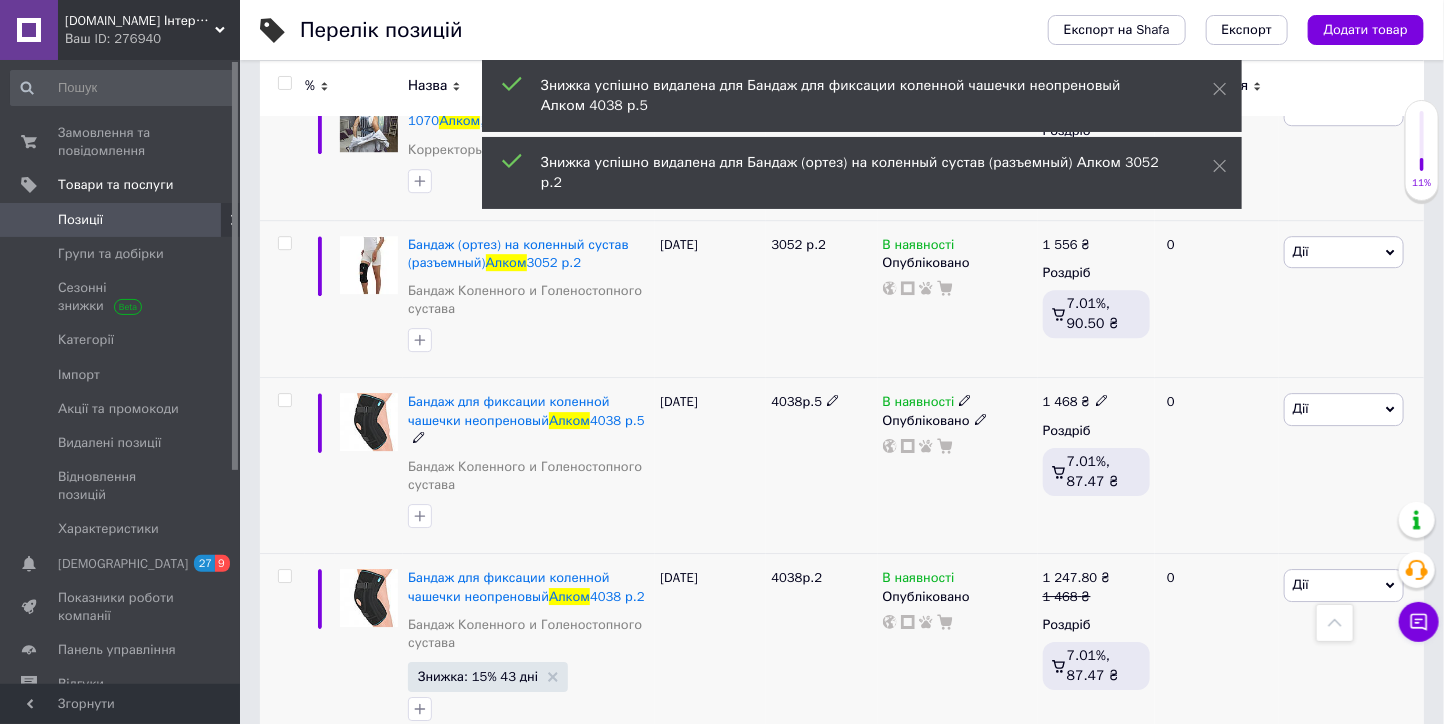 scroll, scrollTop: 15444, scrollLeft: 0, axis: vertical 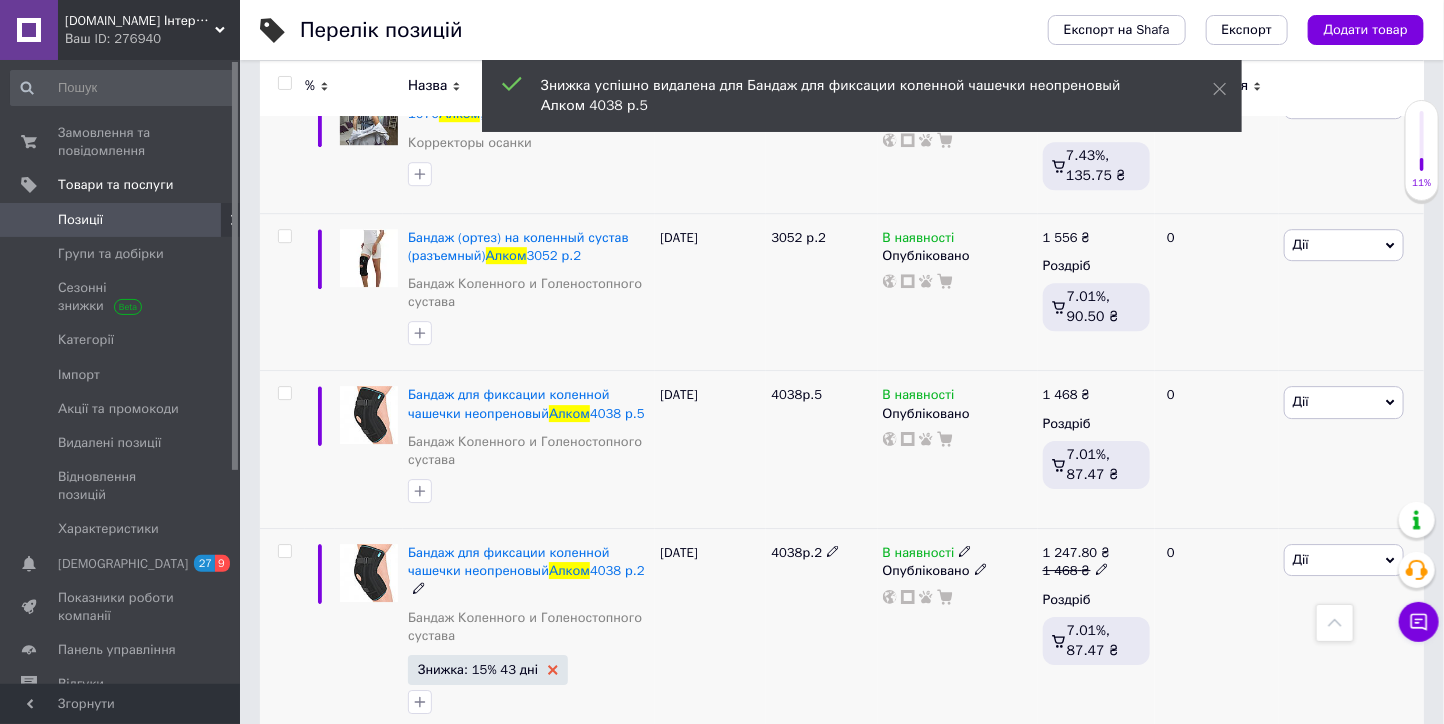 click 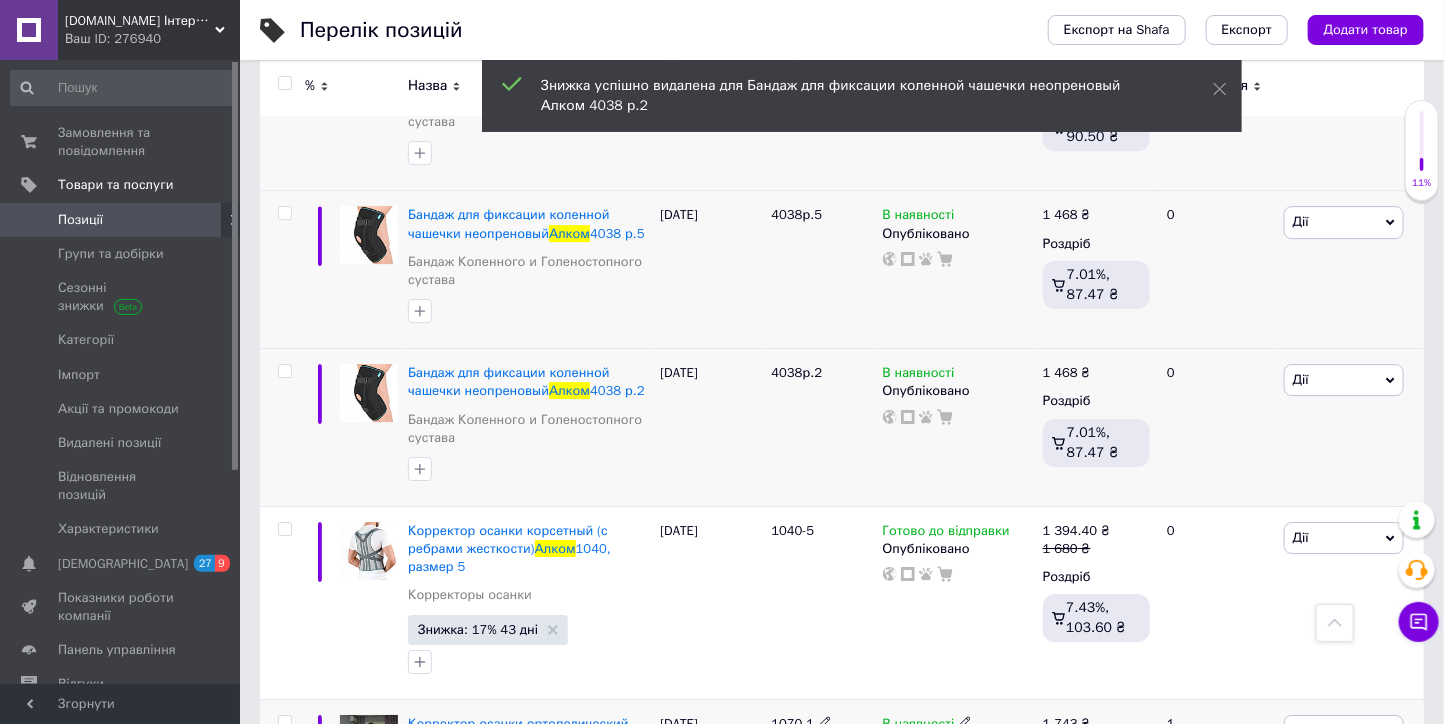 scroll, scrollTop: 15666, scrollLeft: 0, axis: vertical 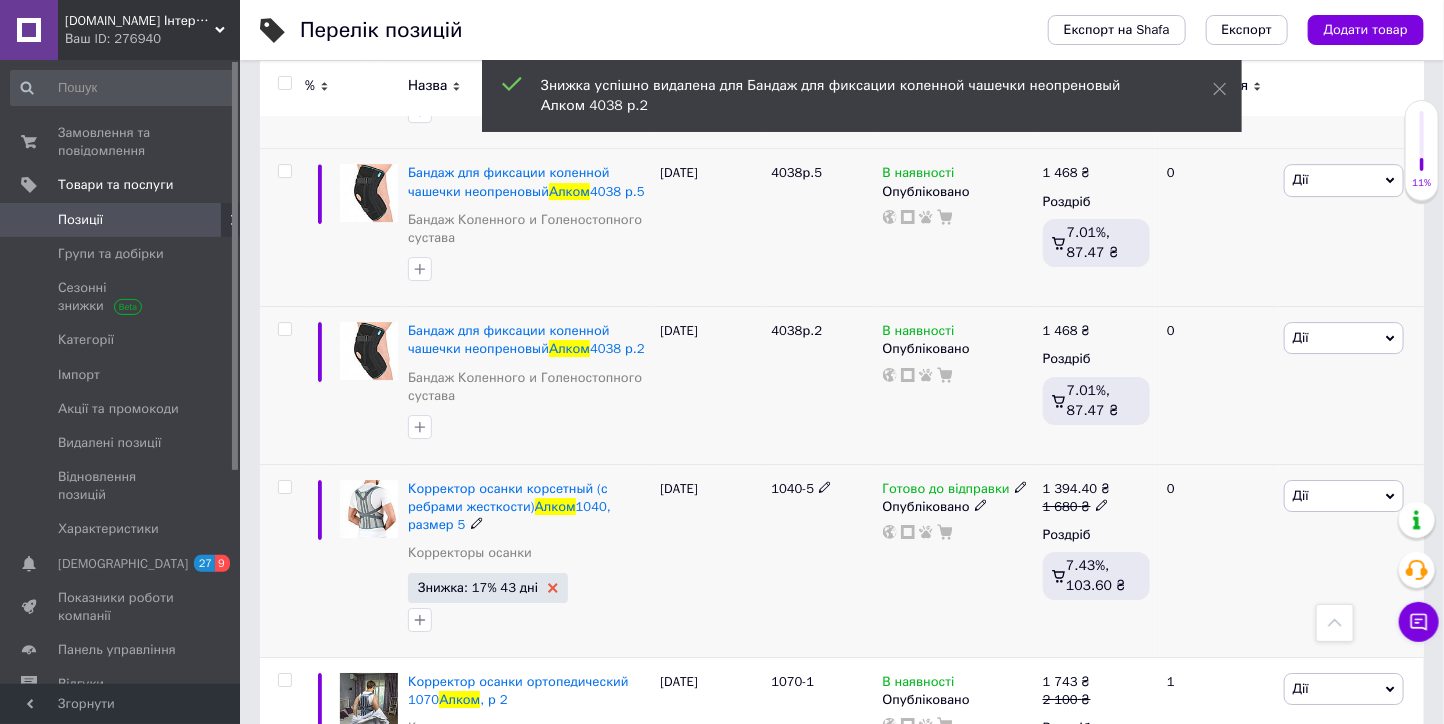 click 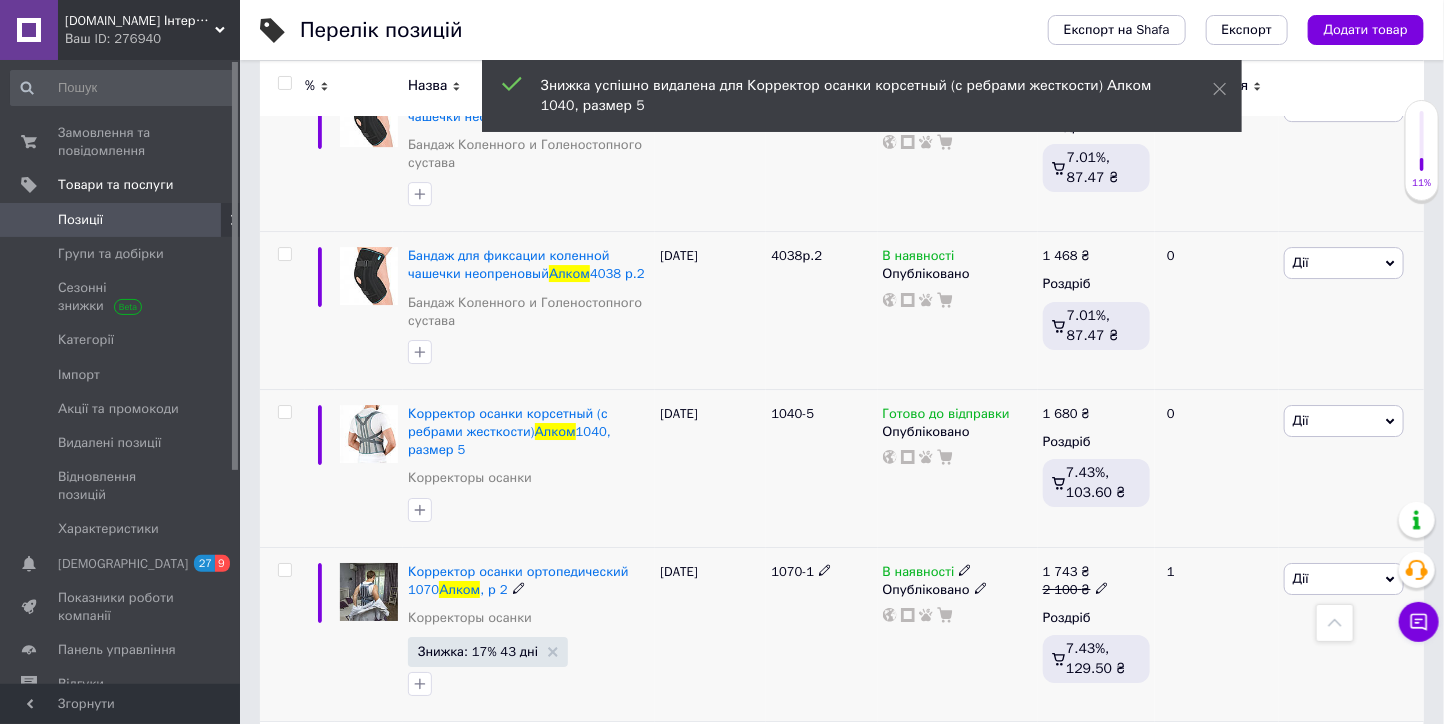 scroll, scrollTop: 15777, scrollLeft: 0, axis: vertical 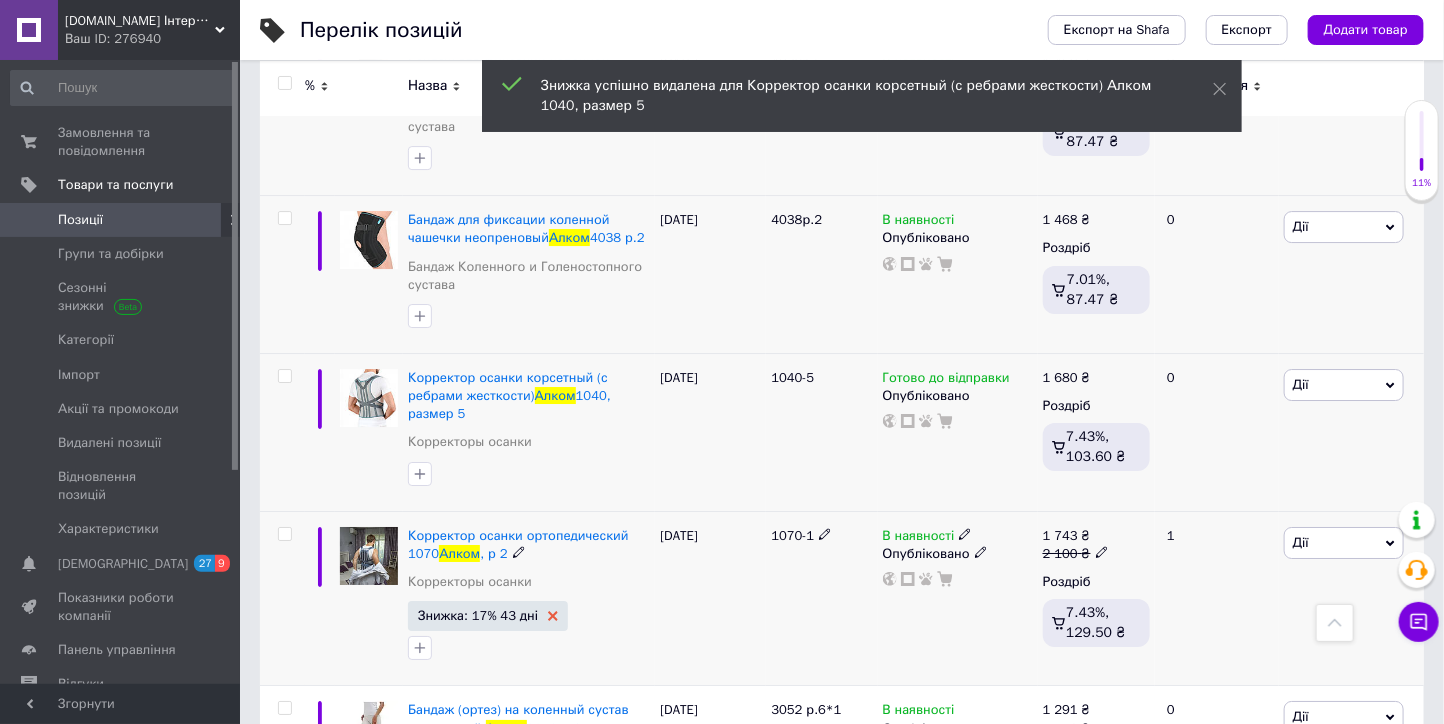 click 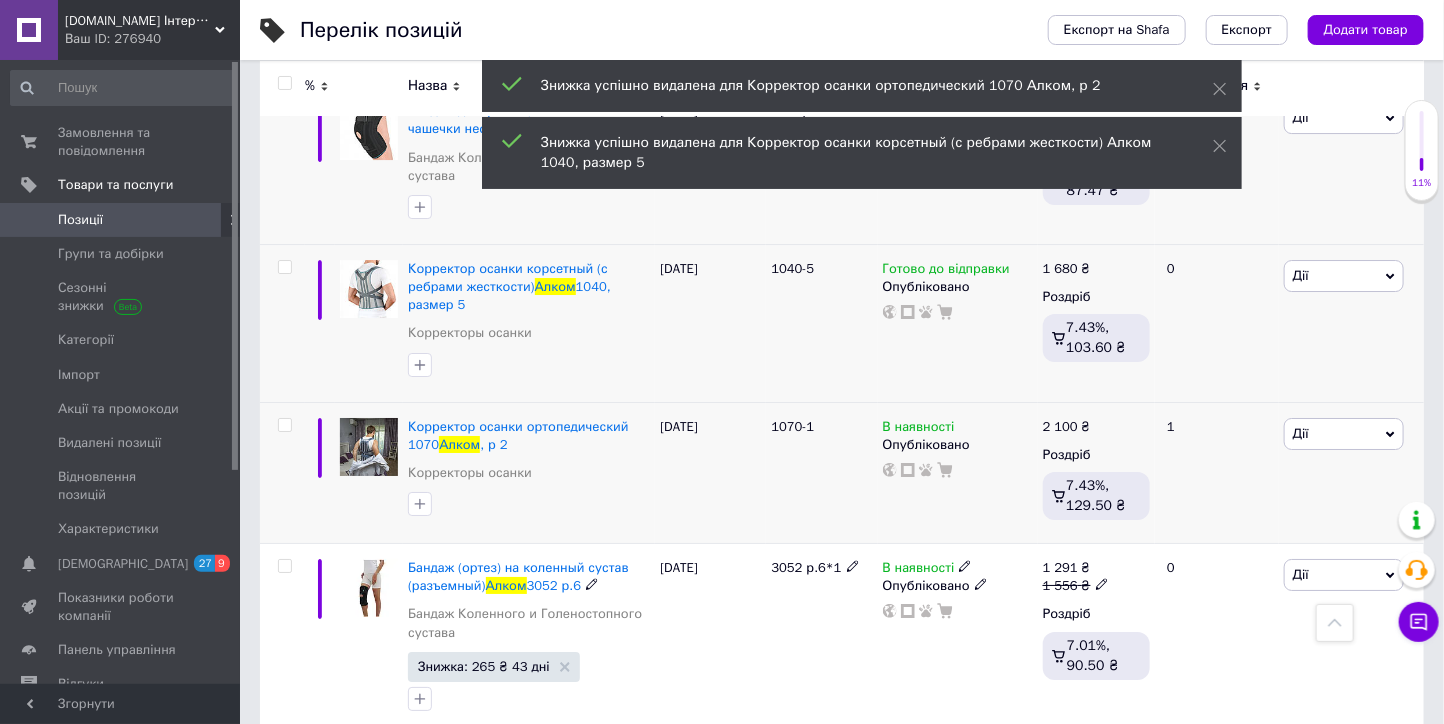 scroll, scrollTop: 15888, scrollLeft: 0, axis: vertical 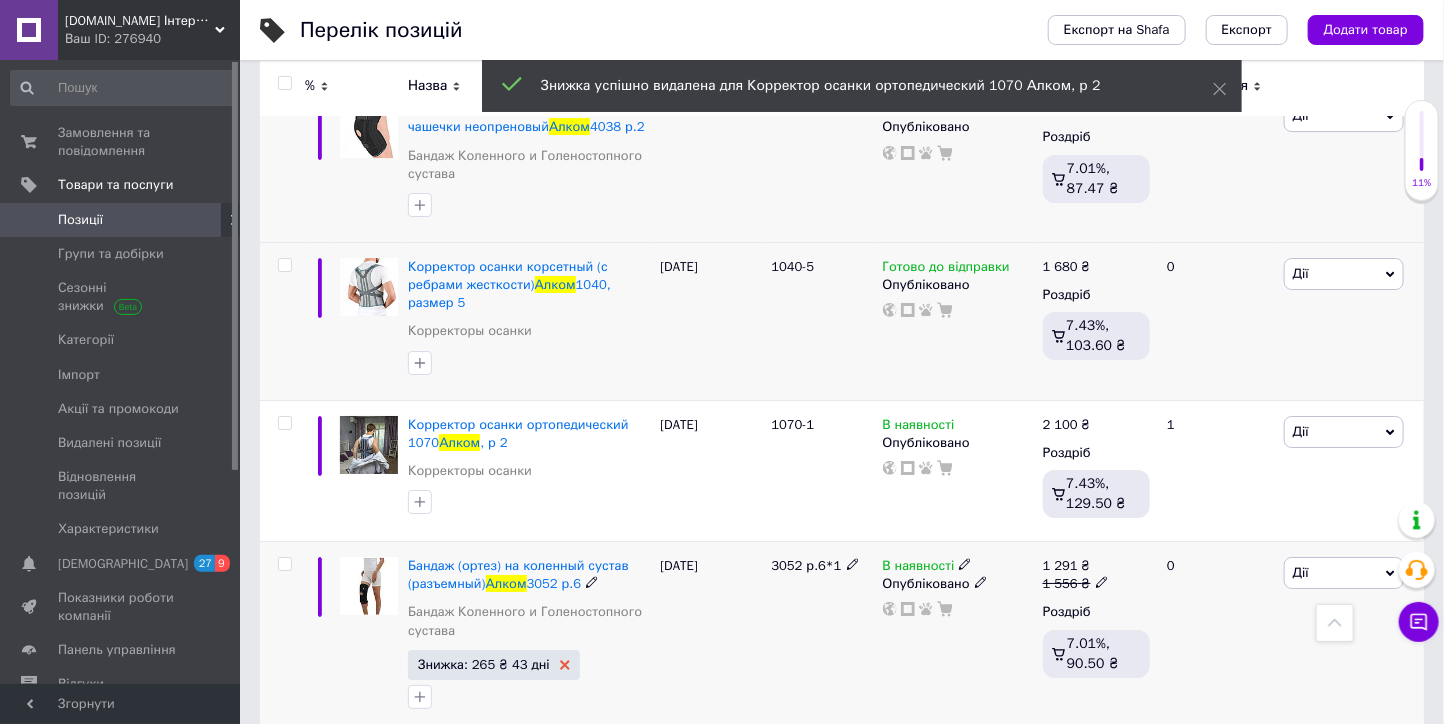 click 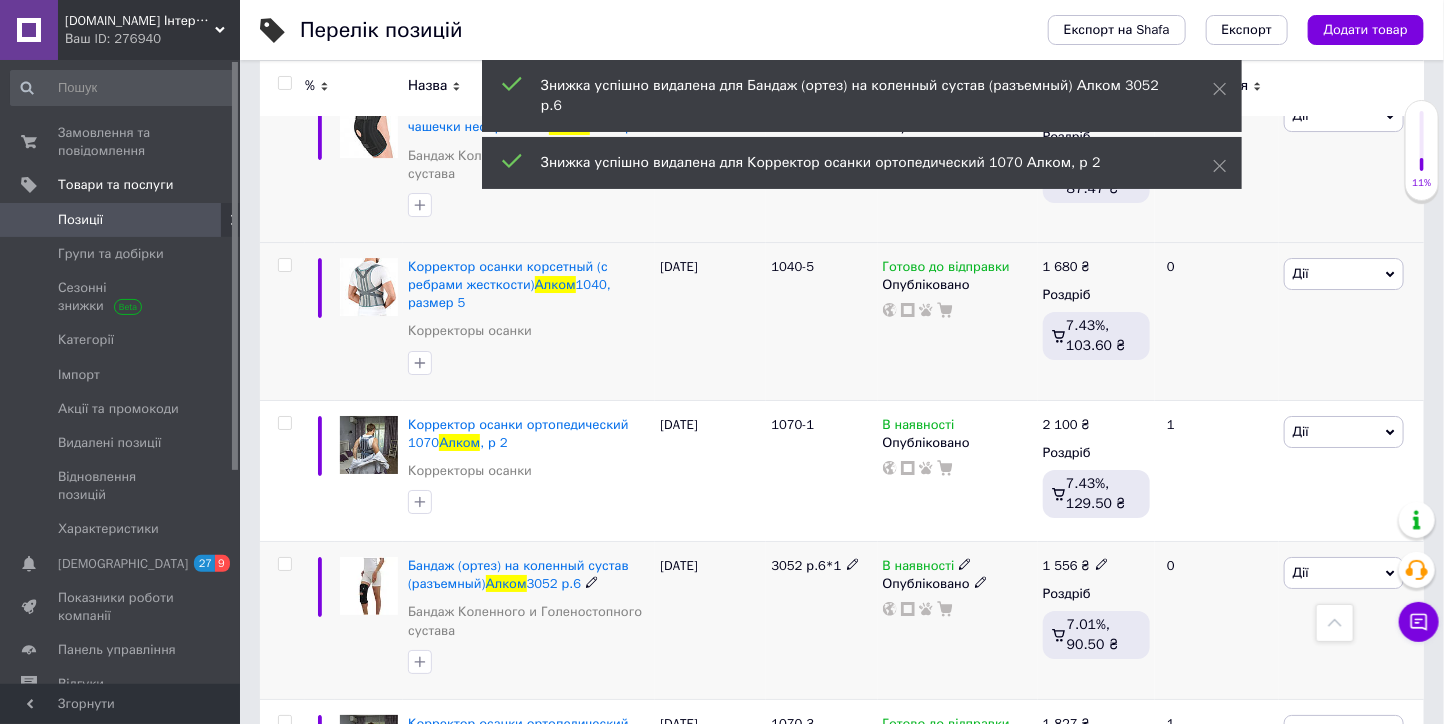 scroll, scrollTop: 16000, scrollLeft: 0, axis: vertical 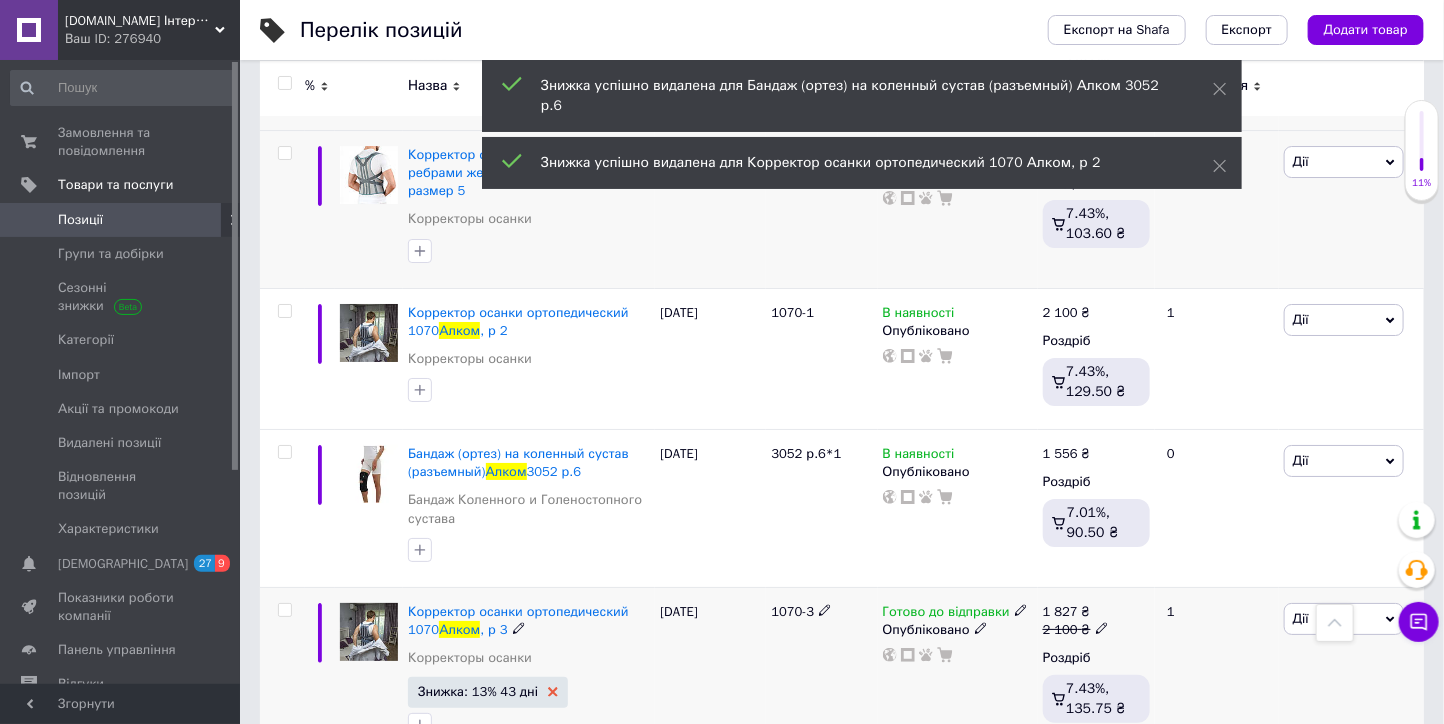 click 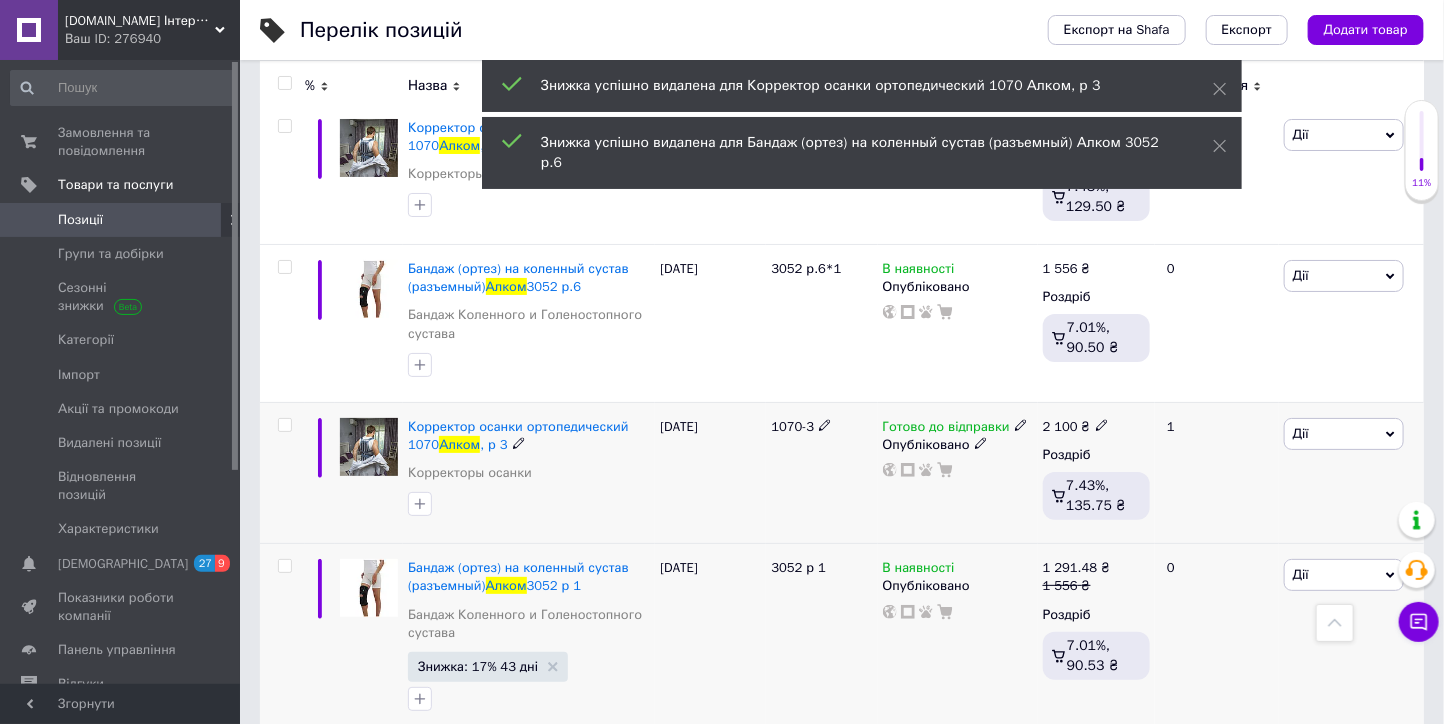 scroll, scrollTop: 16222, scrollLeft: 0, axis: vertical 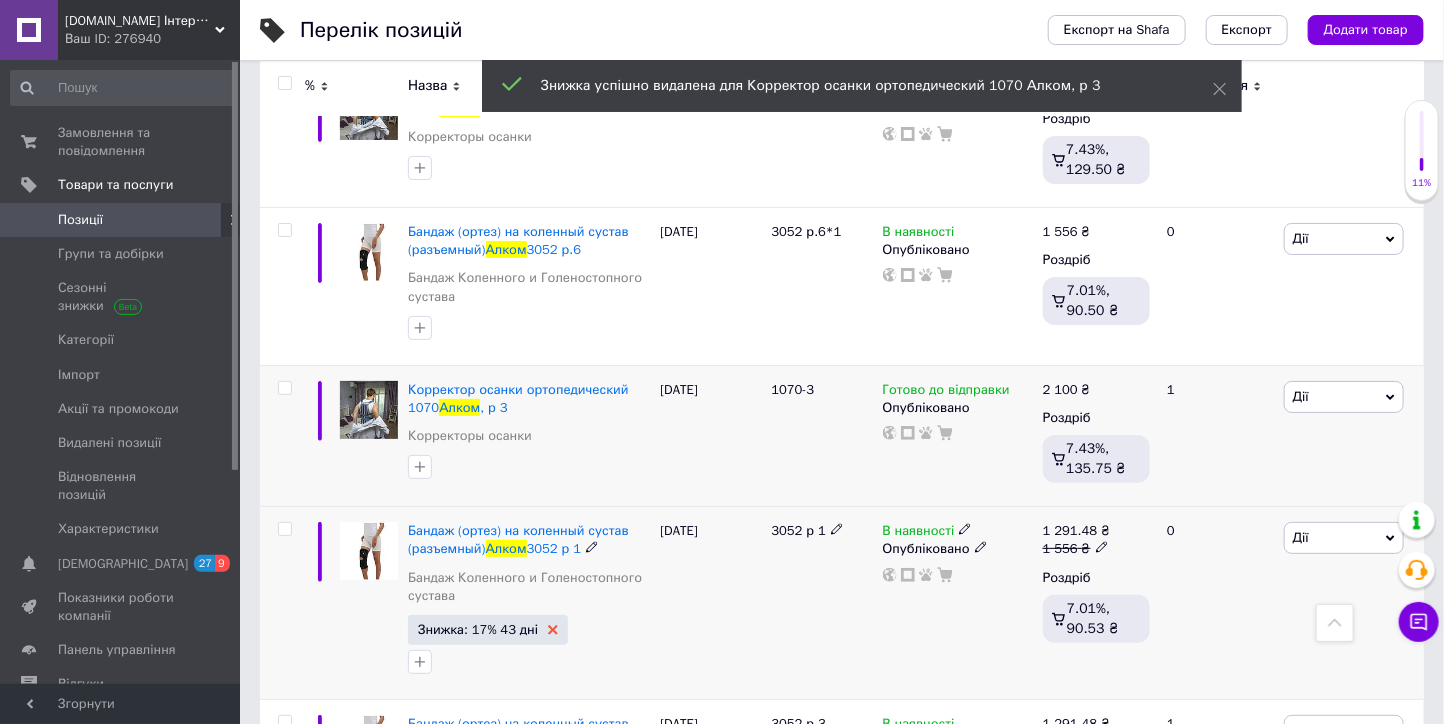 click 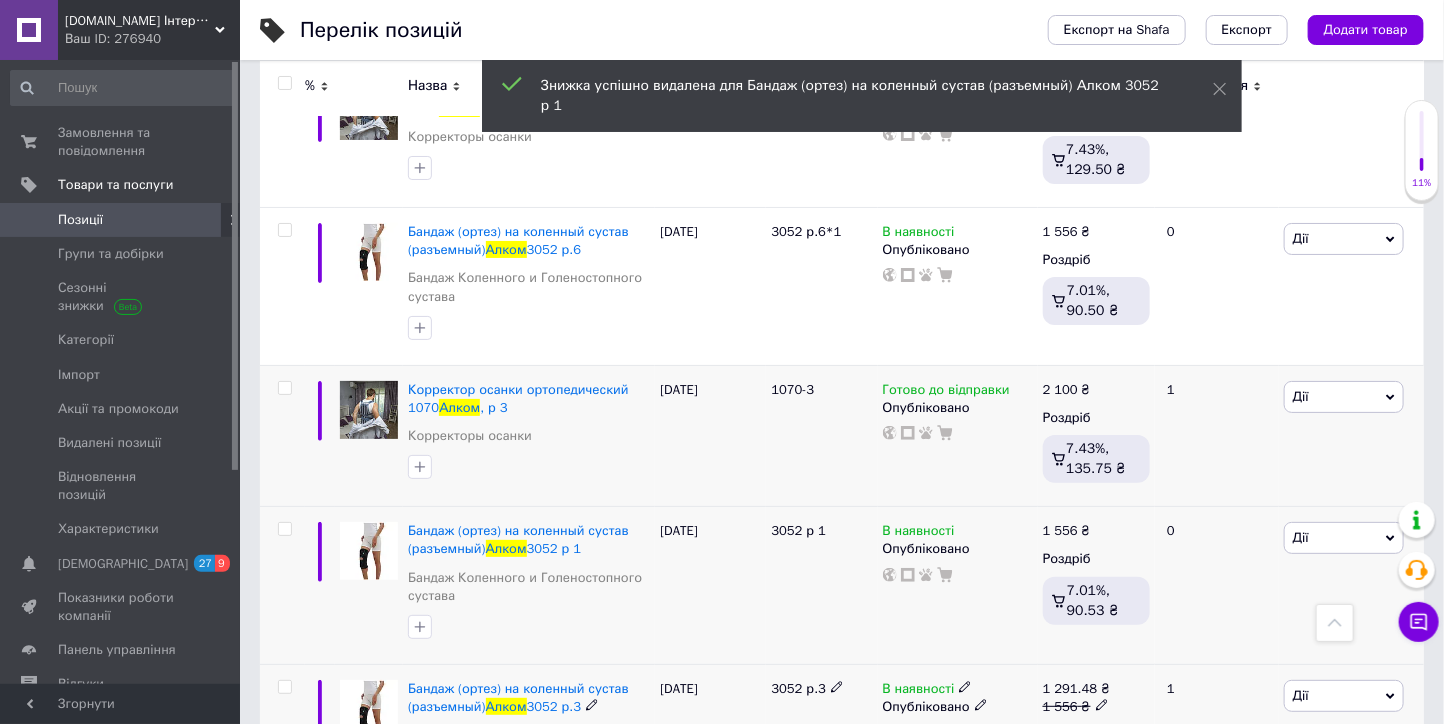 click 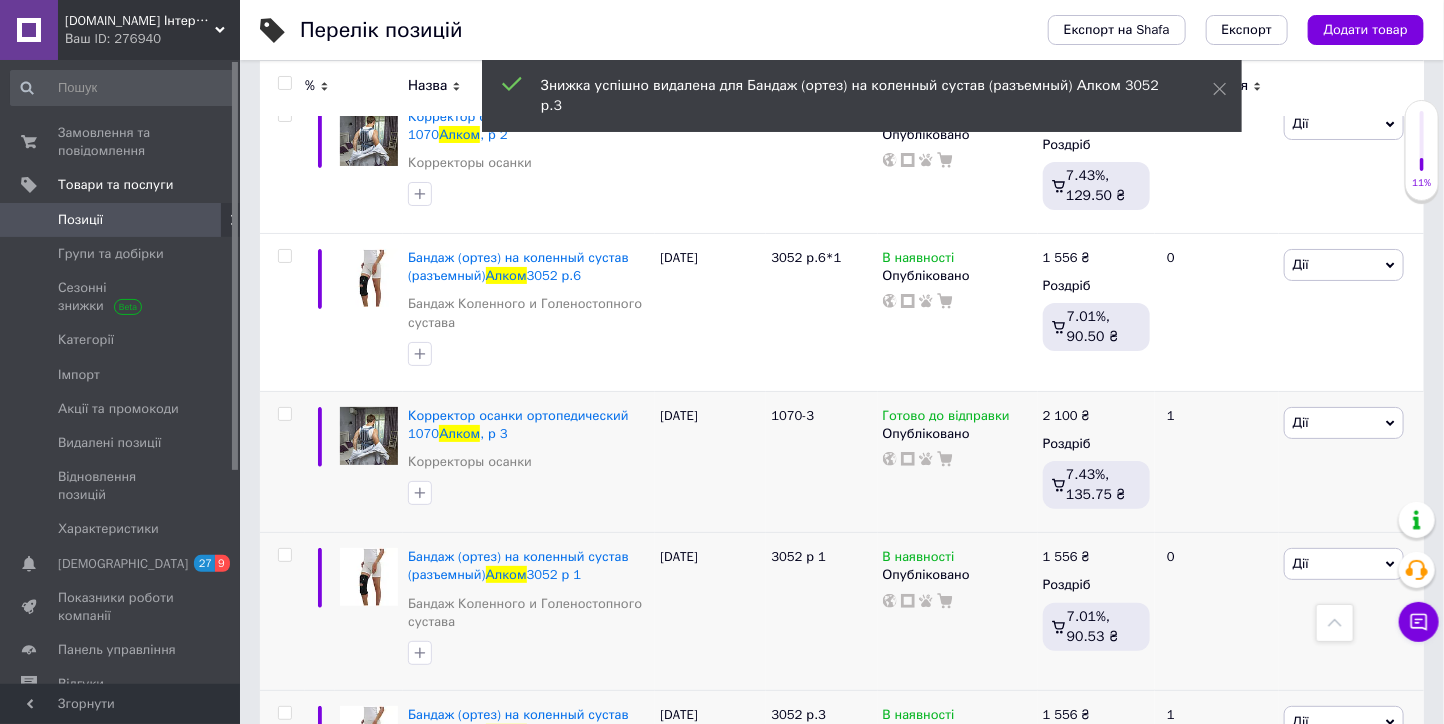 click on "2" at bounding box center (327, 889) 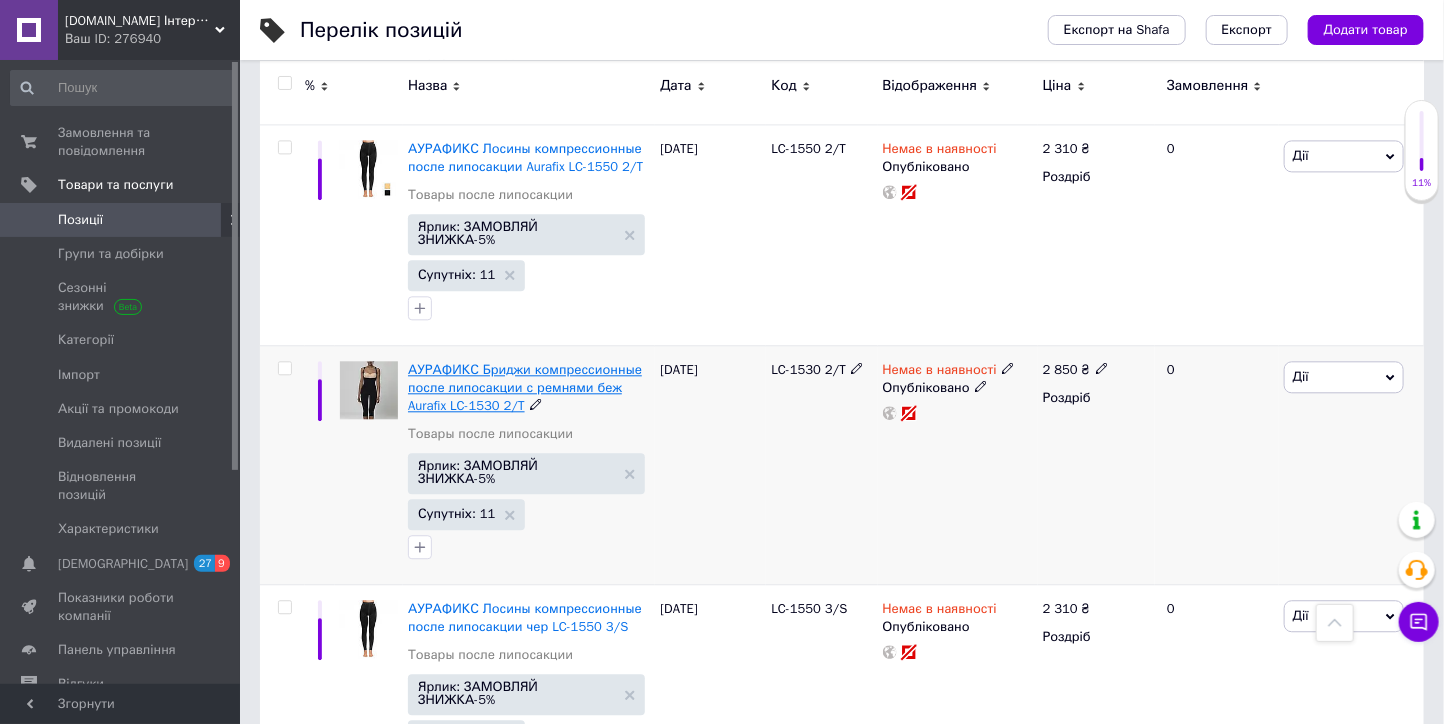 scroll, scrollTop: 4551, scrollLeft: 0, axis: vertical 